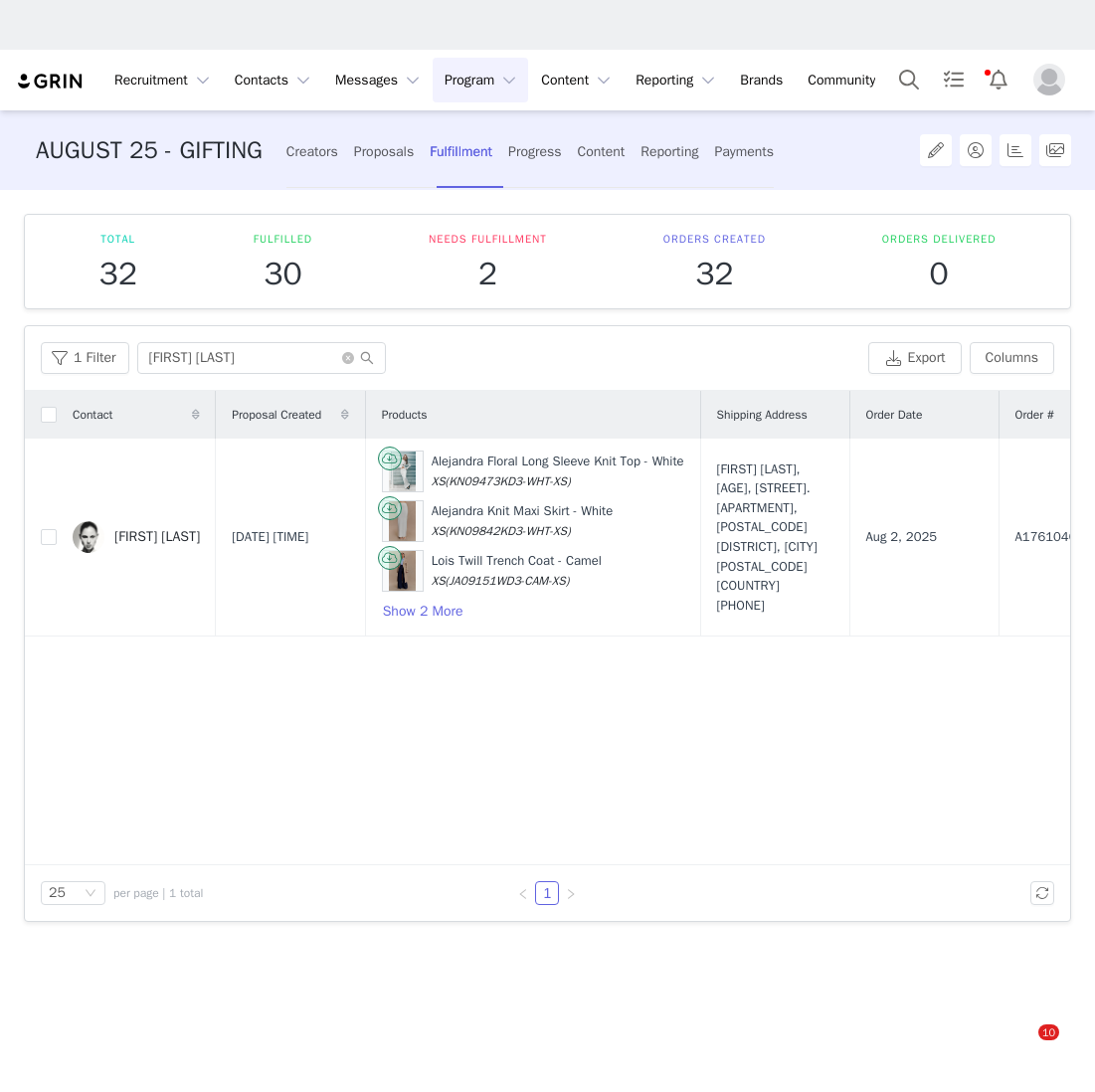 scroll, scrollTop: 0, scrollLeft: 0, axis: both 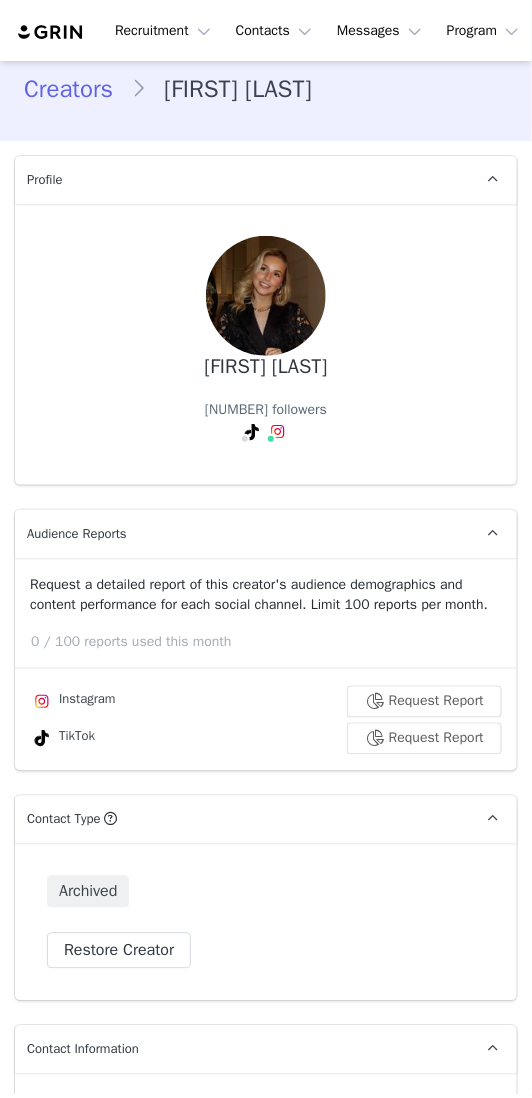 type on "+1 (United States)" 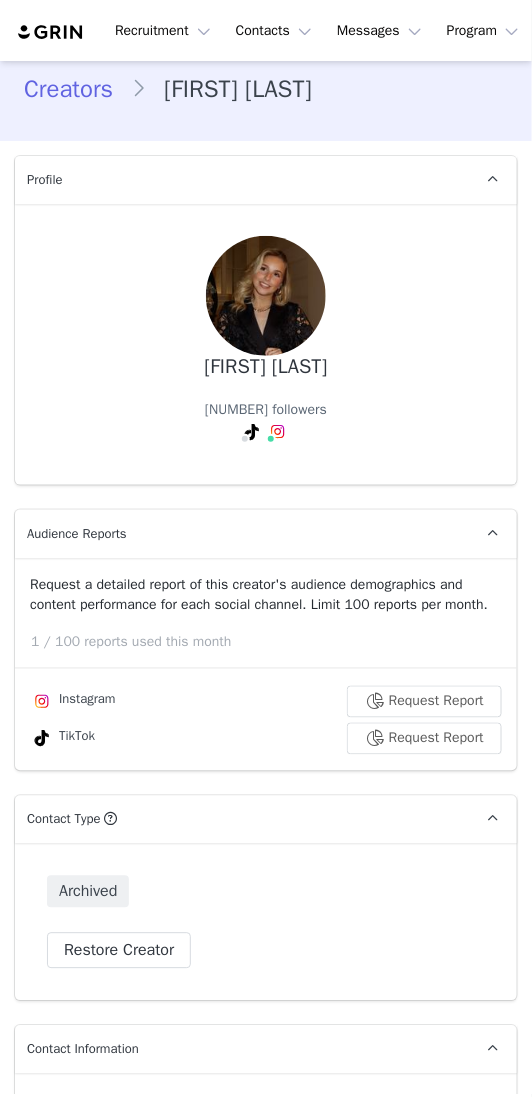 scroll, scrollTop: 0, scrollLeft: 0, axis: both 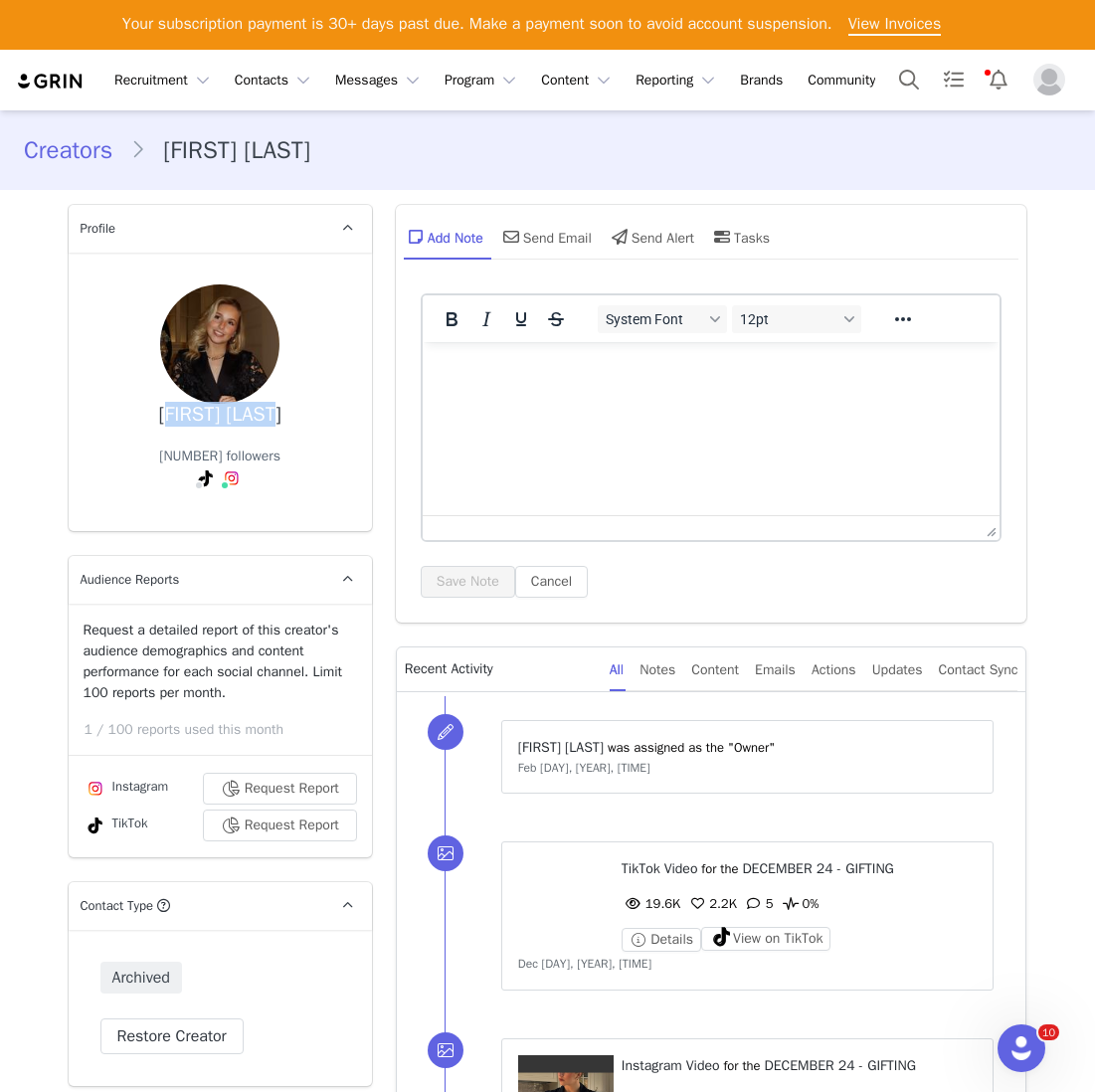 drag, startPoint x: 293, startPoint y: 426, endPoint x: 148, endPoint y: 421, distance: 145.08618 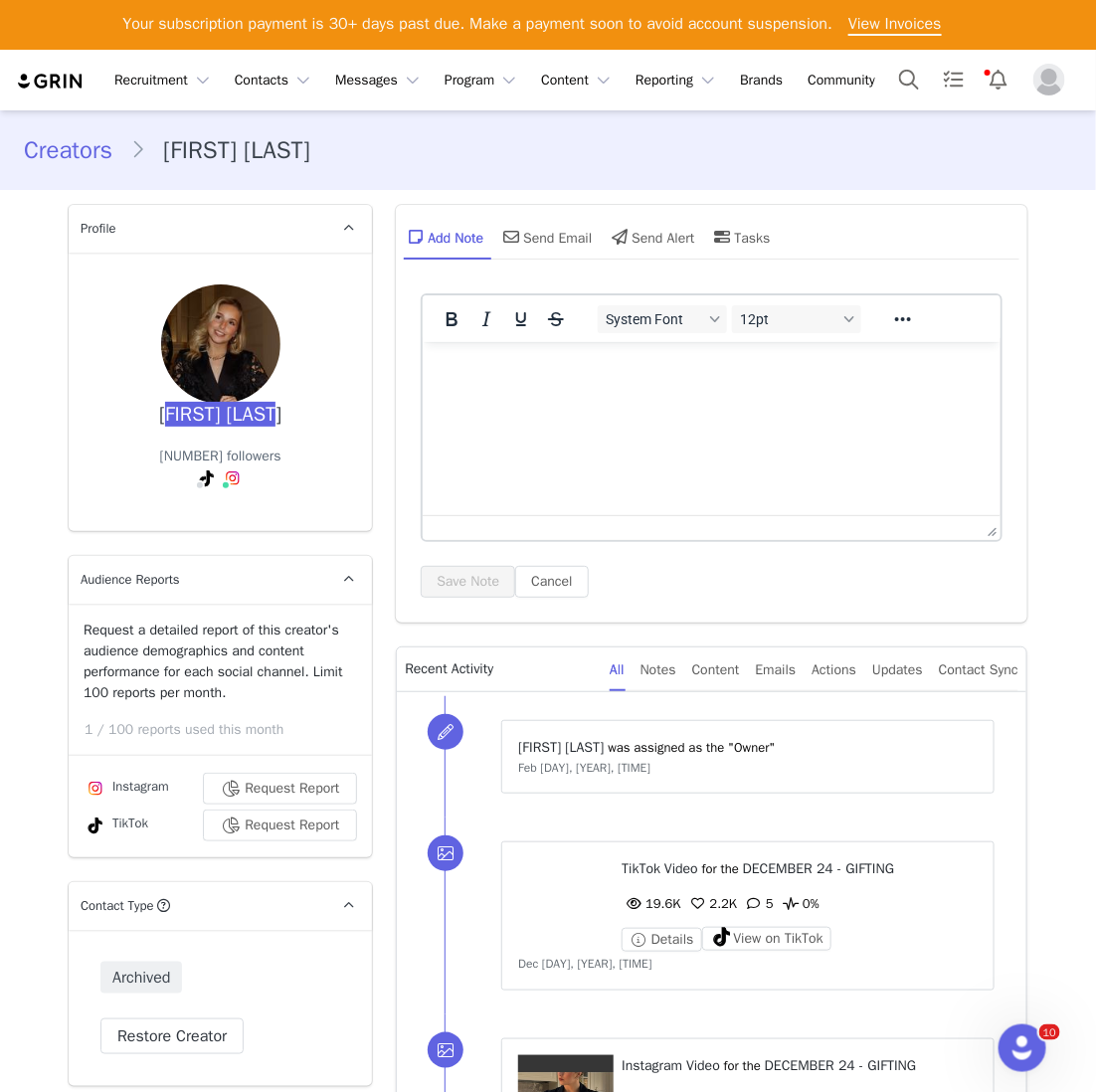 scroll, scrollTop: 352, scrollLeft: 0, axis: vertical 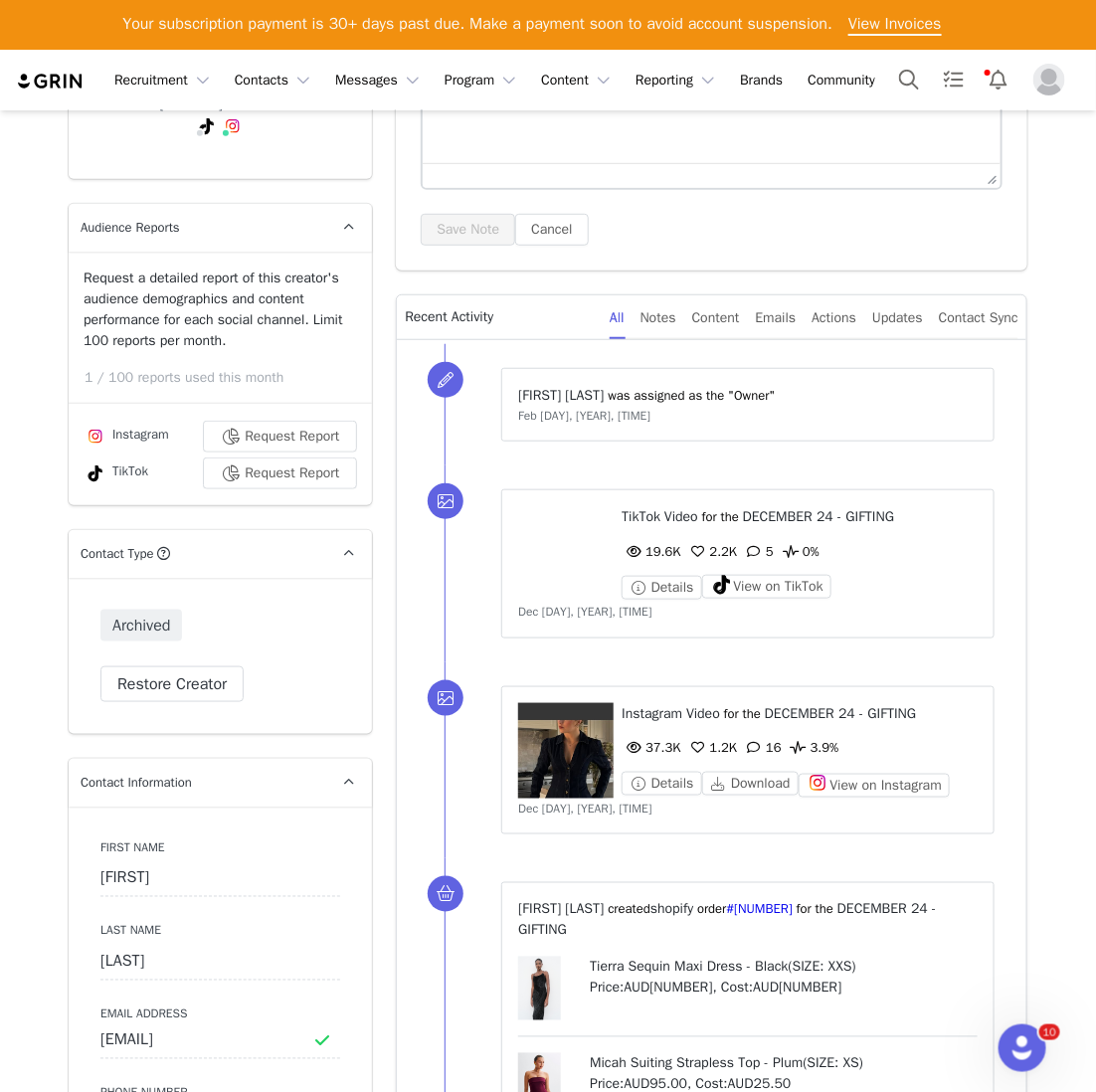 click on "Archived   Restore Creator" at bounding box center (220, 655) 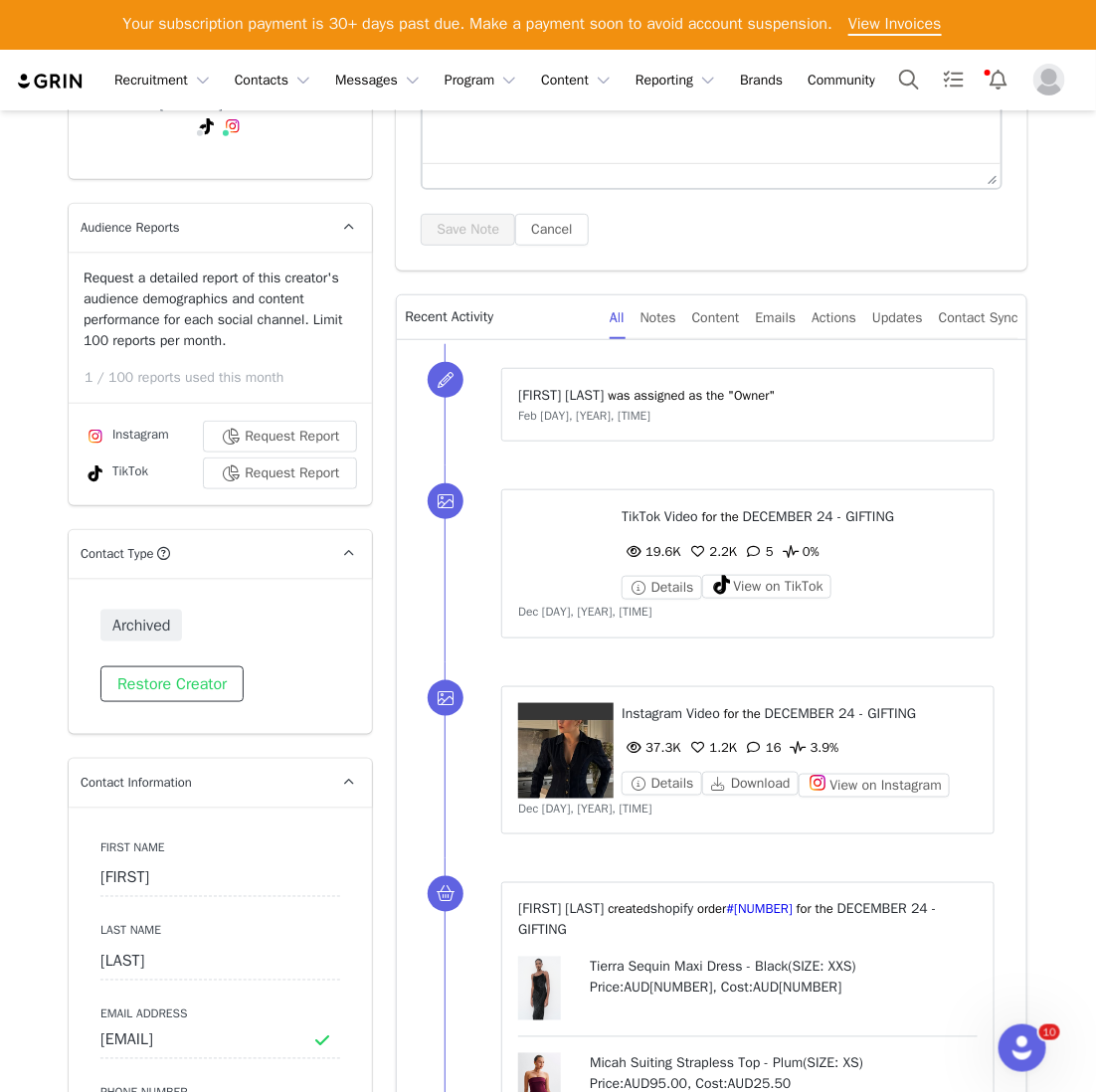 click on "Restore Creator" at bounding box center [172, 684] 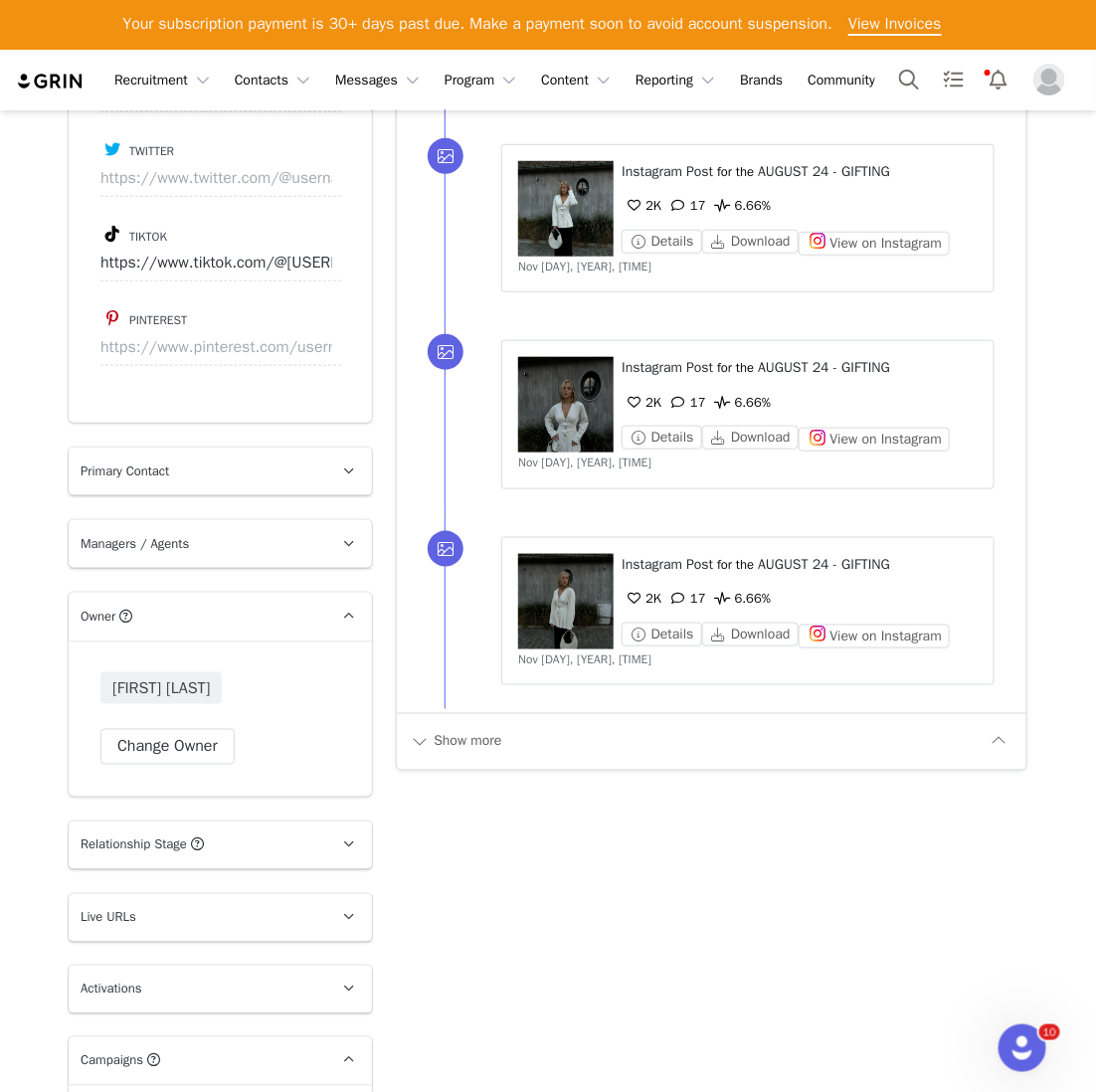 scroll, scrollTop: 2689, scrollLeft: 0, axis: vertical 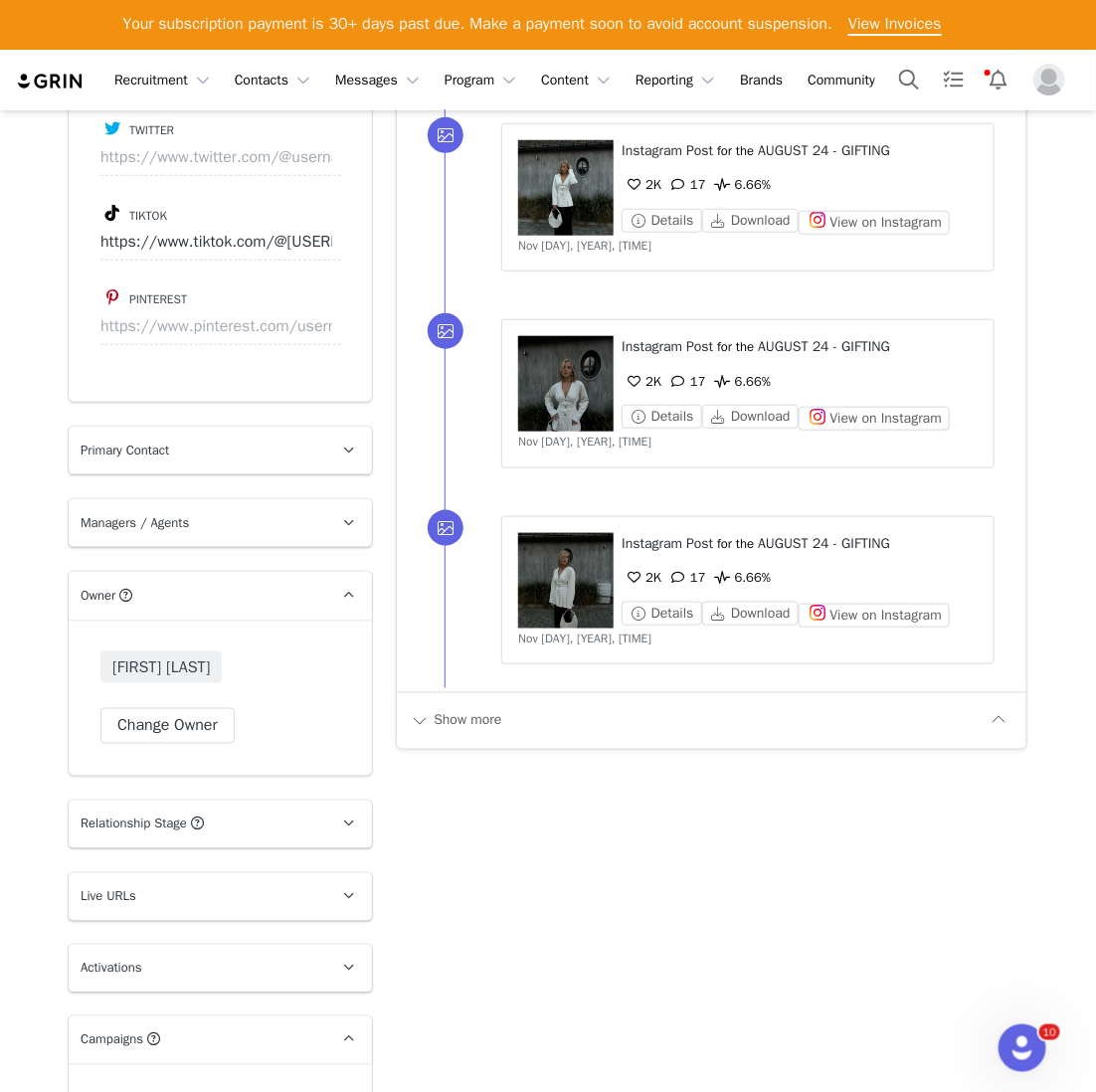 click on "Alana Grasso  Change Owner" at bounding box center [220, 697] 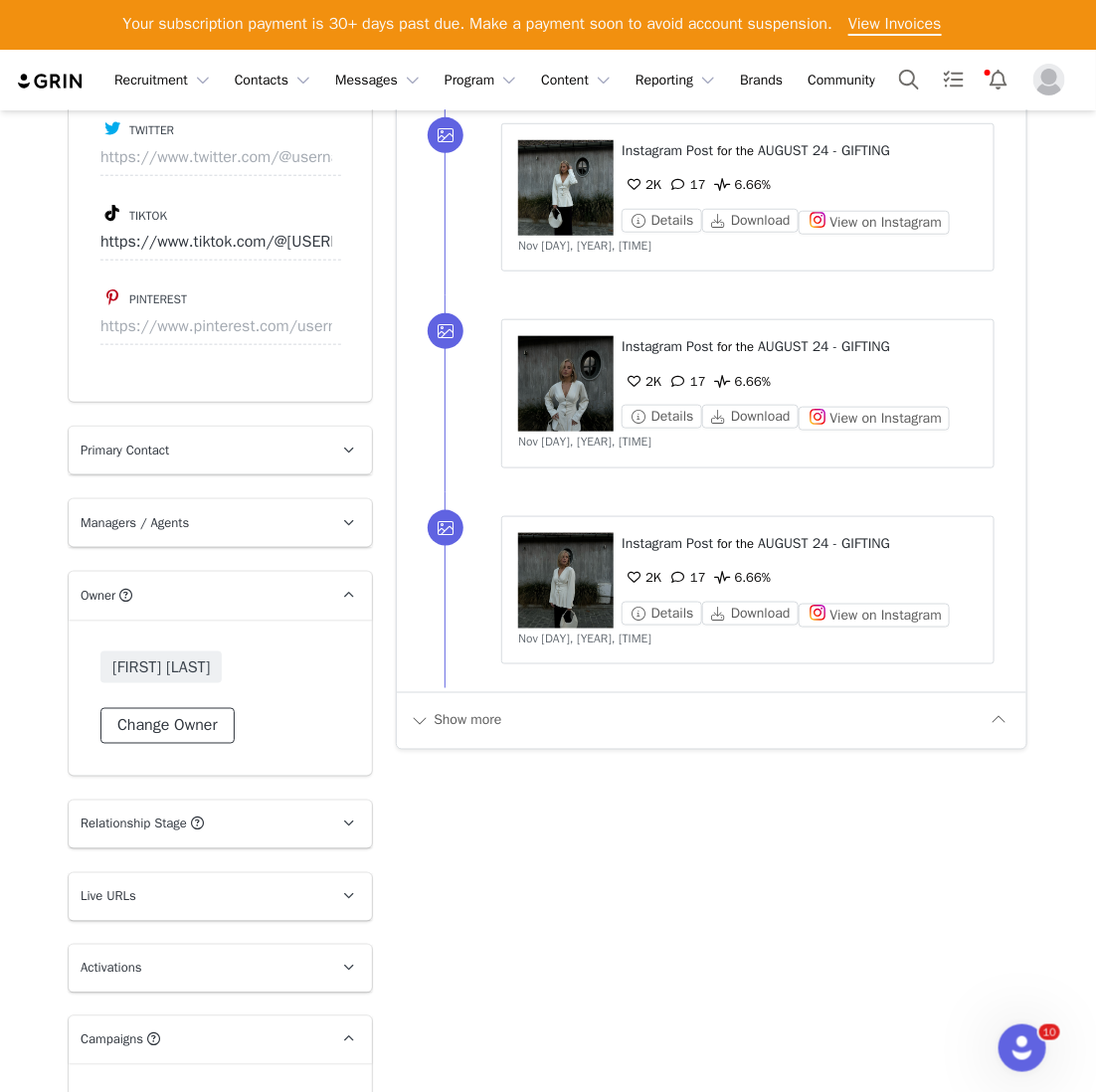 click on "Change Owner" at bounding box center (167, 726) 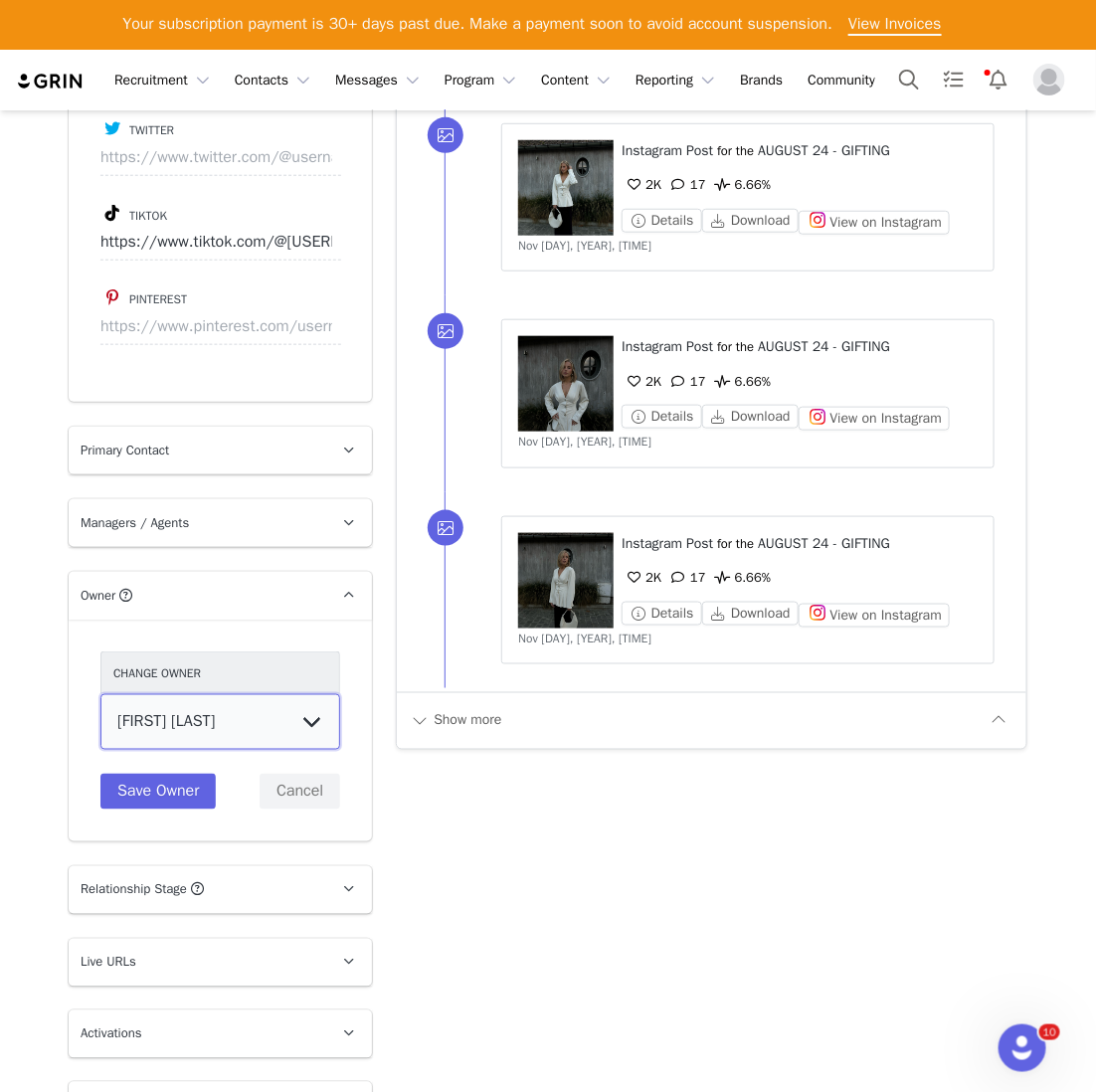 click on "Vivienne Lee   Georgia Kalatzis   Sabrina Nicholas   Vendela Byrnes   Samantha Wong   Isabel Ashley   Ellyse Abdilla   Emily Pullen   Alana Grasso   Emma Tenaglia   Sophia Mapleton" at bounding box center [220, 722] 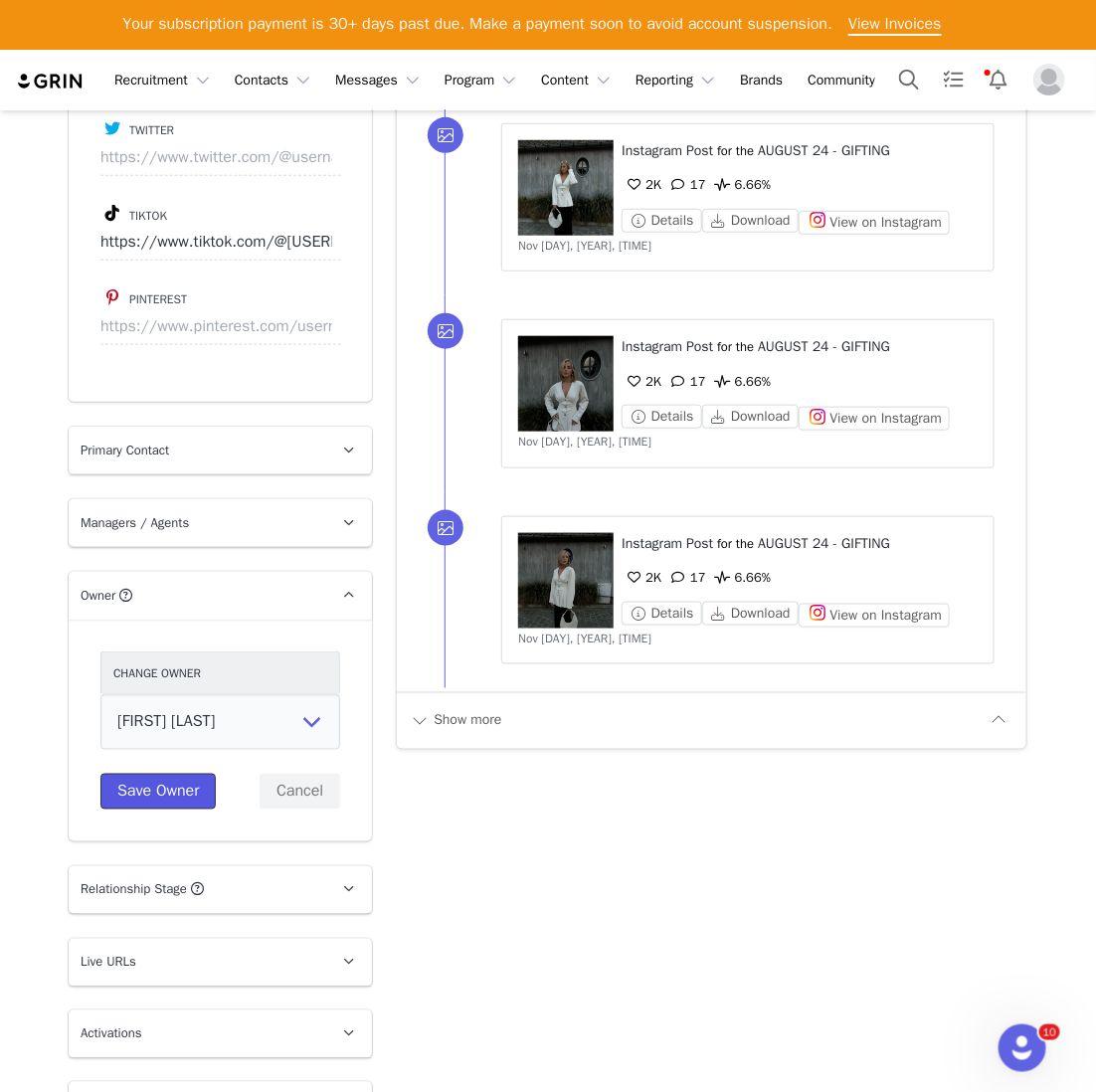click on "Save Owner" at bounding box center [158, 792] 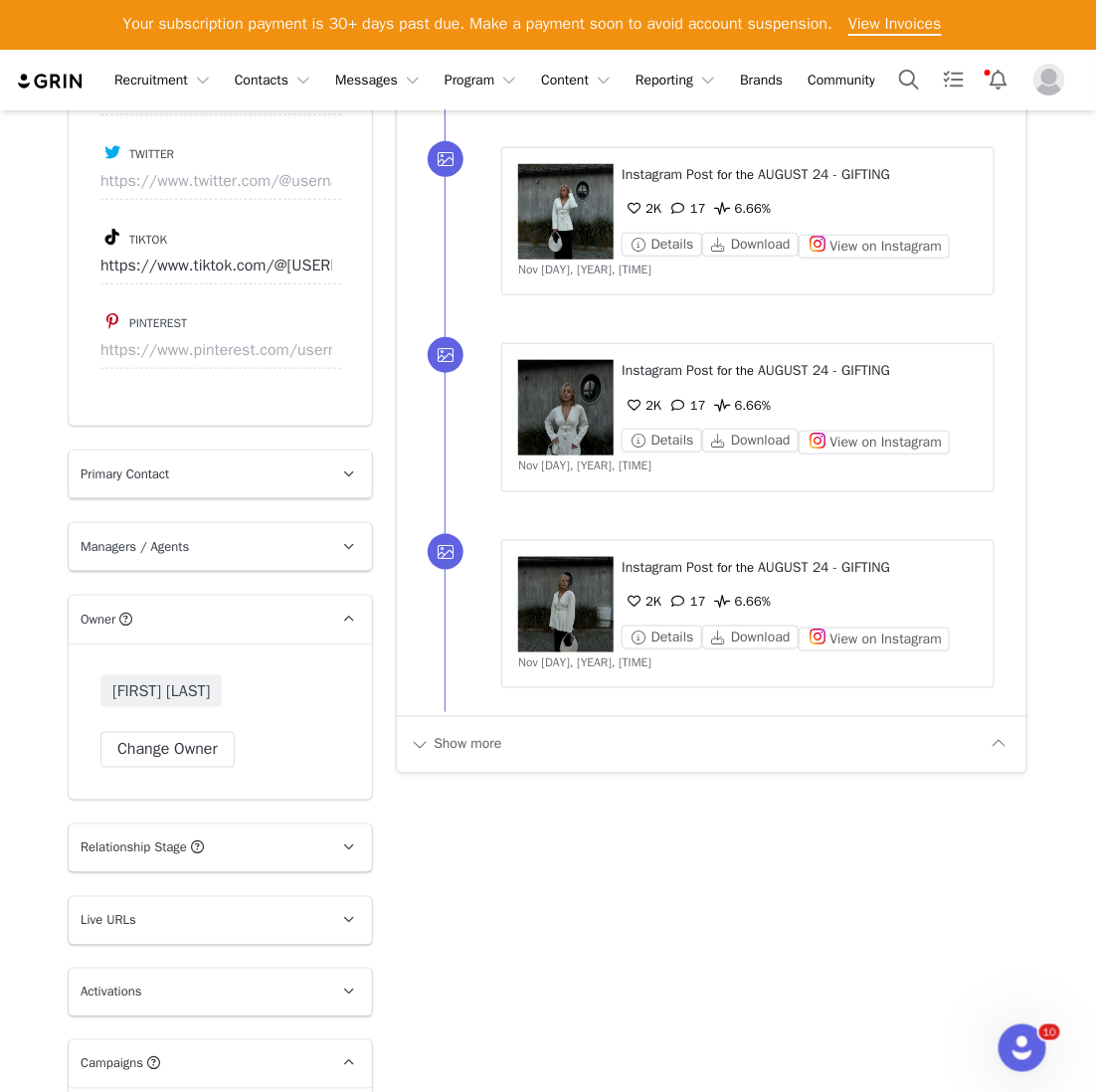 scroll, scrollTop: 2916, scrollLeft: 0, axis: vertical 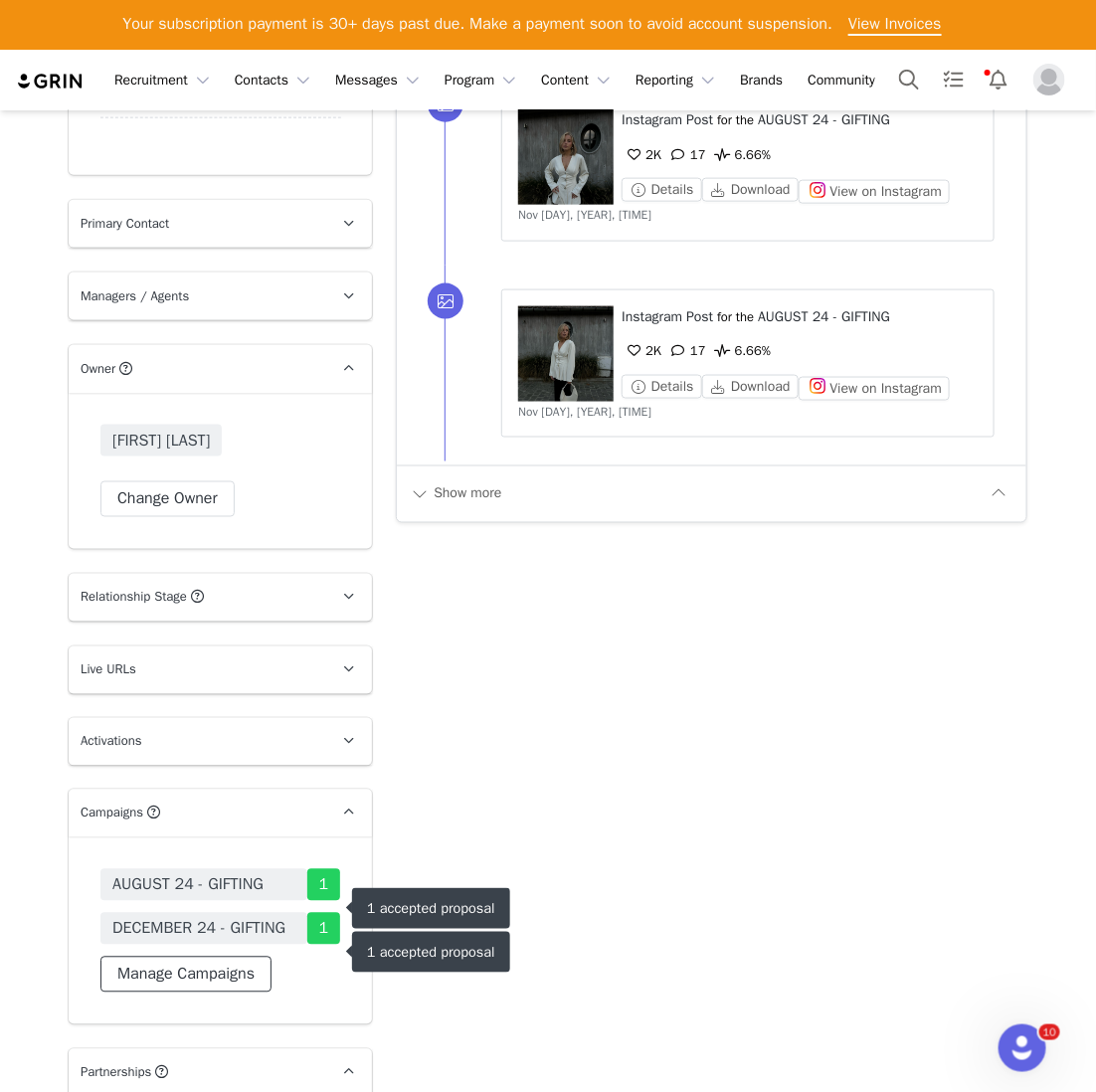 click on "Manage Campaigns" at bounding box center (186, 975) 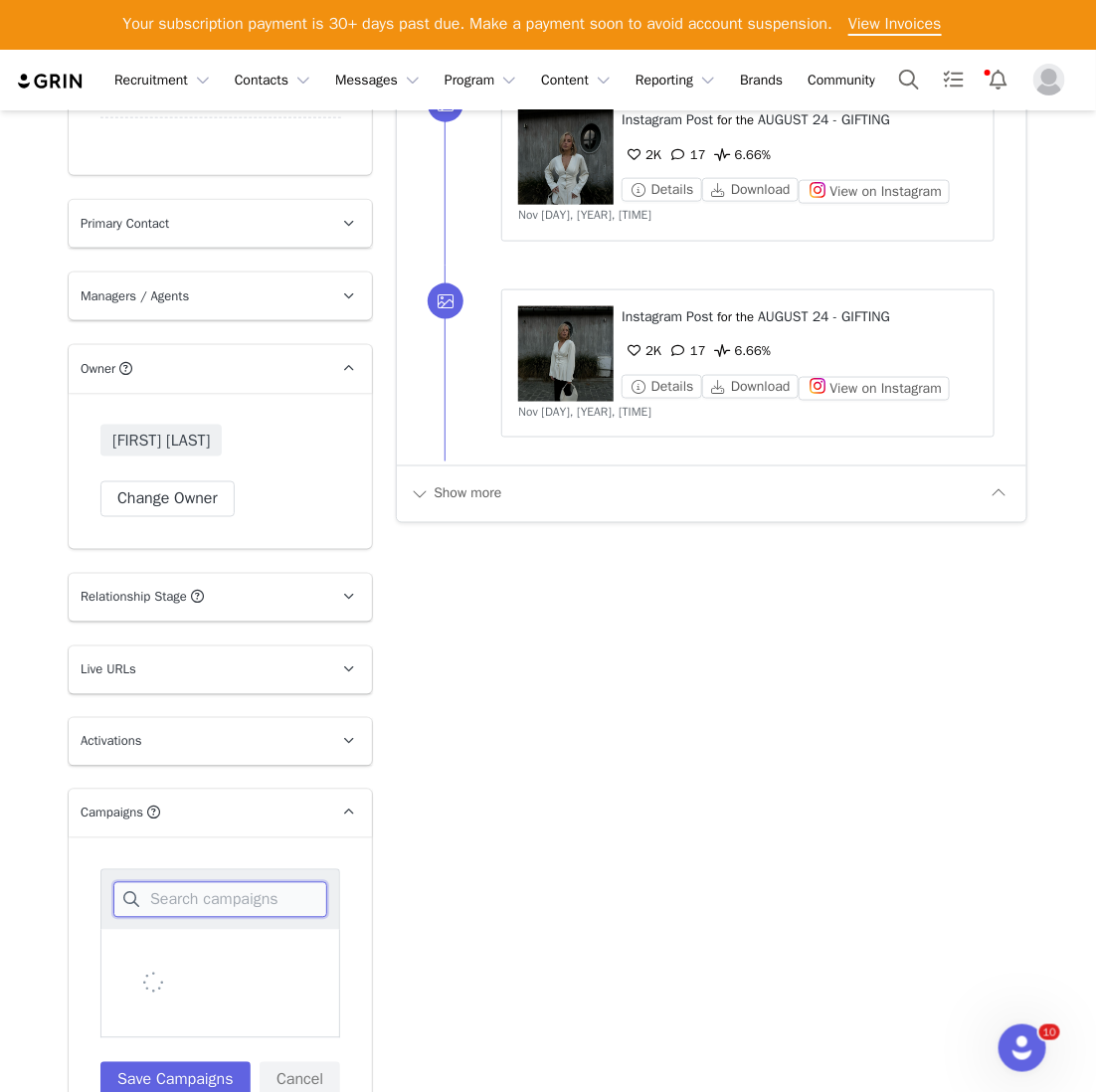 click at bounding box center [220, 900] 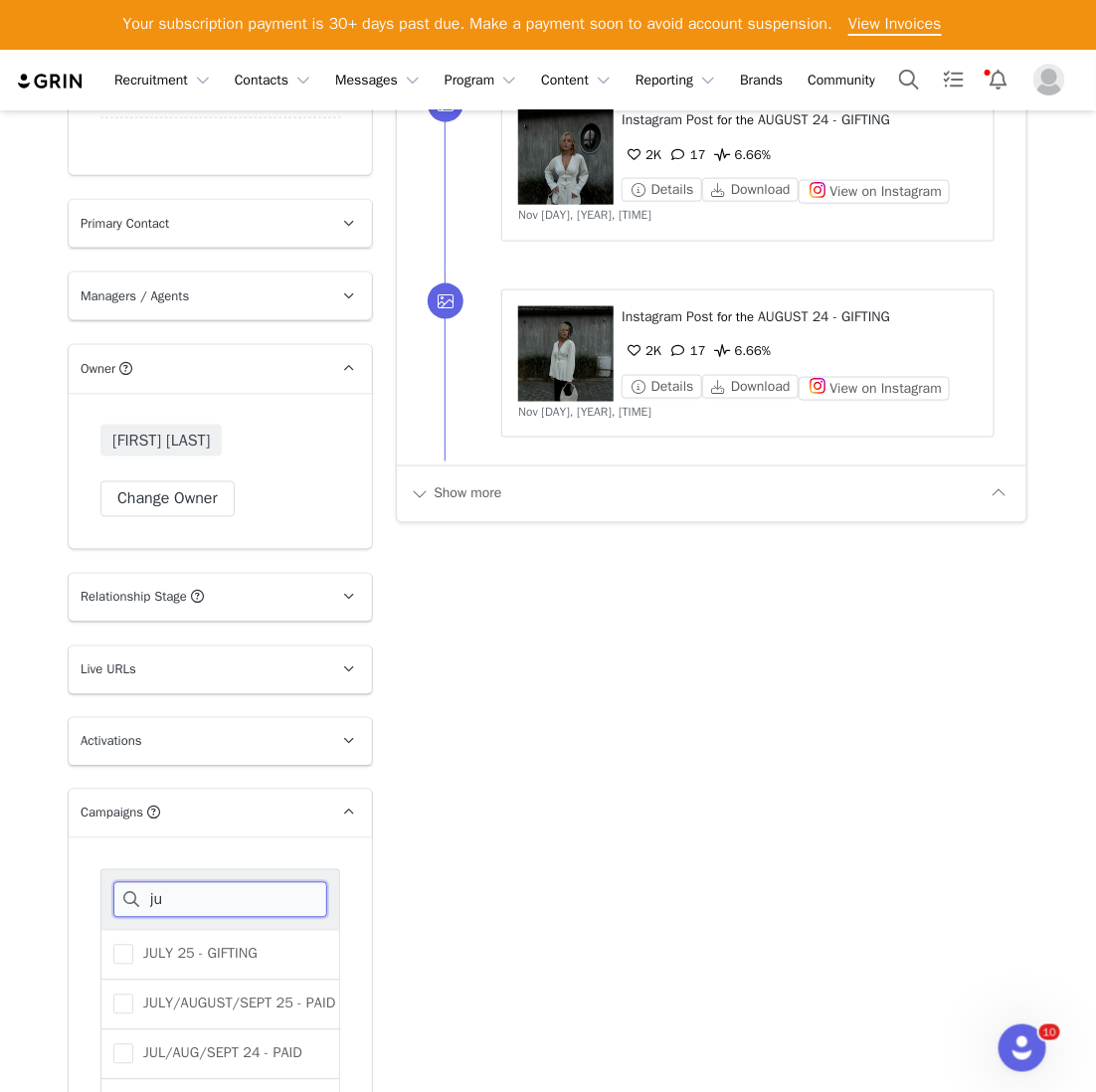 type on "j" 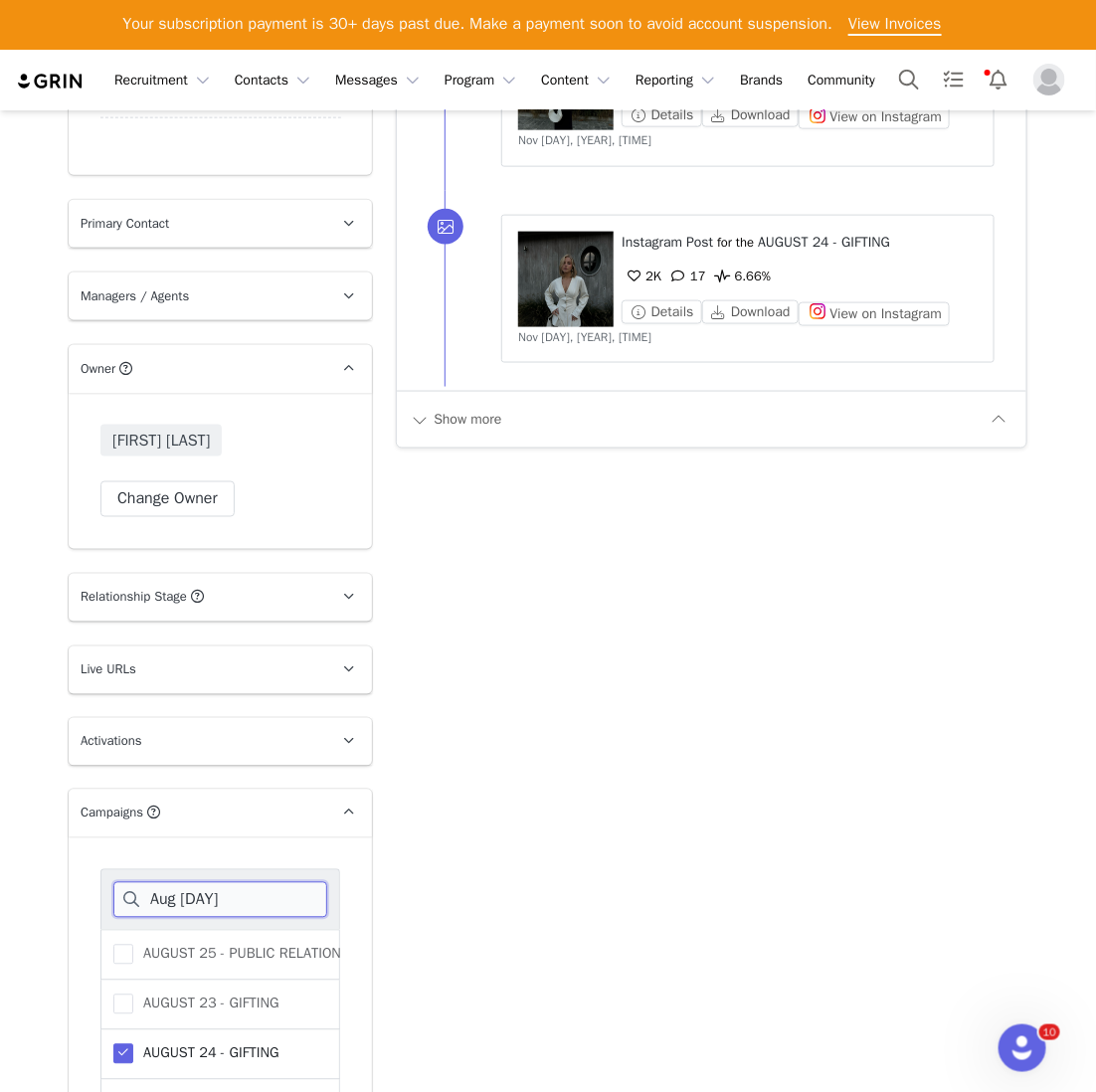 scroll, scrollTop: 43, scrollLeft: 0, axis: vertical 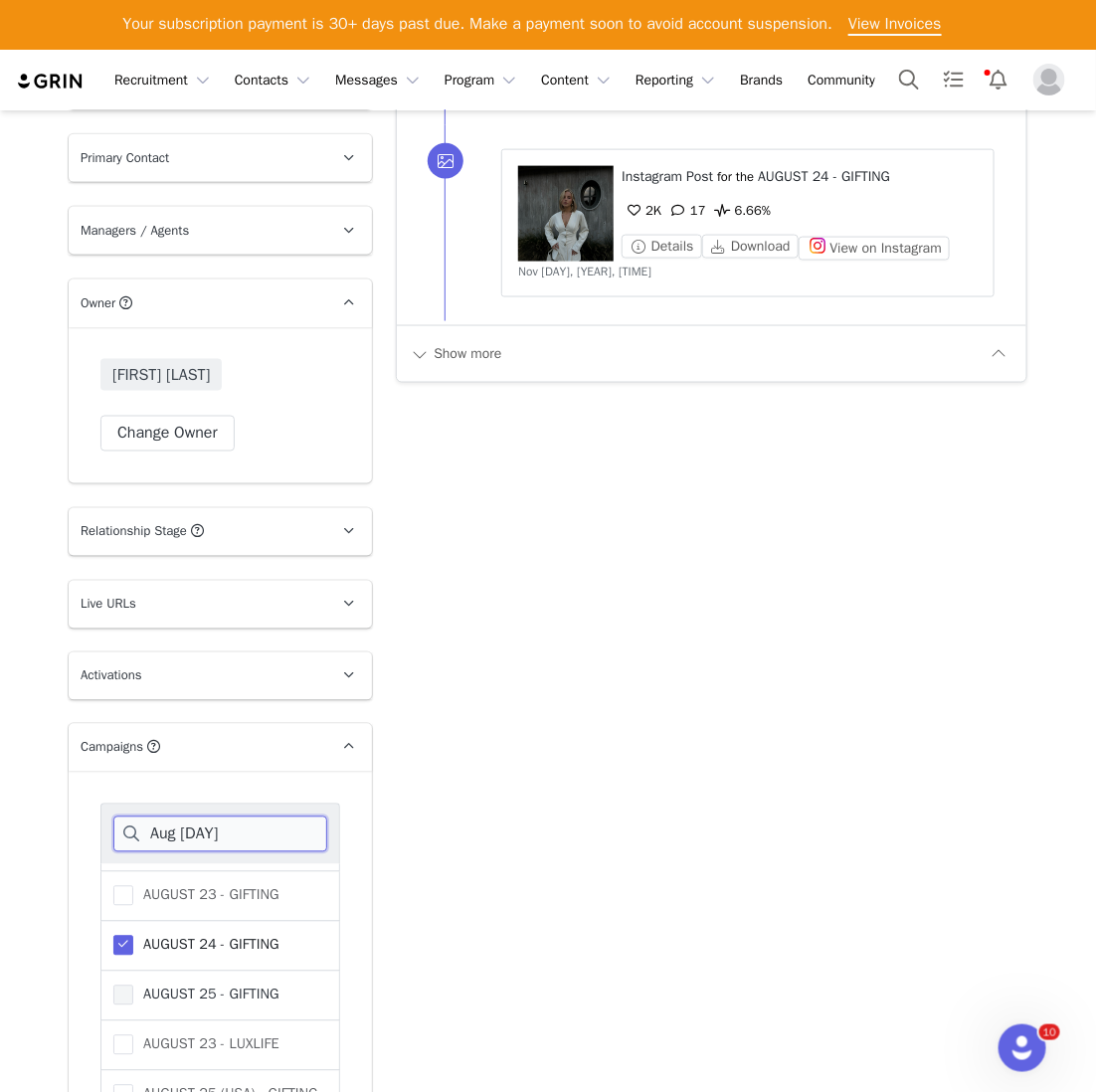 type on "august 2" 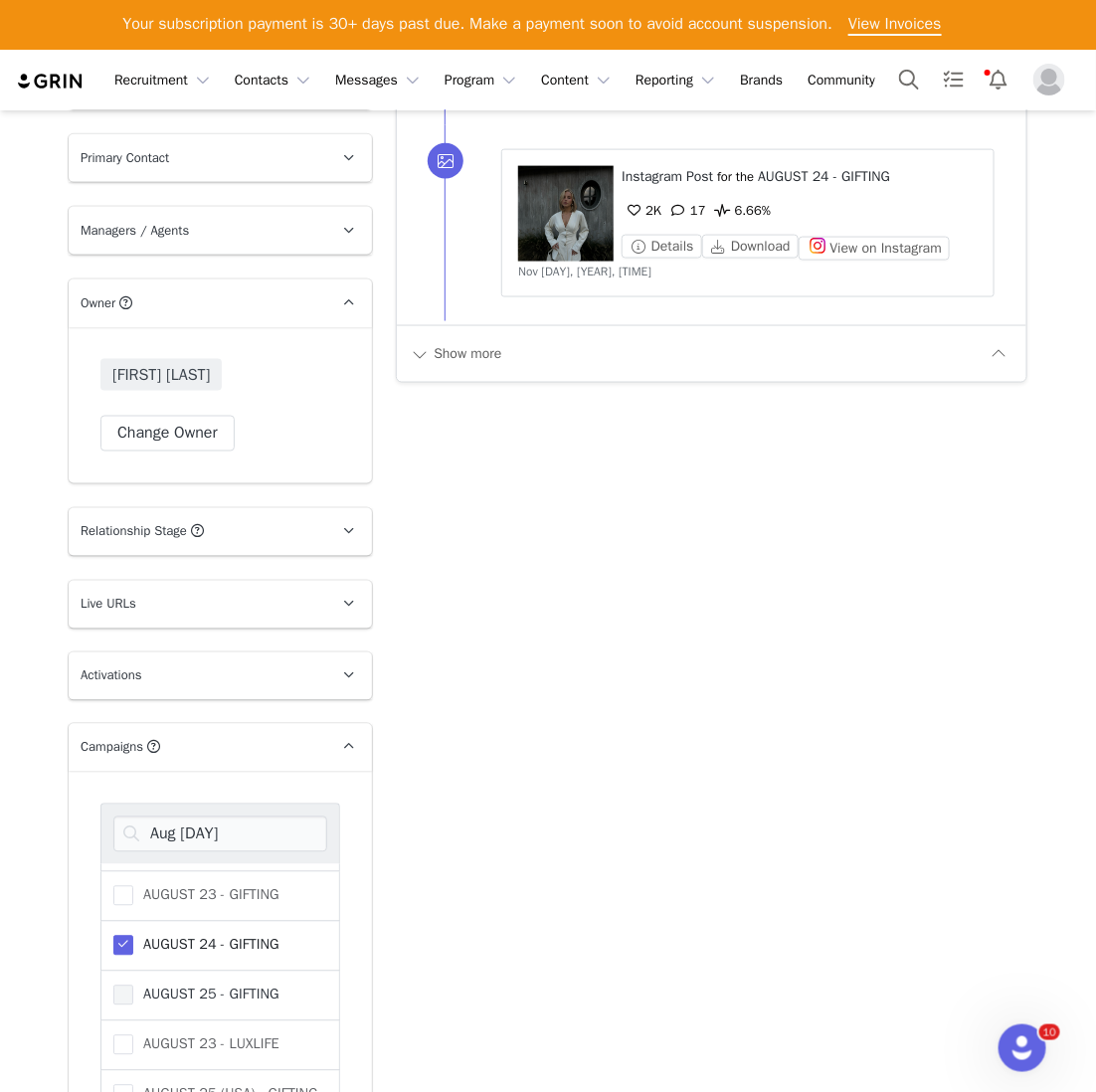 click on "AUGUST 25 - GIFTING" at bounding box center [206, 995] 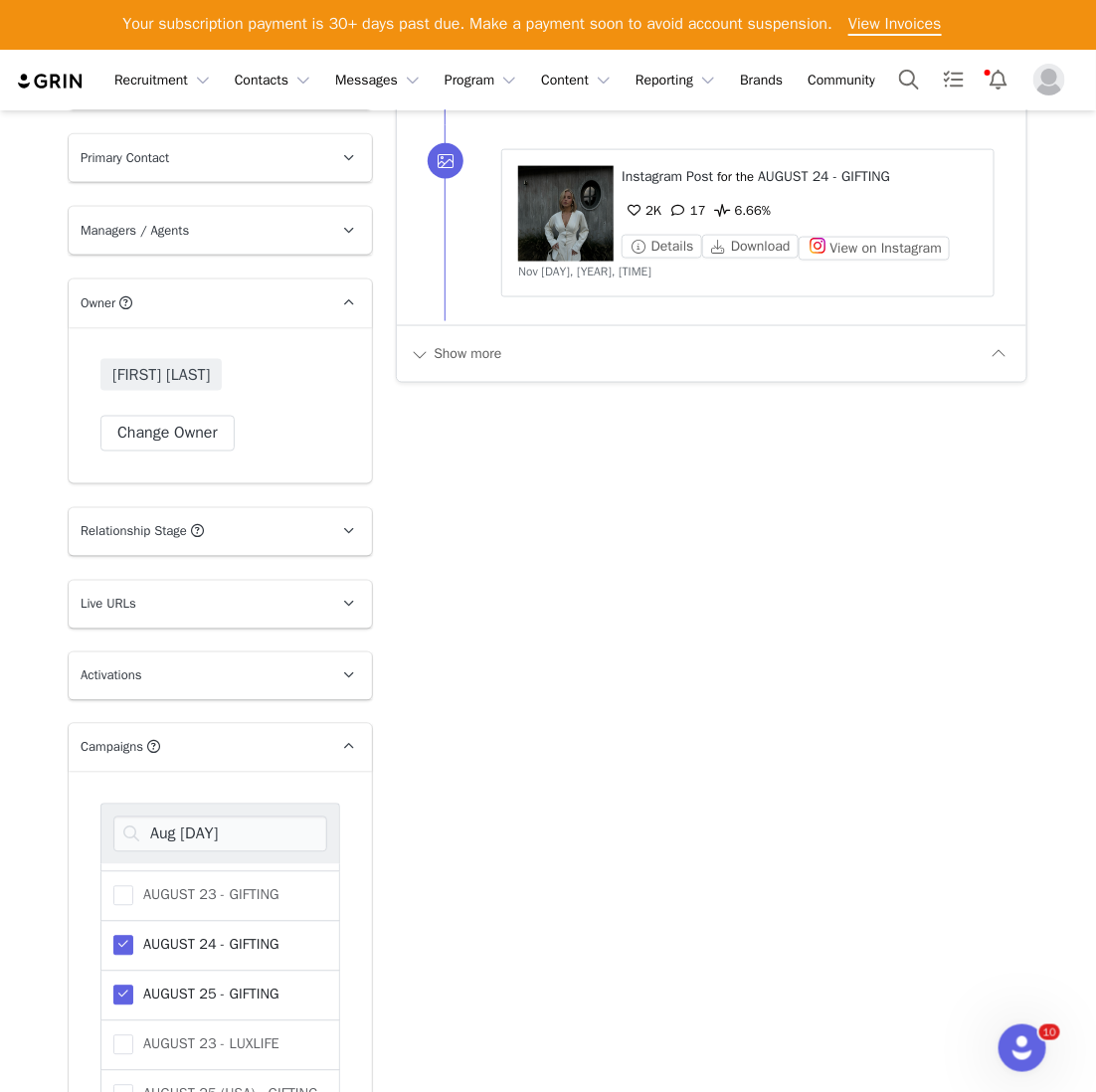 scroll, scrollTop: 3268, scrollLeft: 0, axis: vertical 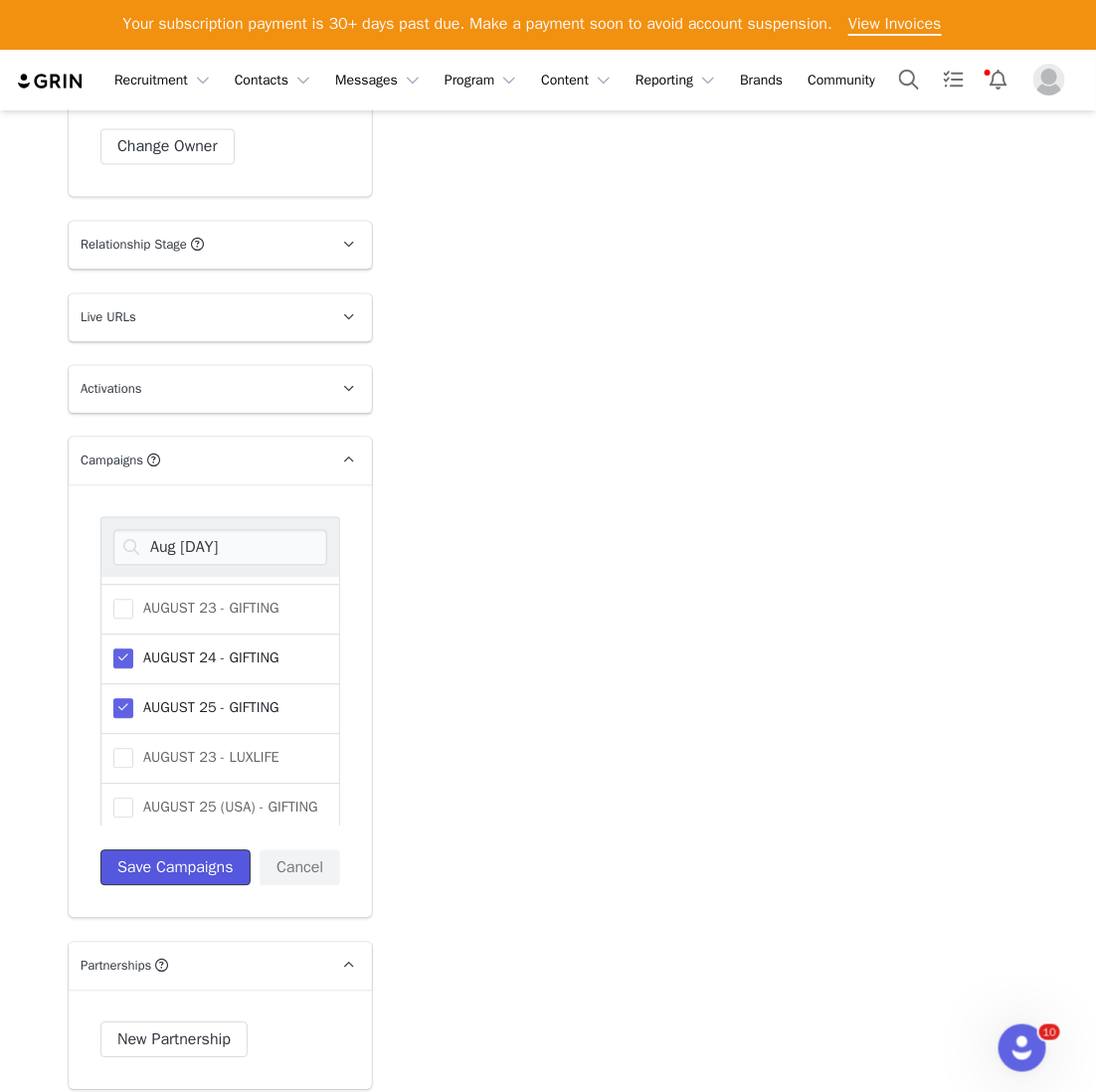 click on "Save Campaigns" at bounding box center (175, 868) 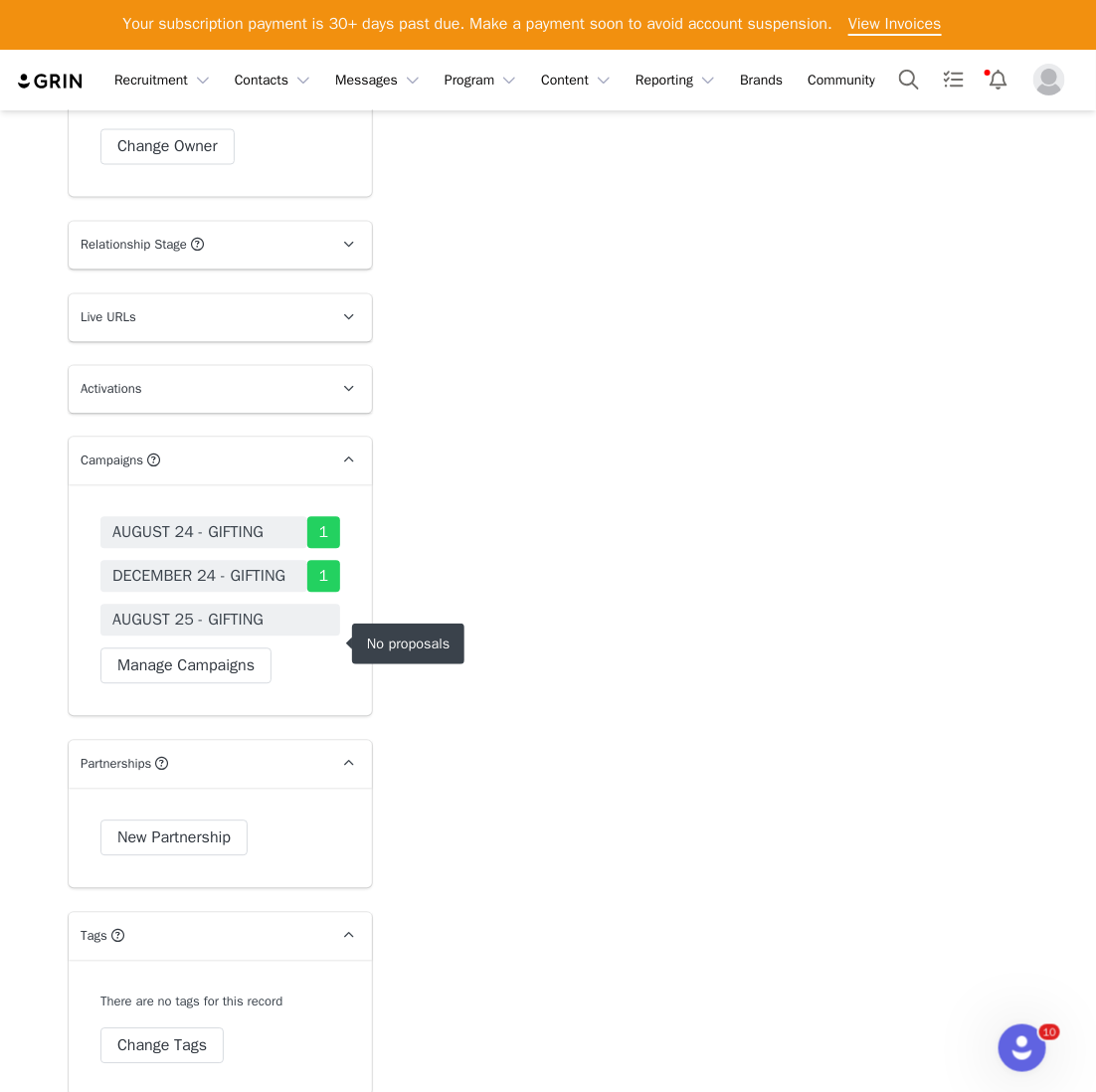 click on "AUGUST 25 - GIFTING" at bounding box center [188, 621] 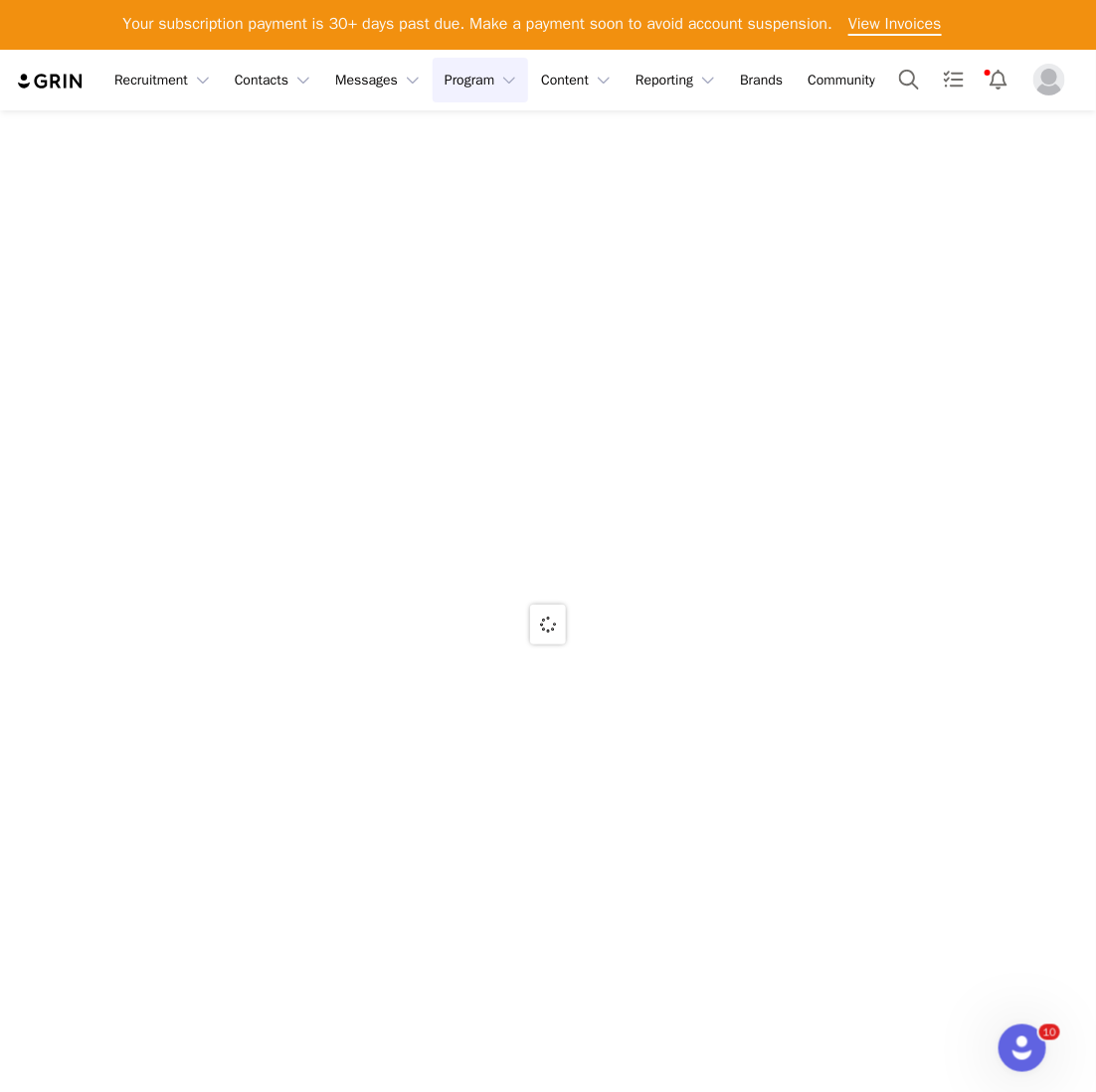 scroll, scrollTop: 0, scrollLeft: 0, axis: both 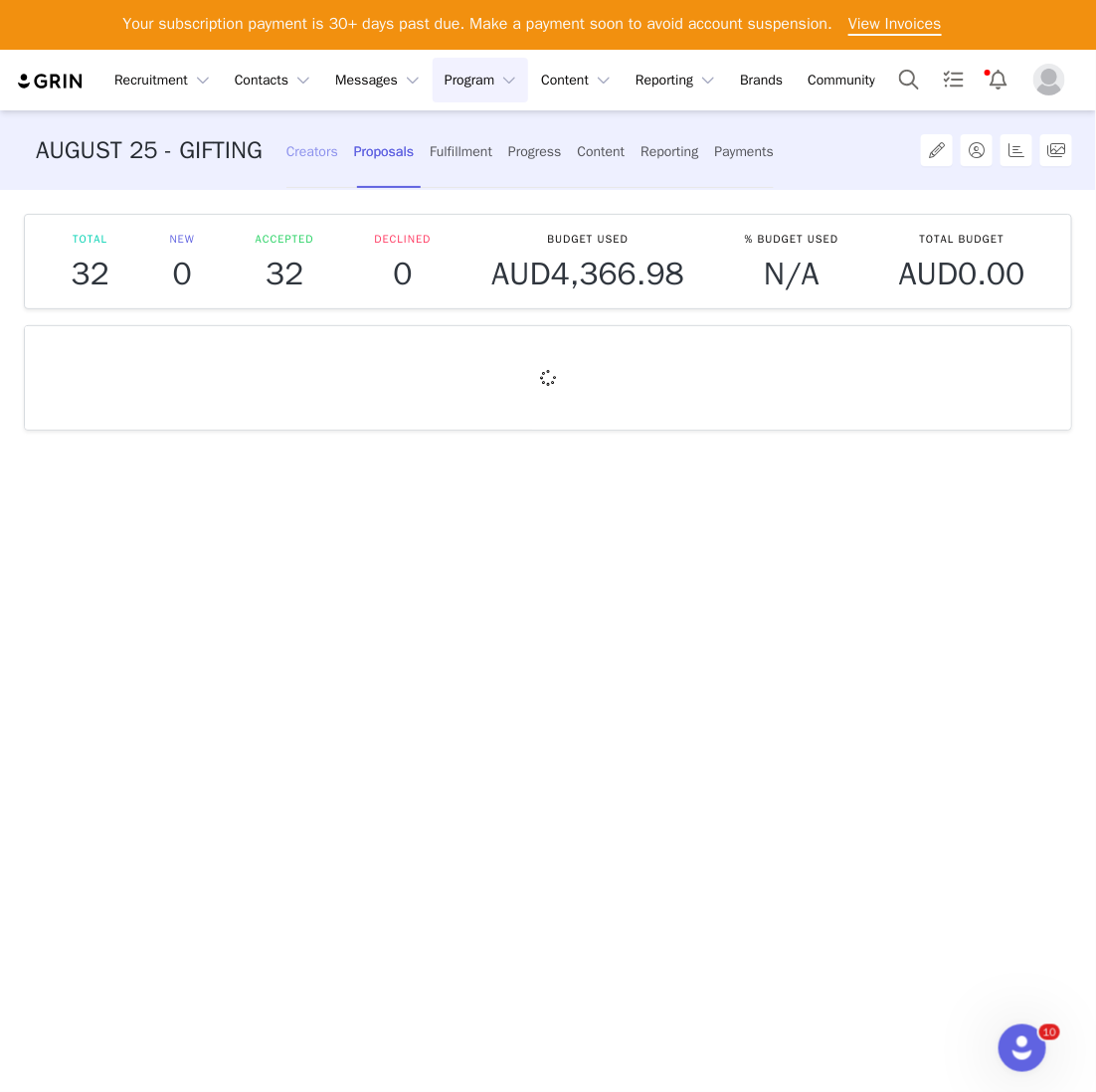 click on "Creators" at bounding box center [312, 151] 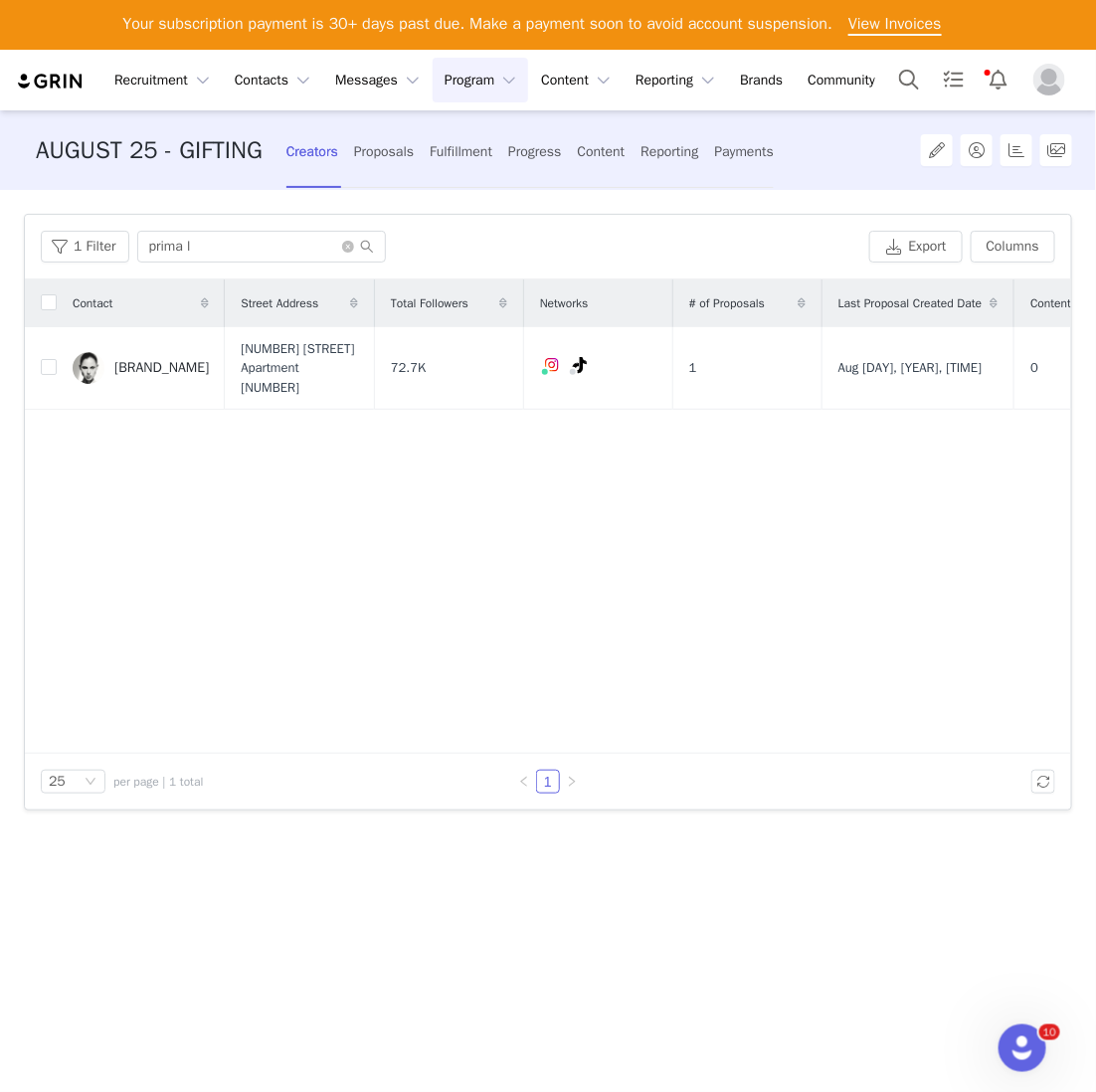 drag, startPoint x: 261, startPoint y: 267, endPoint x: 50, endPoint y: 208, distance: 219.09359 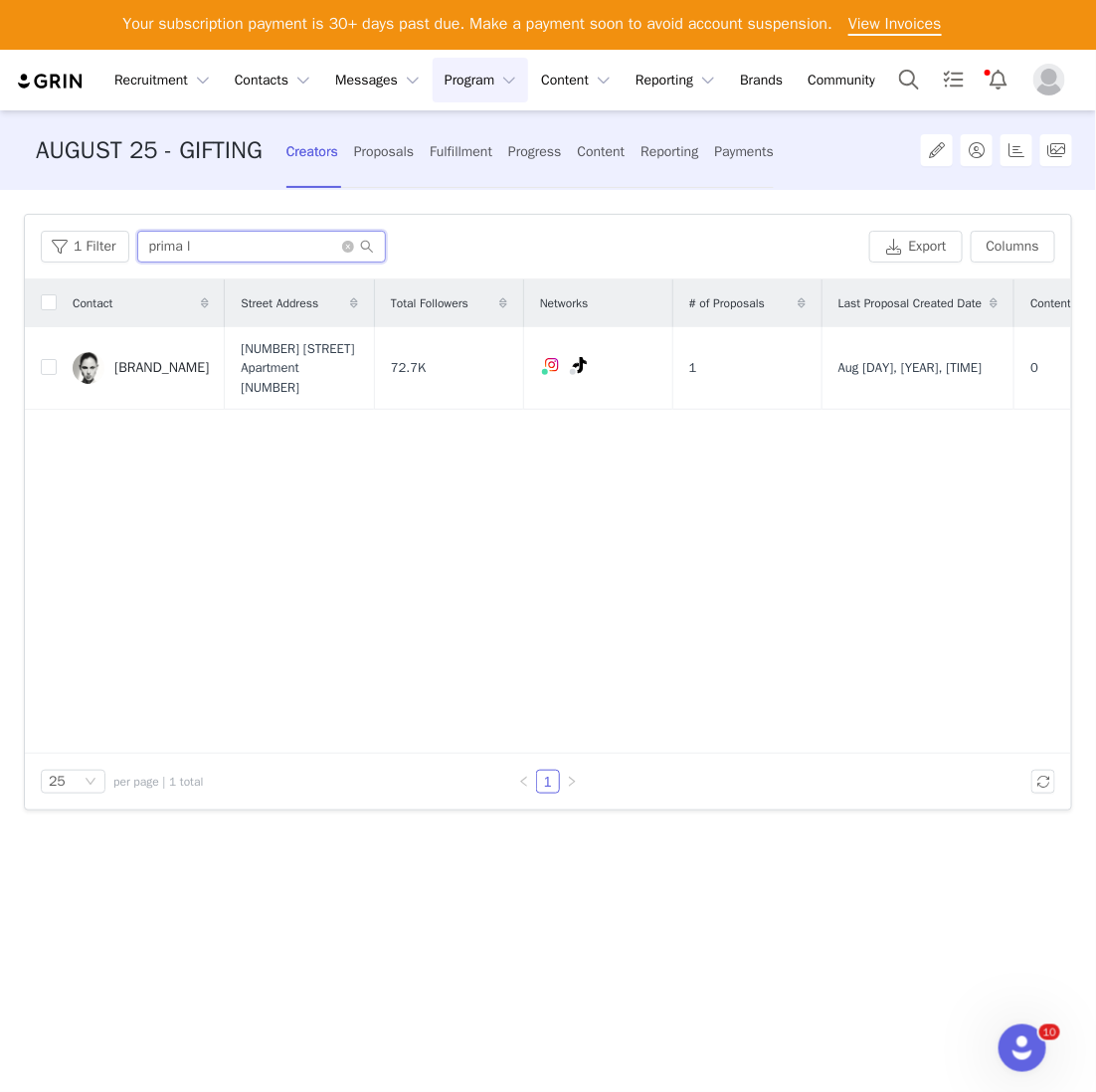 click on "prima l" at bounding box center [262, 247] 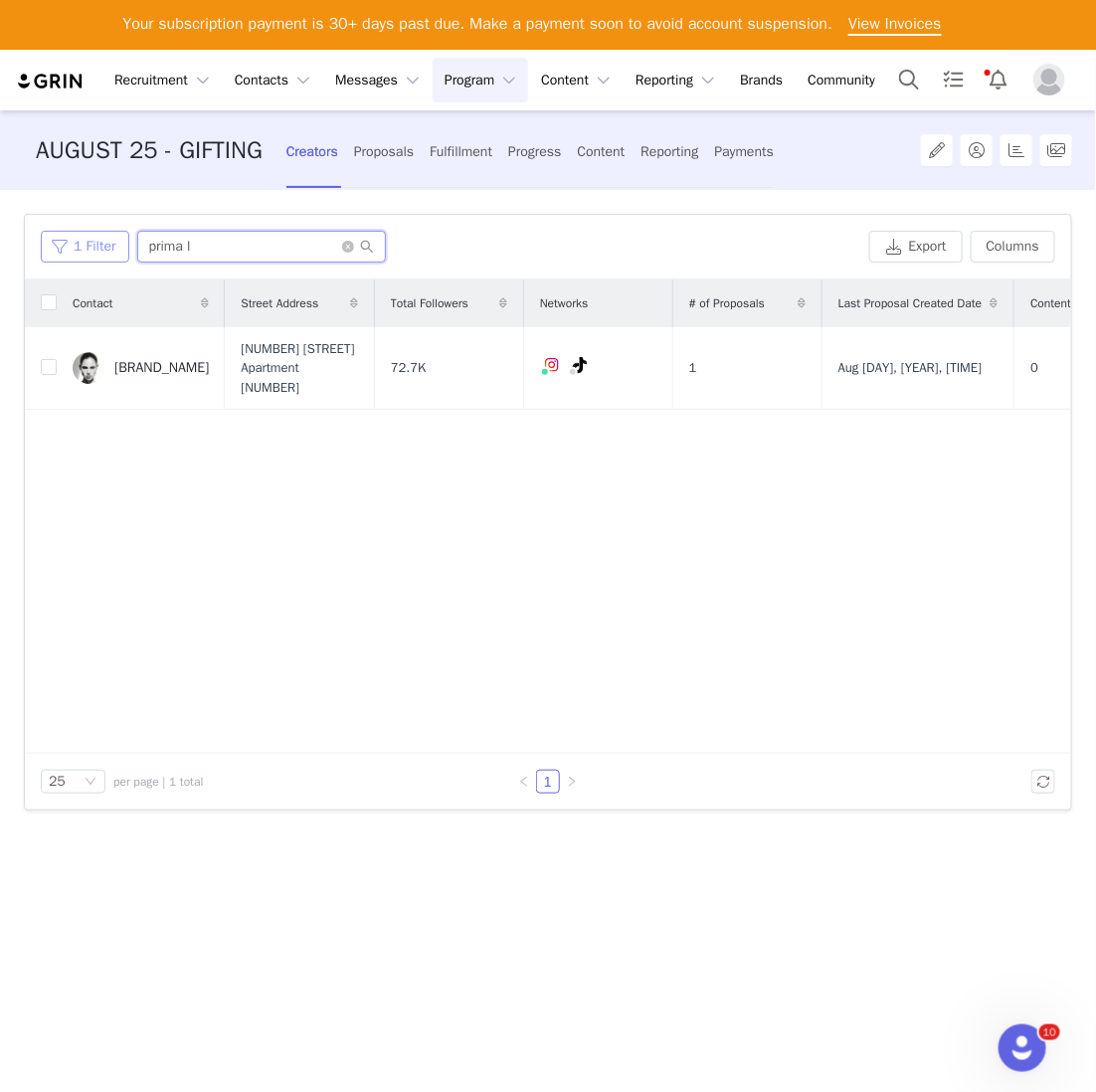 drag, startPoint x: 316, startPoint y: 253, endPoint x: 80, endPoint y: 237, distance: 236.54175 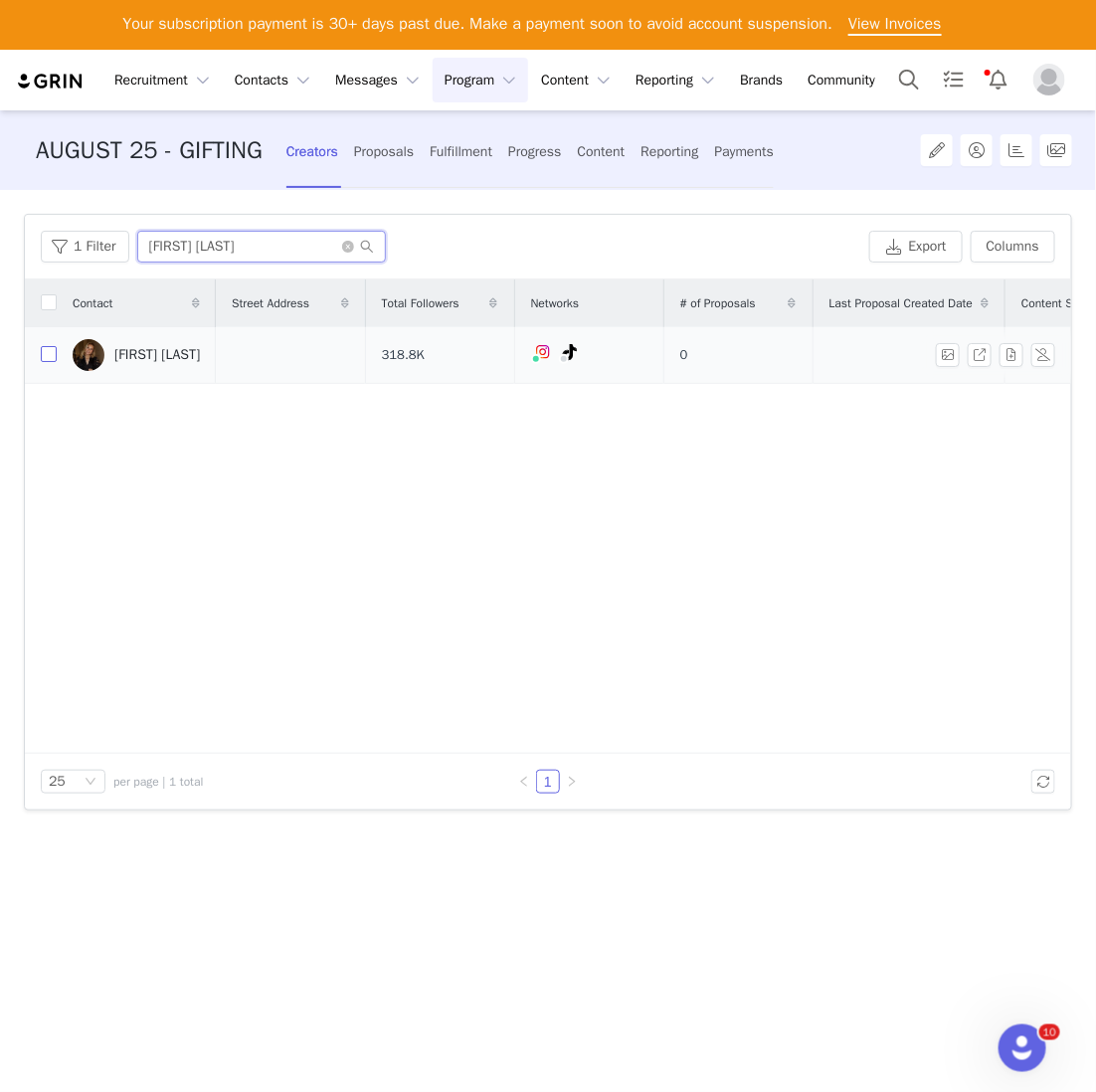type on "laura cap" 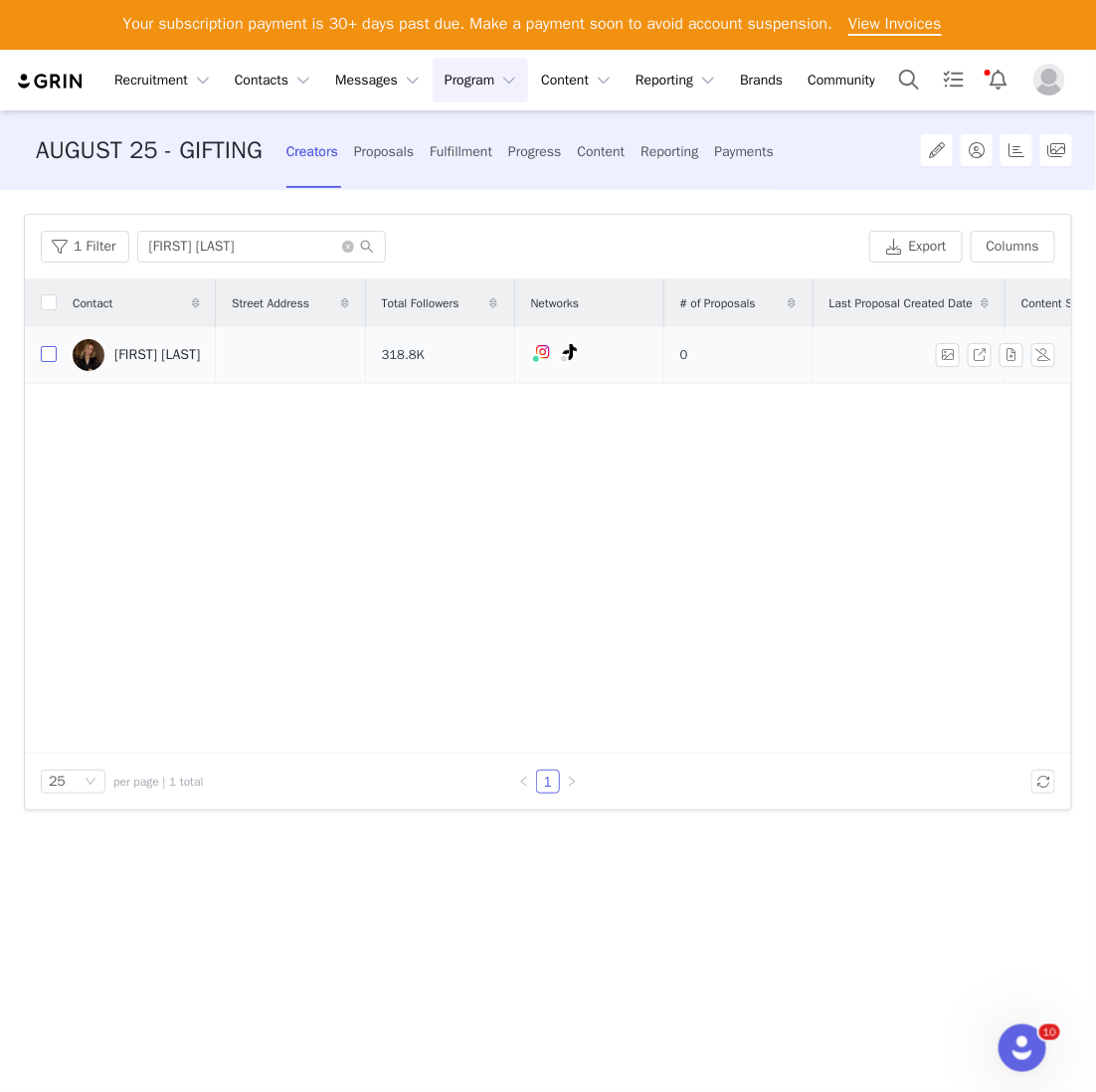 click at bounding box center [49, 354] 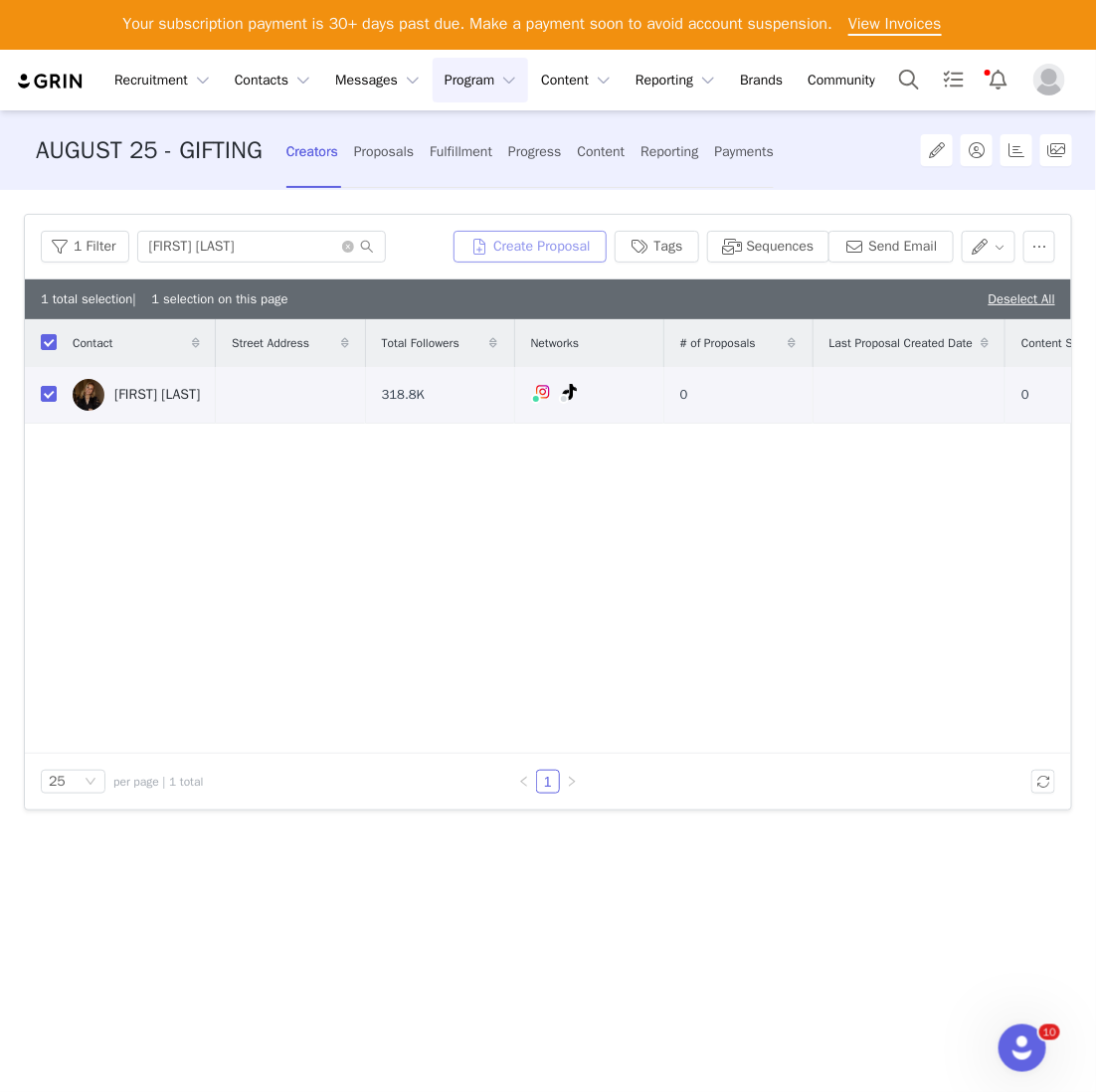 click on "Create Proposal" at bounding box center [530, 247] 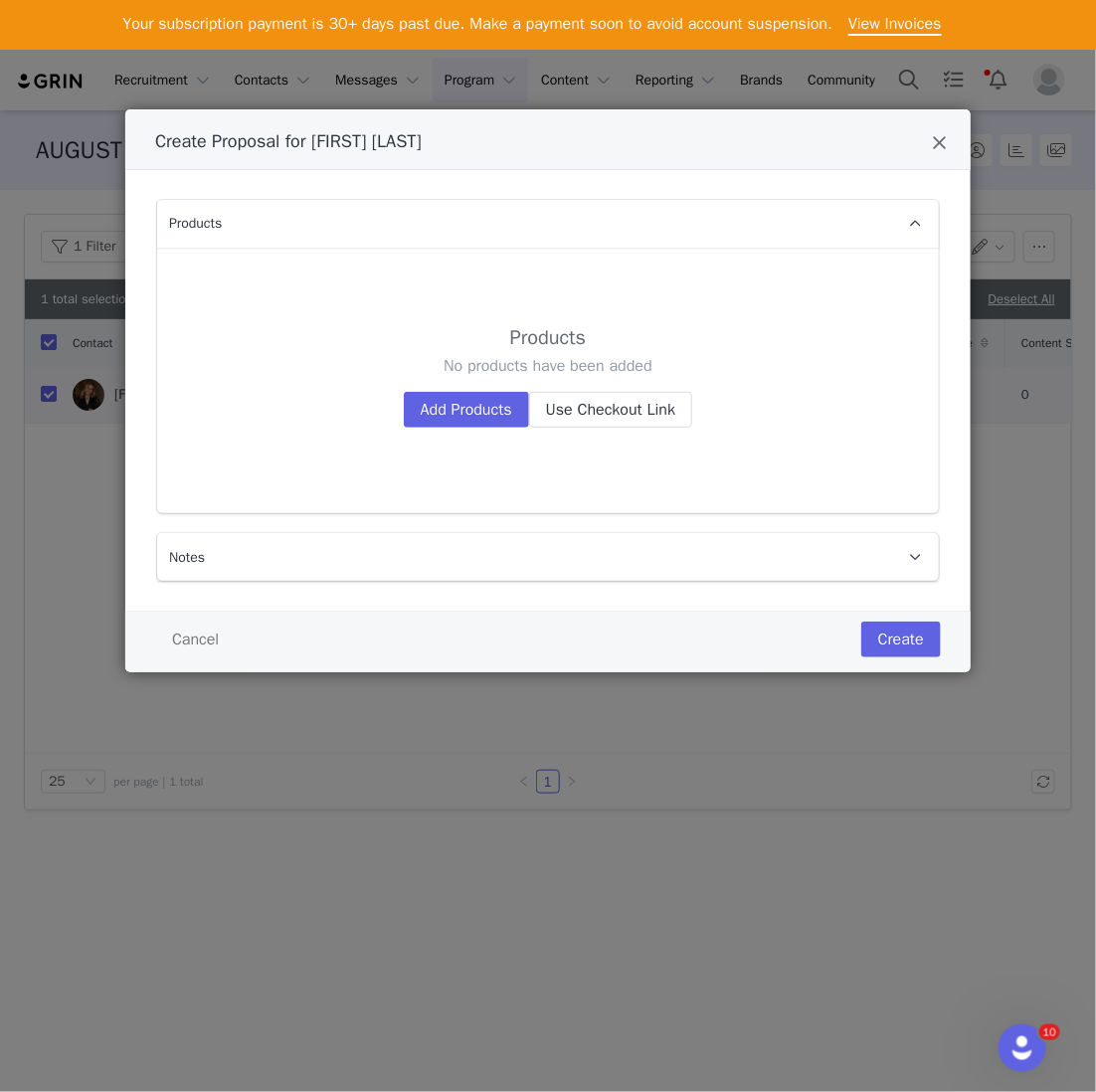 click on "No products have been added Add Products Use Checkout Link" at bounding box center (548, 391) 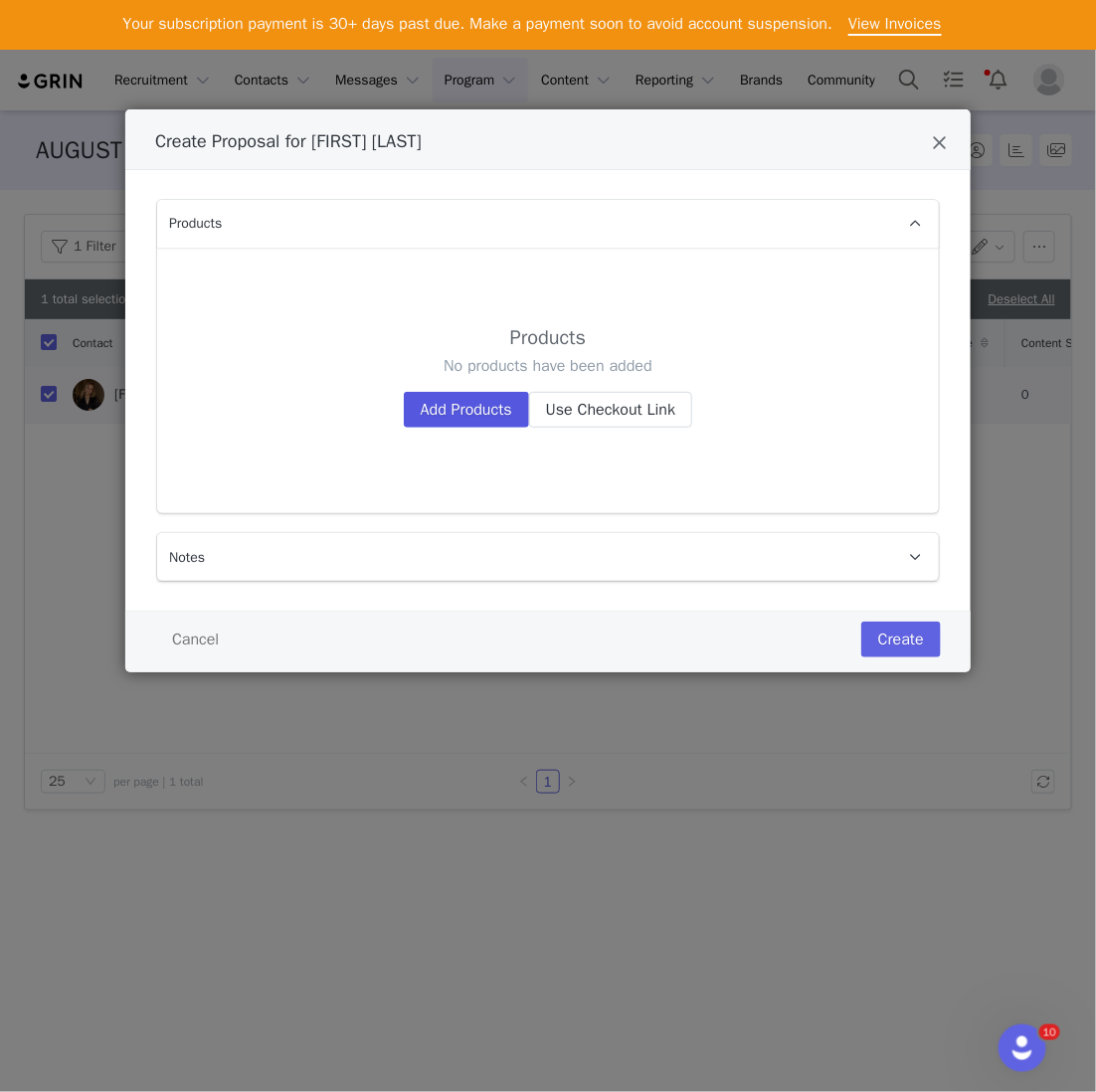 click on "No products have been added Add Products Use Checkout Link" at bounding box center [548, 391] 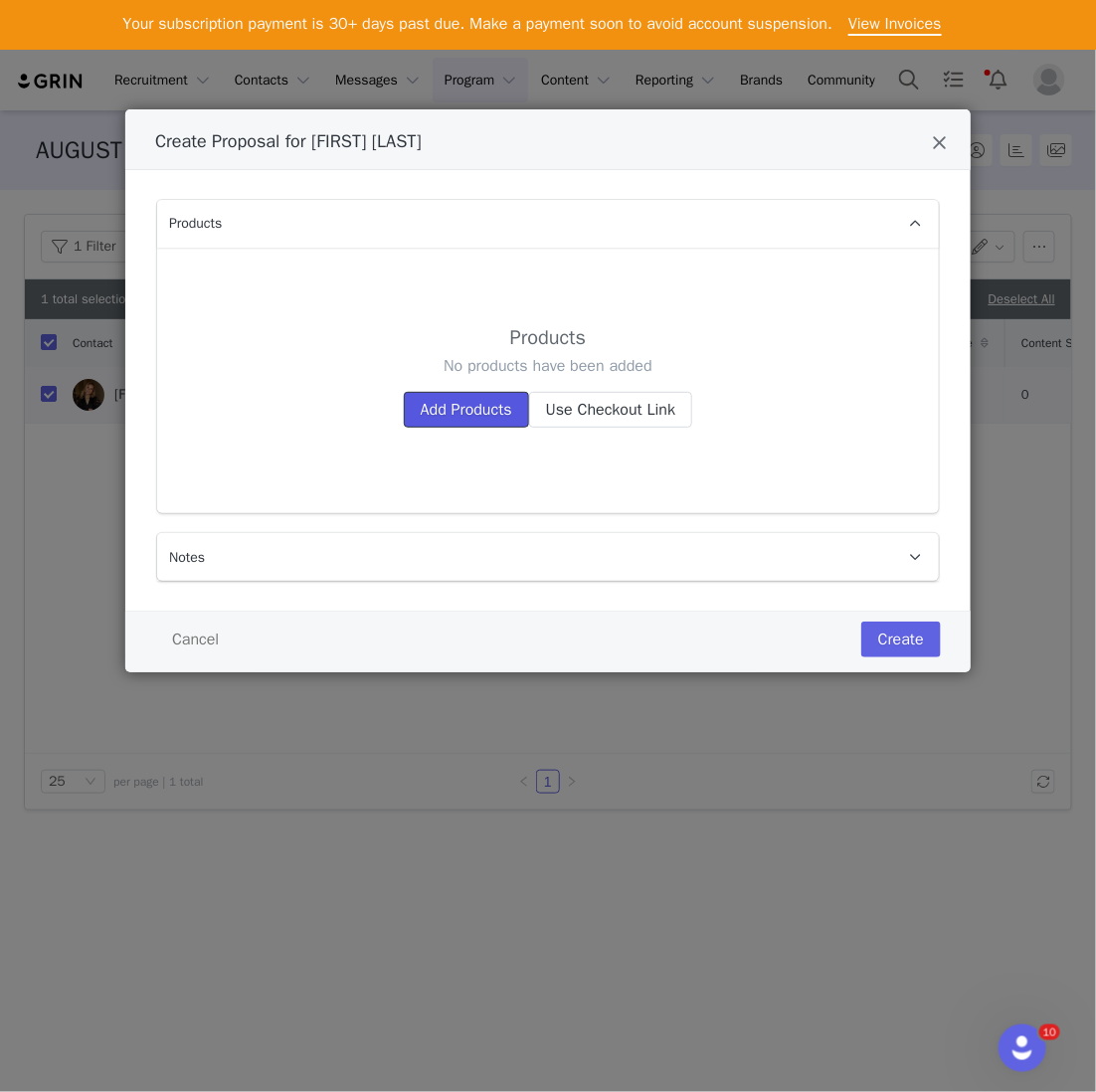 click on "Add Products" at bounding box center [466, 410] 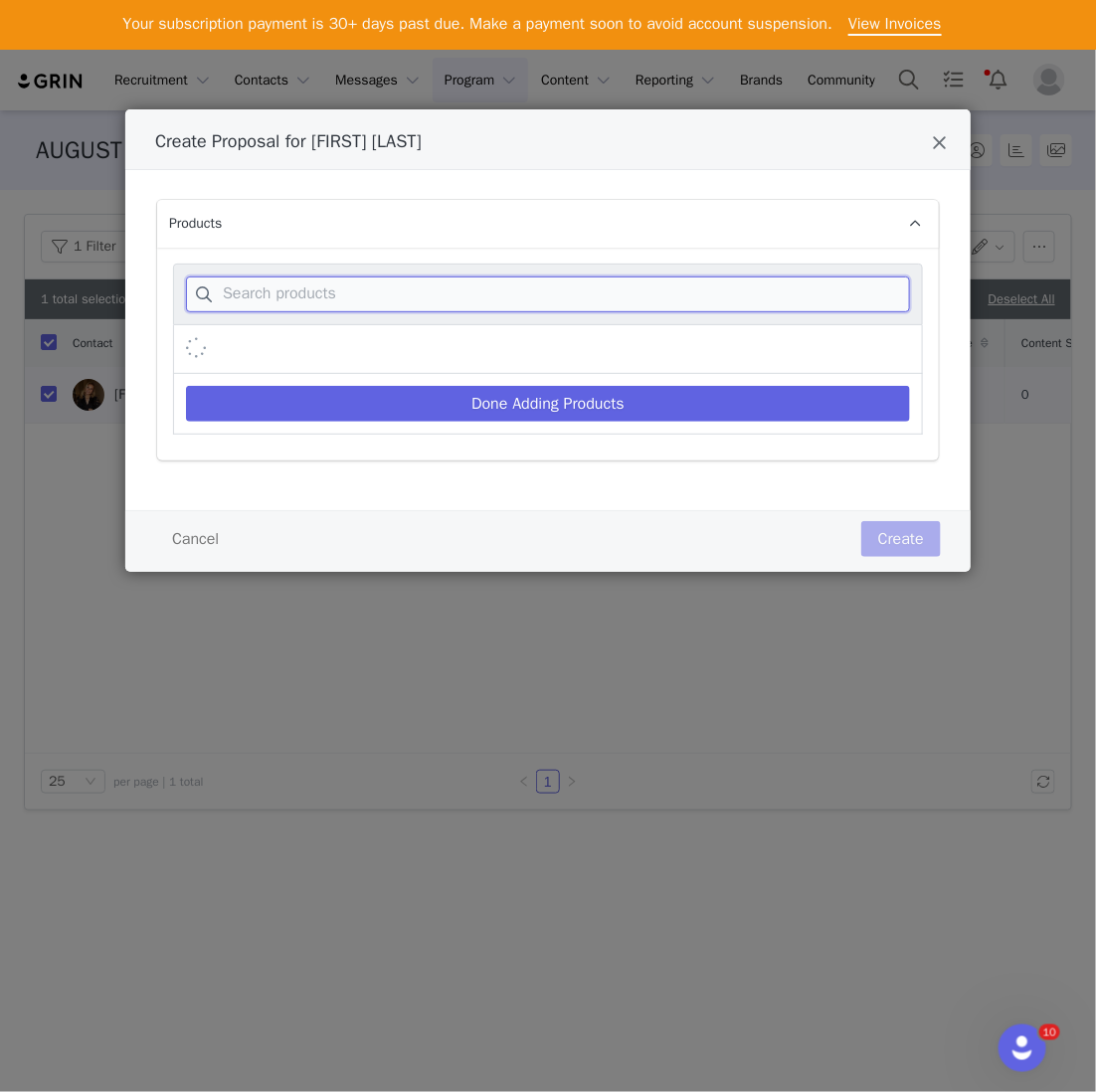 click at bounding box center (548, 294) 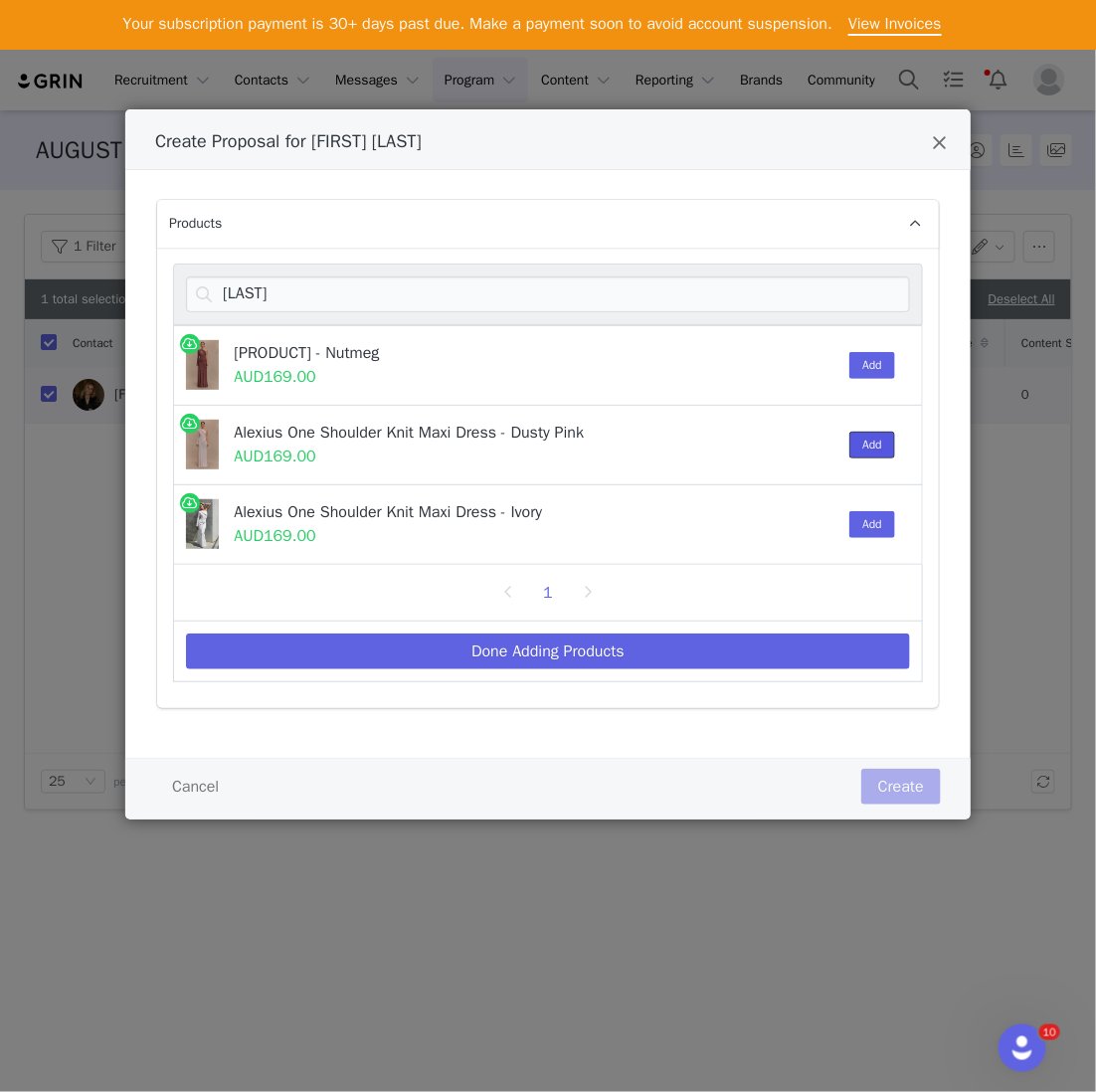 click on "Add" at bounding box center [872, 445] 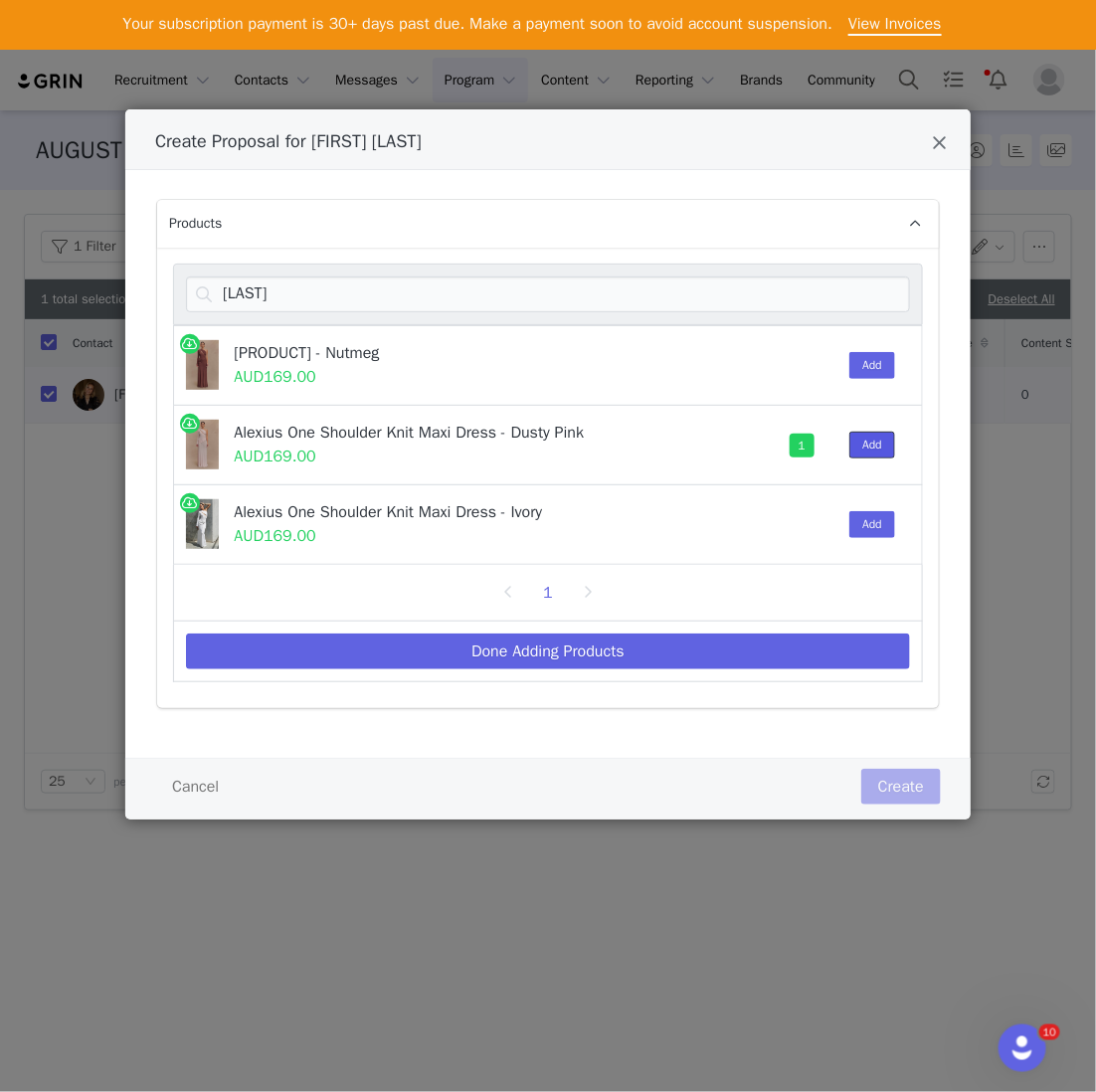 click on "Add" at bounding box center [872, 445] 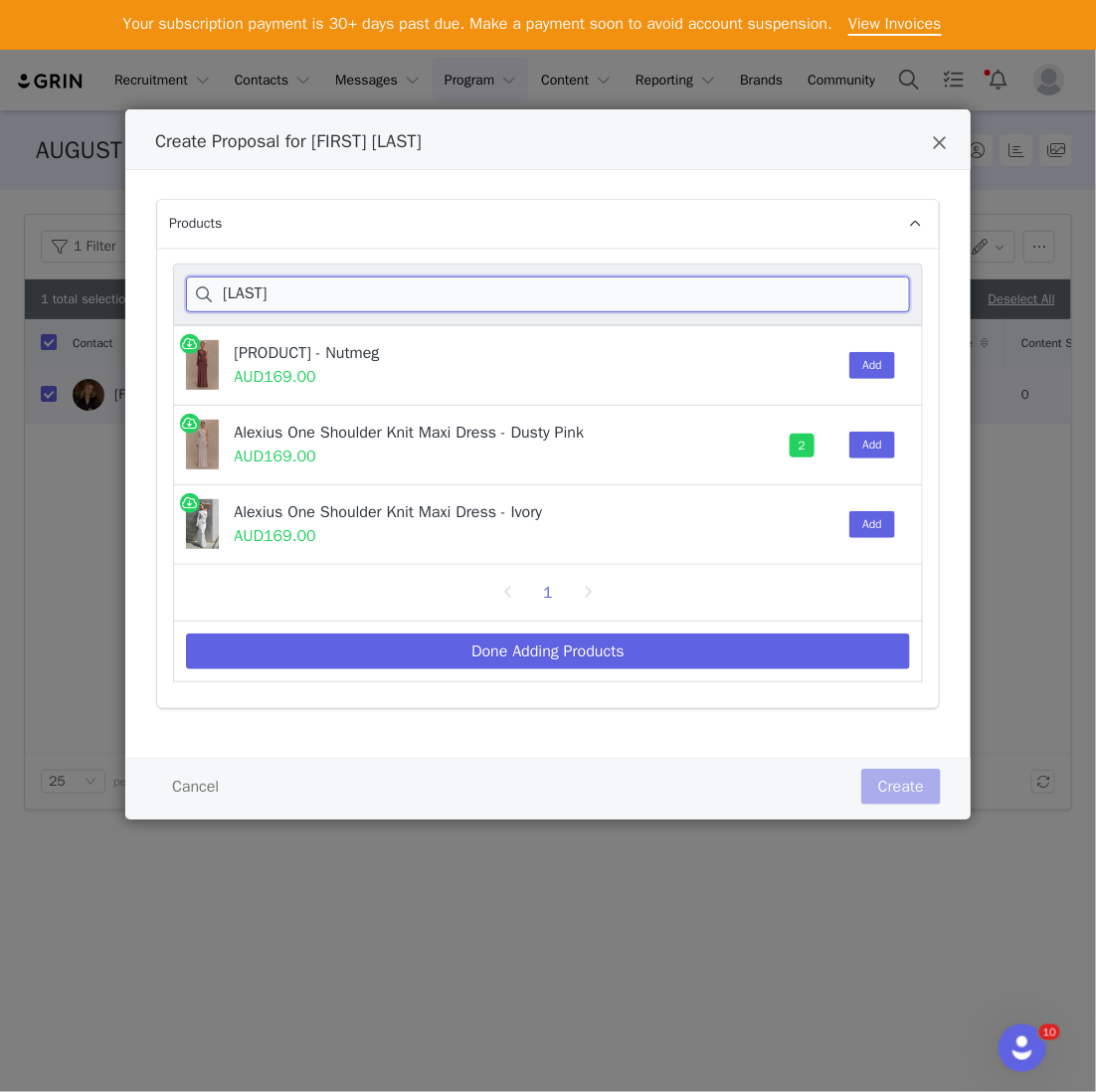 drag, startPoint x: 351, startPoint y: 289, endPoint x: 112, endPoint y: 269, distance: 239.83536 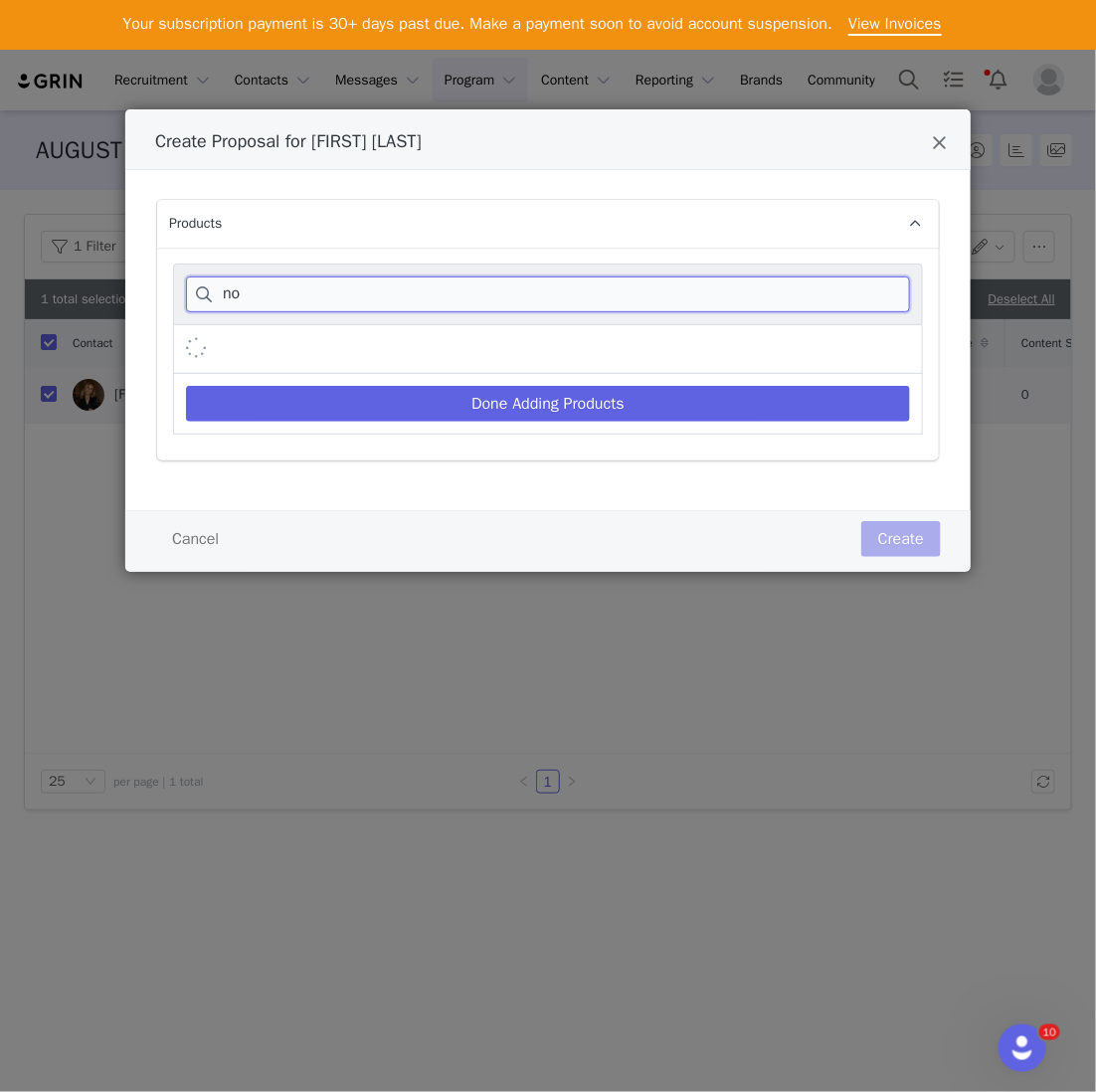 type on "n" 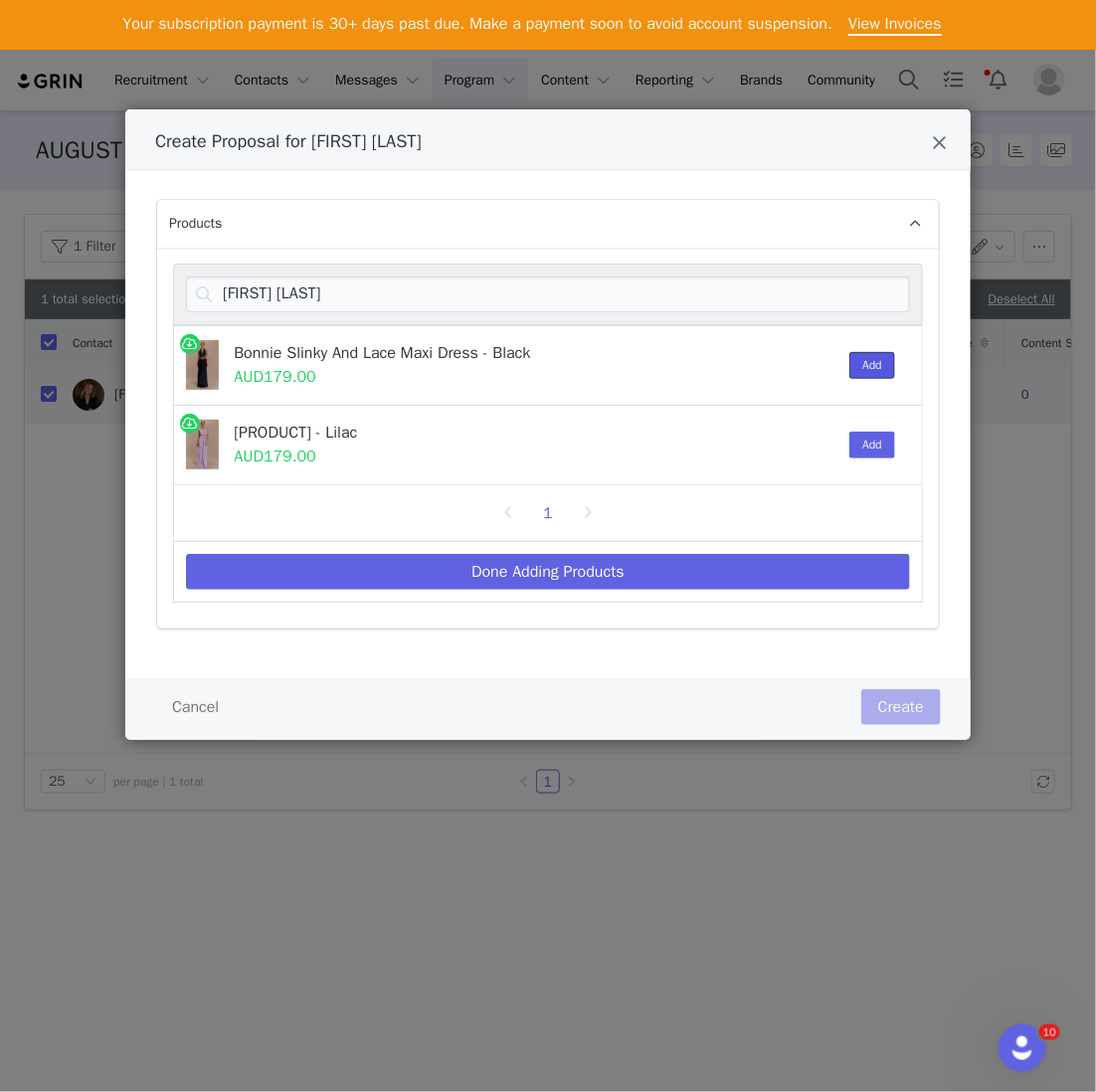 click on "Add" at bounding box center [872, 365] 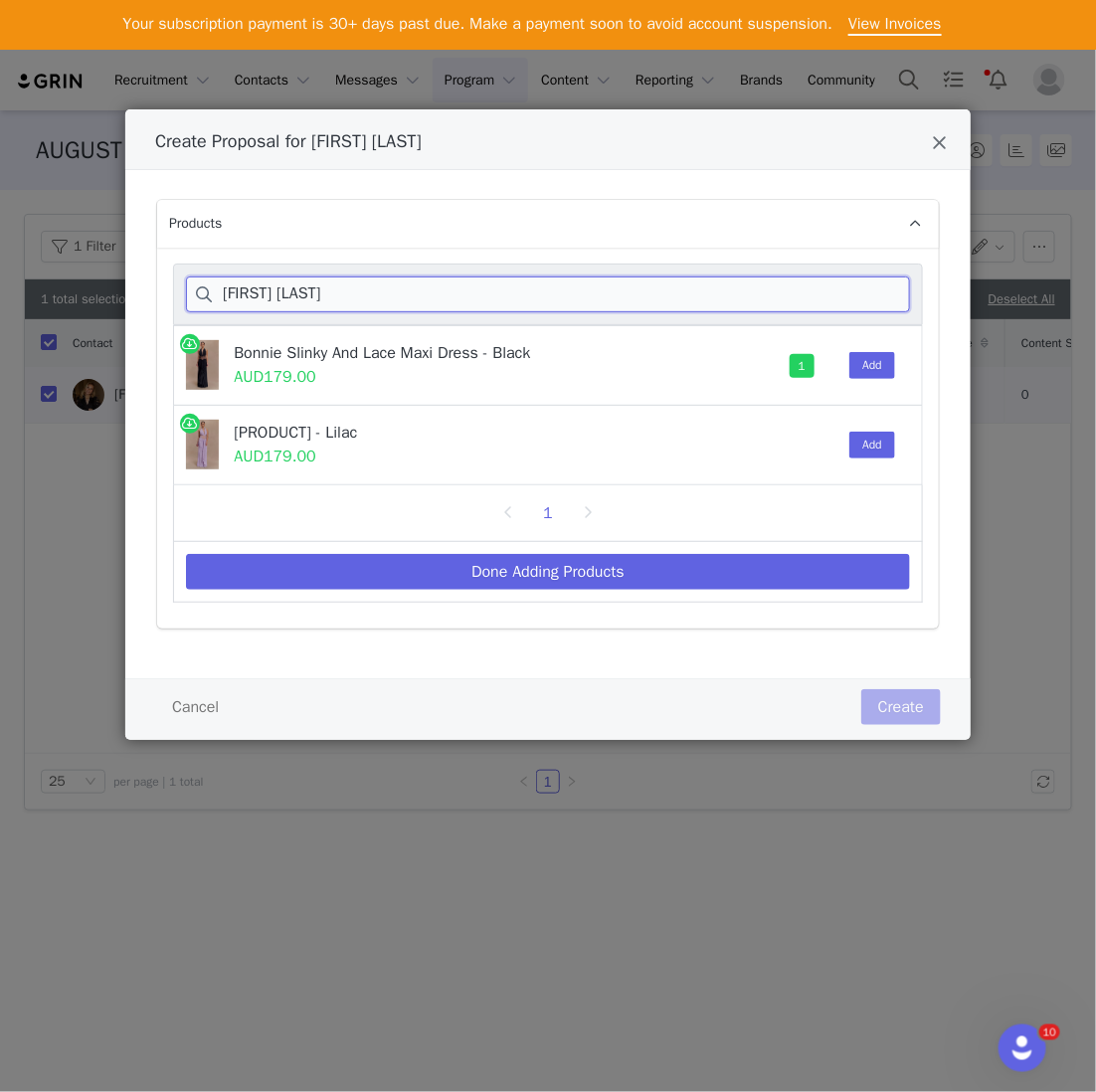 drag, startPoint x: 360, startPoint y: 285, endPoint x: 178, endPoint y: 280, distance: 182.0687 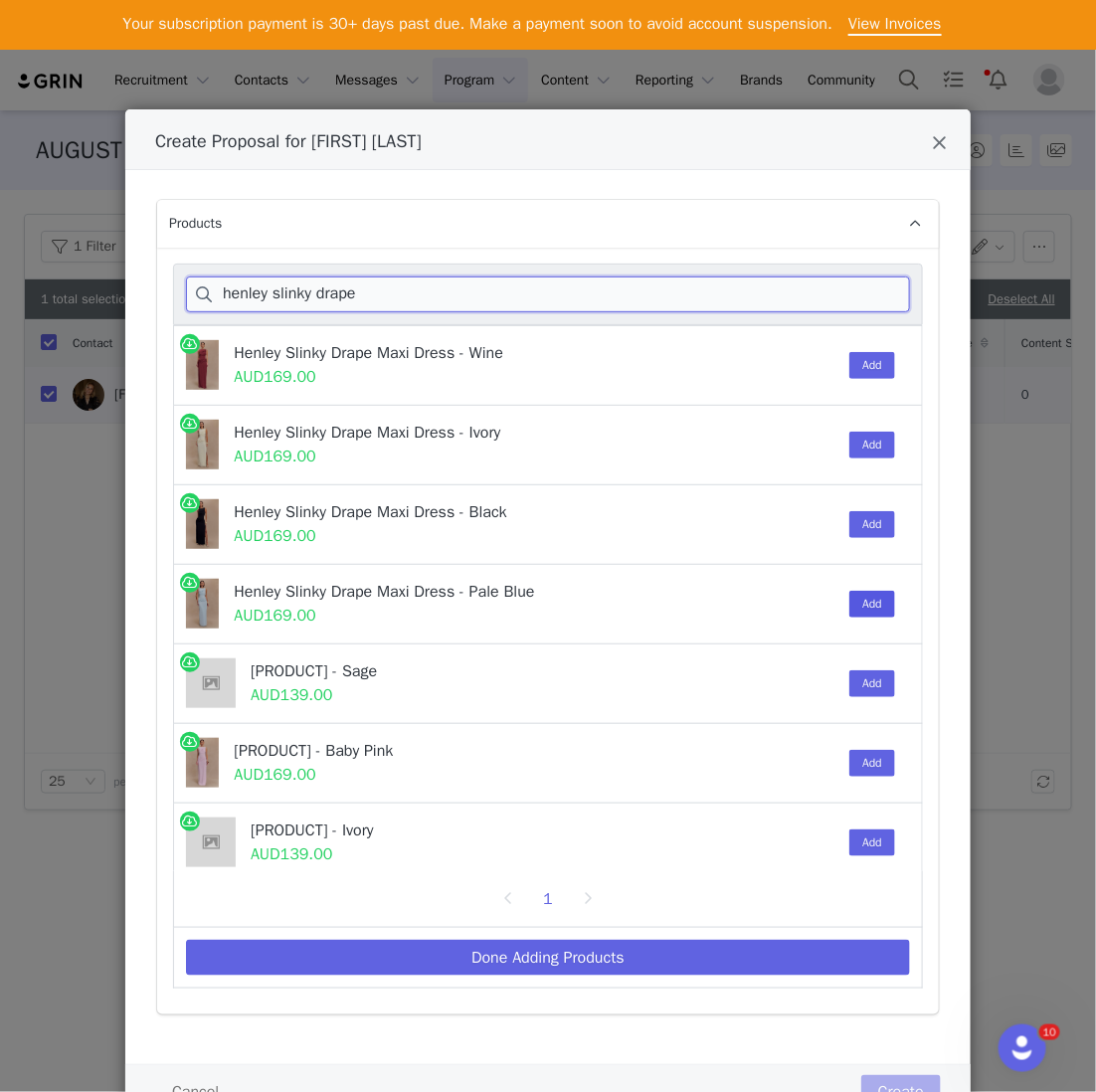 type on "henley slinky drape" 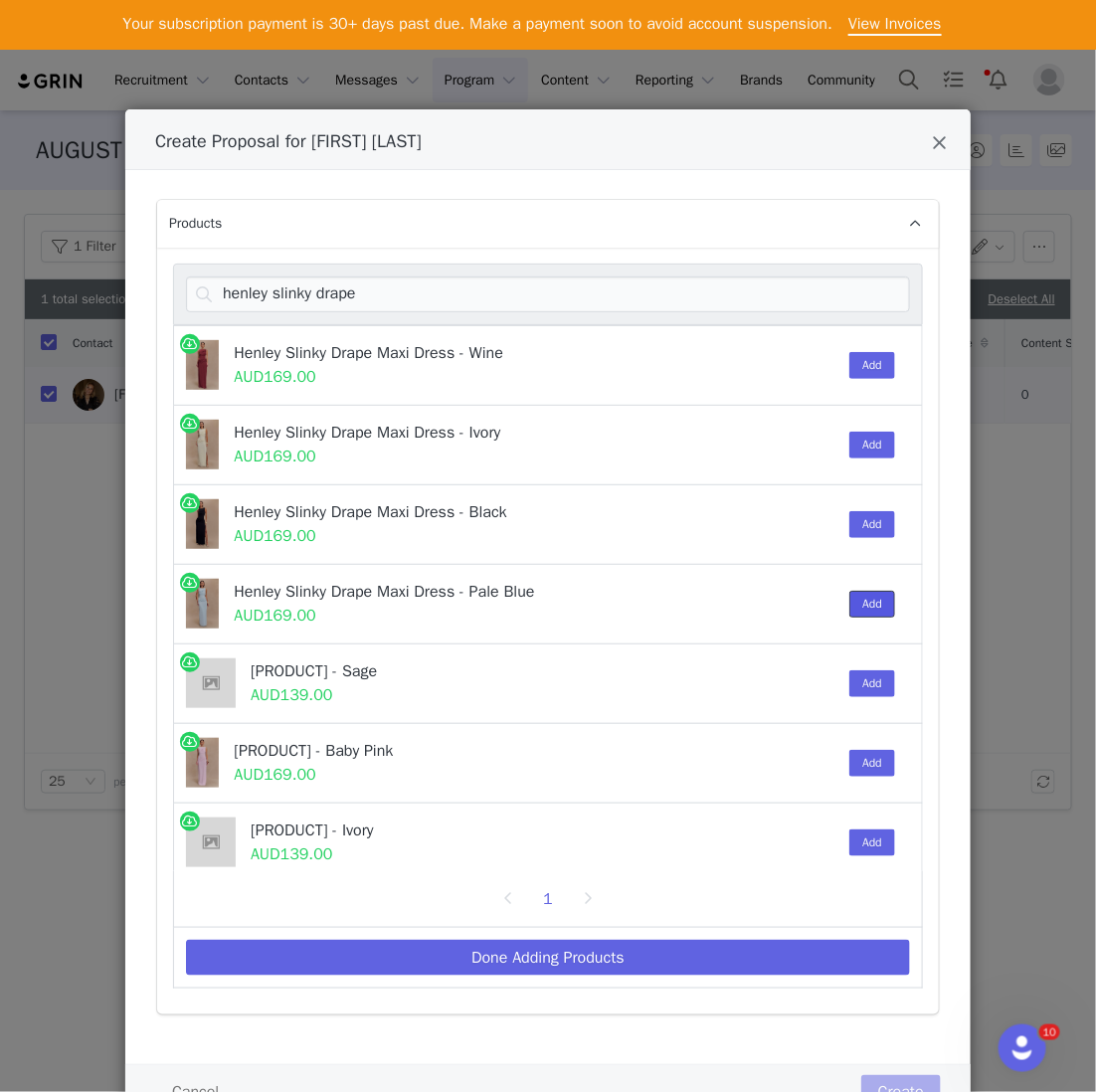 click on "Add" at bounding box center (872, 604) 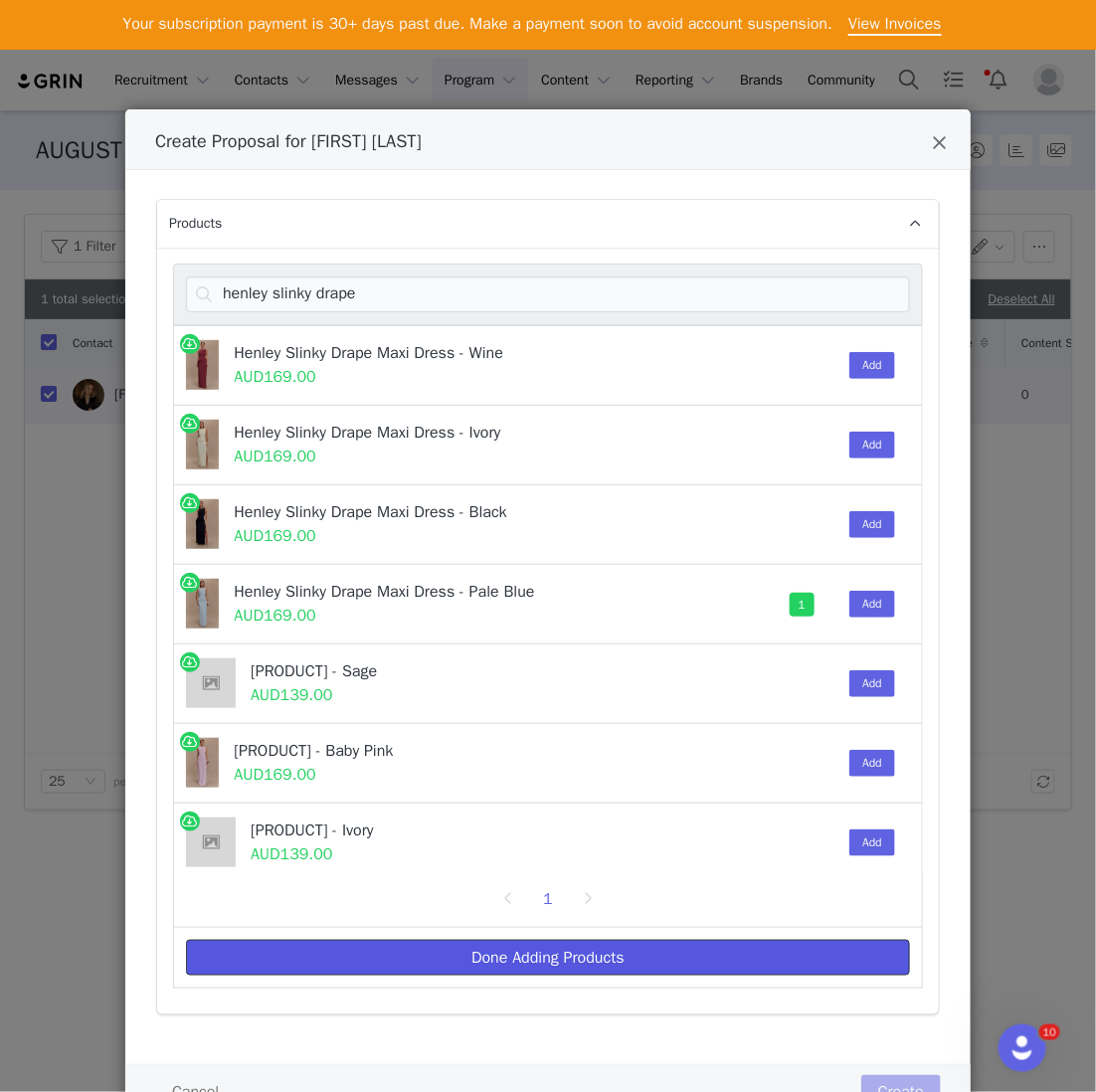 click on "Done Adding Products" at bounding box center (548, 958) 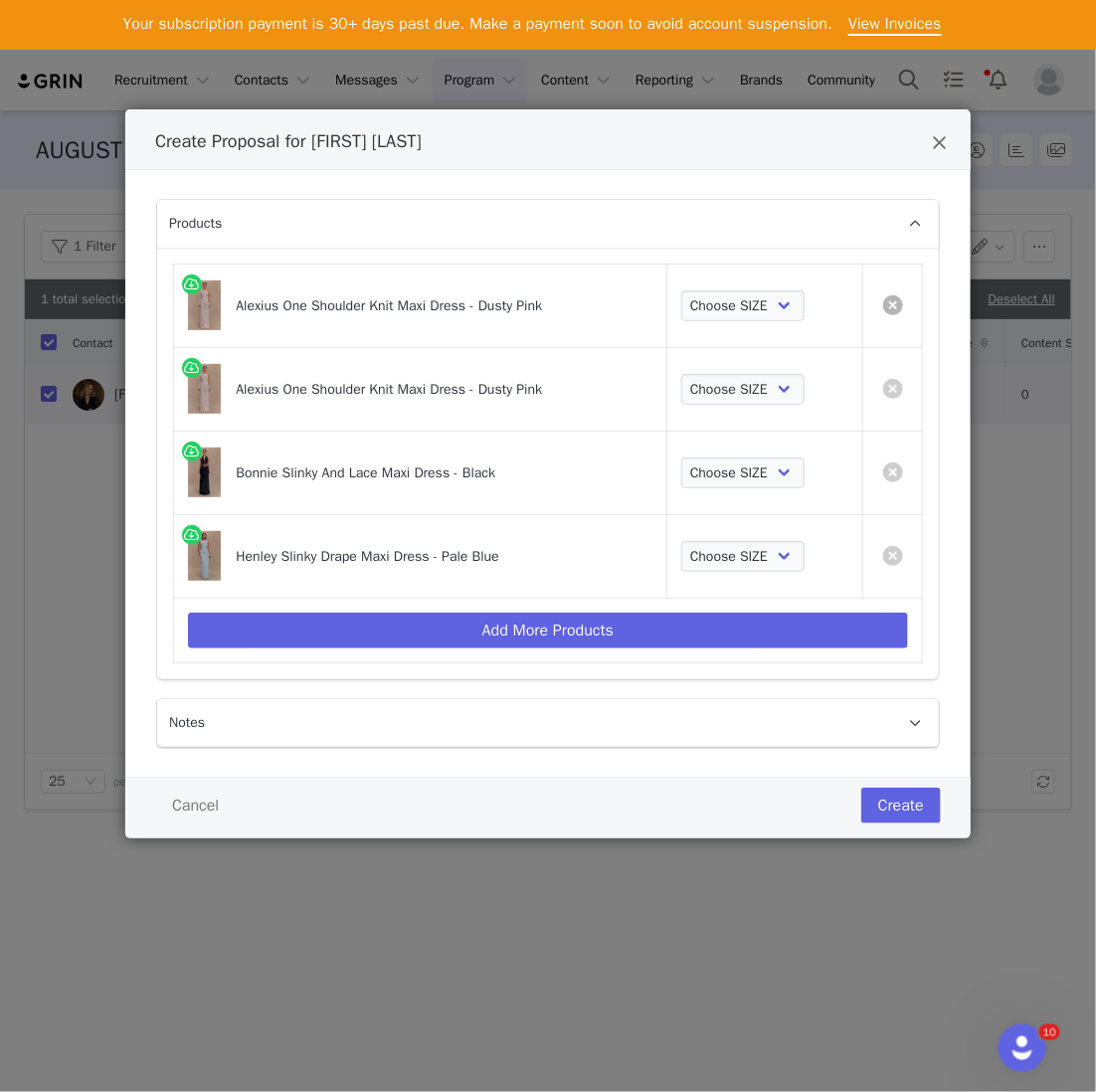 click at bounding box center [893, 305] 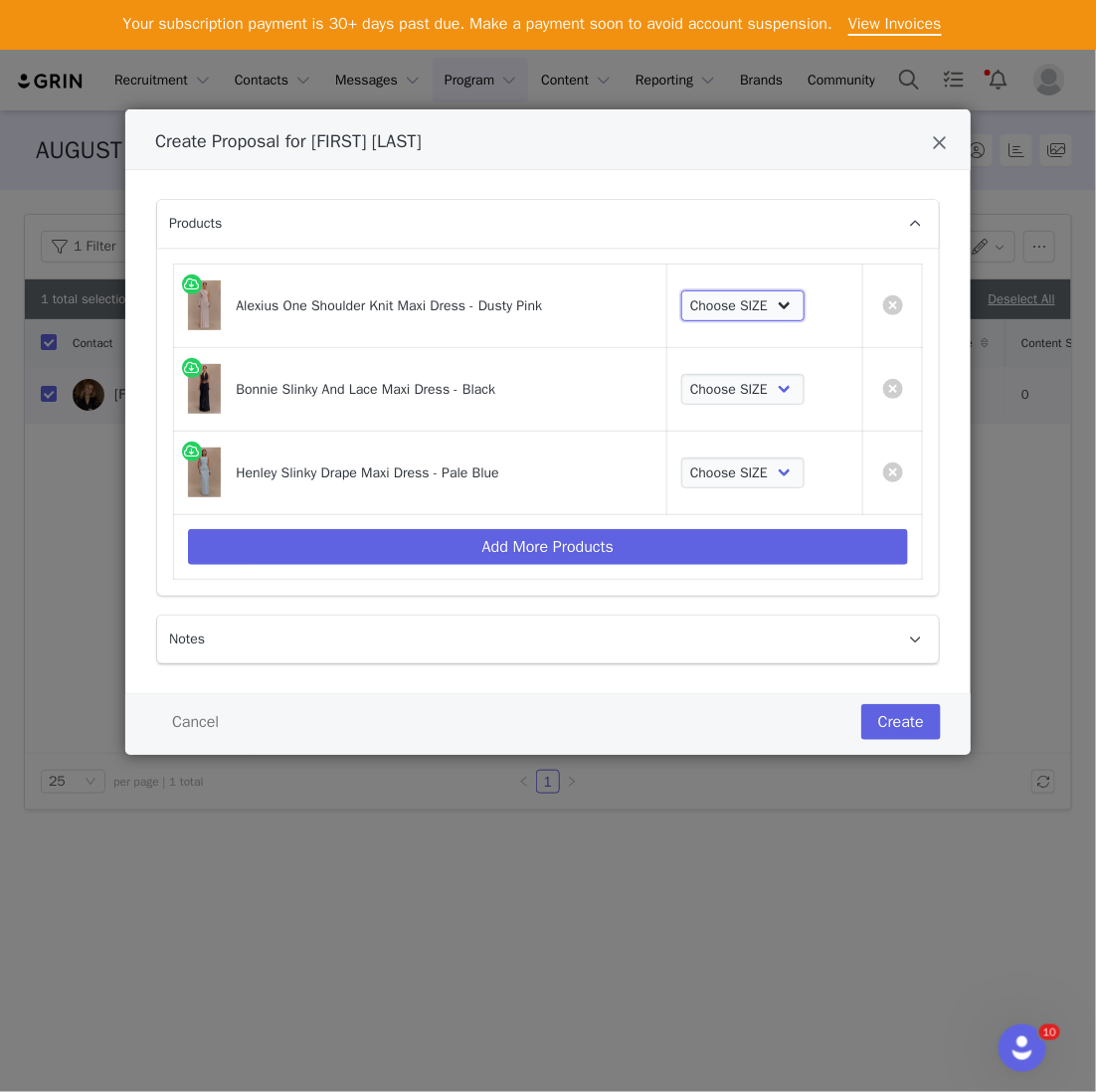 click on "Choose SIZE  XXS   XS   S   M   L   XL   XXL   3XL" at bounding box center [743, 306] 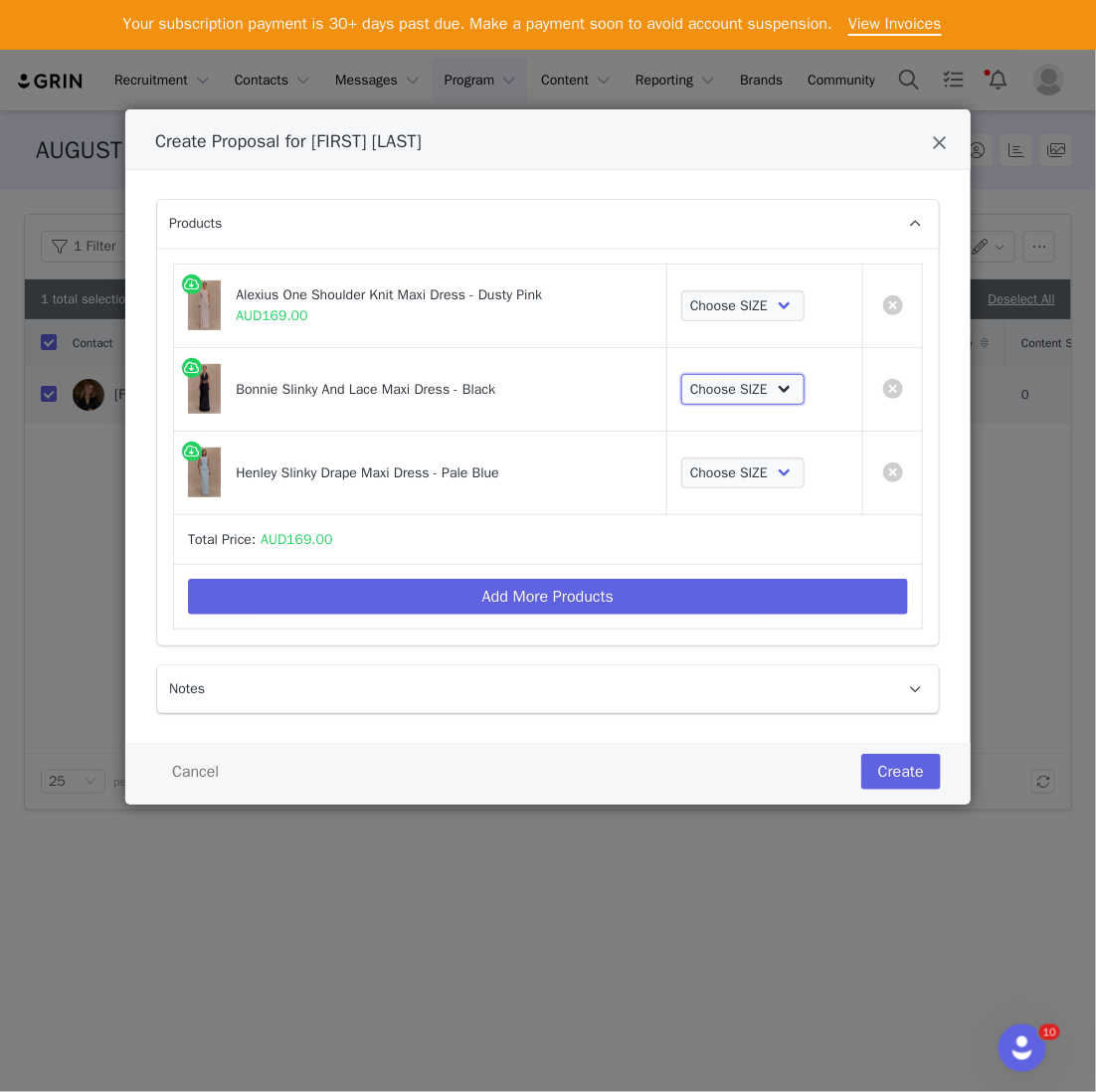 click on "Choose SIZE  XXS   XS   S   M   L   XL   XXL   3XL" at bounding box center (743, 390) 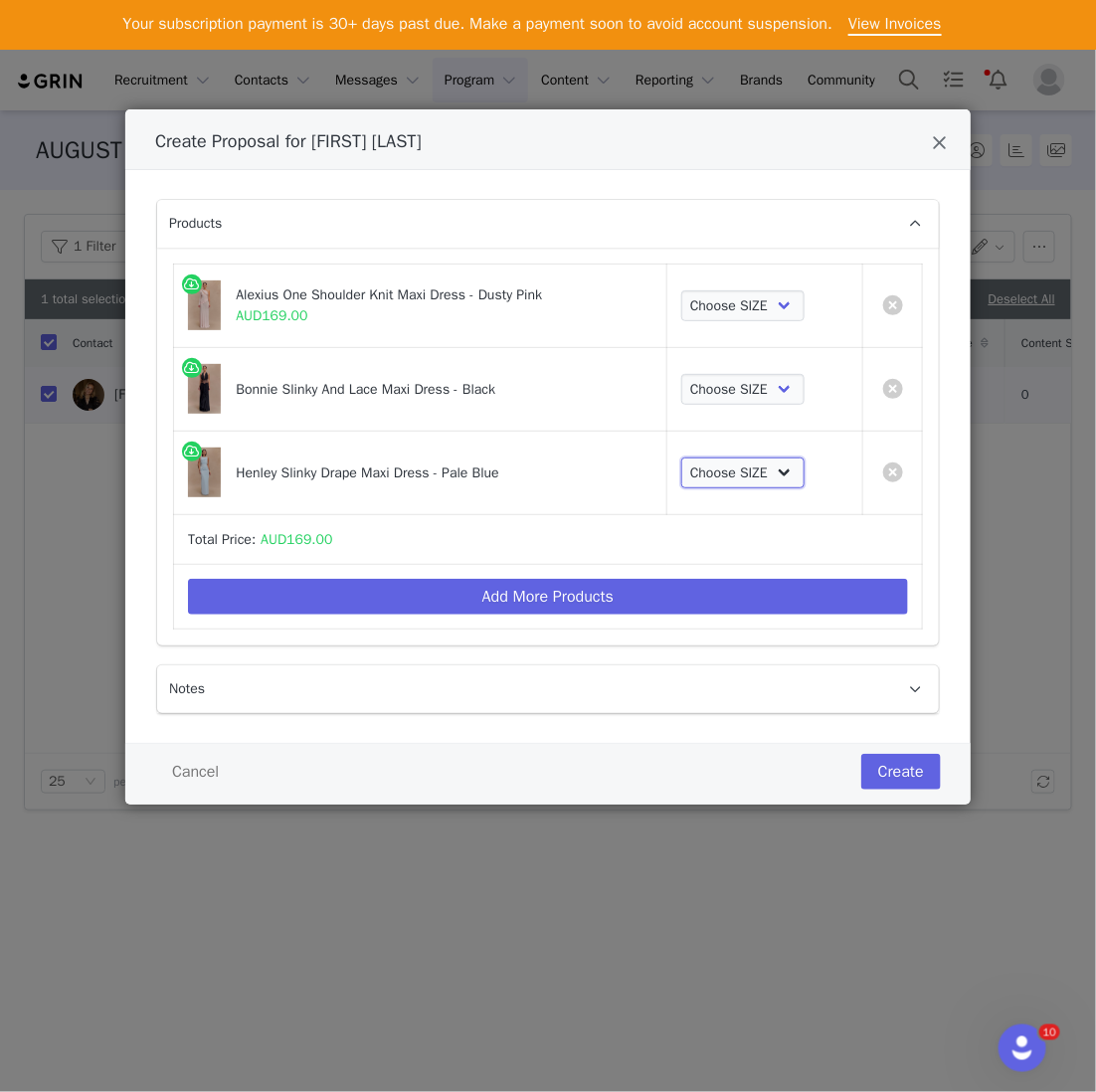 click on "Choose SIZE  XXS   XS   S   M   L   XL   XXL   3XL" at bounding box center [743, 473] 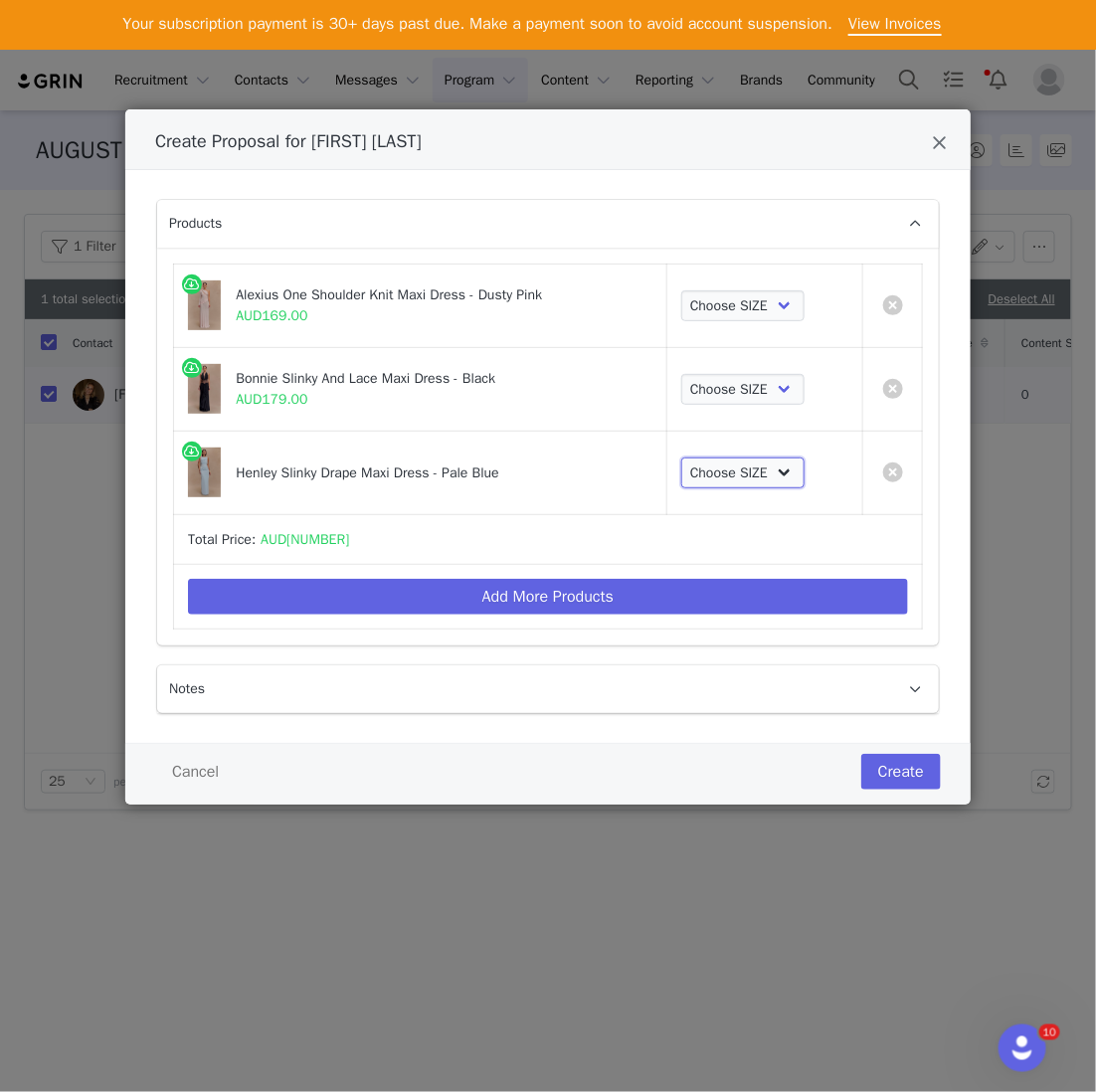 select on "26175913" 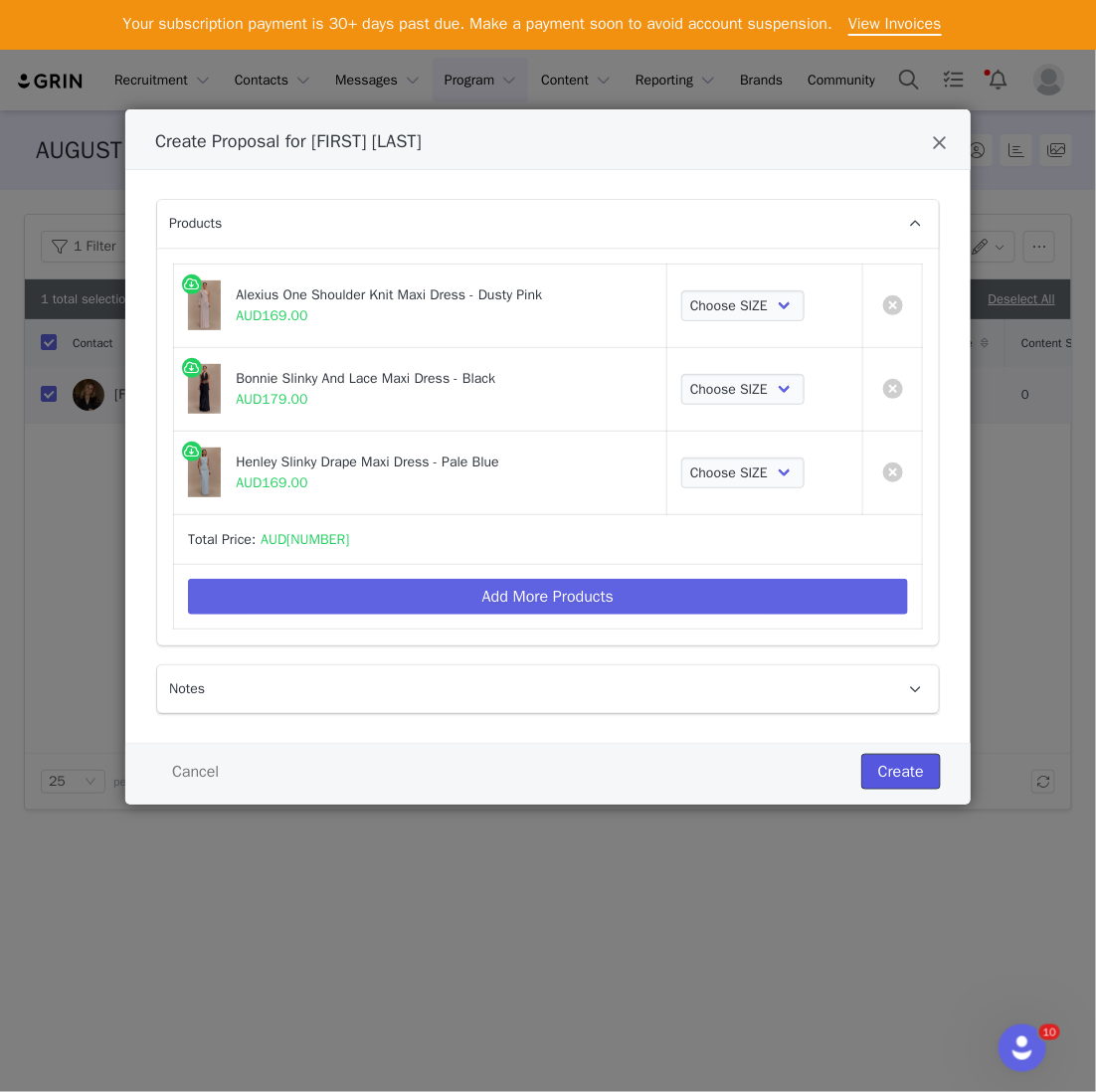 click on "Create" at bounding box center (901, 772) 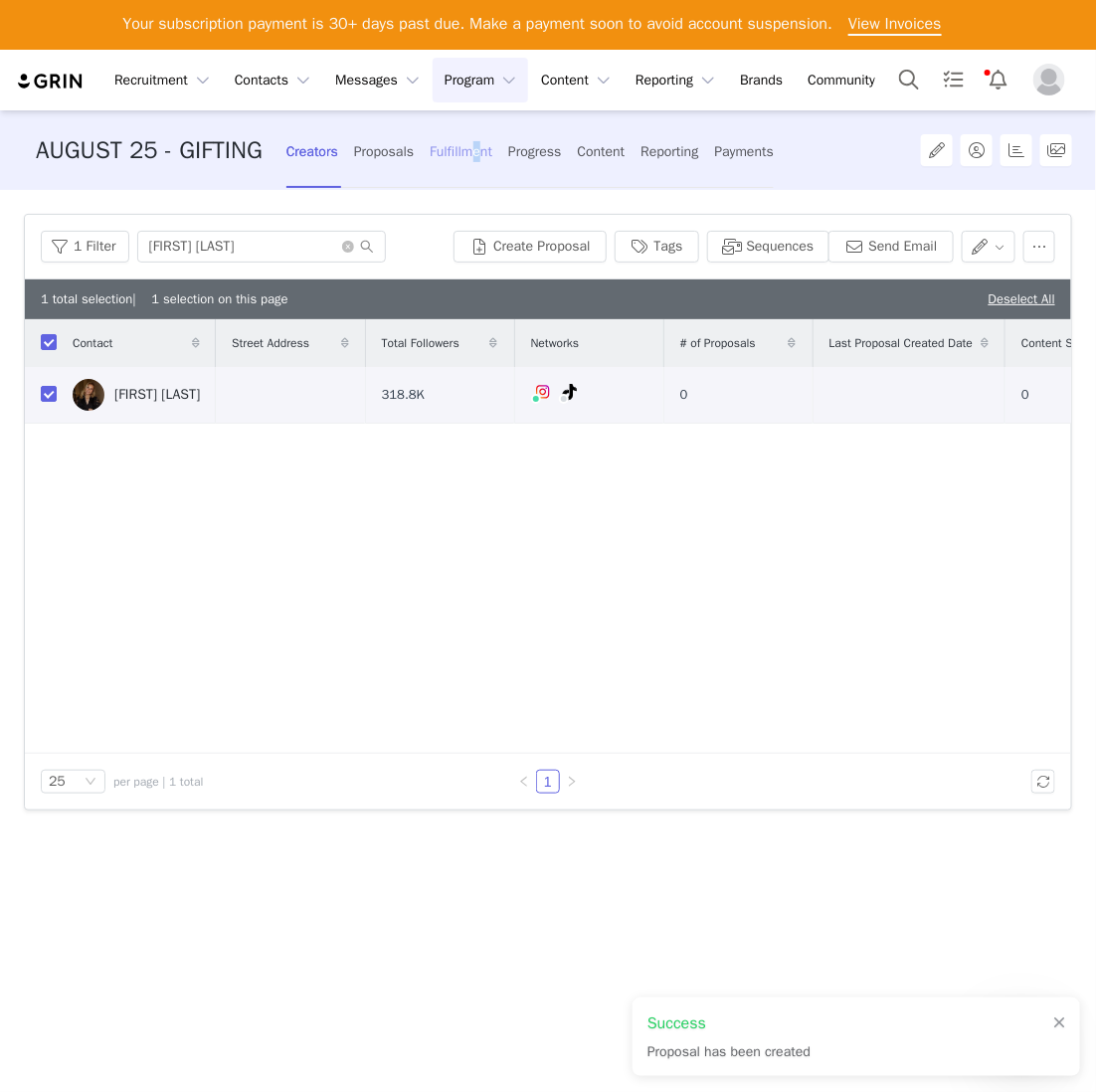 click on "Fulfillment" at bounding box center [460, 151] 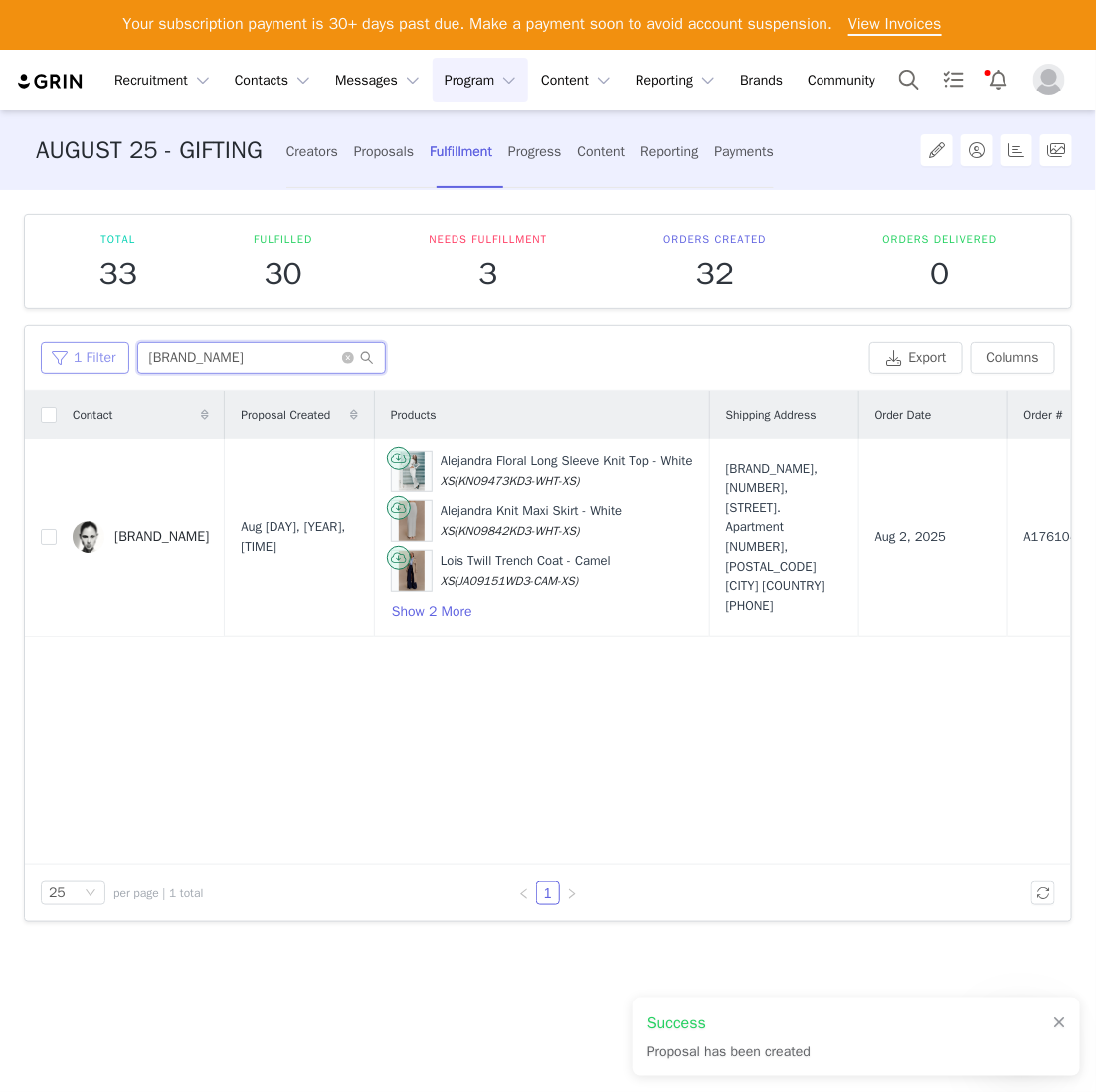 drag, startPoint x: 245, startPoint y: 349, endPoint x: 47, endPoint y: 341, distance: 198.16155 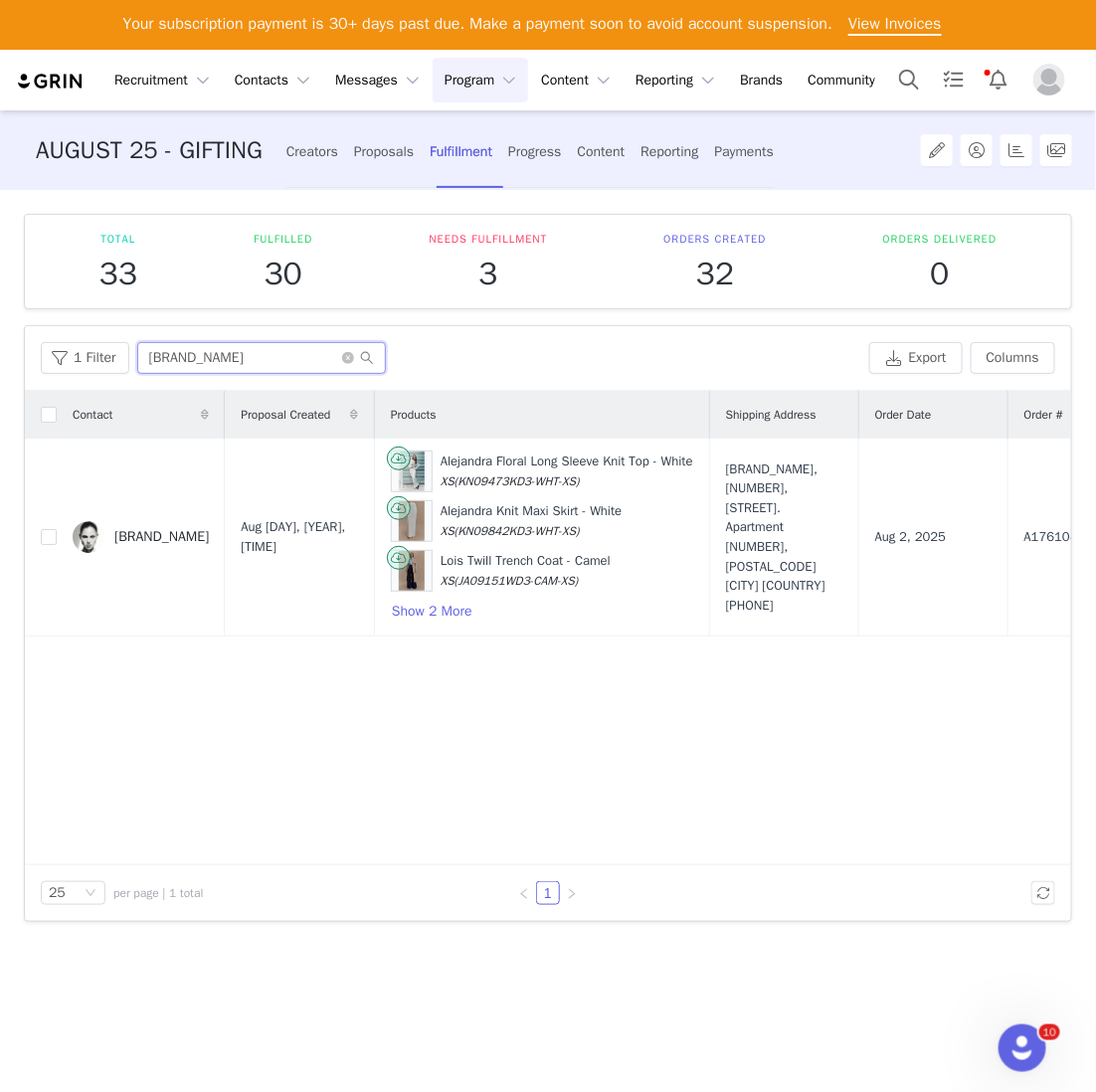drag, startPoint x: 217, startPoint y: 361, endPoint x: 47, endPoint y: 339, distance: 171.4176 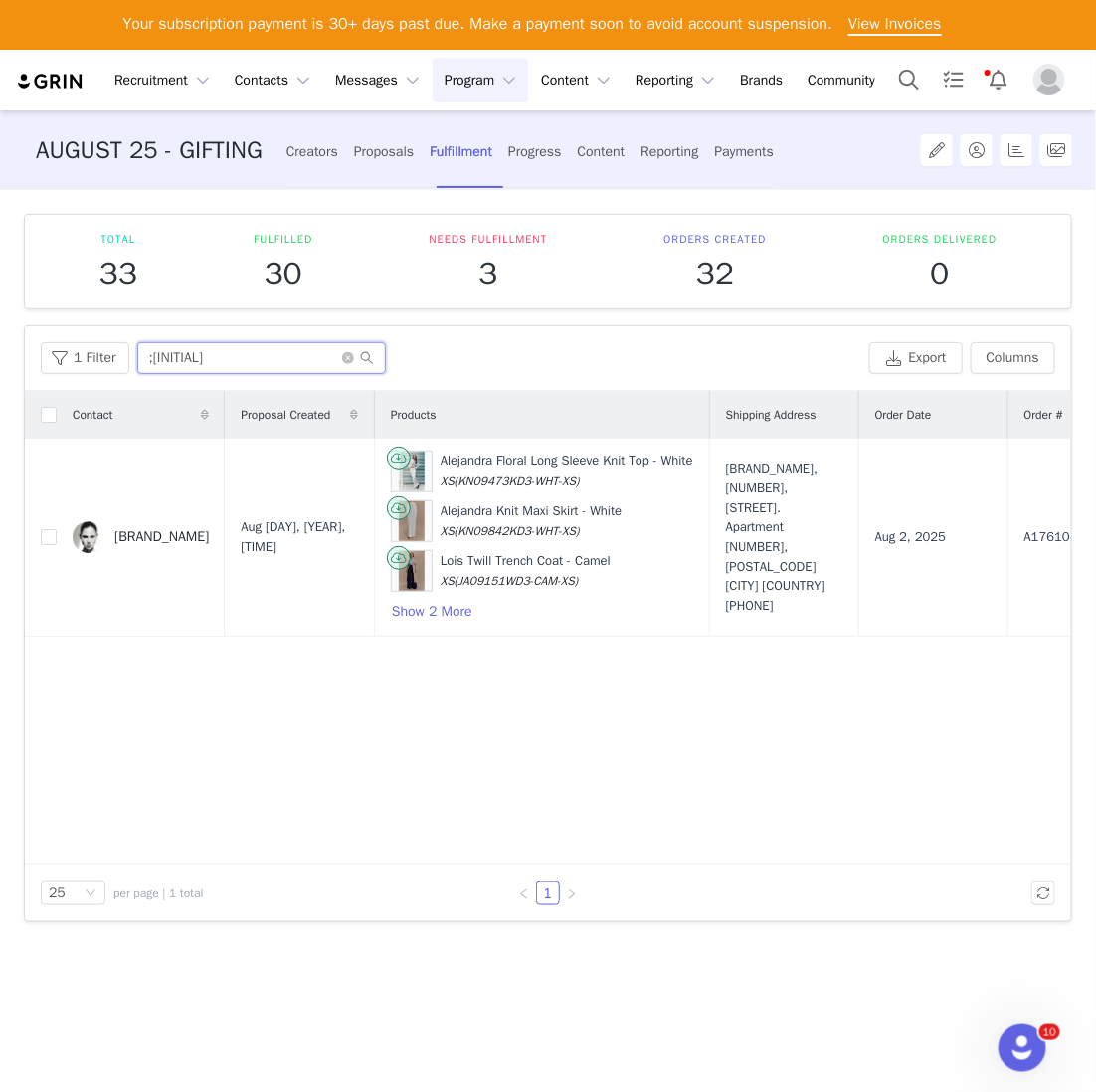 type on ";" 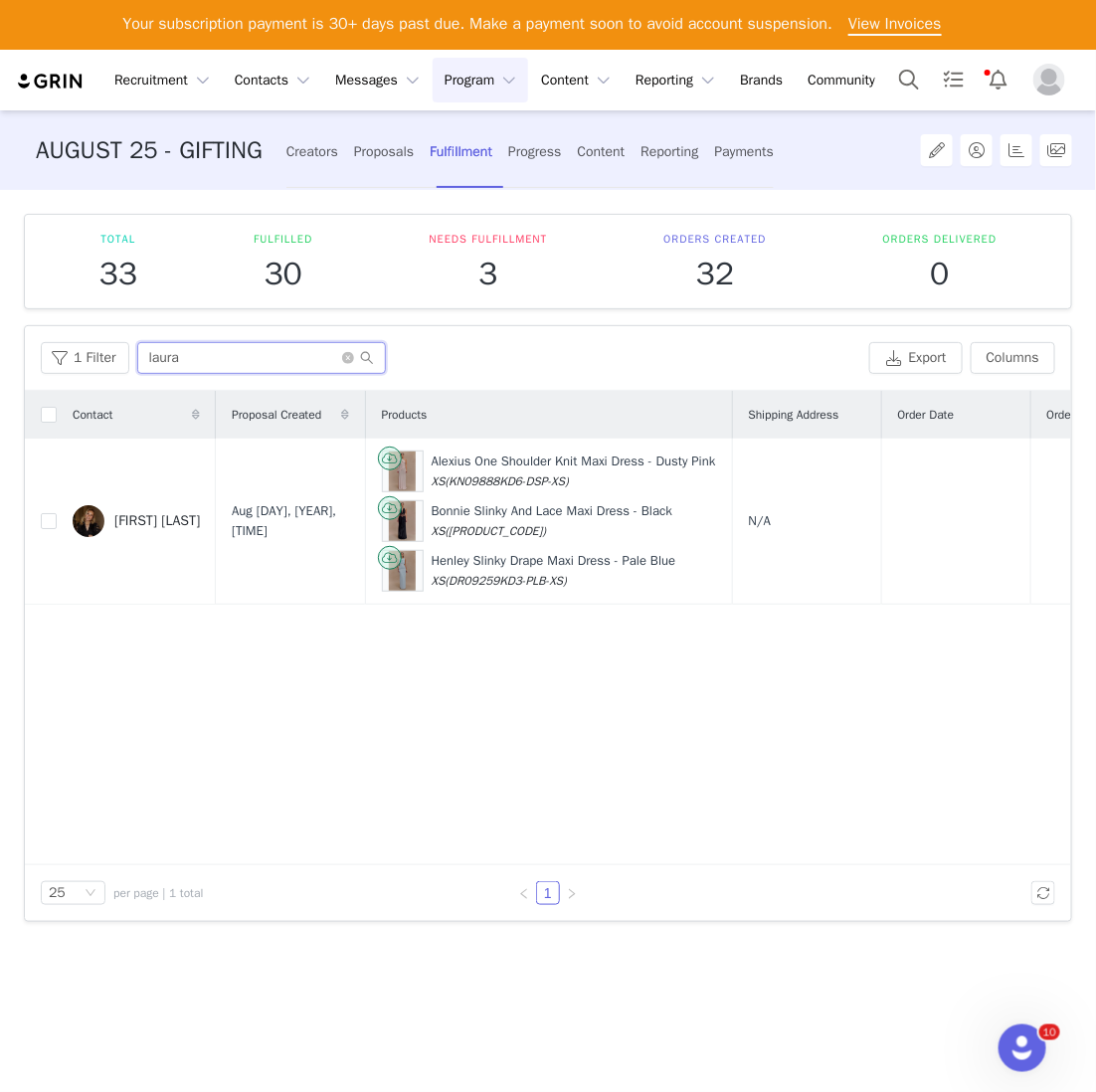 scroll, scrollTop: 0, scrollLeft: 293, axis: horizontal 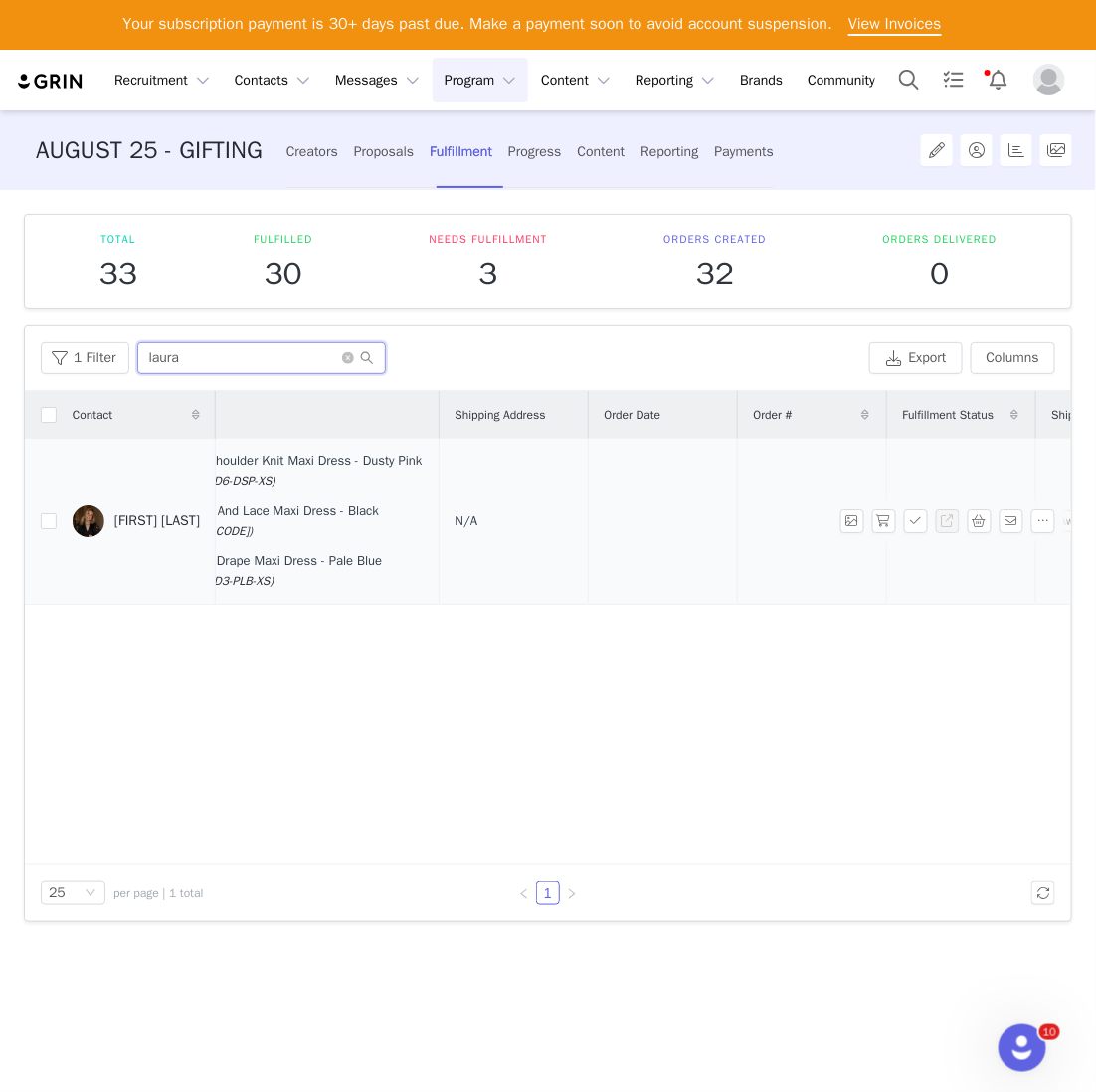 type on "laura" 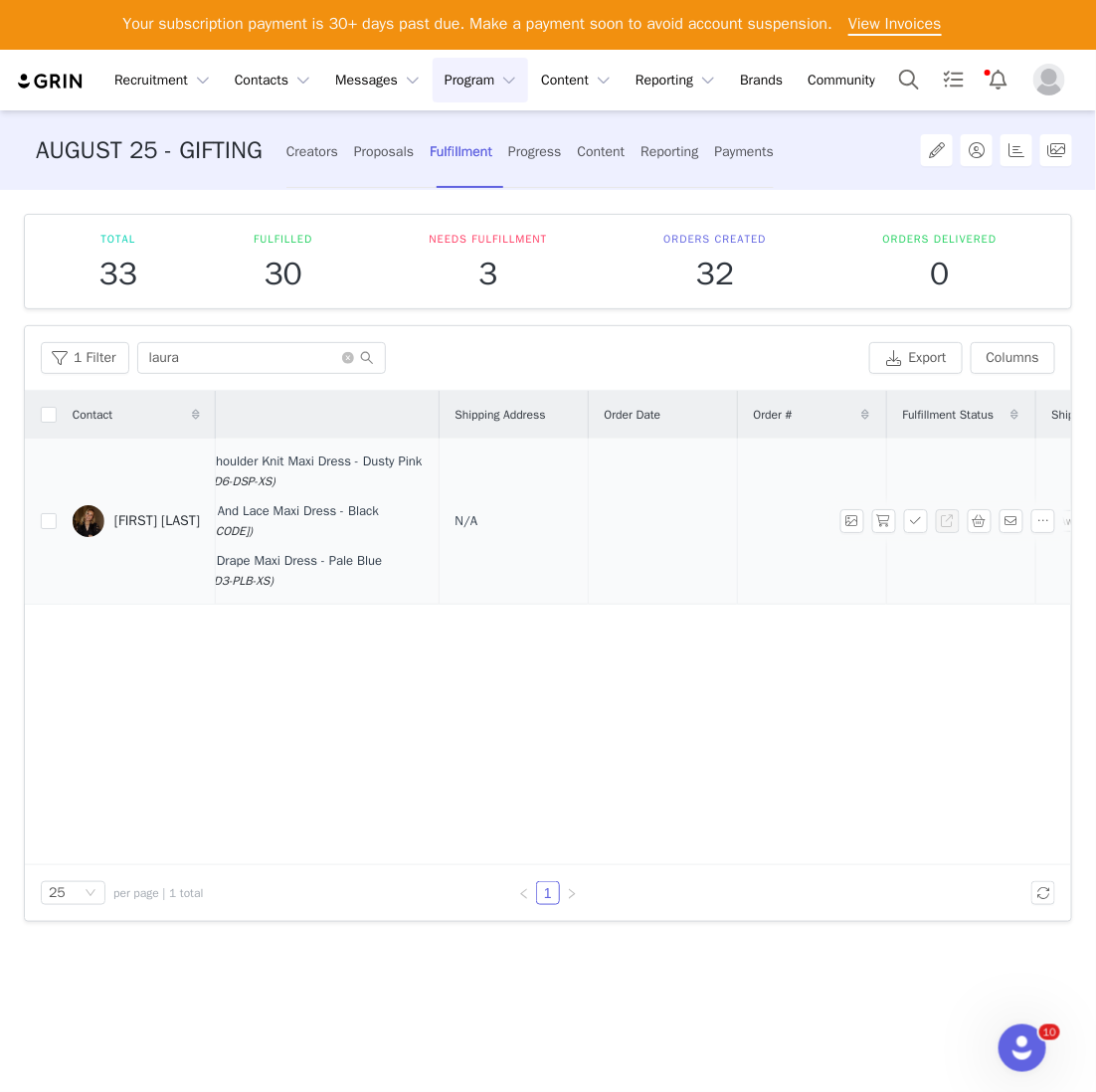 click on "N/A" at bounding box center [466, 520] 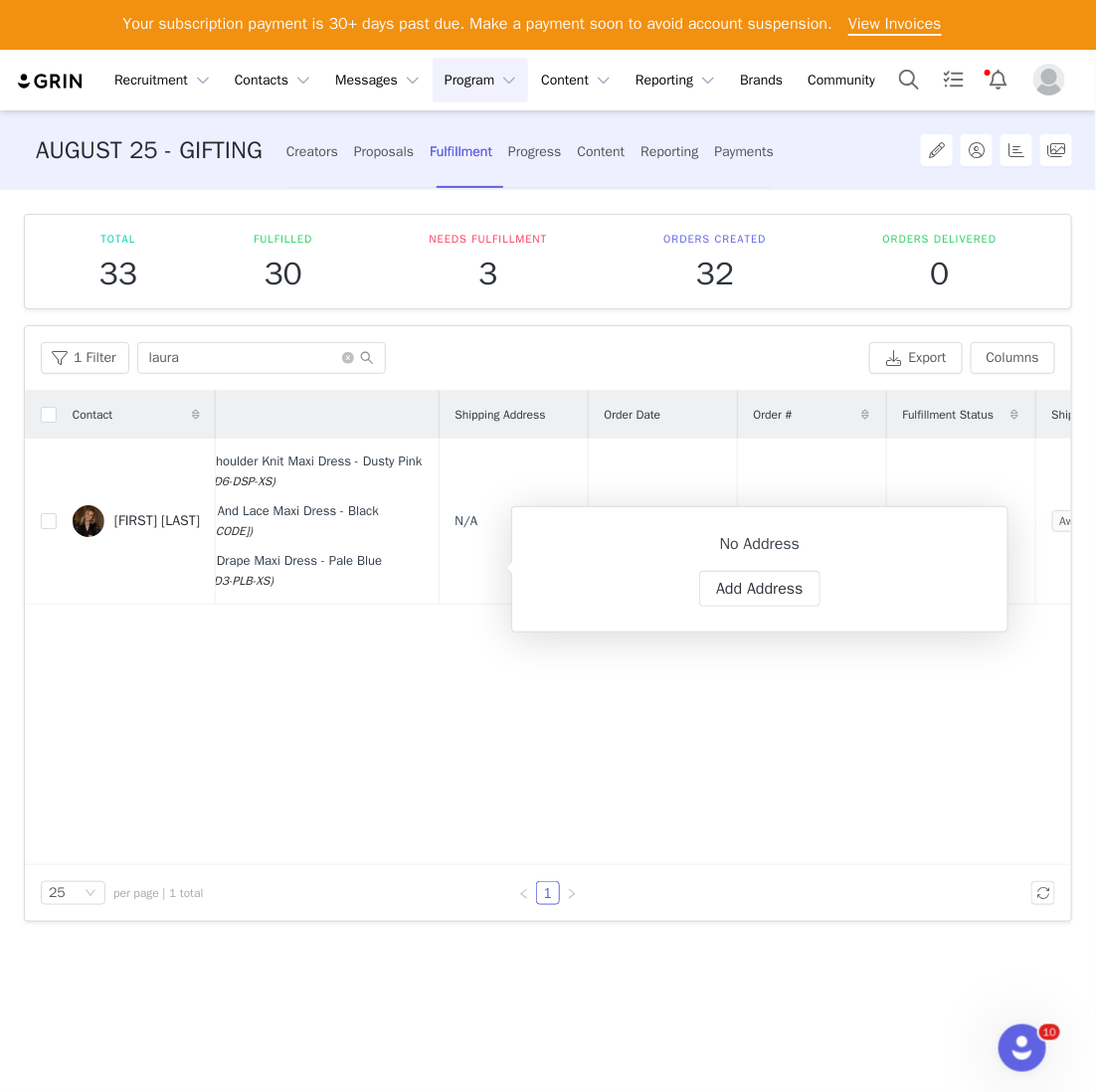 select 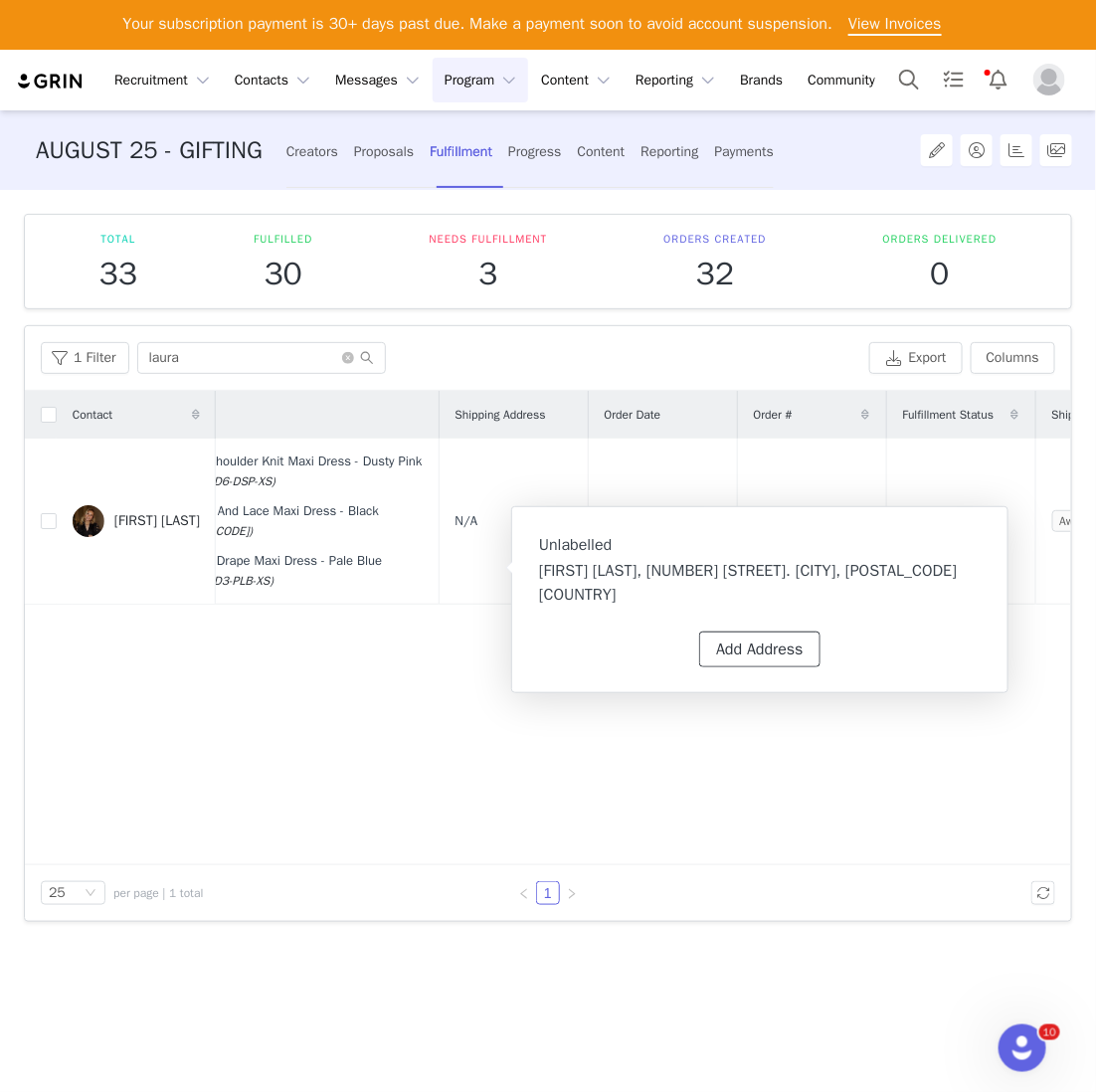 click on "Unlabelled  Label   First Name  Laura  Last Name  Capeta  Email  lauracapetaaa@gmail.com  Phone  +1 (United States) +93 (Afghanistan) +358 (Aland Islands) +355 (Albania) +213 (Algeria) +376 (Andorra) +244 (Angola) +1264 (Anguilla) +1268 (Antigua And Barbuda) +54 (Argentina) +374 (Armenia) +297 (Aruba) +61 (Australia) +43 (Austria) +994 (Azerbaijan) +1242 (Bahamas) +973 (Bahrain) +880 (Bangladesh) +1246 (Barbados) +375 (Belarus) +32 (Belgium) +501 (Belize) +229 (Benin) +1441 (Bermuda) +975 (Bhutan) +591 (Bolivia) +599 (Bonaire, Sint Eustatius and Saba) +387 (Bosnia And Herzegovina) +267 (Botswana) +0 (Bouvet Island) +55 (Brazil) +673 (Brunei) +359 (Bulgaria) +226 (Burkina Faso) +257 (Burundi) +855 (Cambodia) +1 (Canada) +238 (Cape Verde) +1345 (Cayman Islands) +236 (Central African Republic) +235 (Chad) +56 (Chile) +86 (China) +61 (Christmas Island) +672 (Cocos (Keeling) Islands) +57 (Colombia) +269 (Comoros) +242 (Congo) +243 (Congo, The Democratic Republic Of The) +682 (Cook Islands) +506 (Costa Rica)  City" at bounding box center (760, 600) 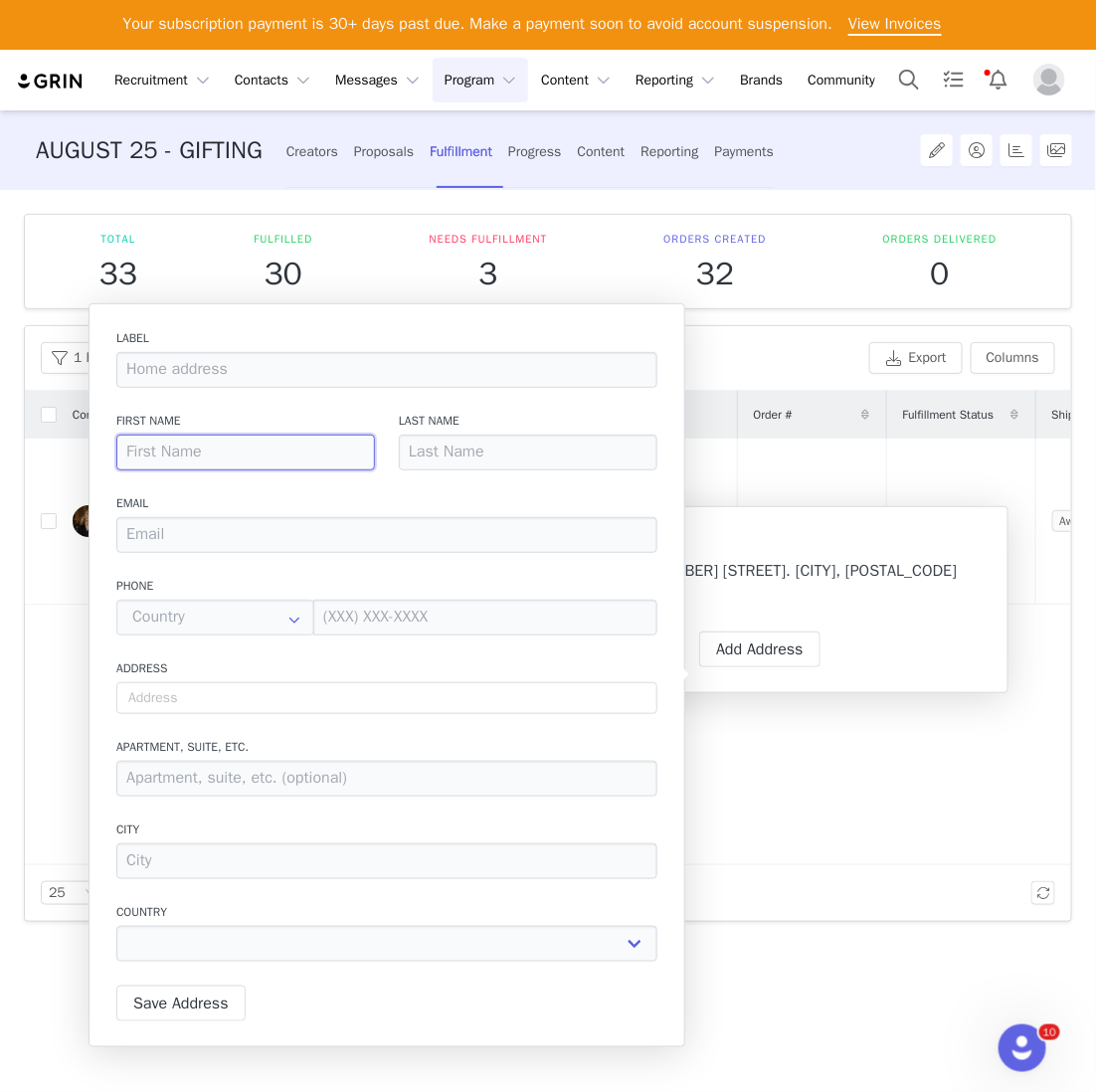 click at bounding box center (246, 453) 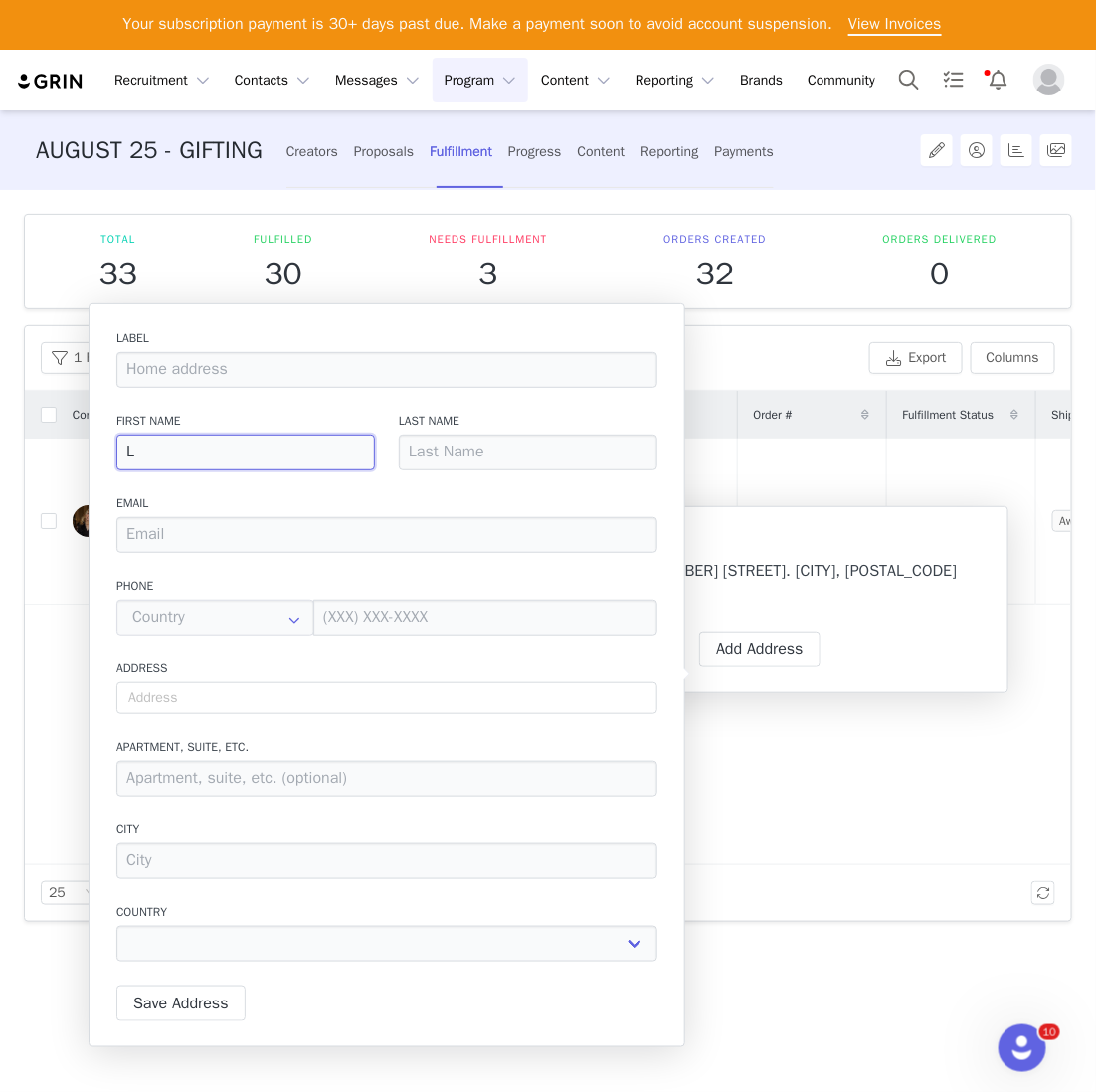 type on "La" 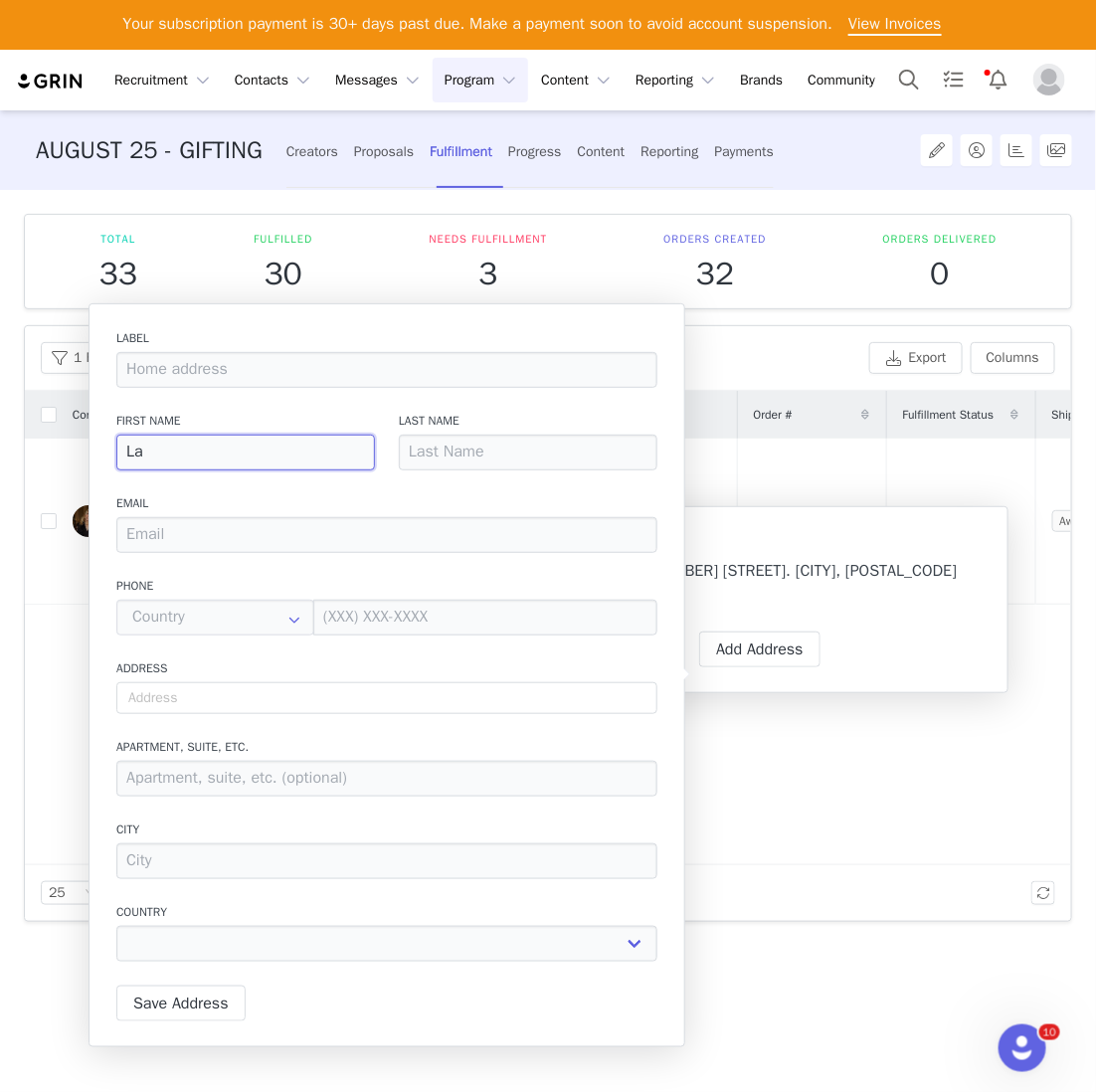 type on "Lau" 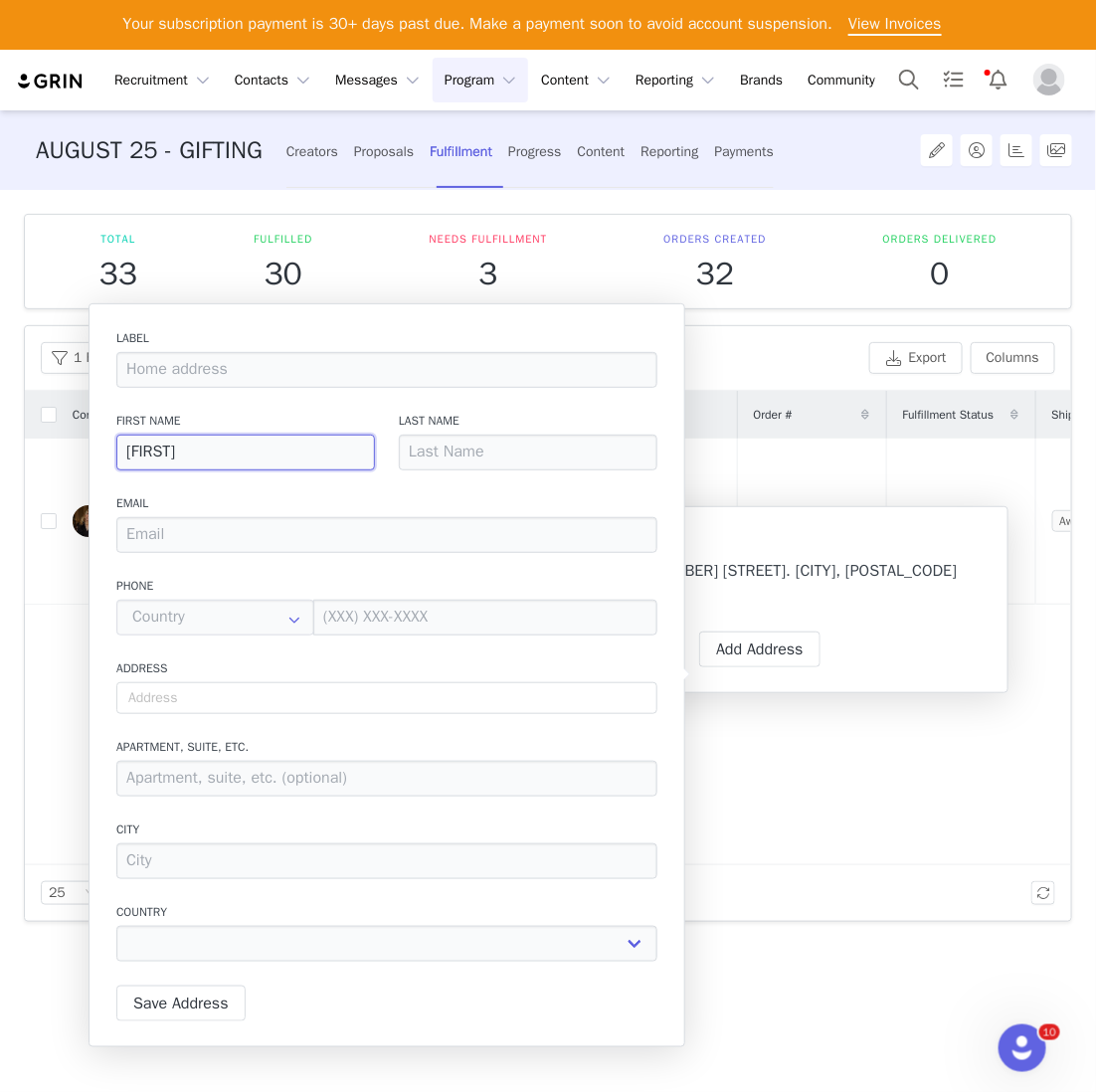 type on "Laur" 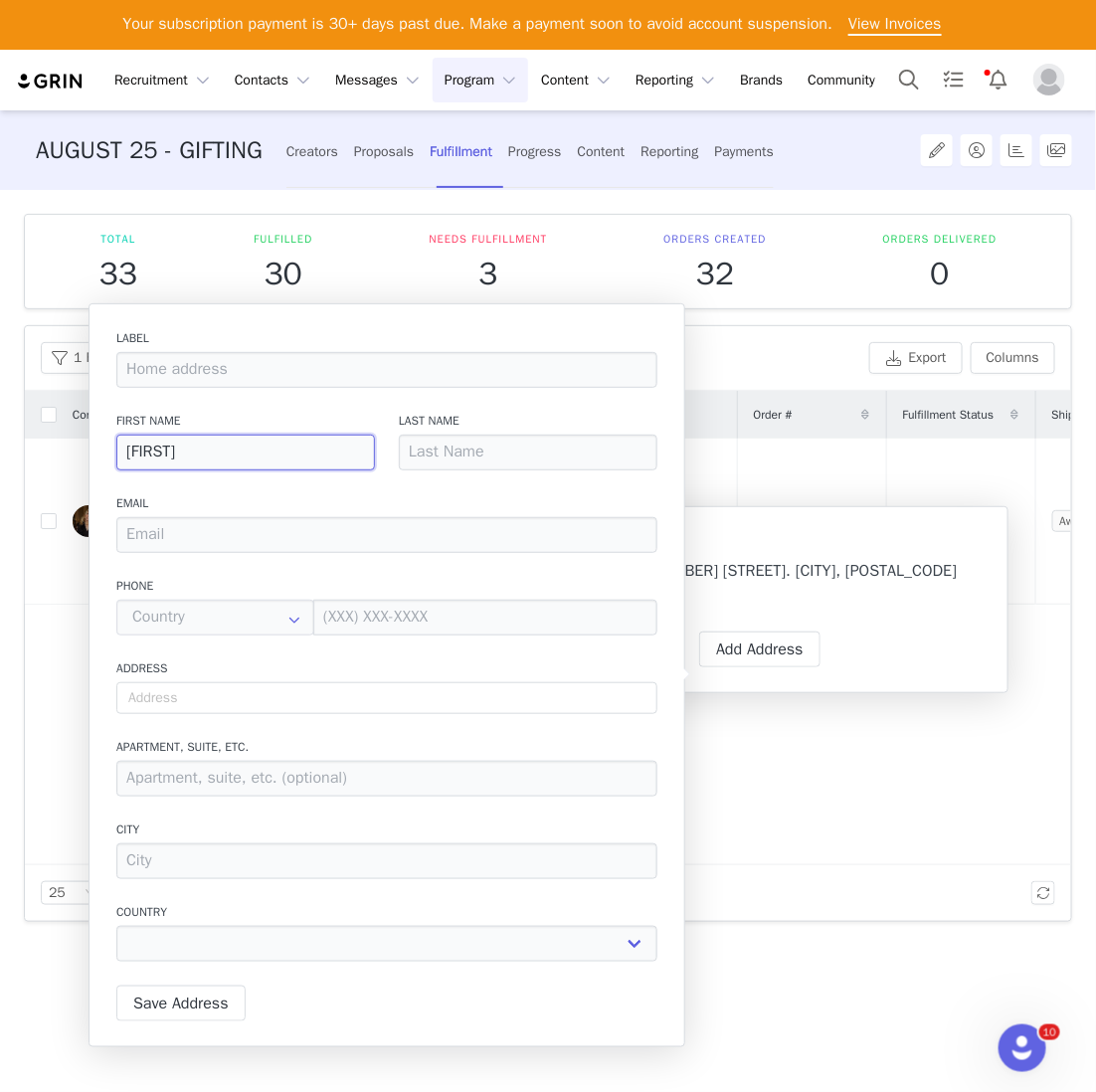 type on "Laura" 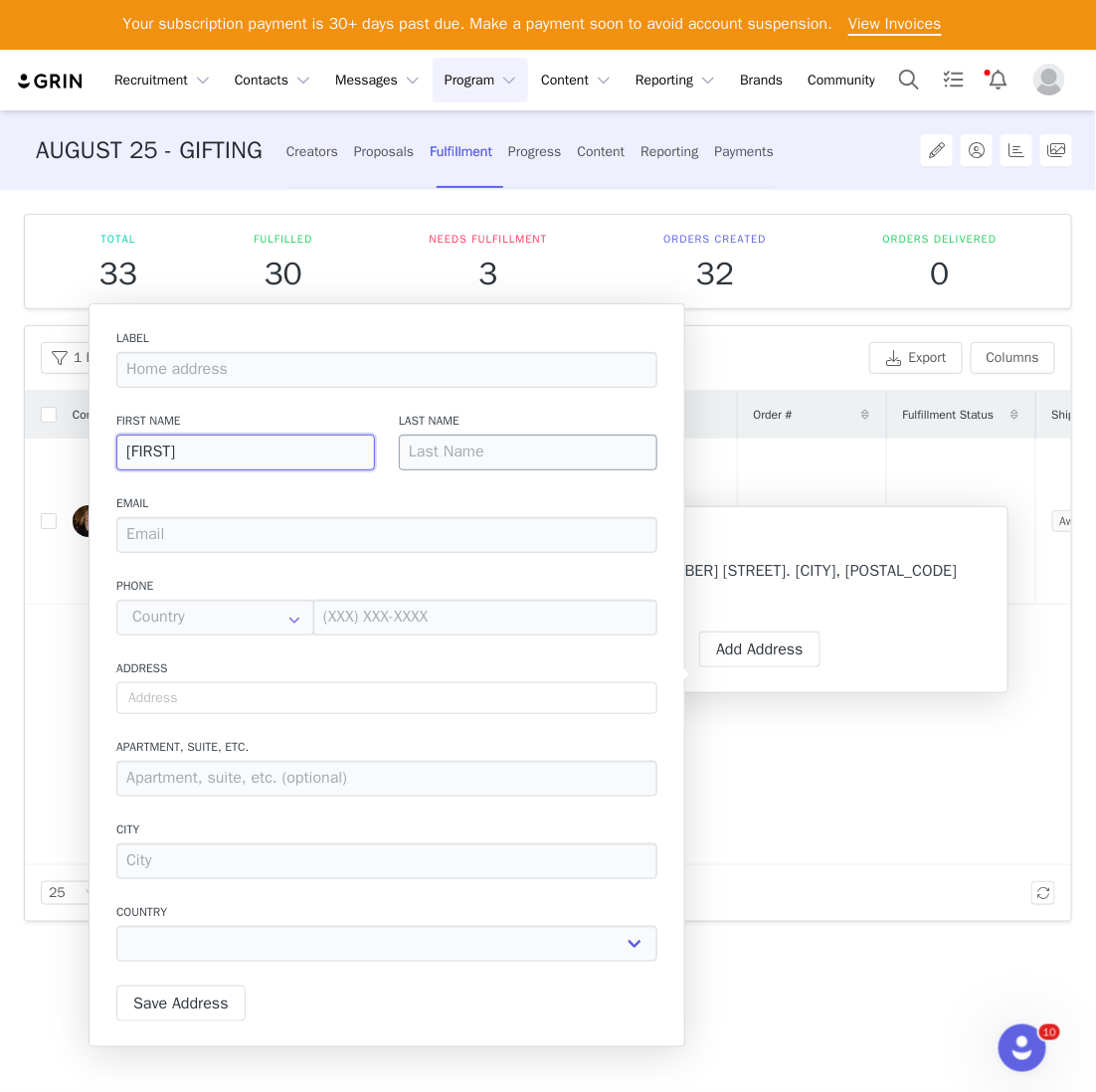 type on "Laura" 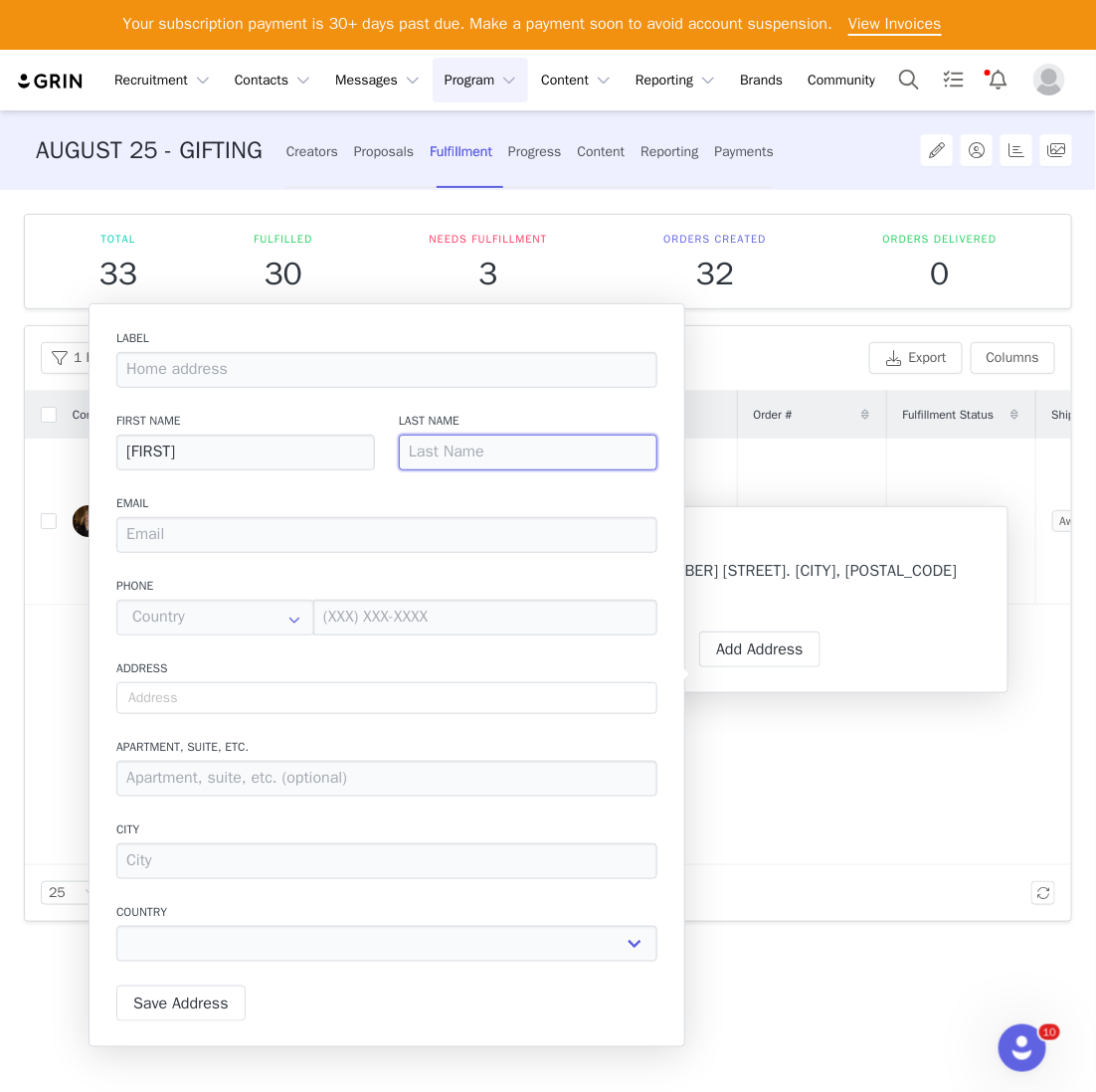 click at bounding box center (528, 453) 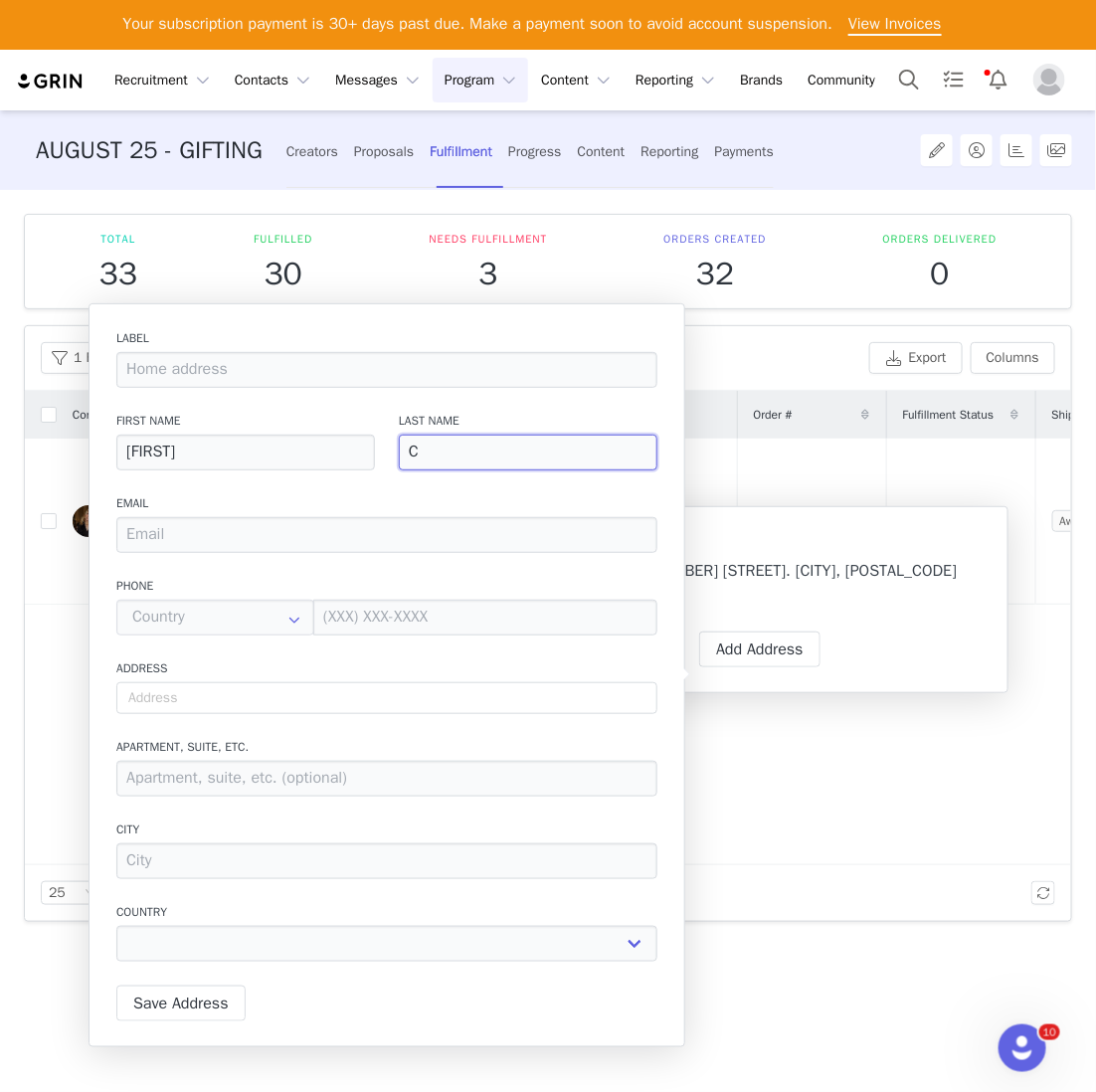 type on "Ca" 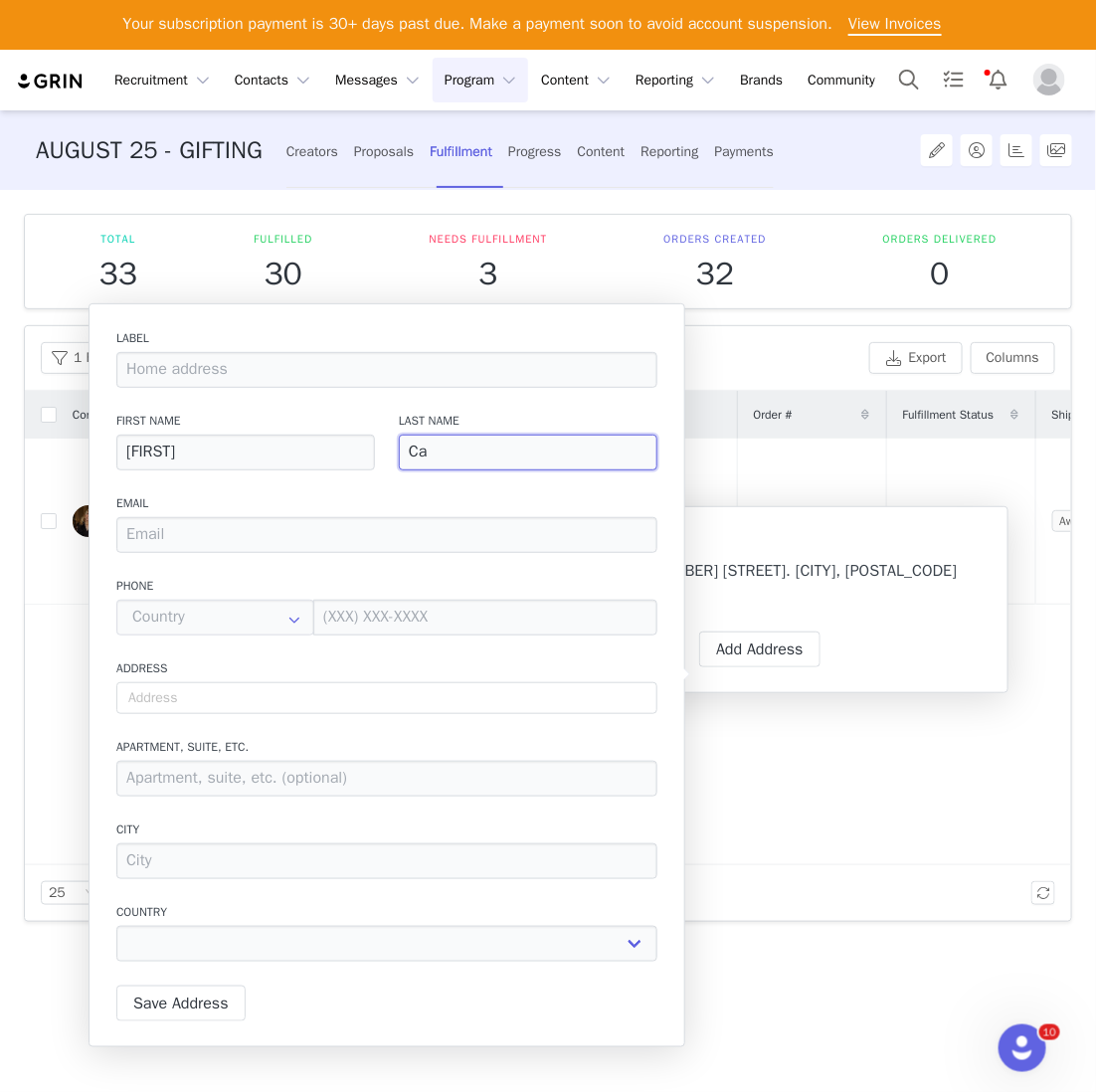 type on "Cap" 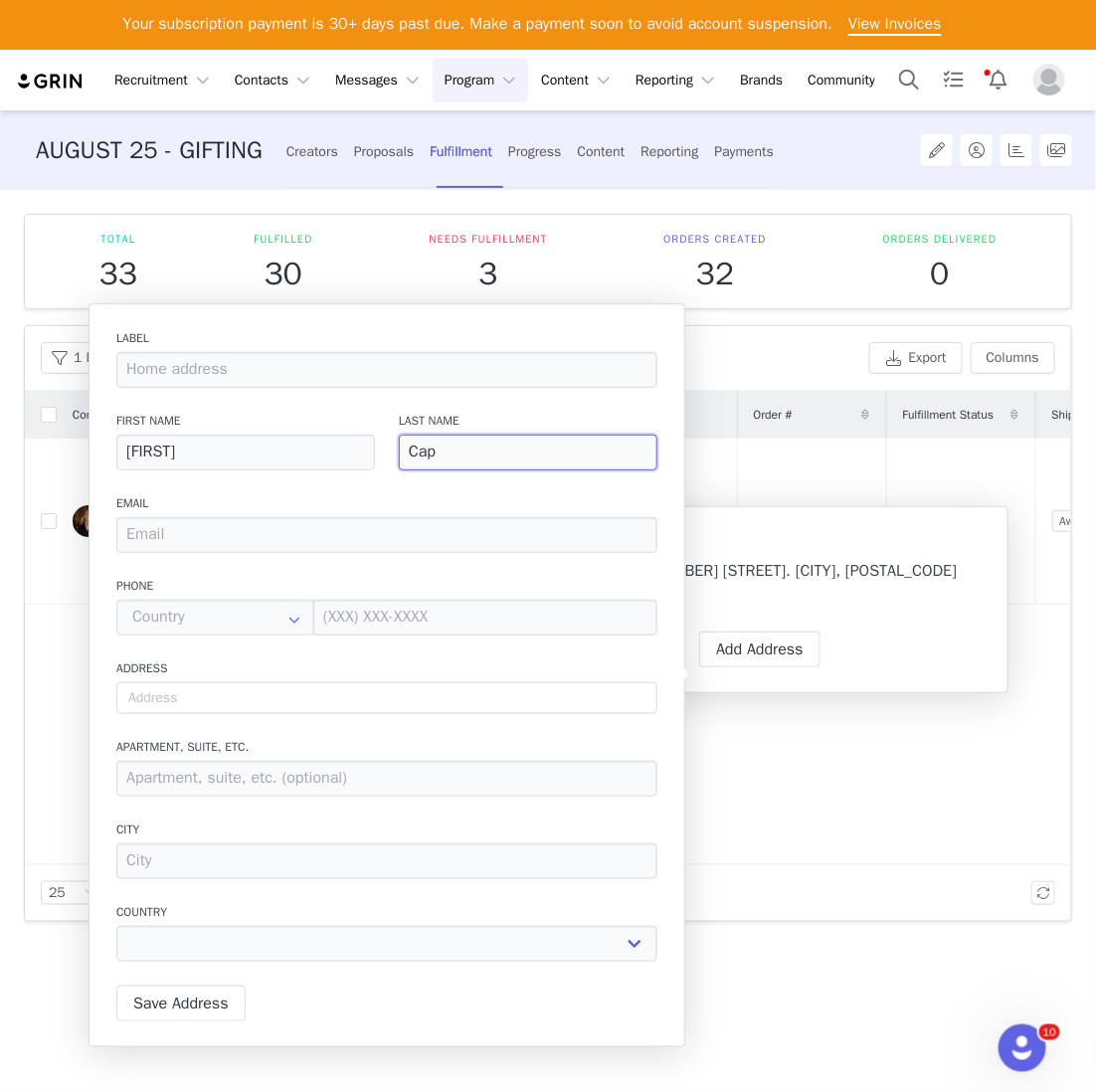 type on "Cape" 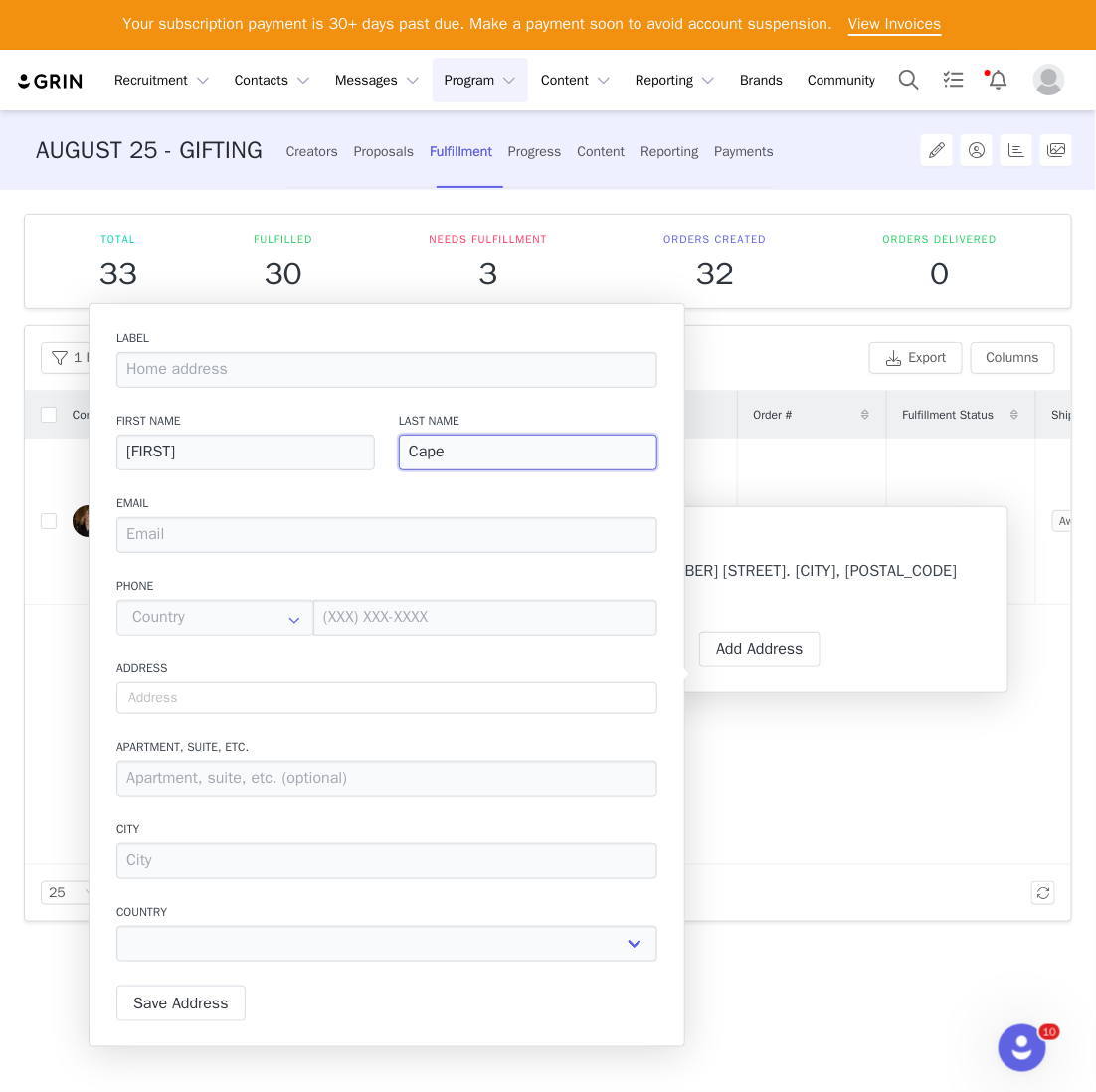 type on "Capet" 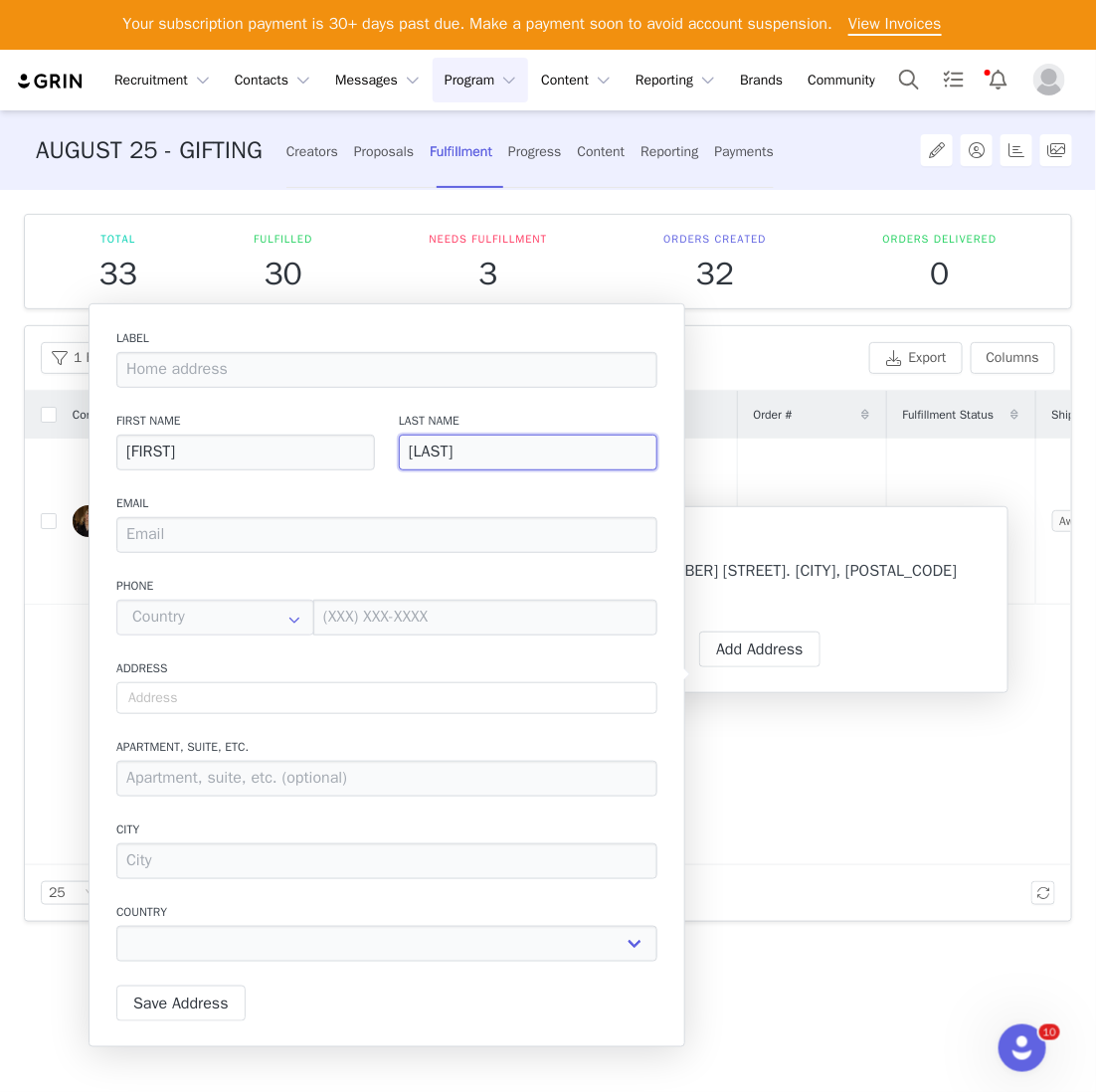 type on "Capeta" 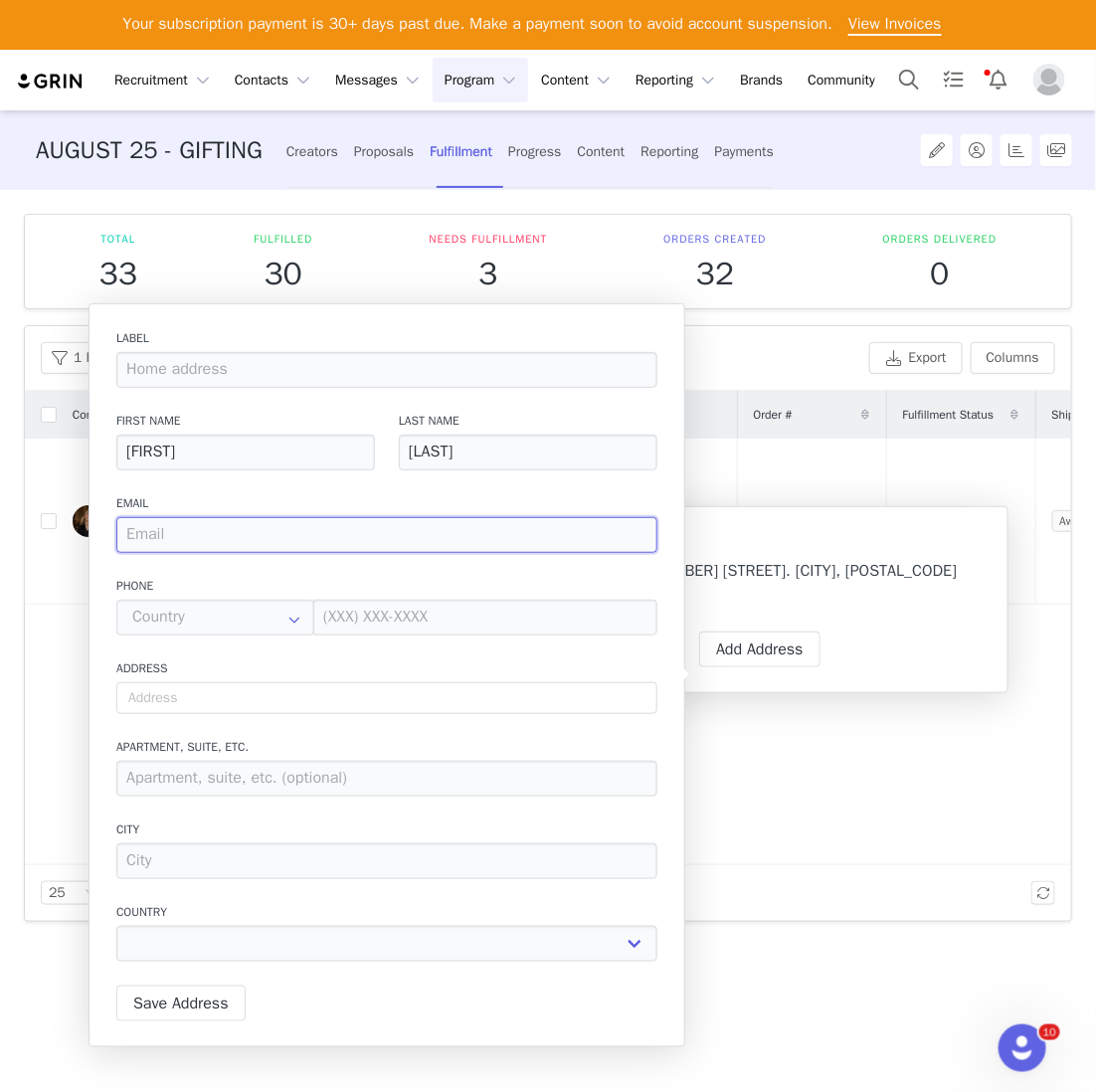click at bounding box center [387, 535] 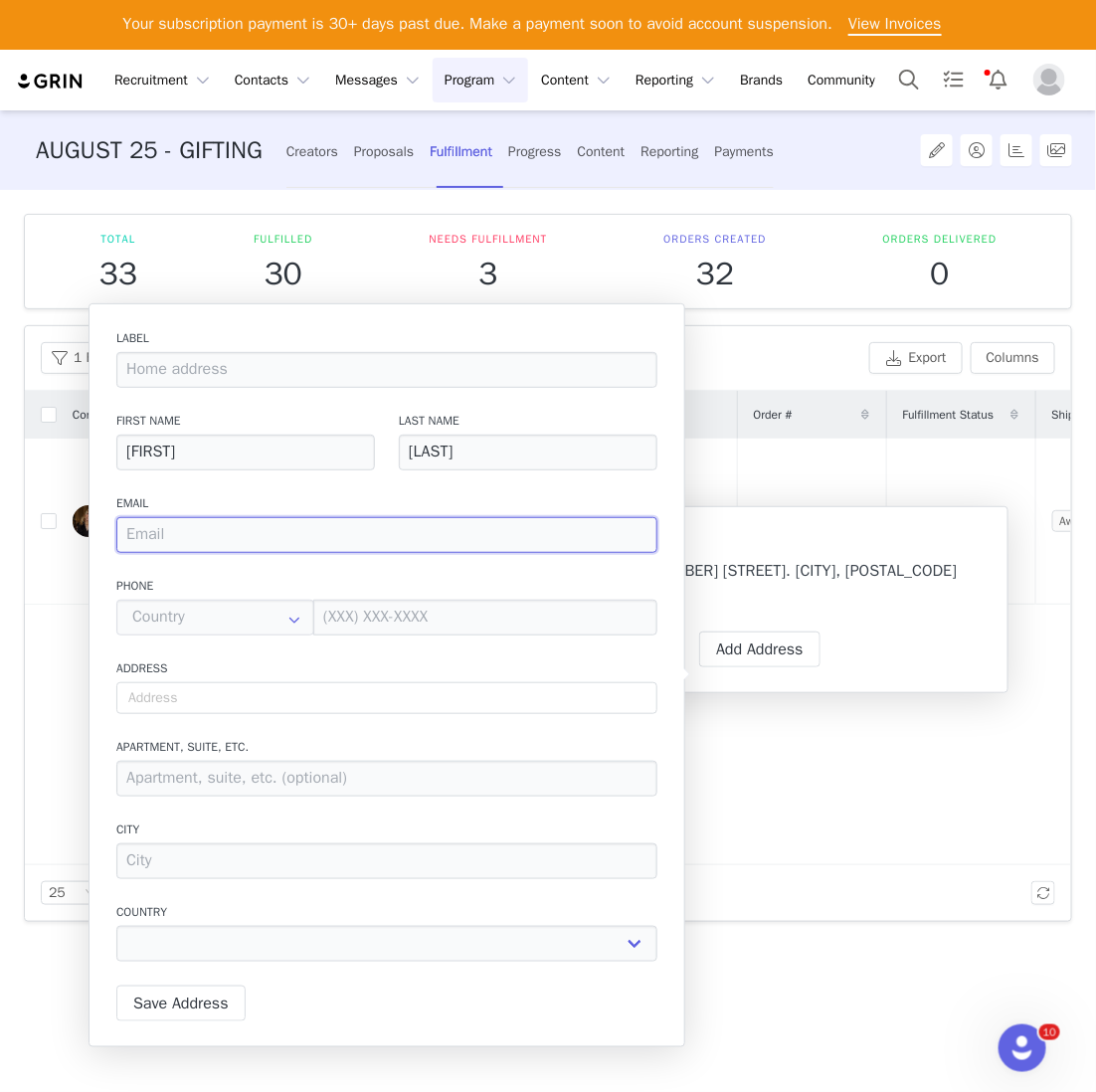 click at bounding box center (387, 535) 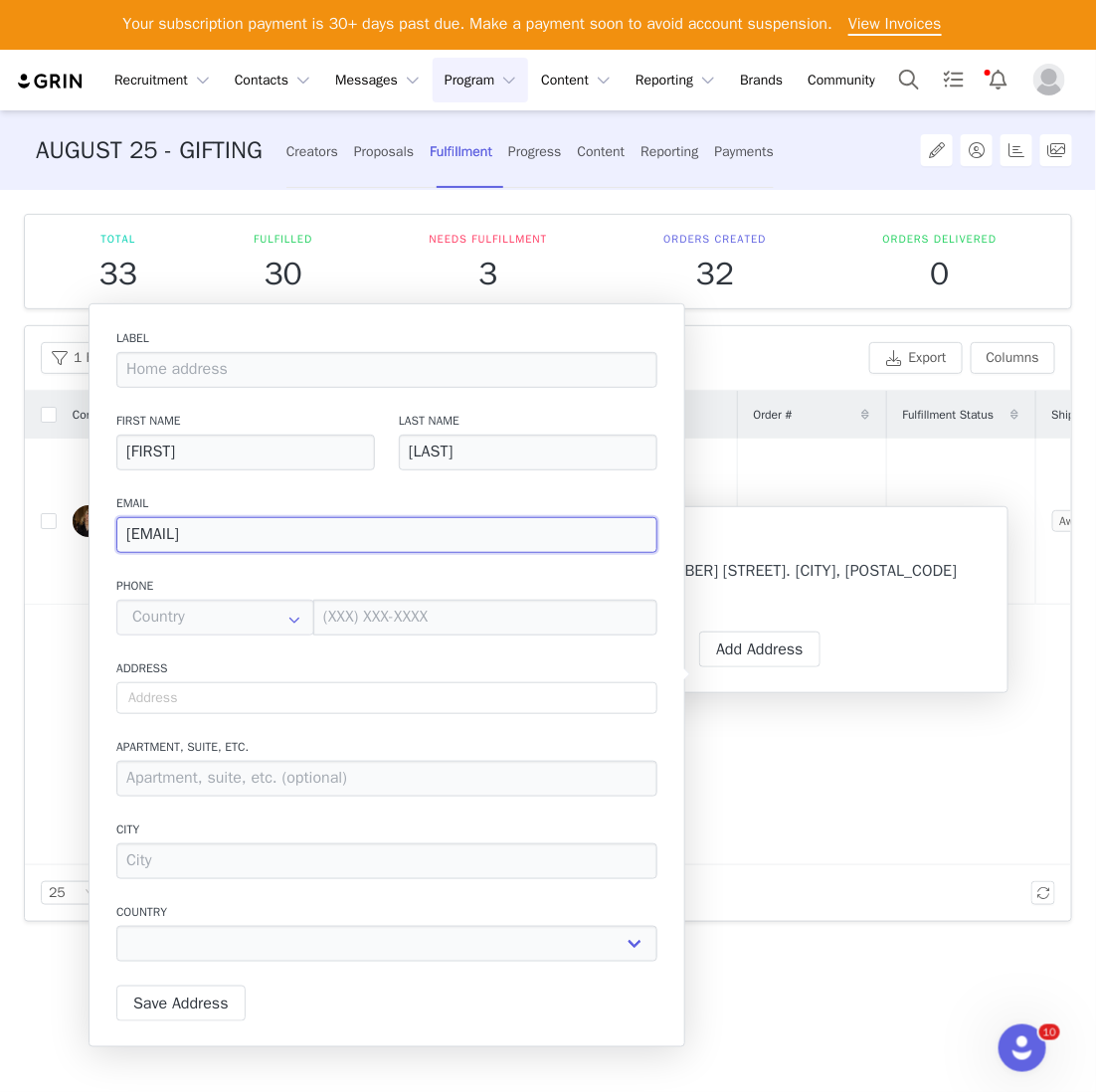 type on "lauracapetaaa@gmail.com" 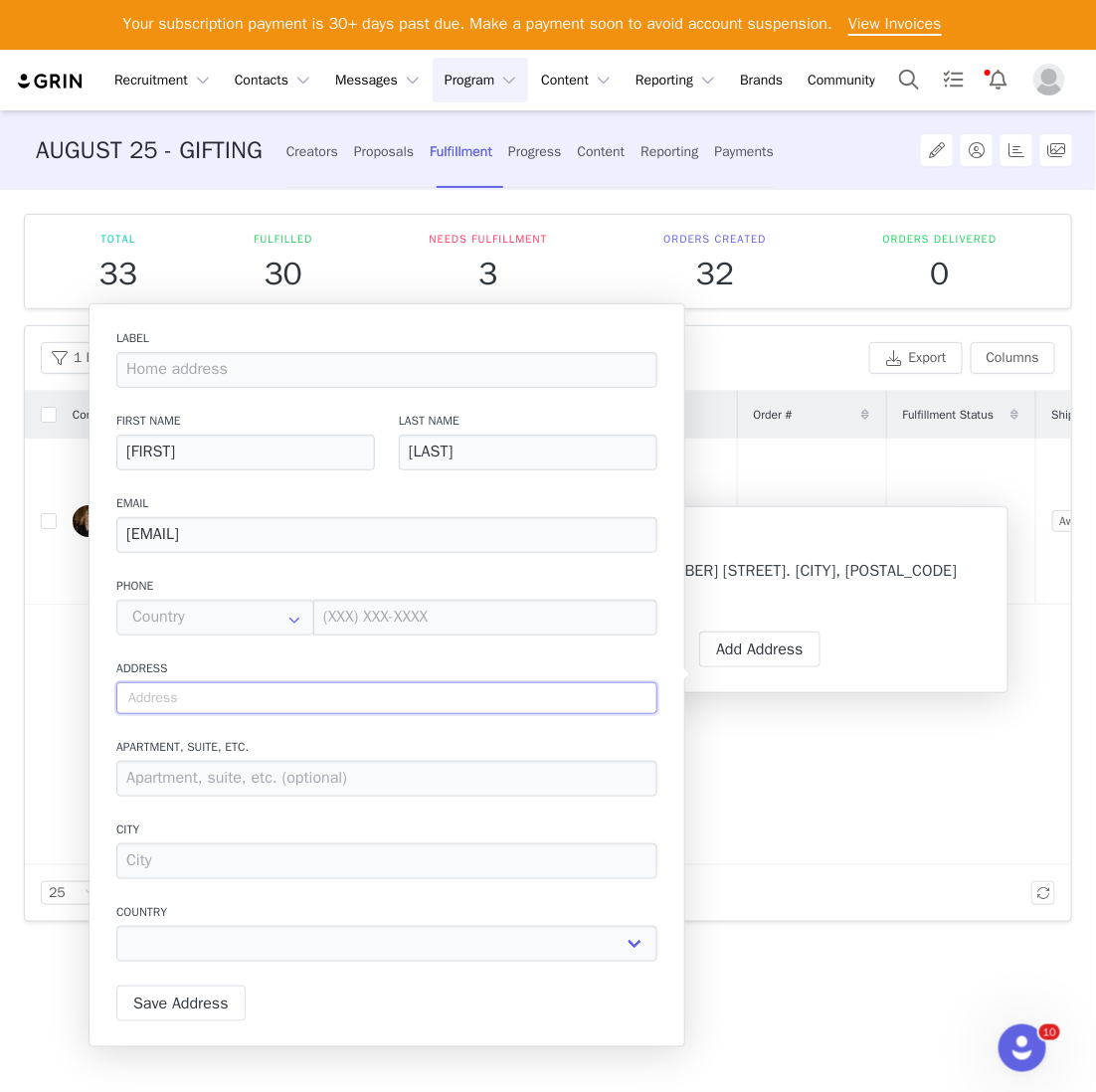 click at bounding box center [387, 698] 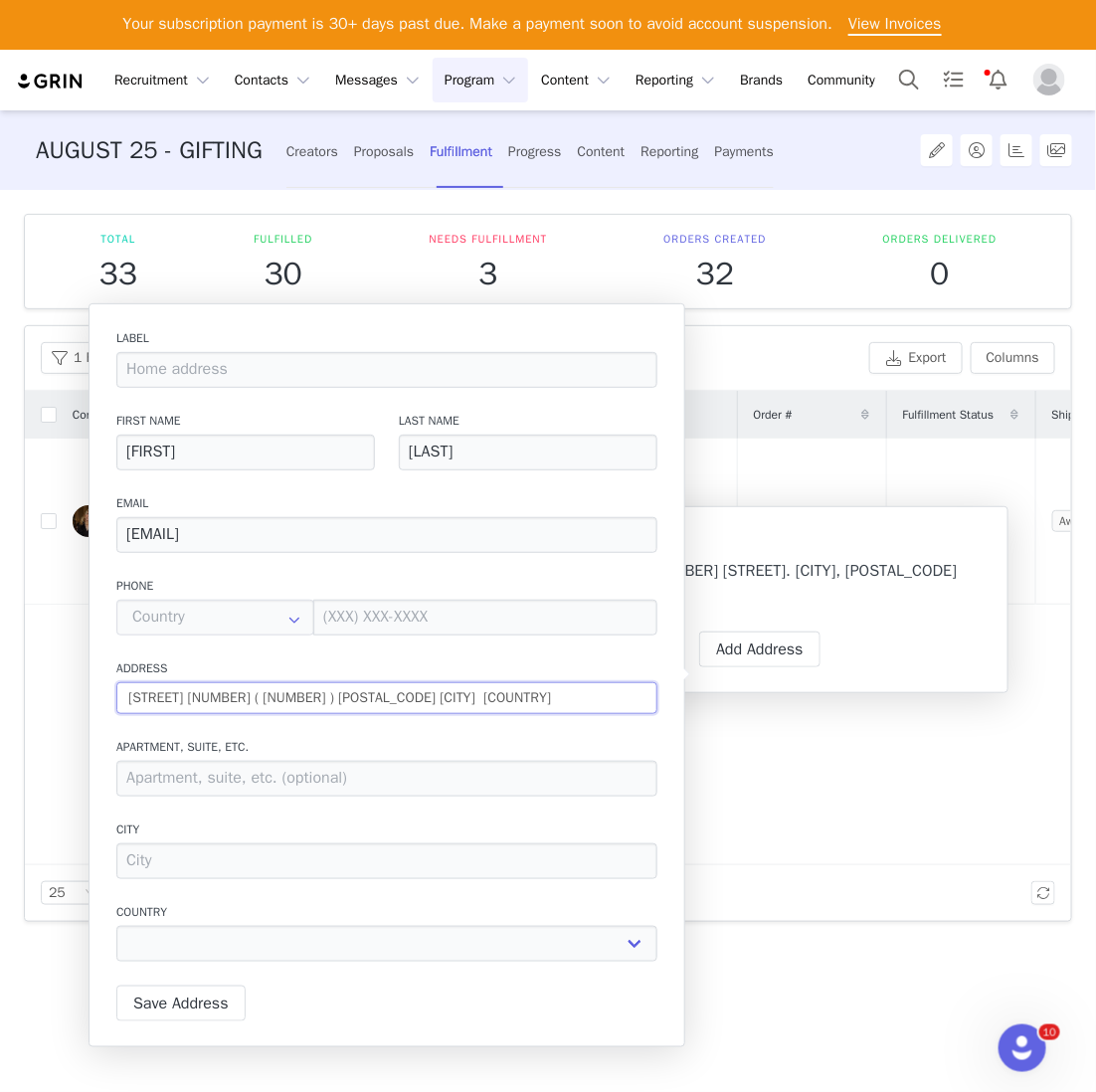 select 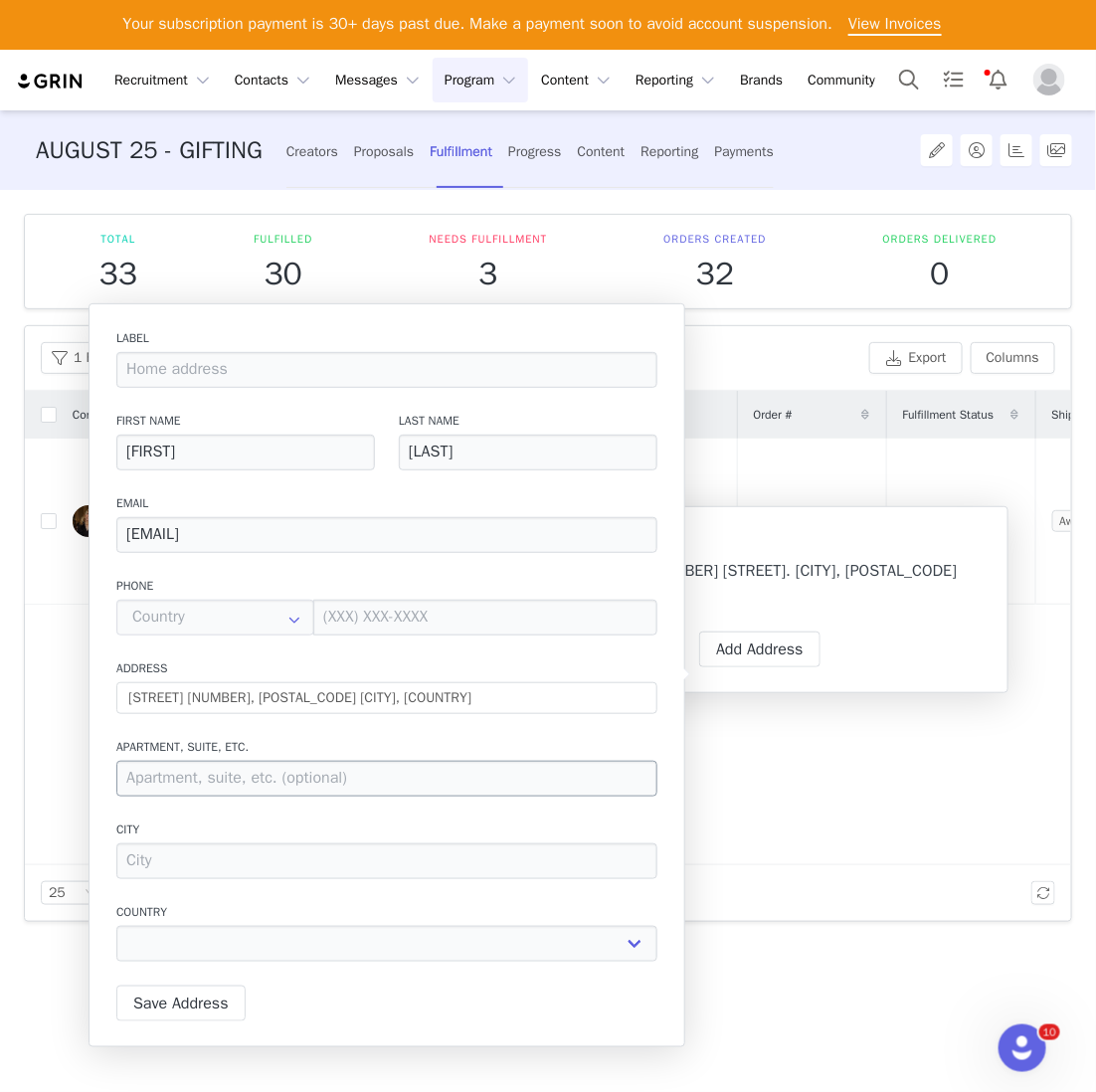 type on "126a Koning Albertstraat" 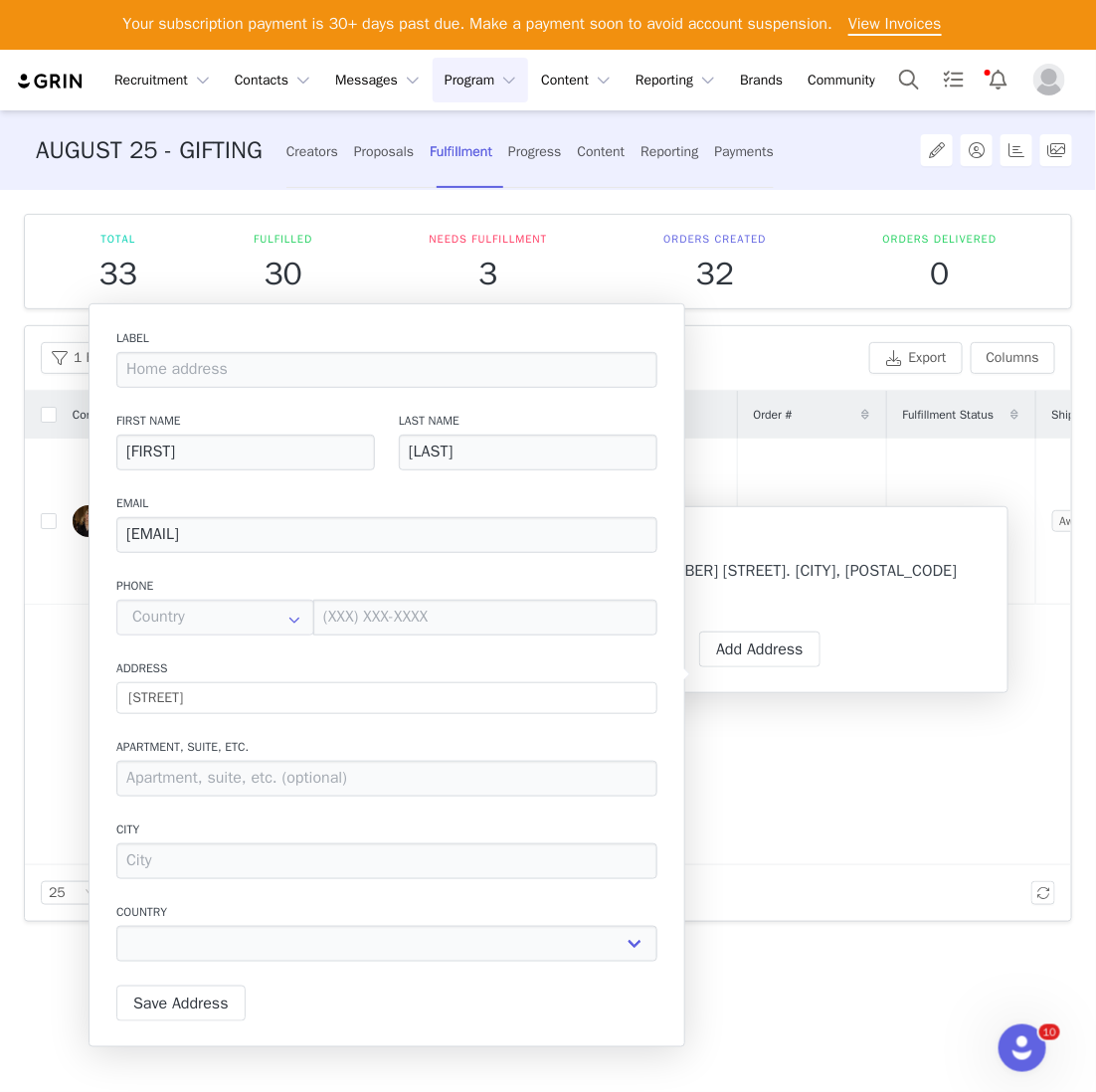 click on "Label   First Name  Laura  Last Name  Capeta  Email  lauracapetaaa@gmail.com  Phone  +93 (Afghanistan) +358 (Aland Islands) +355 (Albania) +213 (Algeria) +376 (Andorra) +244 (Angola) +1264 (Anguilla) +1268 (Antigua And Barbuda) +54 (Argentina) +374 (Armenia) +297 (Aruba) +61 (Australia) +43 (Austria) +994 (Azerbaijan) +1242 (Bahamas) +973 (Bahrain) +880 (Bangladesh) +1246 (Barbados) +375 (Belarus) +32 (Belgium) +501 (Belize) +229 (Benin) +1441 (Bermuda) +975 (Bhutan) +591 (Bolivia) +599 (Bonaire, Sint Eustatius and Saba) +387 (Bosnia And Herzegovina) +267 (Botswana) +0 (Bouvet Island) +55 (Brazil) +673 (Brunei) +359 (Bulgaria) +226 (Burkina Faso) +257 (Burundi) +855 (Cambodia) +1 (Canada) +238 (Cape Verde) +1345 (Cayman Islands) +236 (Central African Republic) +235 (Chad) +56 (Chile) +86 (China) +61 (Christmas Island) +672 (Cocos (Keeling) Islands) +57 (Colombia) +269 (Comoros) +242 (Congo) +243 (Congo, The Democratic Republic Of The) +682 (Cook Islands) +506 (Costa Rica) +225 (Côte d'Ivoire) +385 (Croatia)" at bounding box center [387, 651] 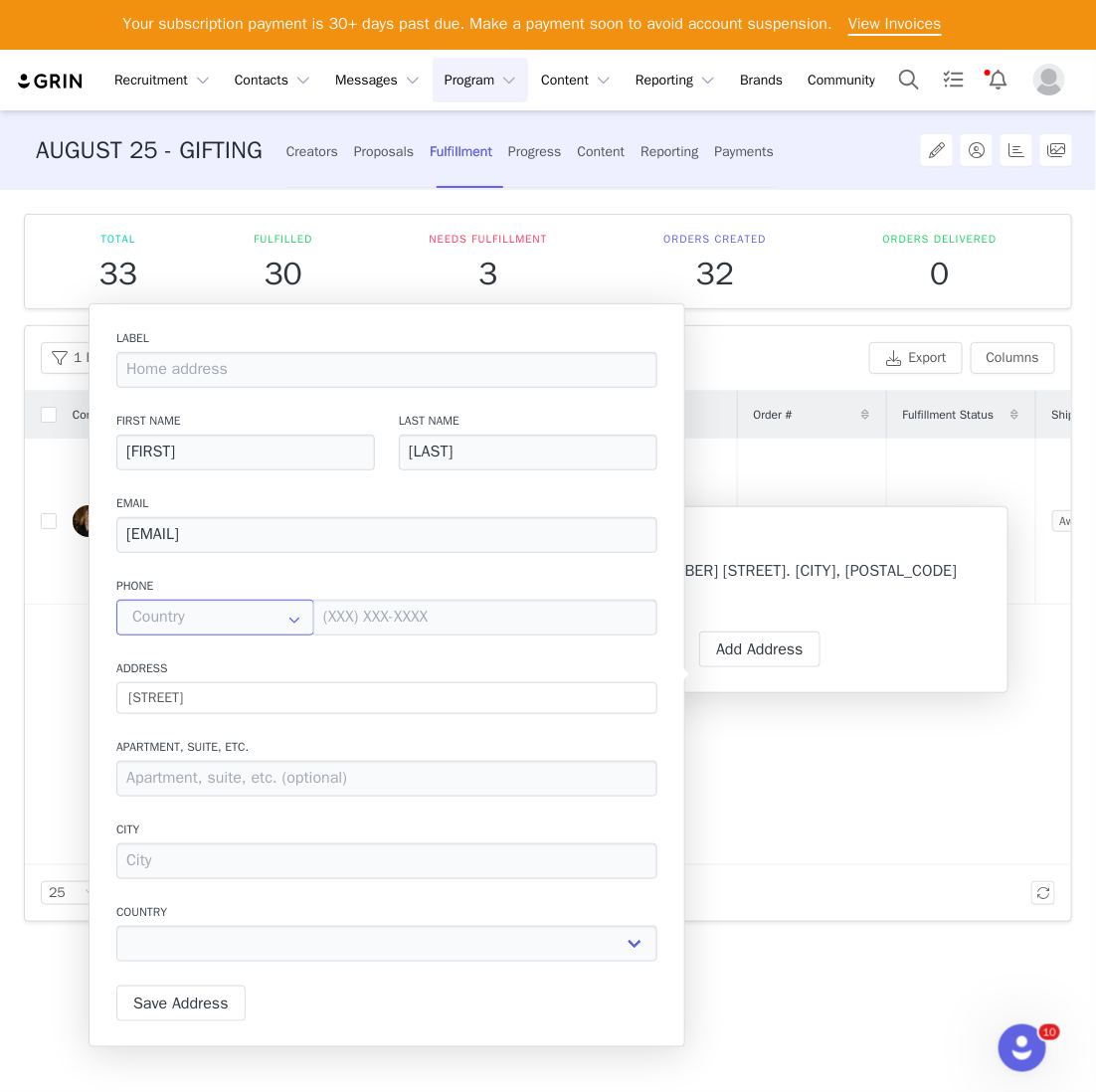 click at bounding box center [215, 618] 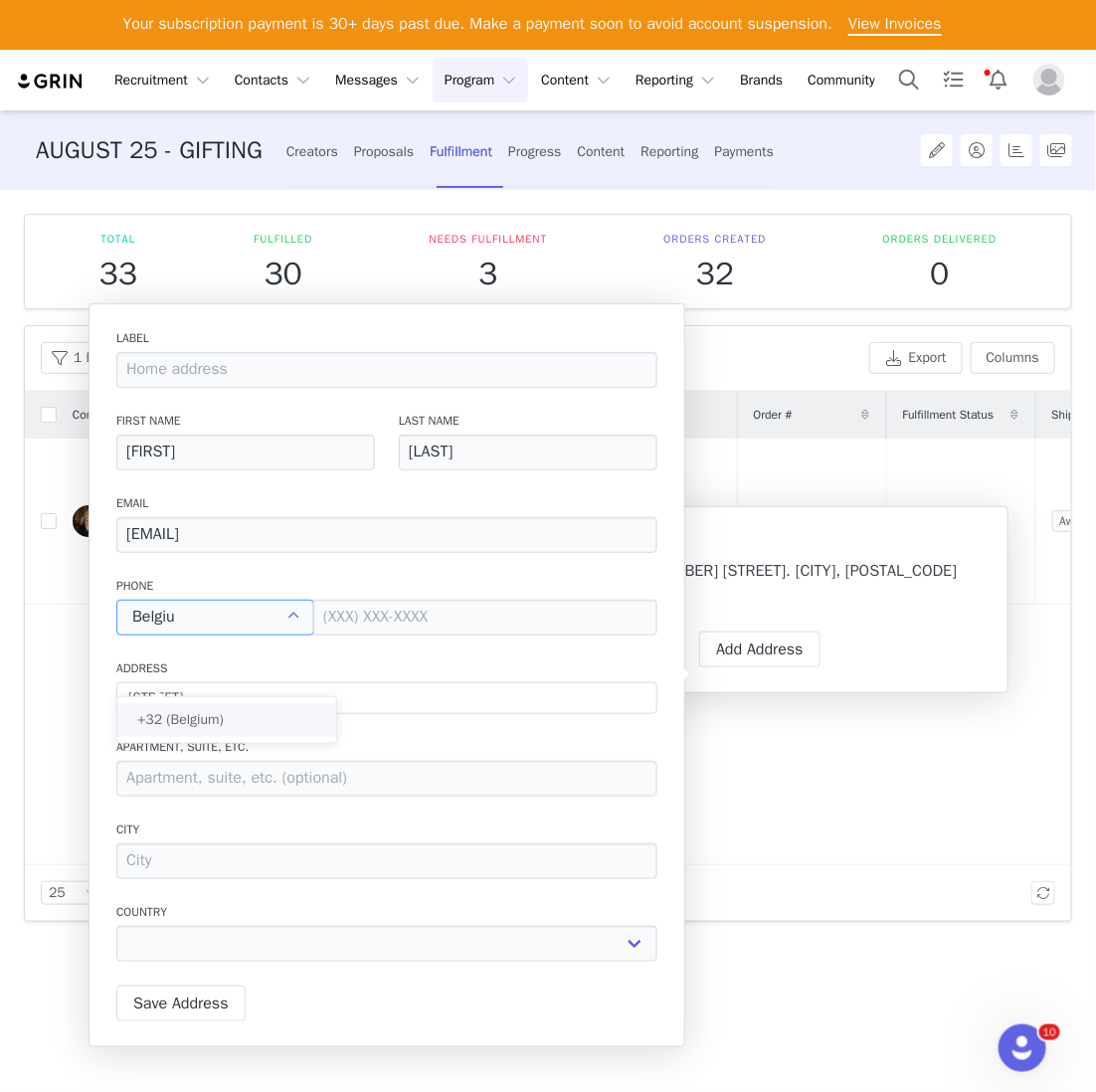 click on "+32 (Belgium)" at bounding box center [227, 720] 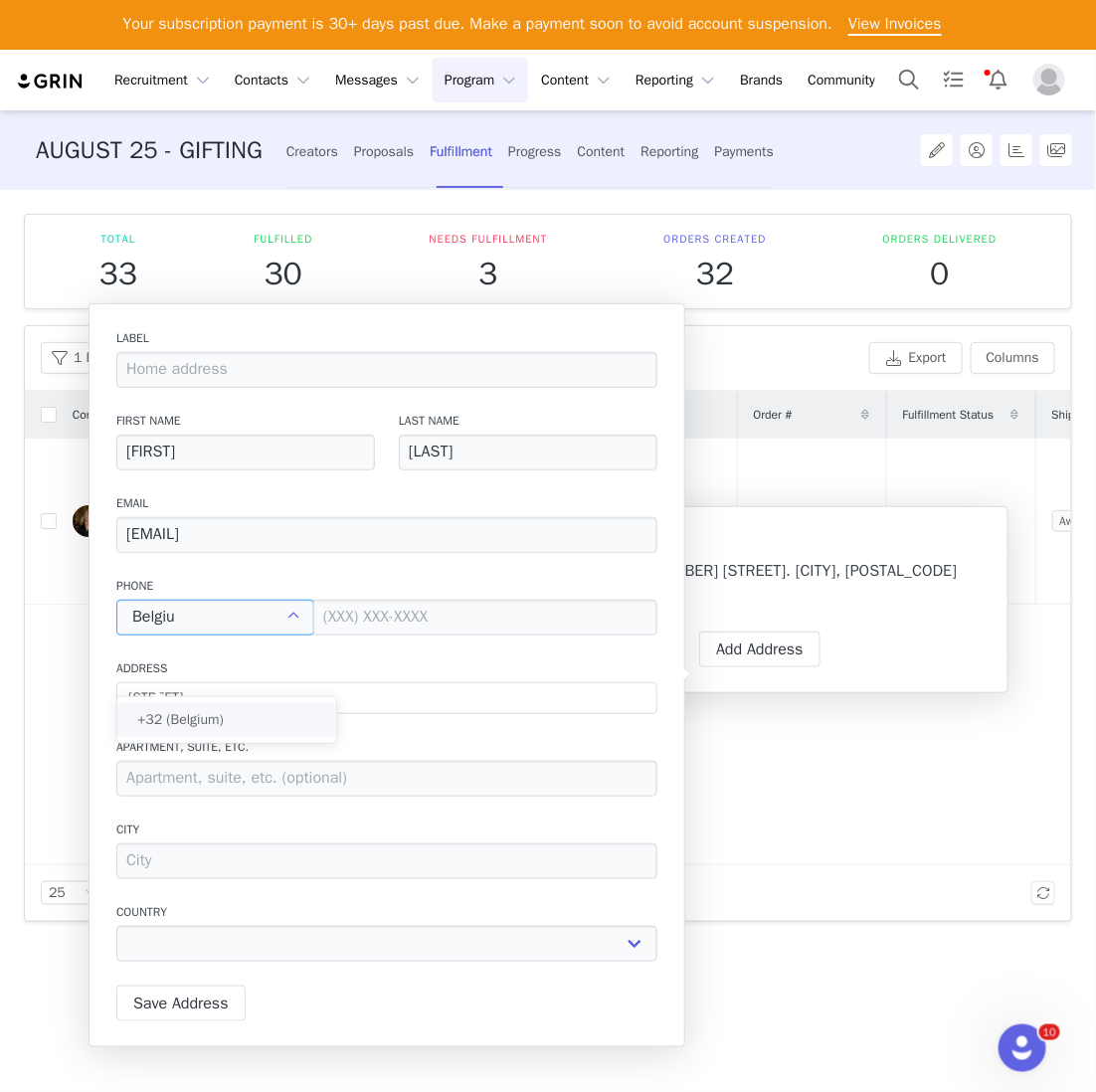 type on "+32 (Belgium)" 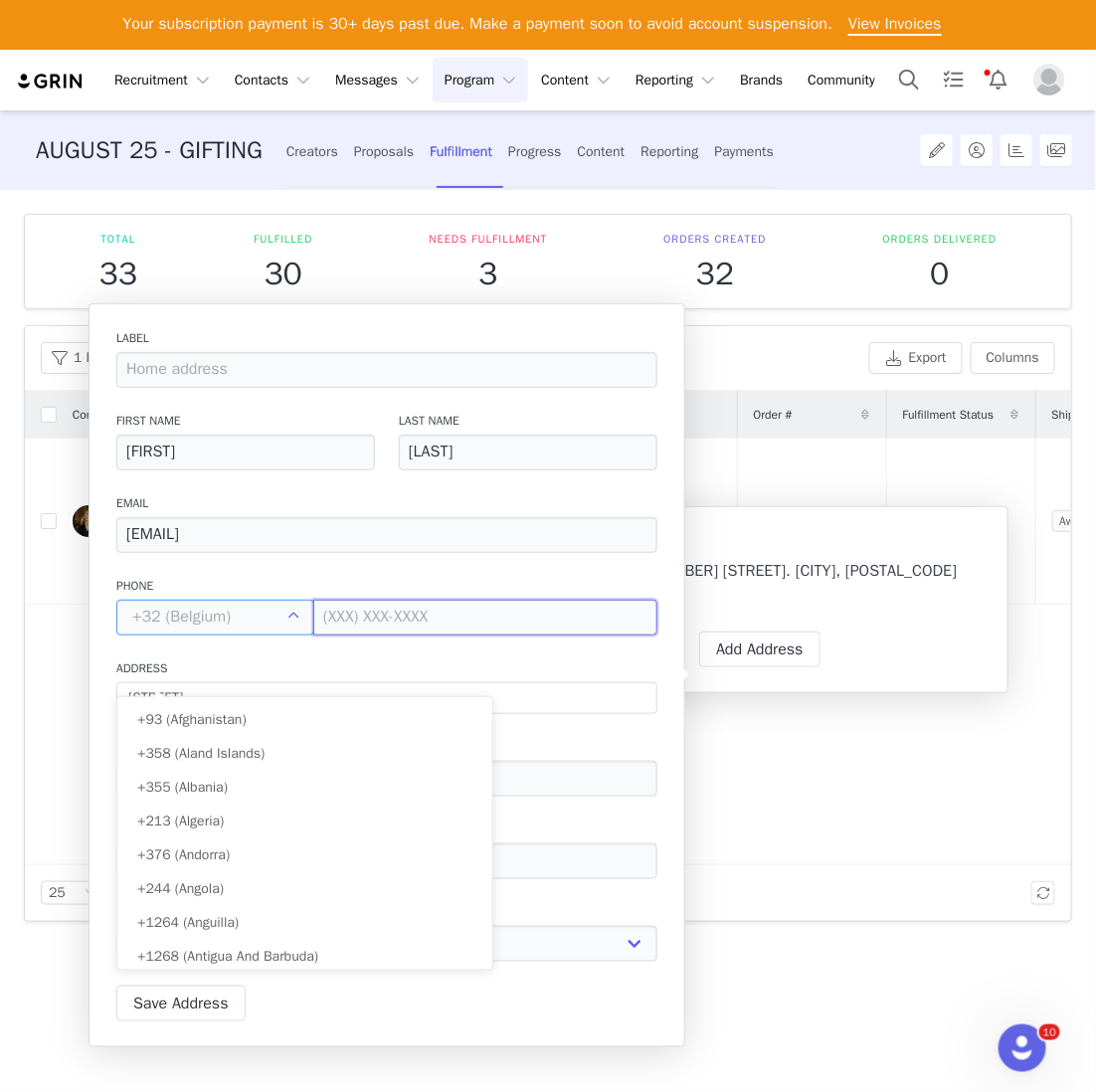 click at bounding box center [485, 618] 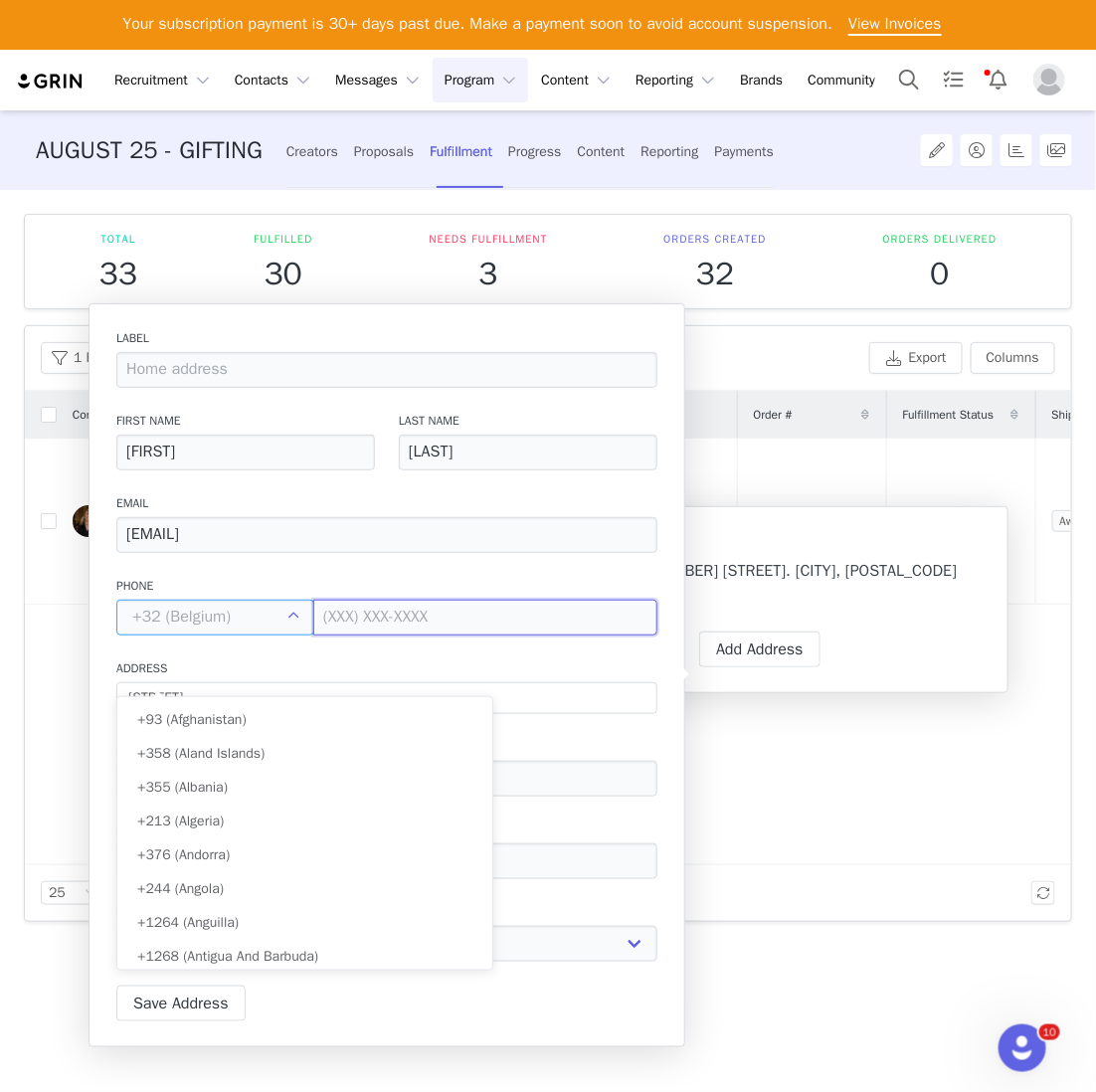type on "+32 (Belgium)" 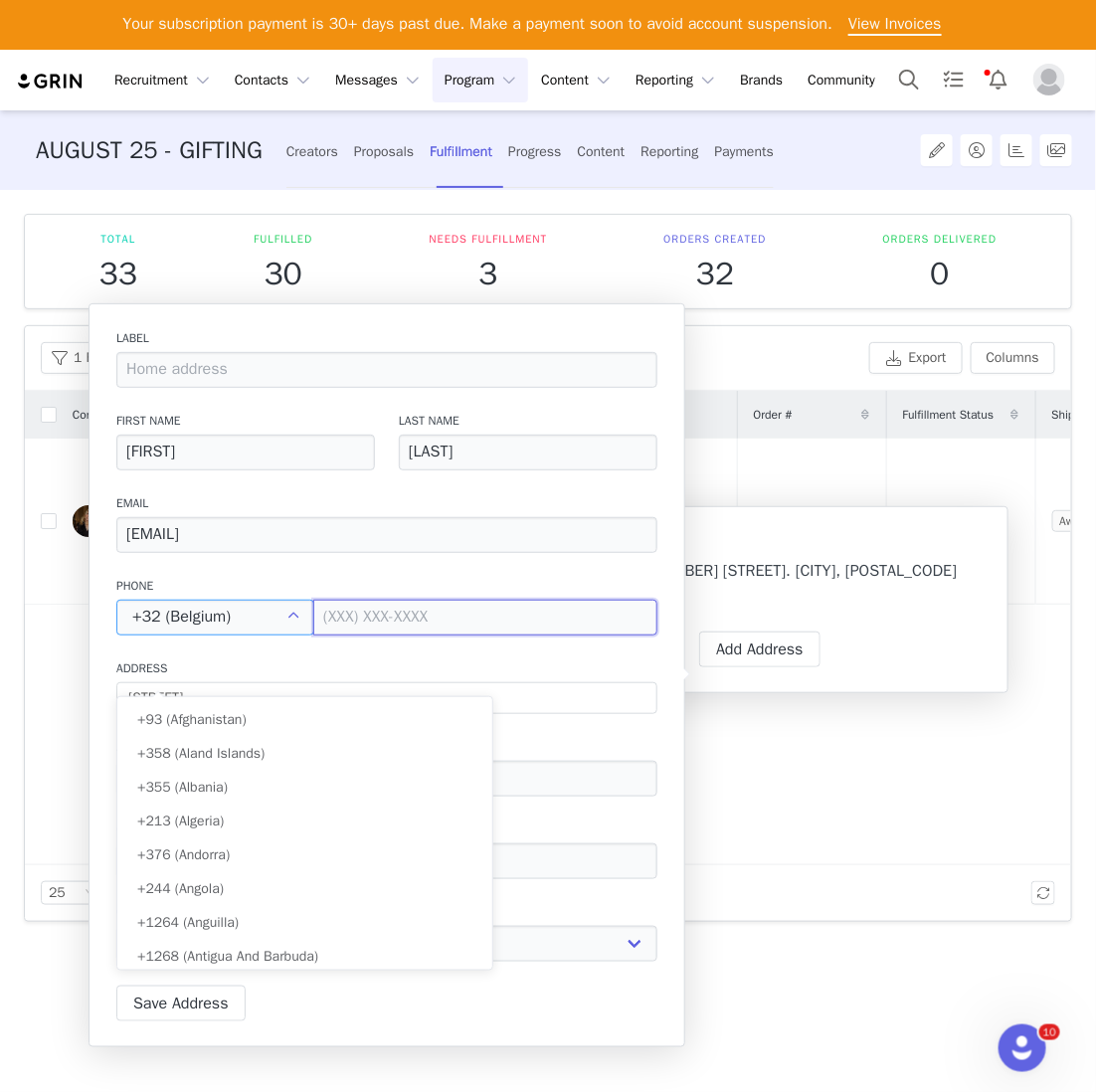 scroll, scrollTop: 409, scrollLeft: 0, axis: vertical 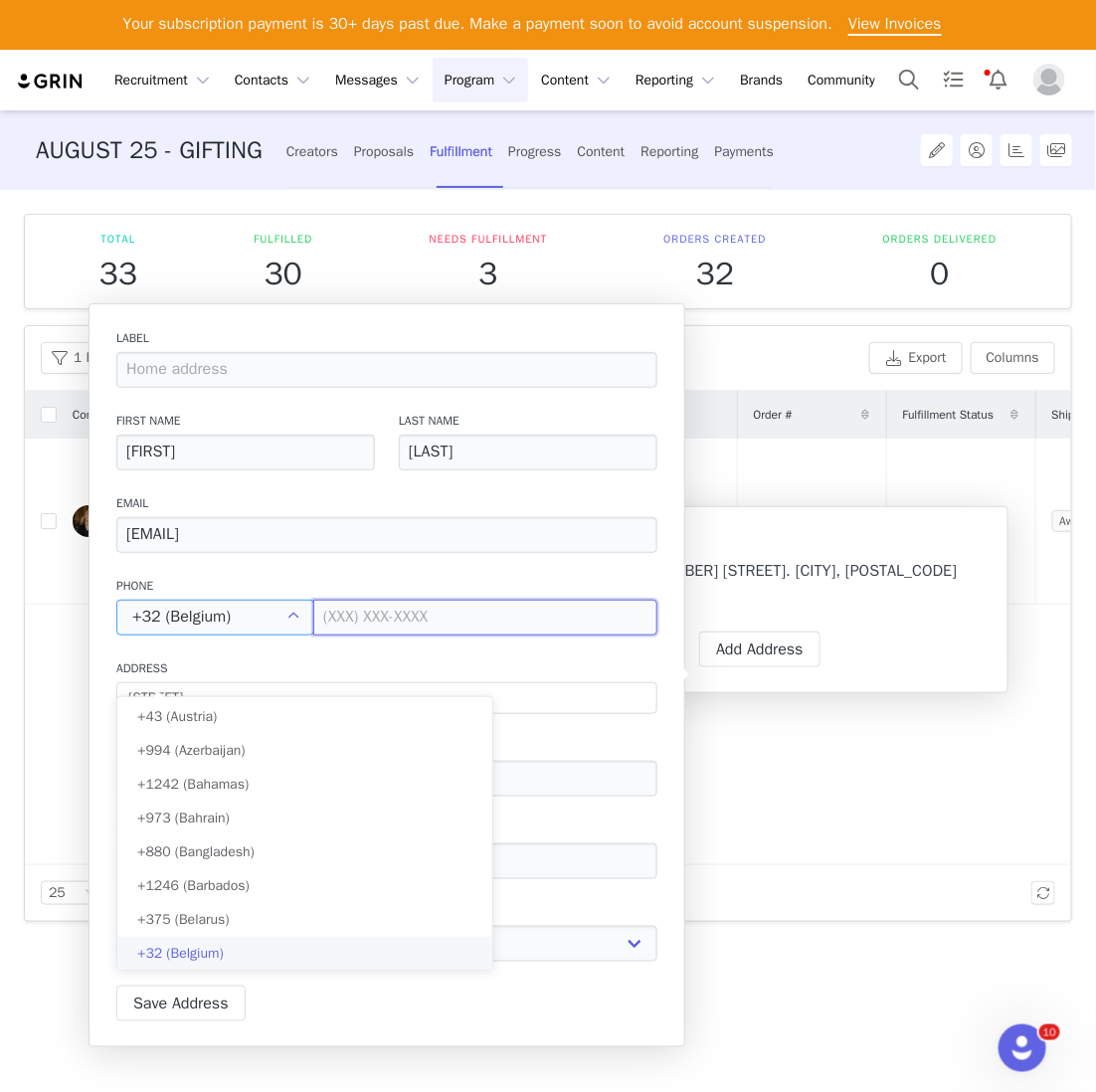 click at bounding box center (485, 618) 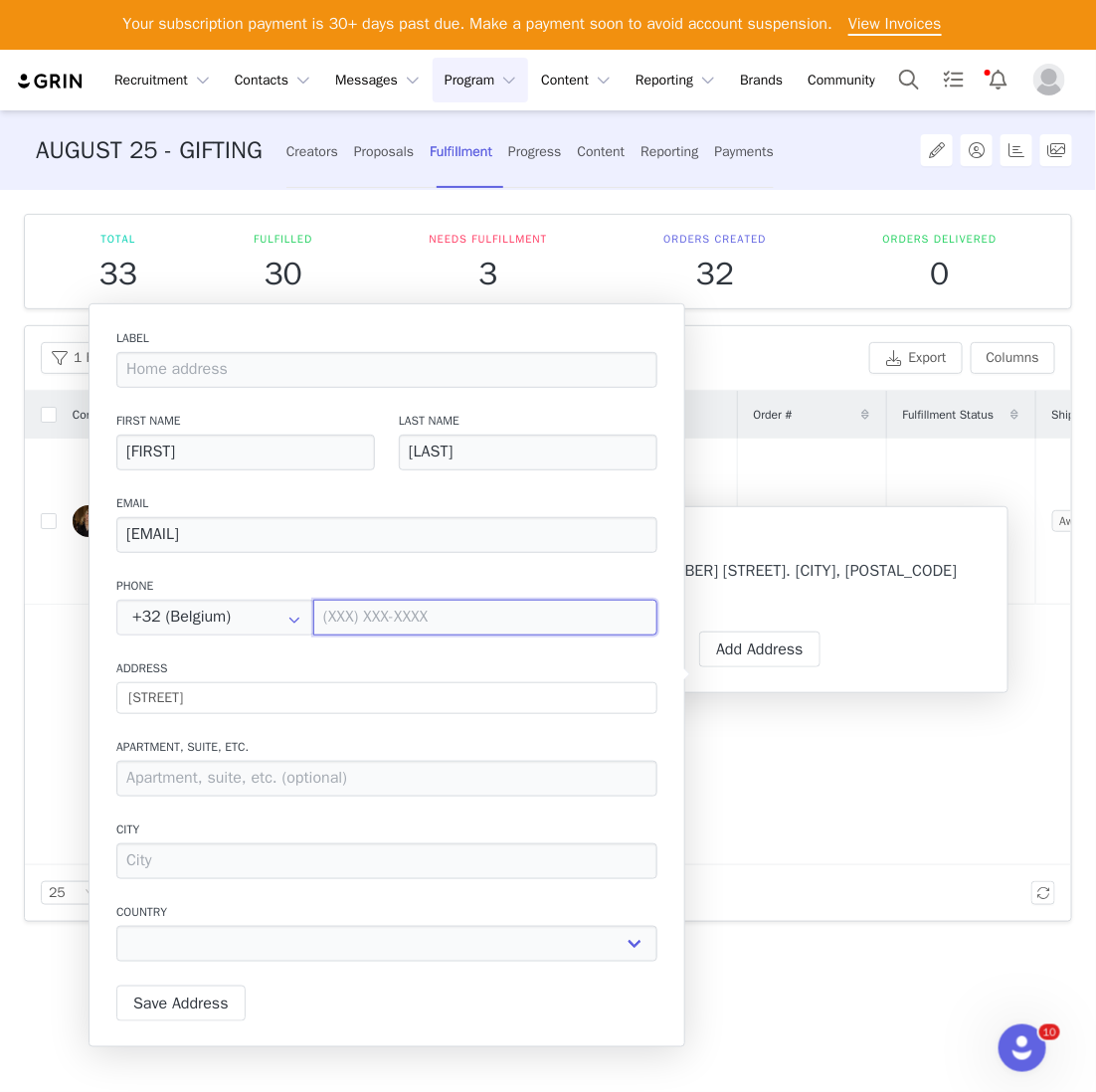 paste on "499725781" 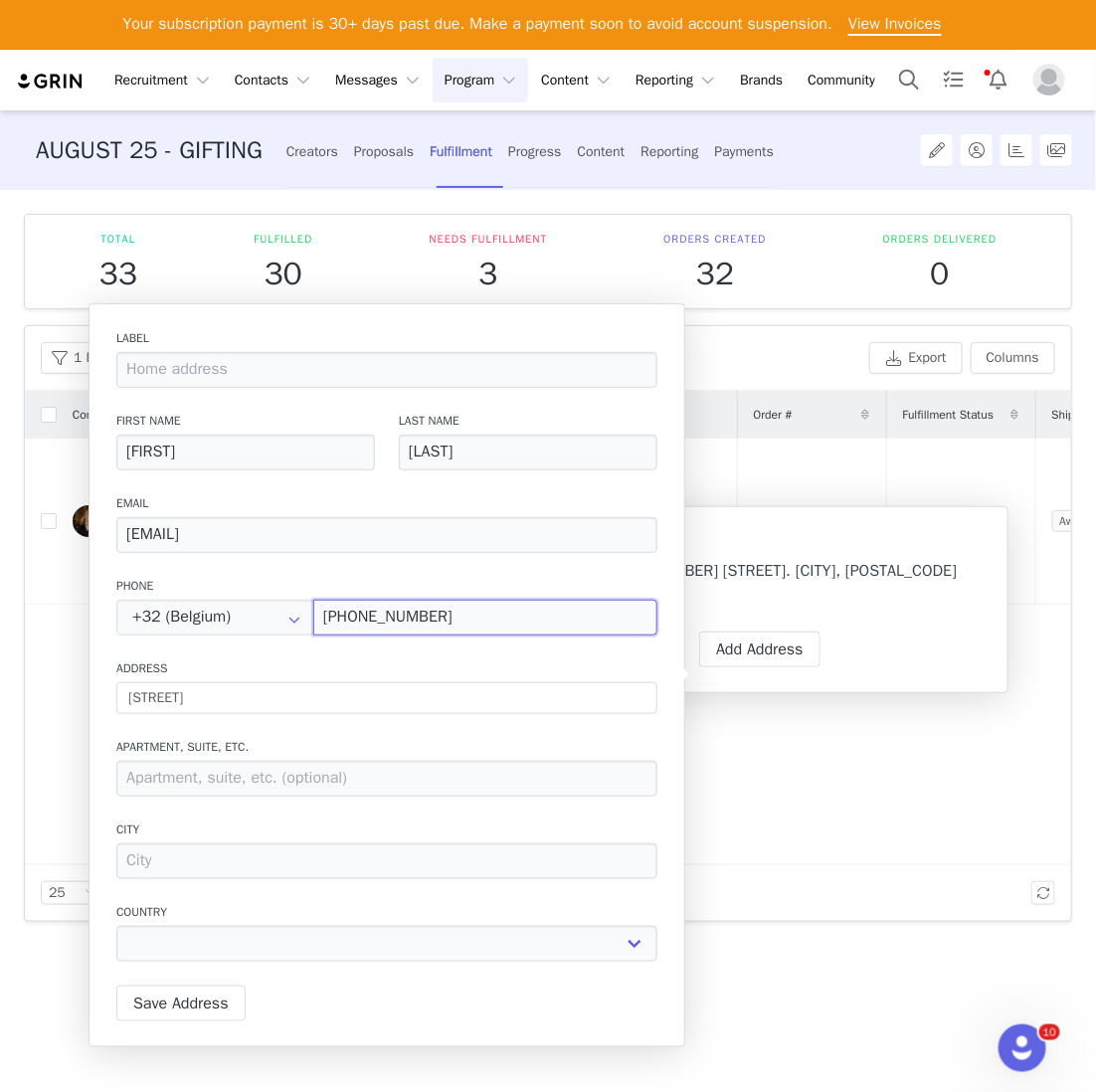 select 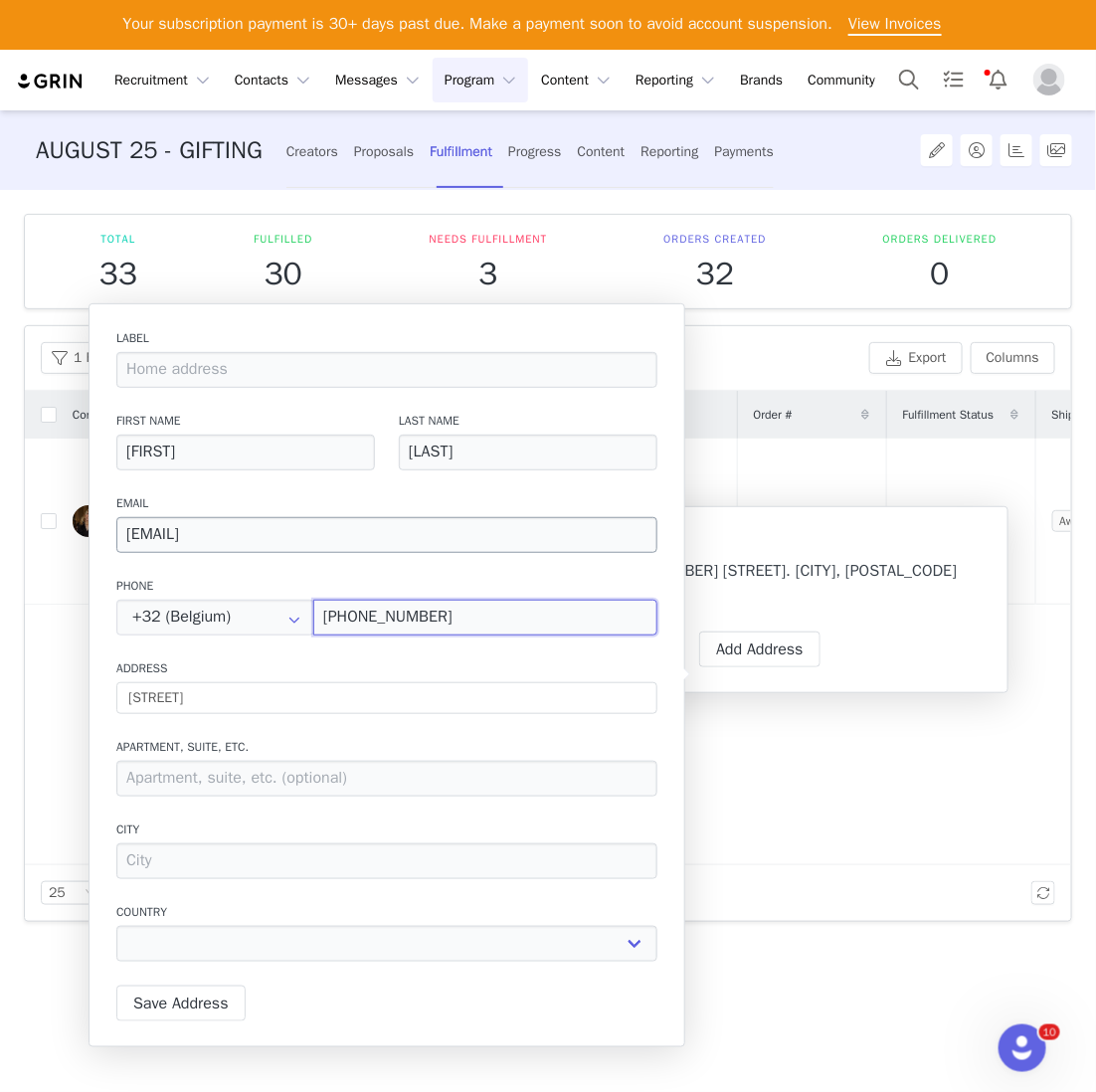 type on "499725781" 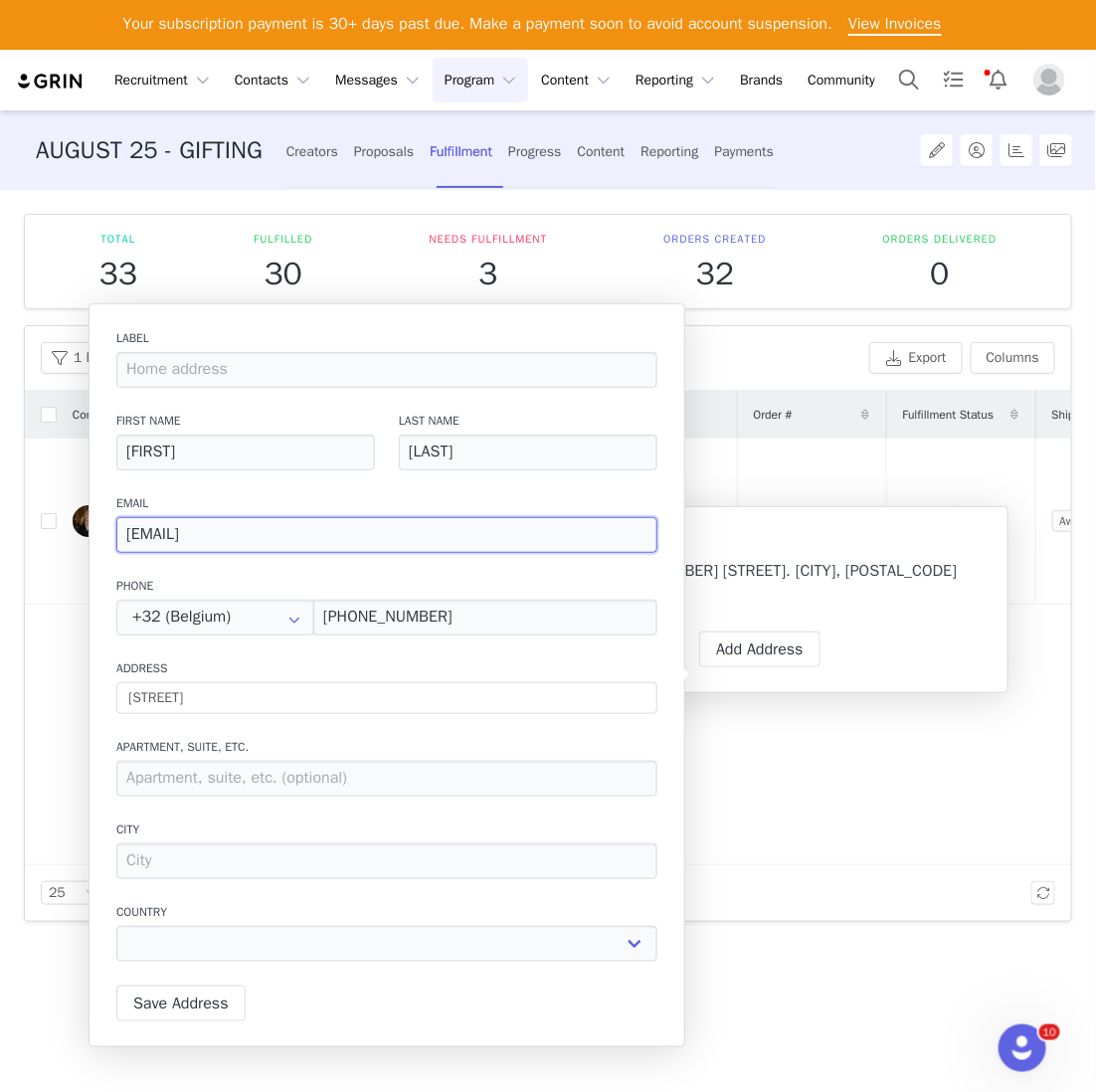 click on "Label   First Name  Laura  Last Name  Capeta  Email  lauracapetaaa@gmail.com  Phone  +32 (Belgium) 499725781  Address  126a Koning Albertstraat  Apartment, suite, etc.   City   Country   Afghanistan   Aland Islands   Albania   Algeria   Andorra   Angola   Anguilla   Antigua And Barbuda   Argentina   Armenia   Aruba   Australia   Austria   Azerbaijan   Bahamas   Bahrain   Bangladesh   Barbados   Belarus   Belgium   Belize   Benin   Bermuda   Bhutan   Bolivia   Bonaire, Sint Eustatius and Saba   Bosnia And Herzegovina   Botswana   Bouvet Island   Brazil   Brunei   Bulgaria   Burkina Faso   Burundi   Cambodia   Canada   Cape Verde   Cayman Islands   Central African Republic   Chad   Chile   China   Christmas Island   Cocos (Keeling) Islands   Colombia   Comoros   Congo   Congo, The Democratic Republic Of The   Cook Islands   Costa Rica   Côte d'Ivoire   Croatia   Cuba   Curaçao   Cyprus   Czech Republic   Denmark   Djibouti   Dominica   Dominican Republic   Ecuador   Egypt   El Salvador   Eritrea   Estonia" at bounding box center [387, 651] 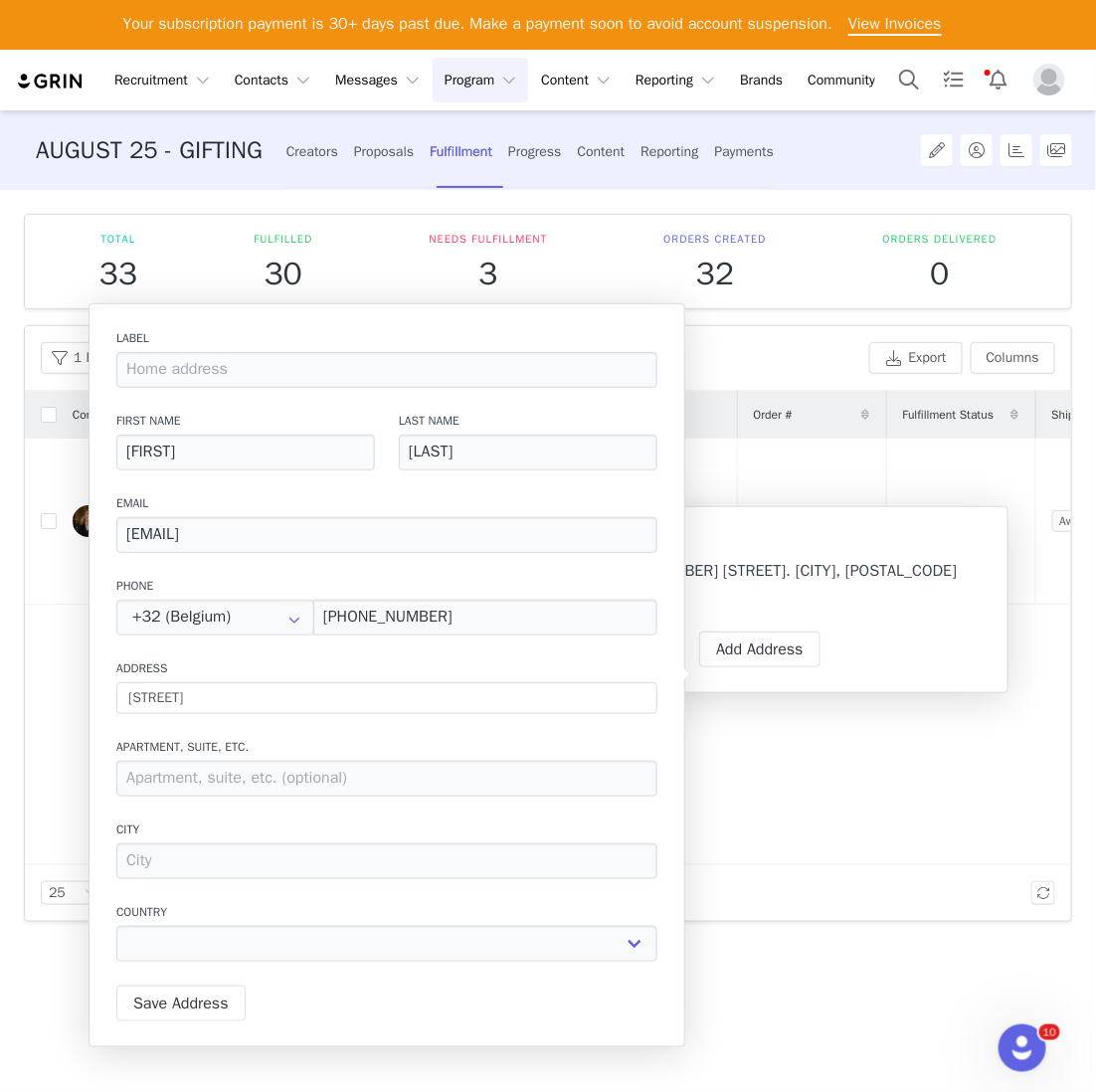 click on "Phone" at bounding box center (387, 586) 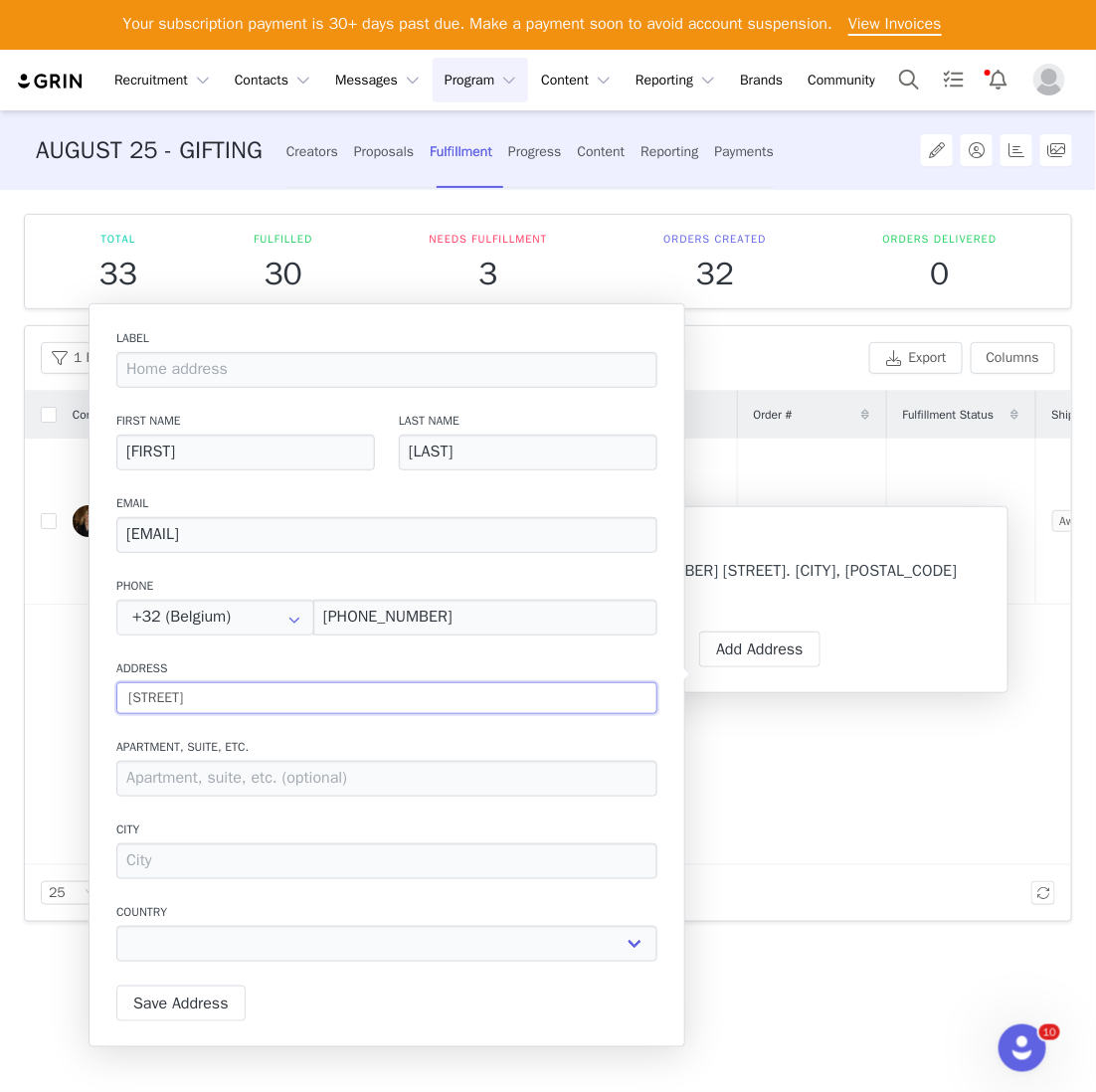 click on "126a Koning Albertstraat" at bounding box center [387, 698] 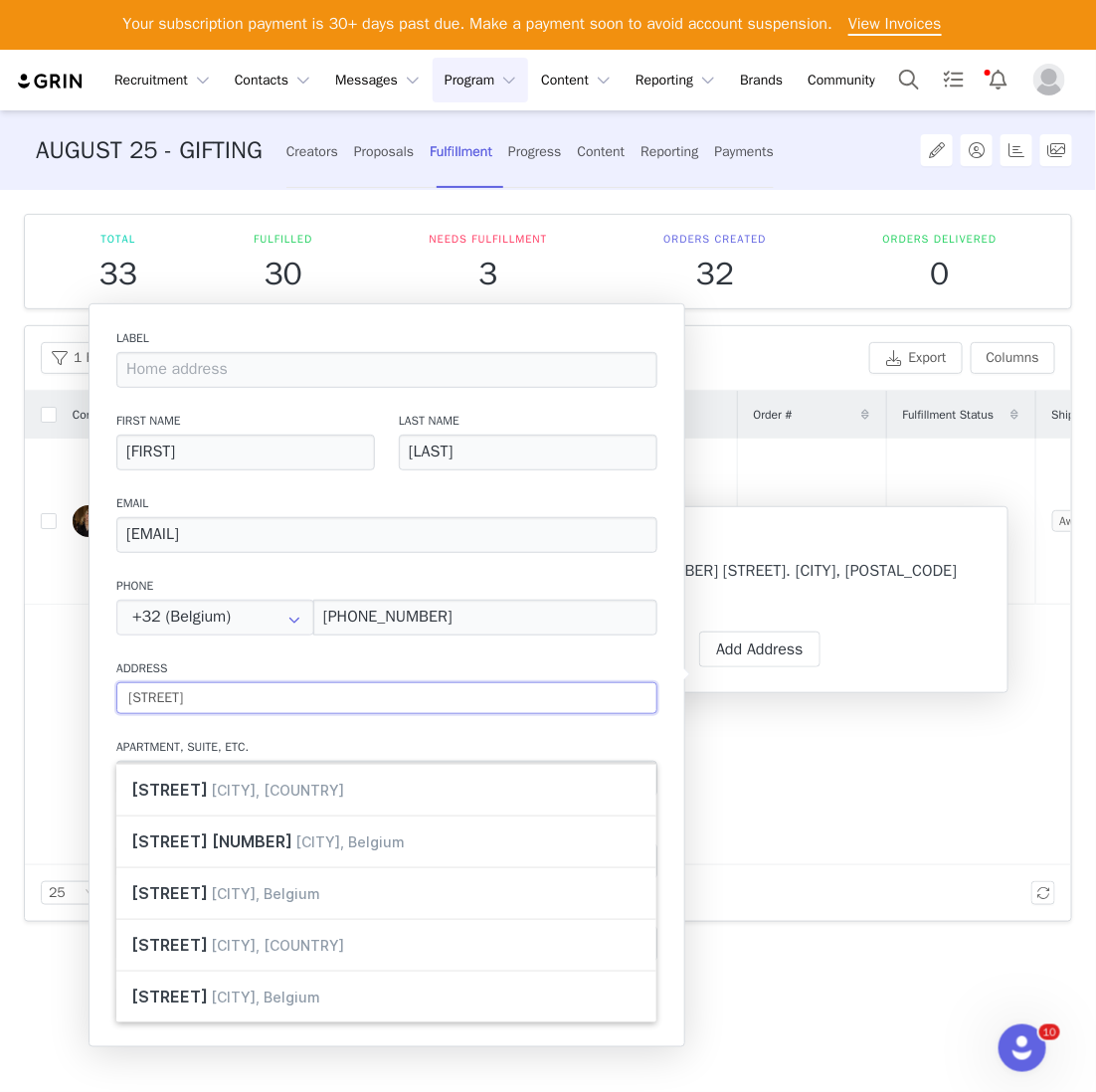 type on "126a (Koning Albertstraat" 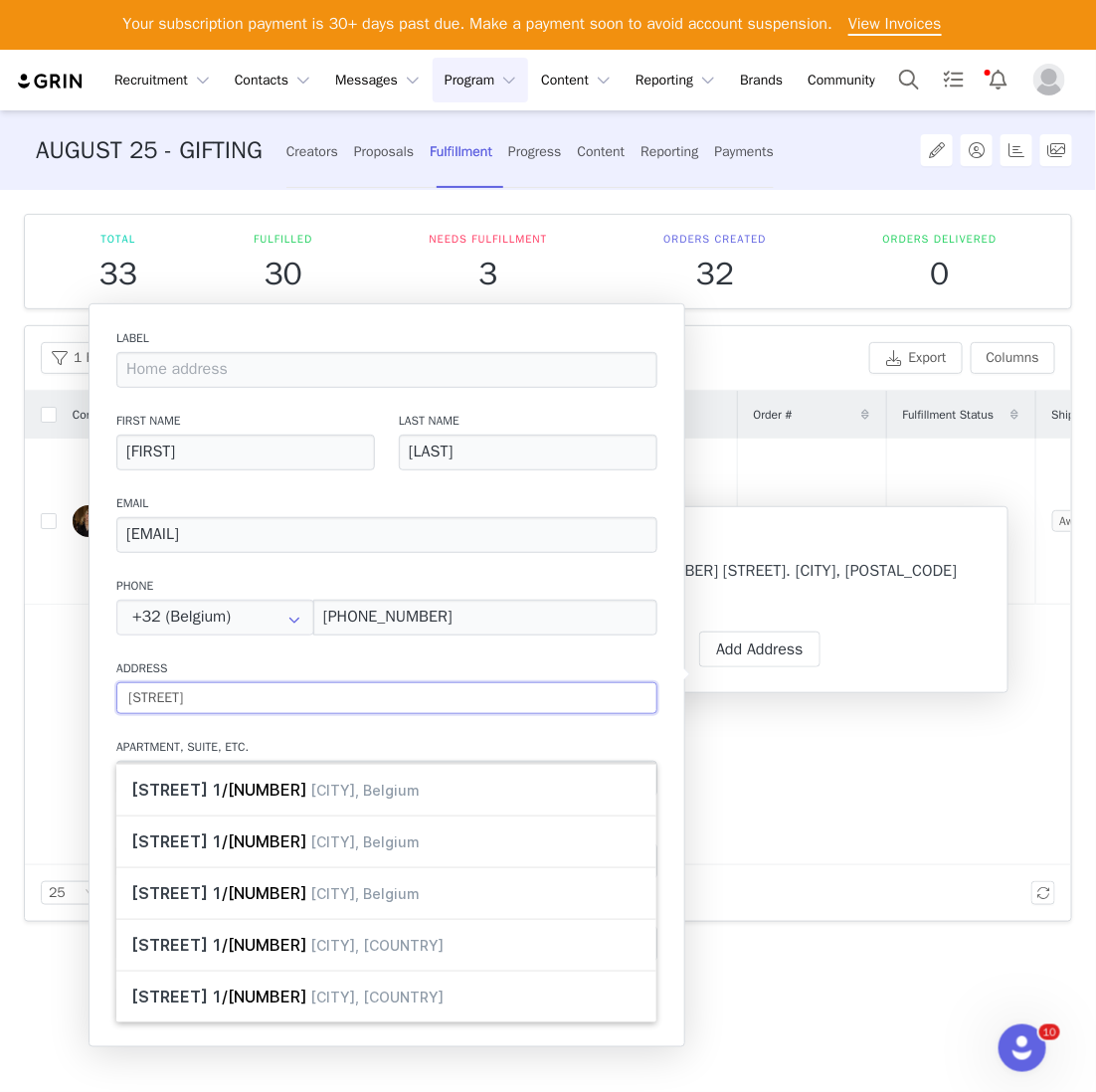 type on "[NUMBER] [STREET]" 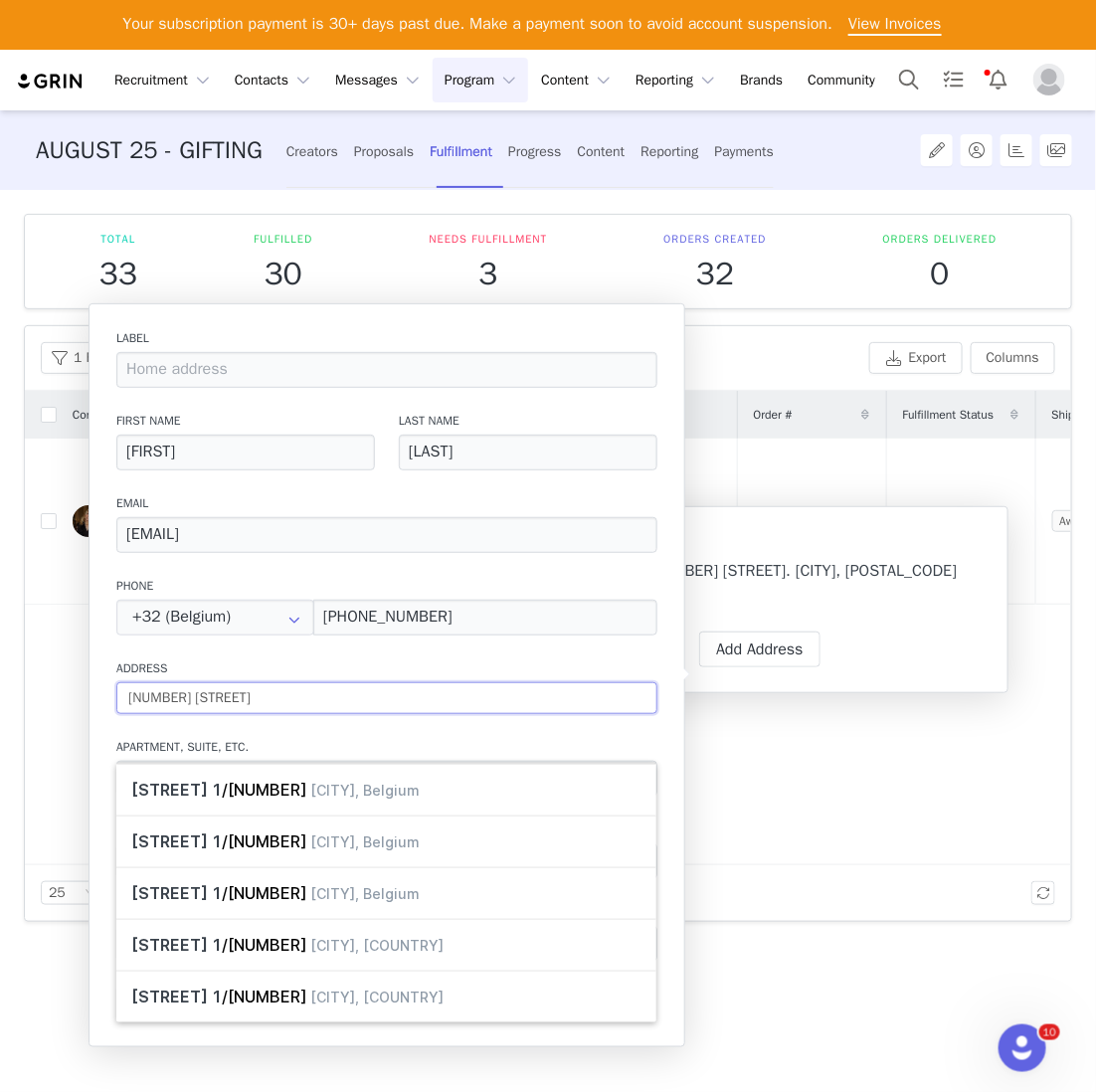 type on "[NUMBER] [STREET]" 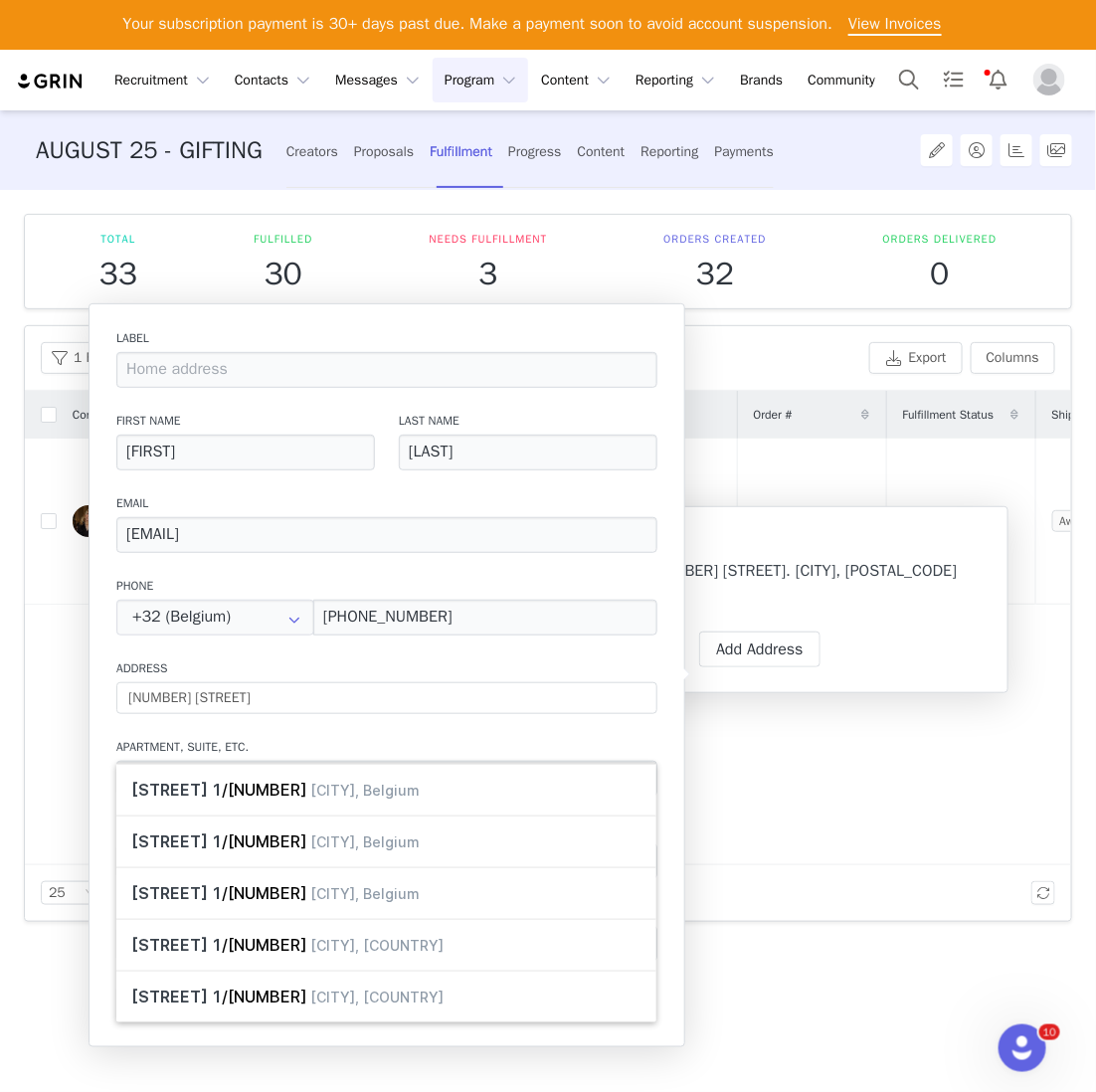 click on "Address  126a (1) Koning Albertstraat" at bounding box center [387, 686] 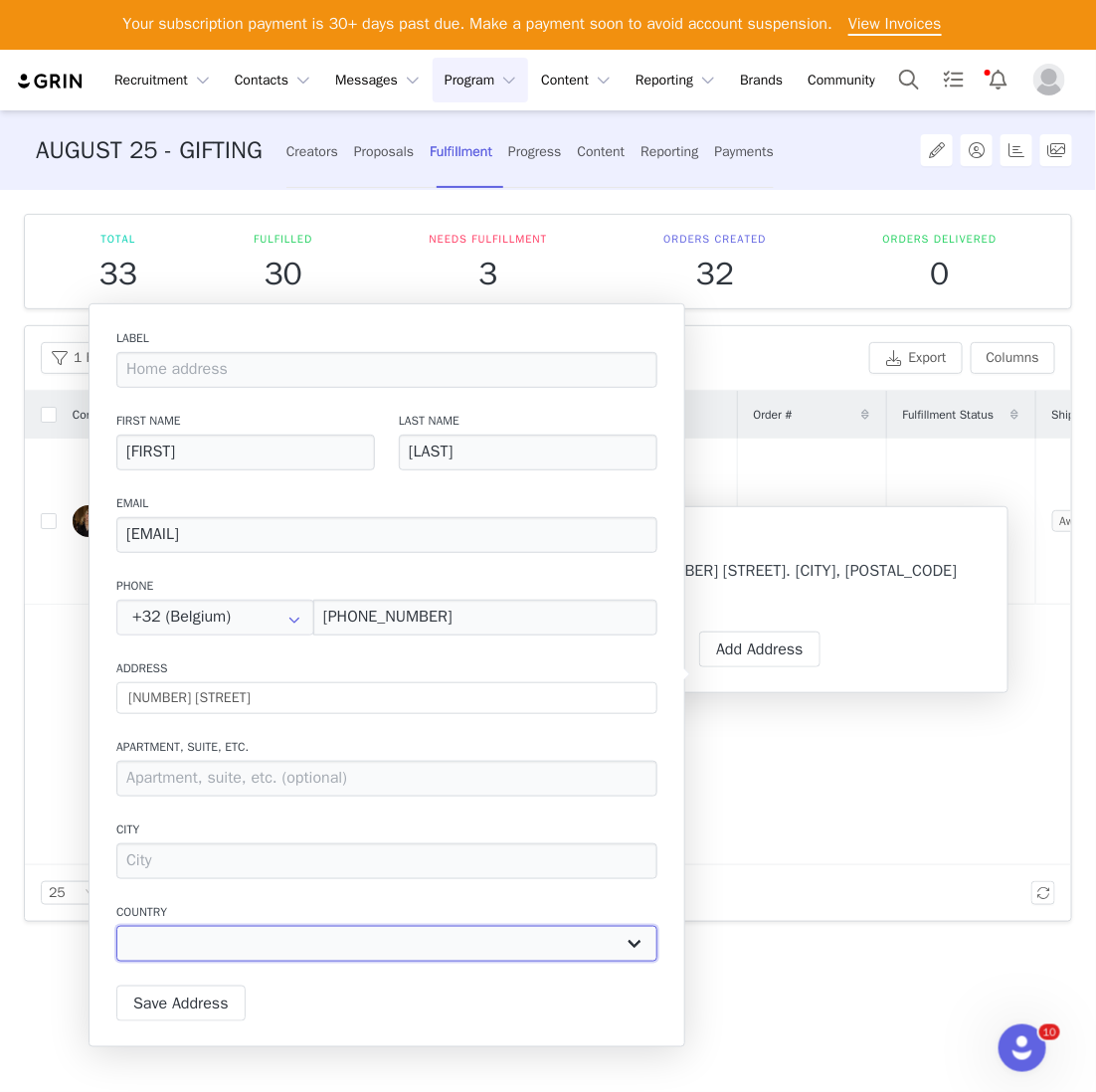 click on "Afghanistan   Aland Islands   Albania   Algeria   Andorra   Angola   Anguilla   Antigua And Barbuda   Argentina   Armenia   Aruba   Australia   Austria   Azerbaijan   Bahamas   Bahrain   Bangladesh   Barbados   Belarus   Belgium   Belize   Benin   Bermuda   Bhutan   Bolivia   Bonaire, Sint Eustatius and Saba   Bosnia And Herzegovina   Botswana   Bouvet Island   Brazil   Brunei   Bulgaria   Burkina Faso   Burundi   Cambodia   Canada   Cape Verde   Cayman Islands   Central African Republic   Chad   Chile   China   Christmas Island   Cocos (Keeling) Islands   Colombia   Comoros   Congo   Congo, The Democratic Republic Of The   Cook Islands   Costa Rica   Côte d'Ivoire   Croatia   Cuba   Curaçao   Cyprus   Czech Republic   Denmark   Djibouti   Dominica   Dominican Republic   Ecuador   Egypt   El Salvador   Eritrea   Estonia   Ethiopia   Falkland Islands (Malvinas)   Faroe Islands   Fiji   Finland   France   French Guiana   French Polynesia   French Southern Territories   Gabon   Gambia   Georgia   Germany" at bounding box center [387, 944] 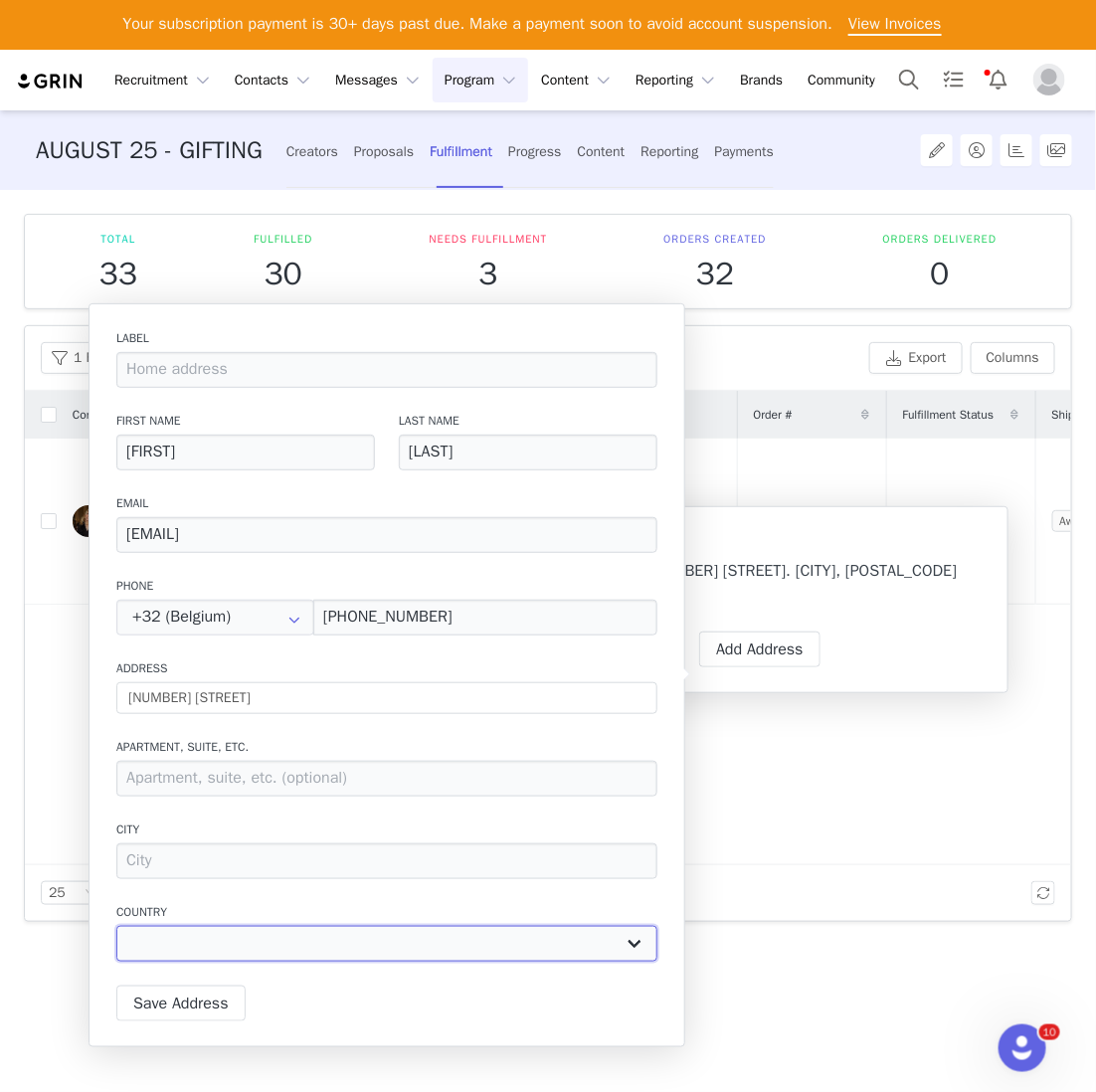 select on "[object Object]" 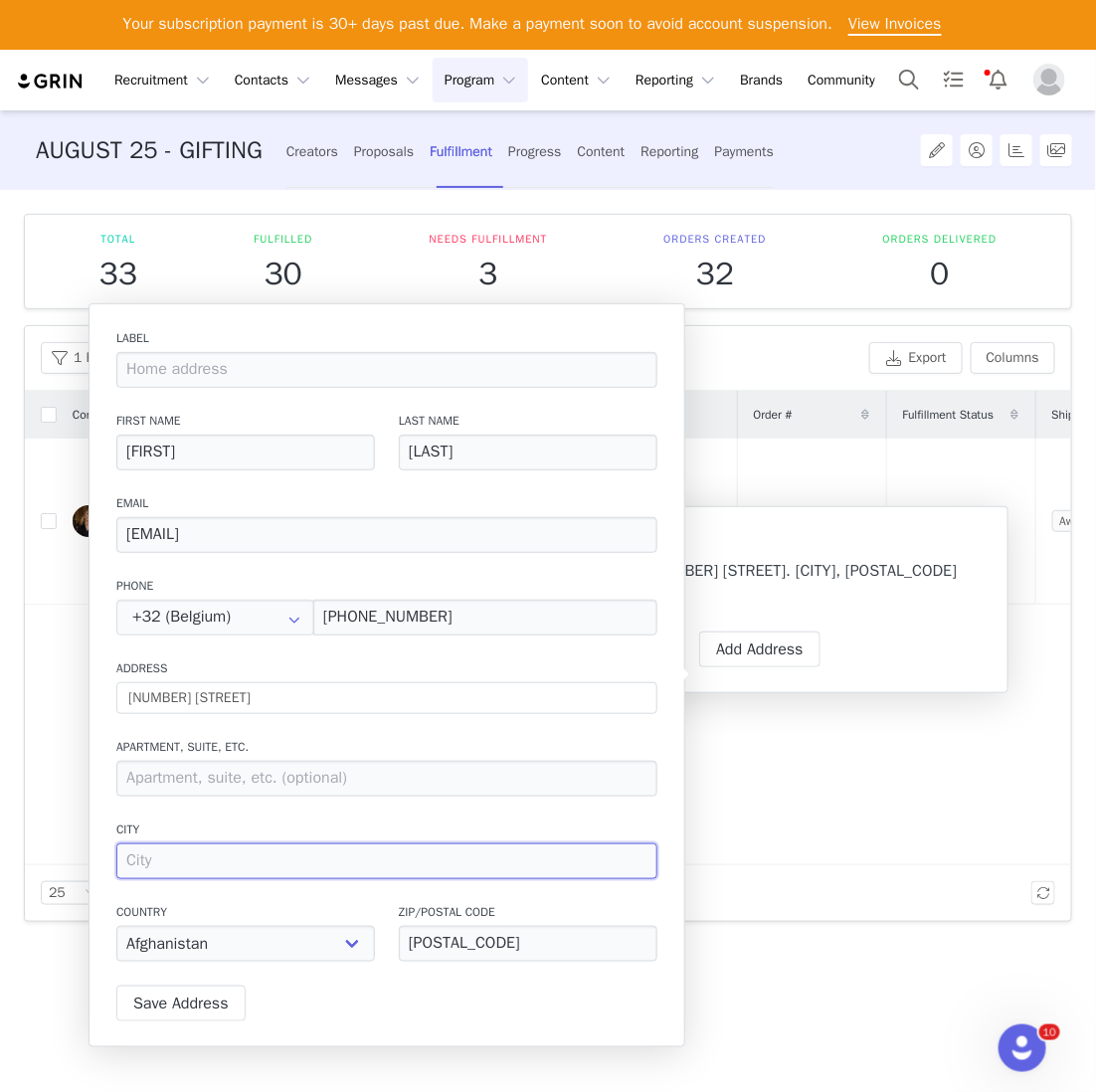 click at bounding box center [387, 861] 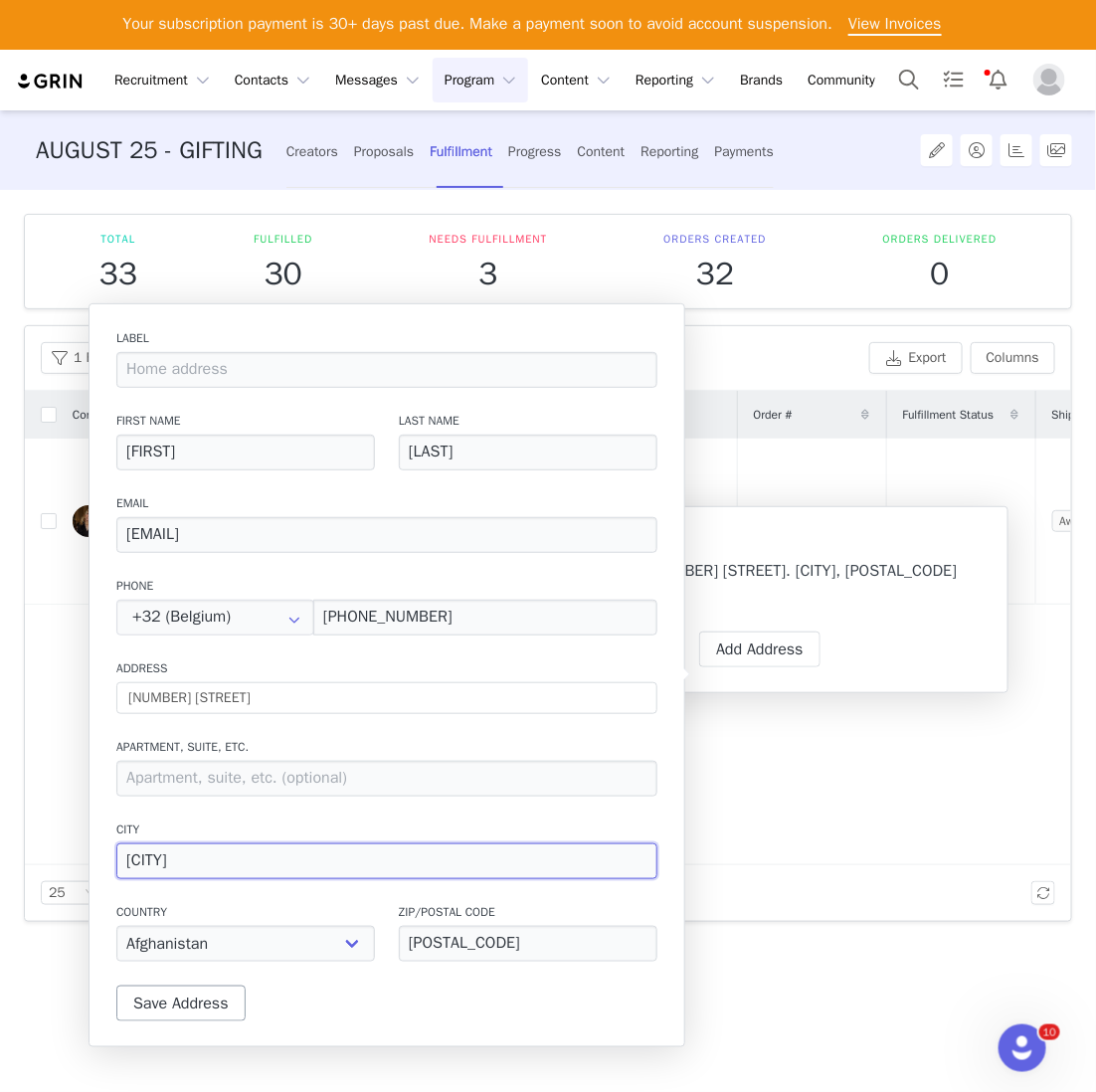 type on "Roosdaal" 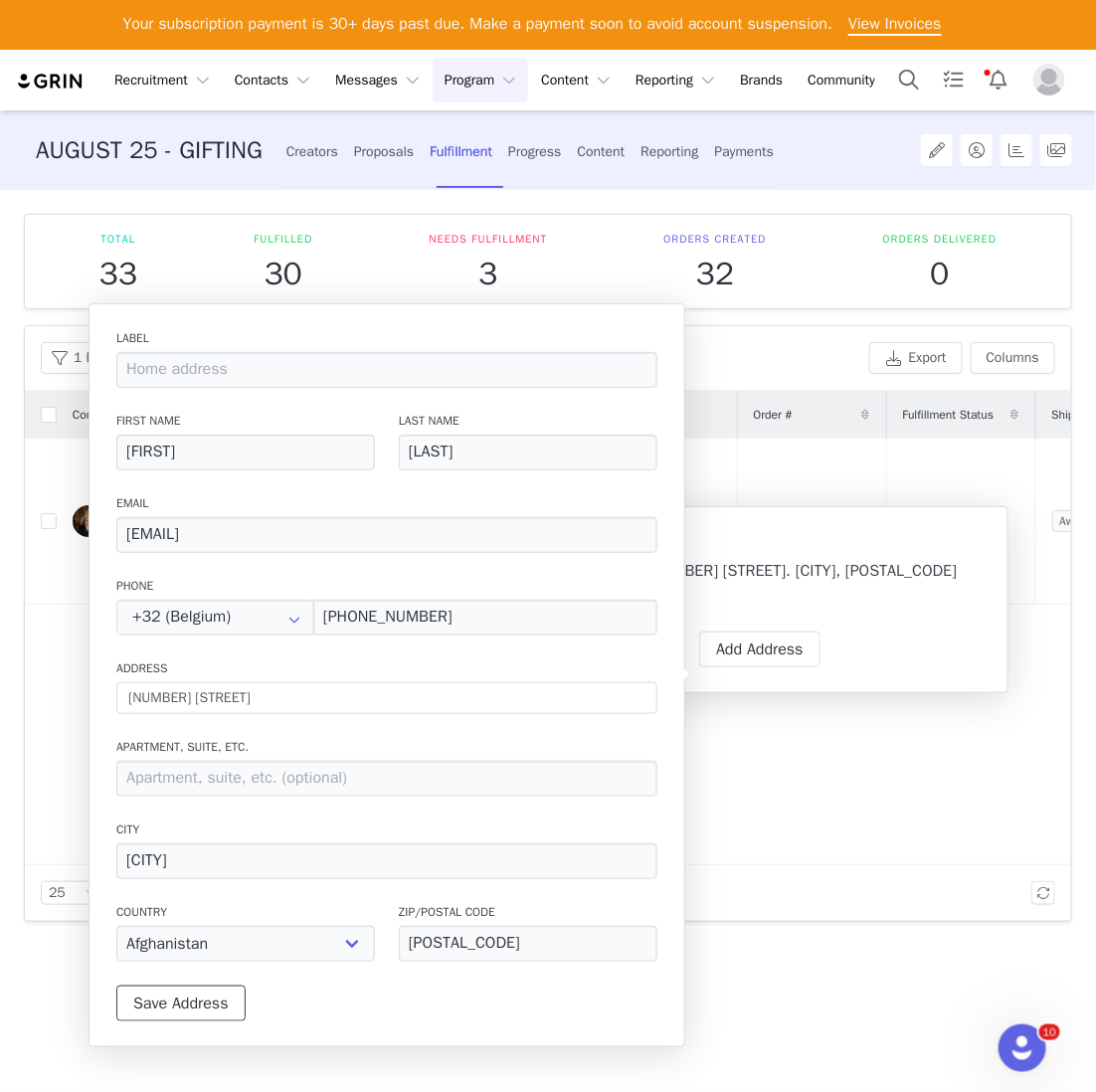 click on "Save Address" at bounding box center (181, 1003) 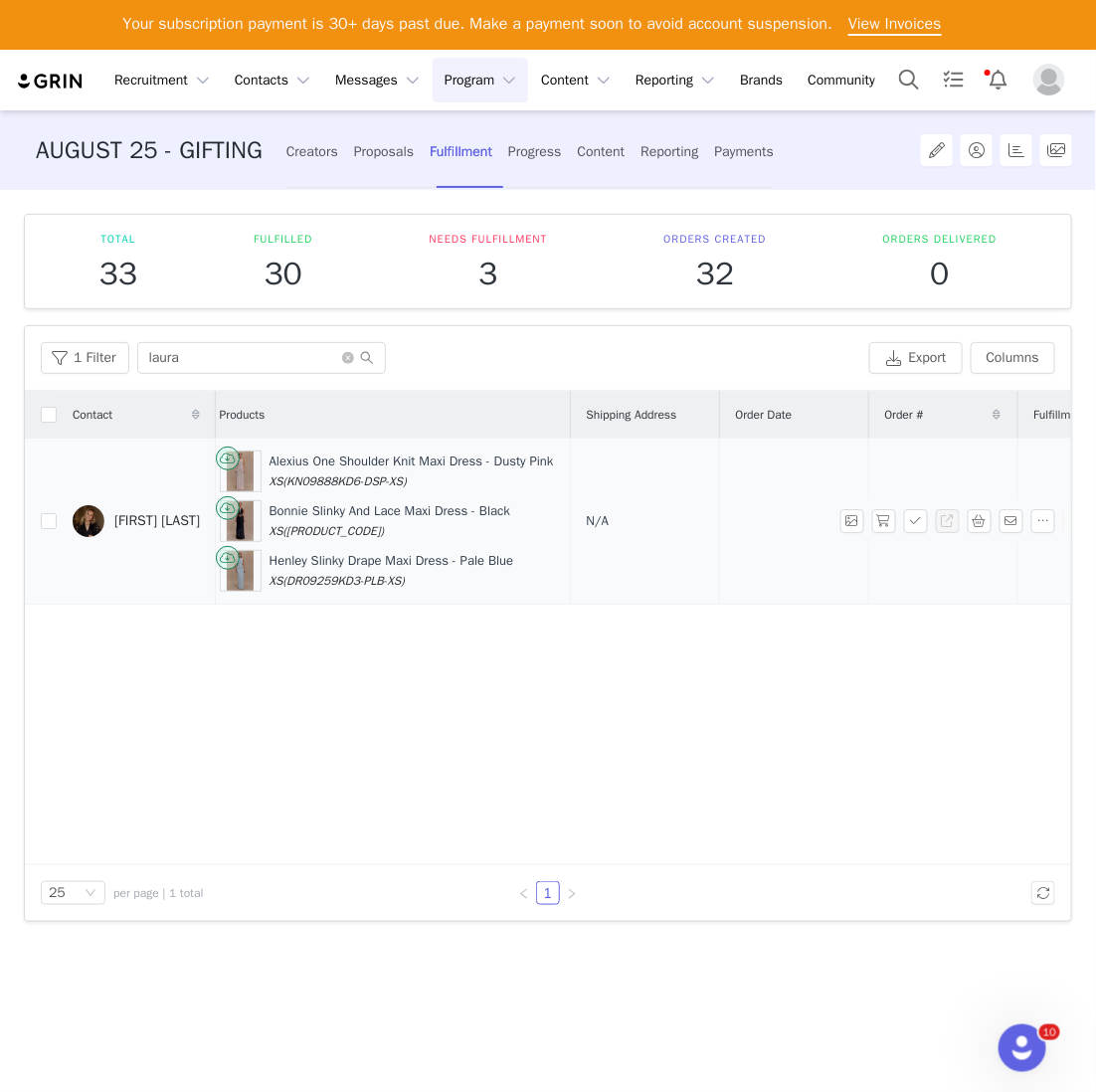 scroll, scrollTop: 0, scrollLeft: 240, axis: horizontal 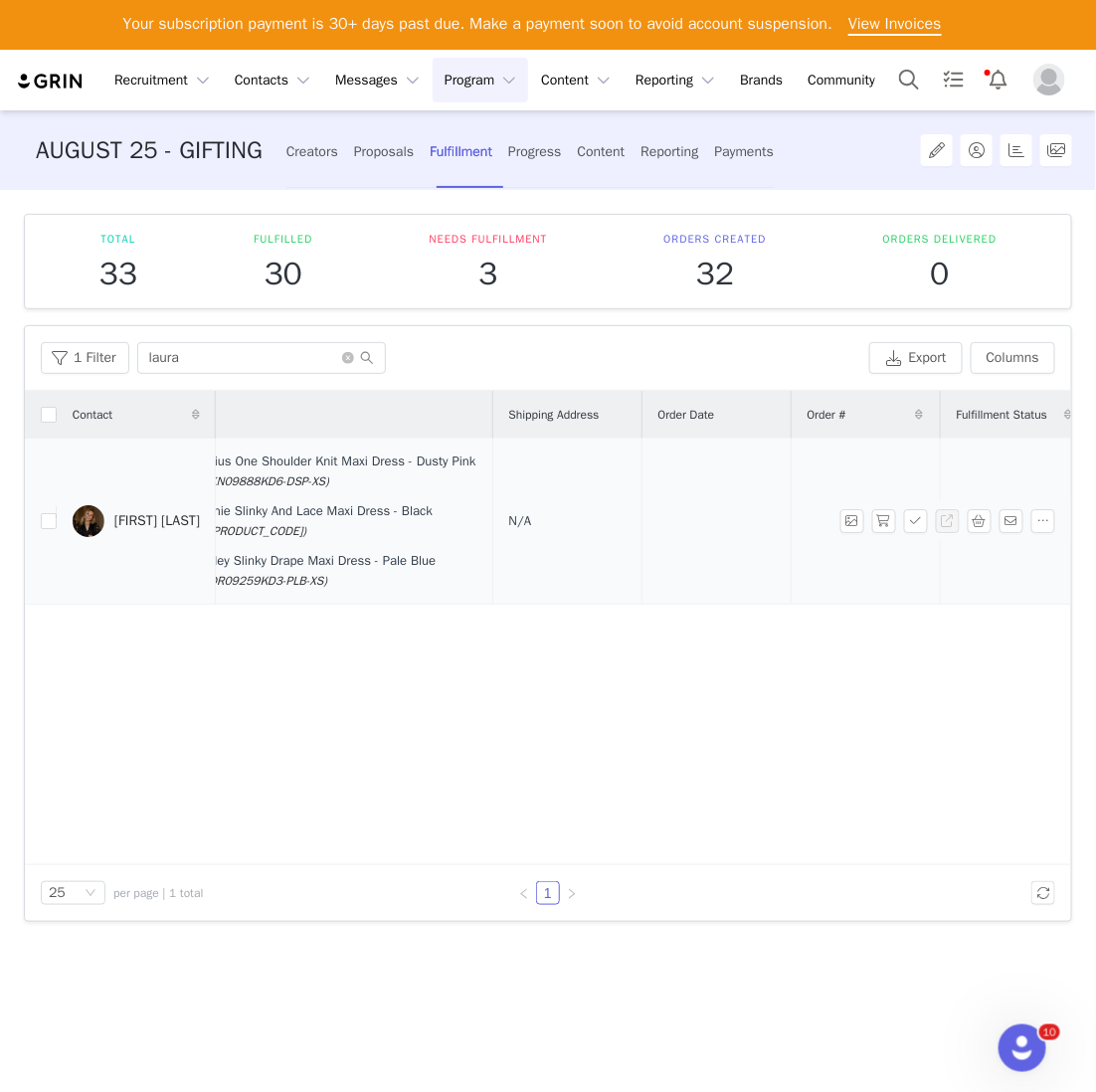 click on "N/A" at bounding box center (520, 520) 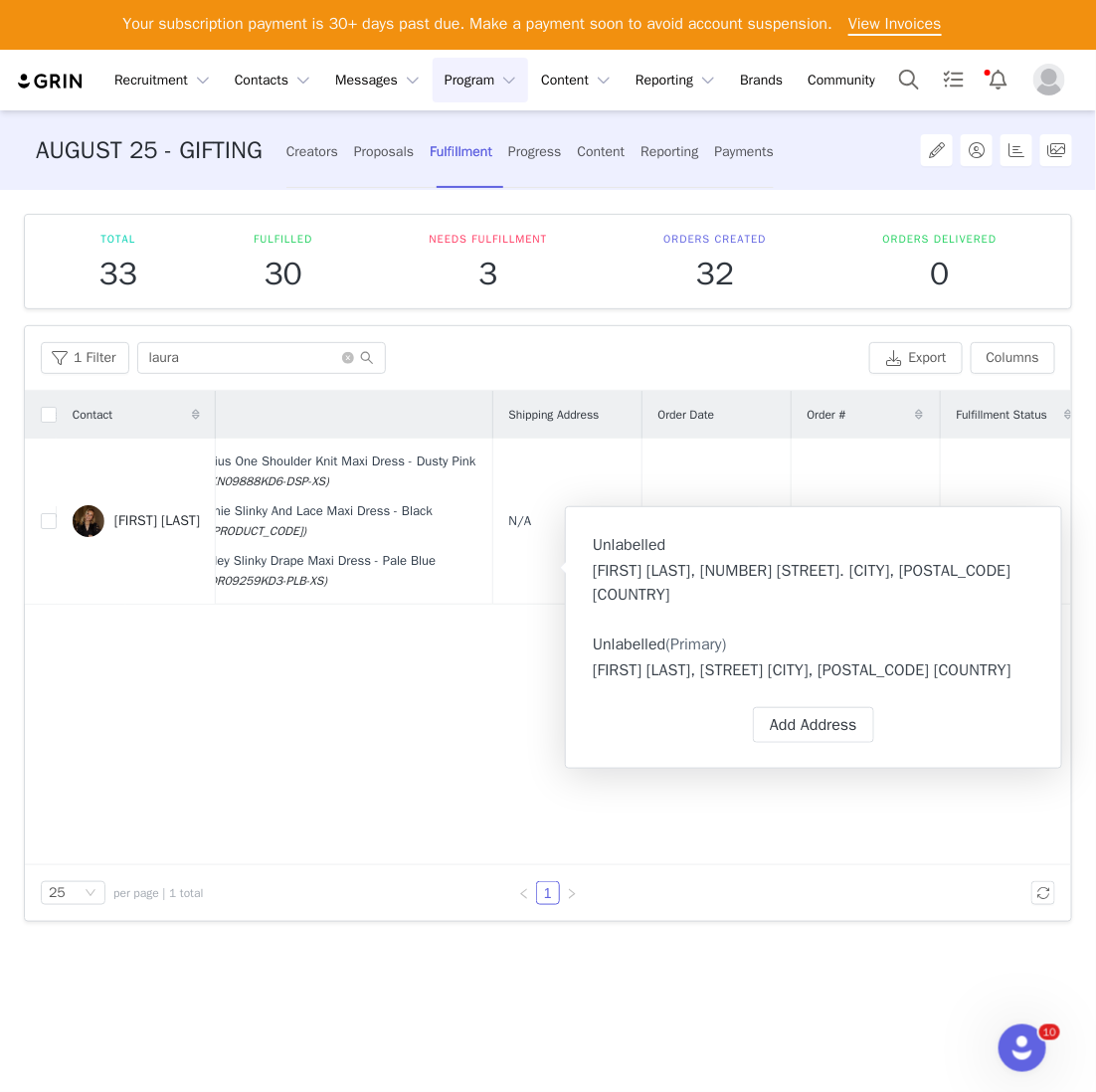 click on "Laura Capeta, [NUMBER] [STREET]. [CITY], [POSTAL_CODE] Belgium" at bounding box center (814, 670) 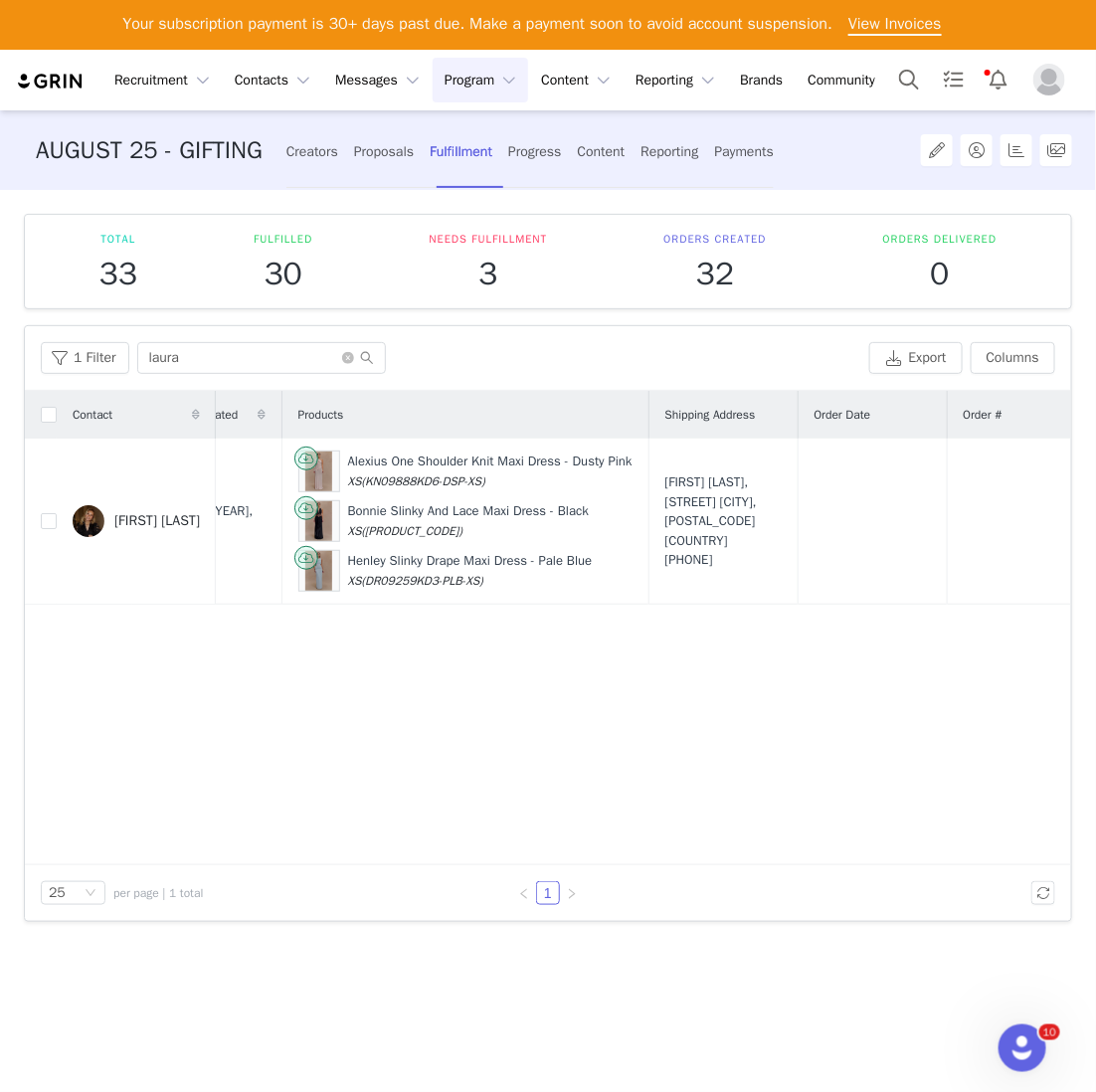 scroll, scrollTop: 0, scrollLeft: 159, axis: horizontal 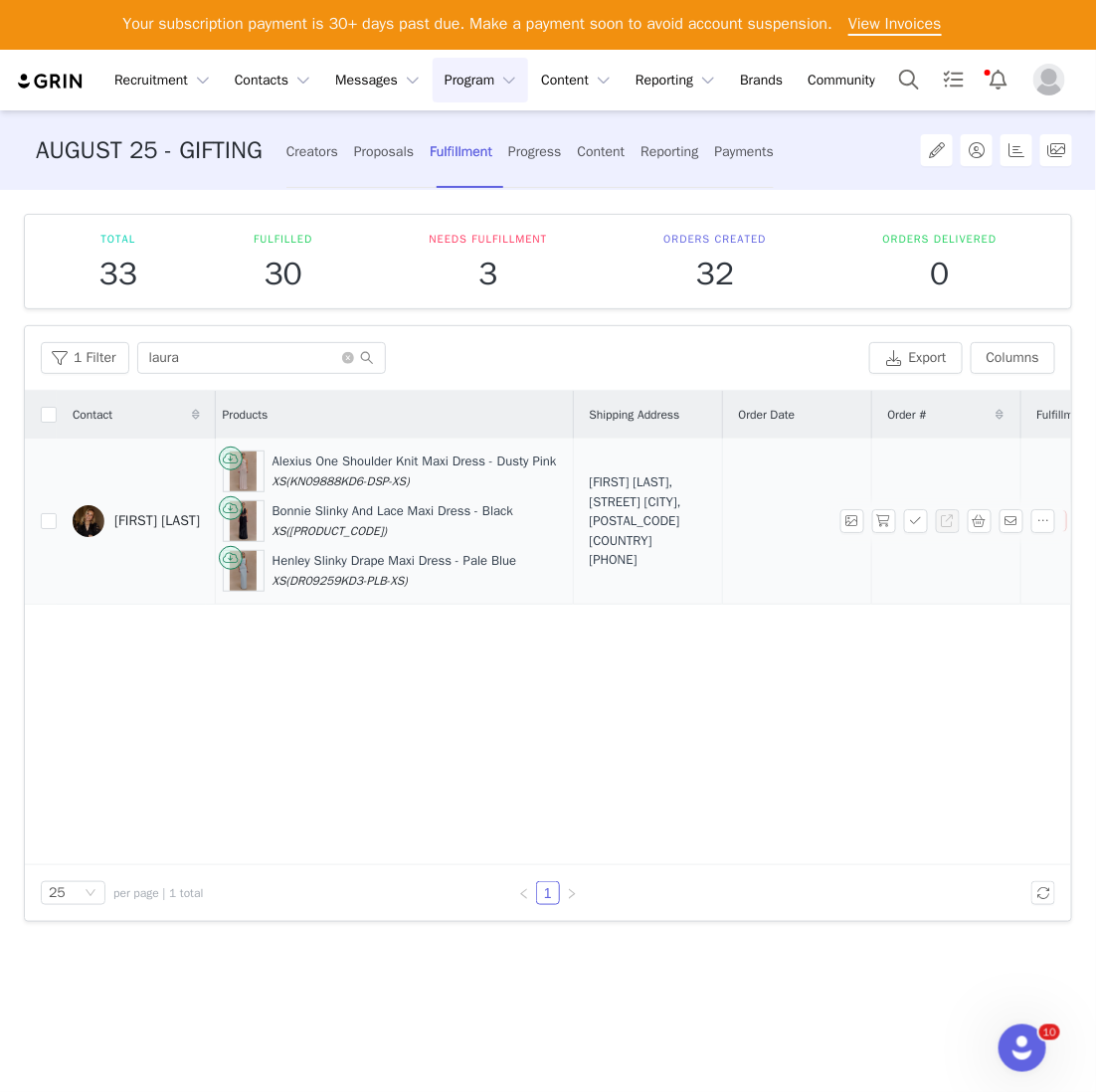 click on "Laura Capeta, 126a (1) Koning Albertstraat. Roosdaal,  1760 Belgium   +32499725781" at bounding box center [647, 521] 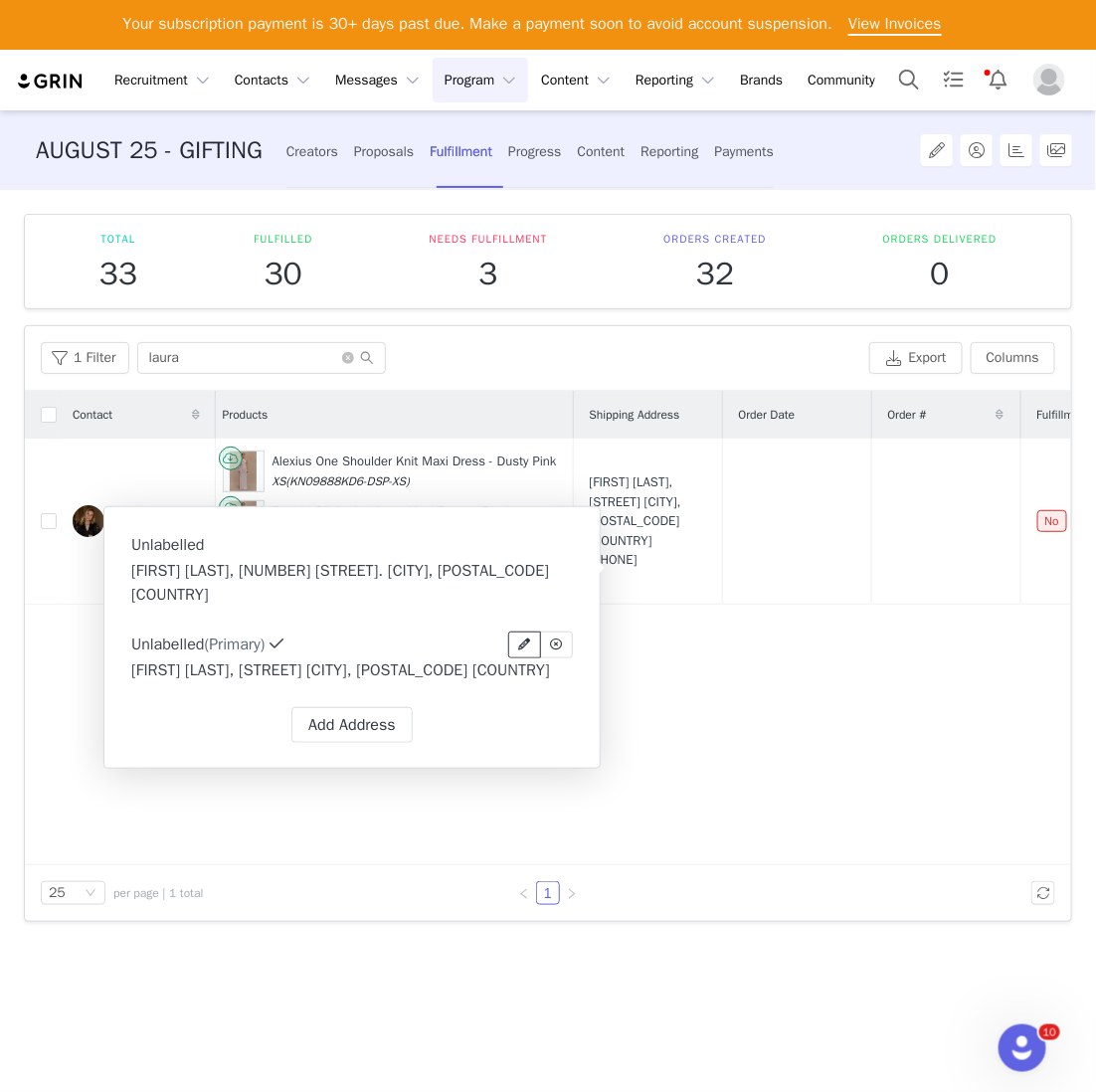 click at bounding box center (525, 644) 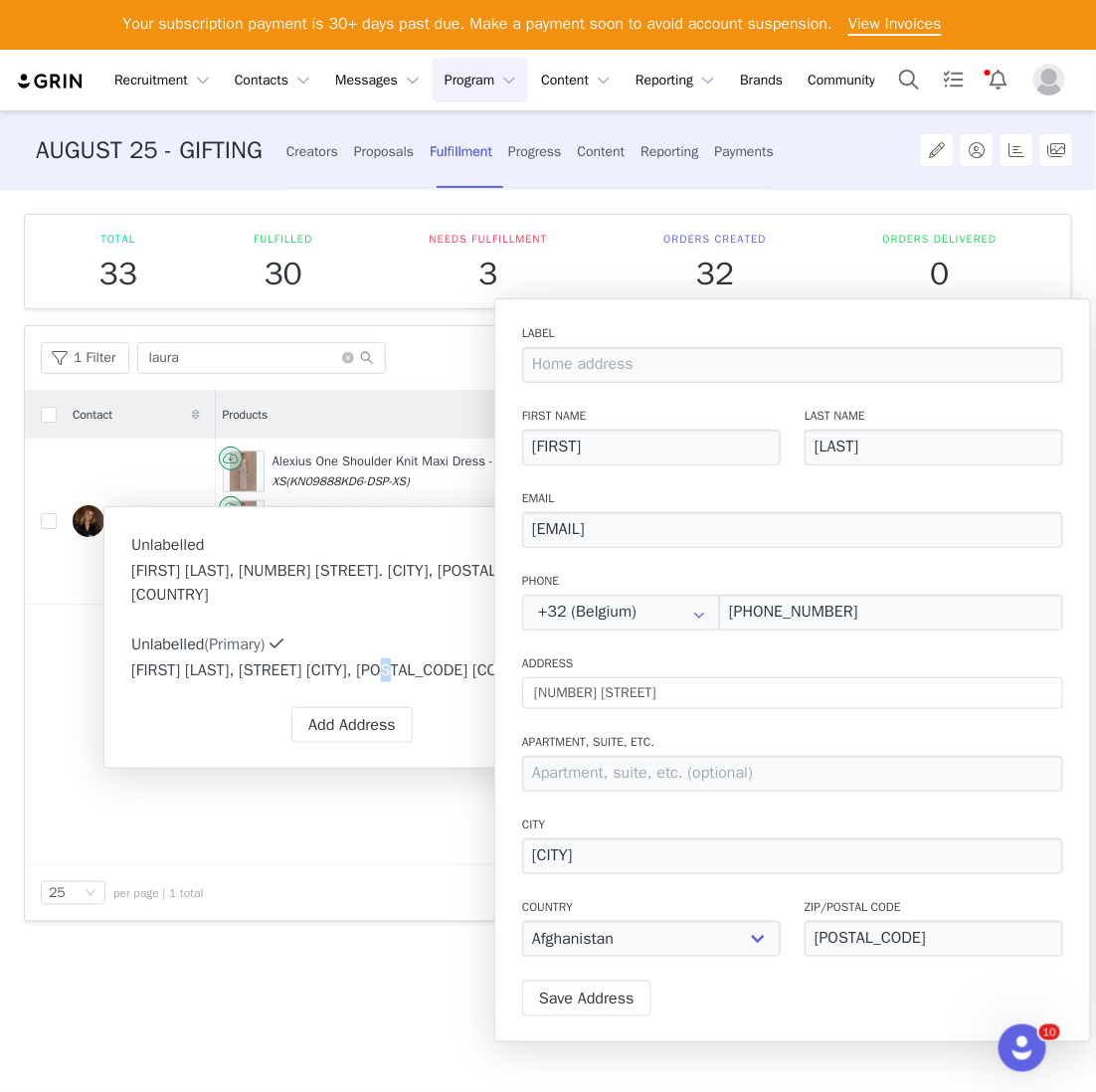 click on "Laura Capeta, [NUMBER] [STREET]. [CITY], [POSTAL_CODE] Belgium" at bounding box center [352, 670] 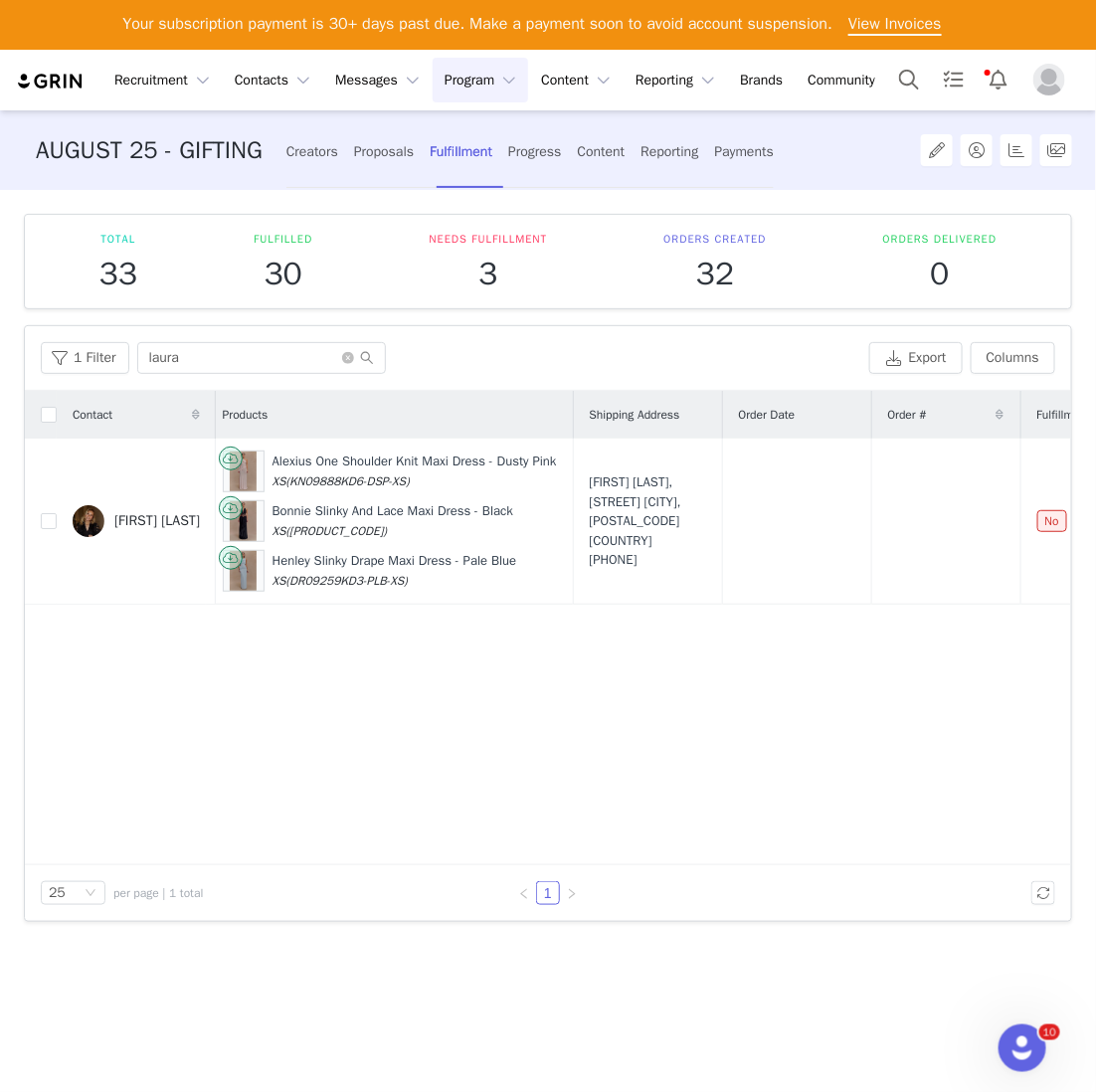 scroll, scrollTop: 0, scrollLeft: 0, axis: both 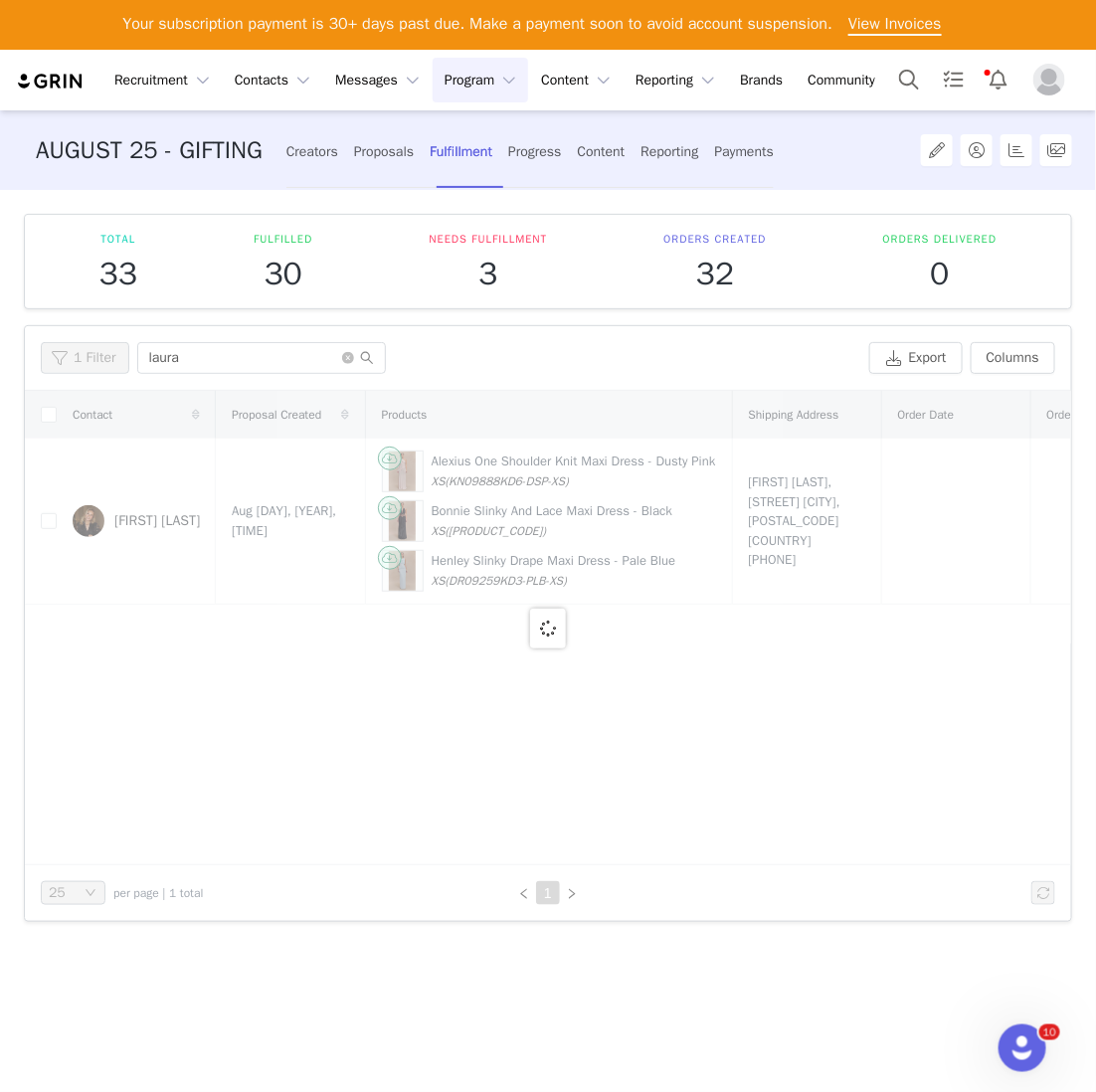 click at bounding box center (548, 628) 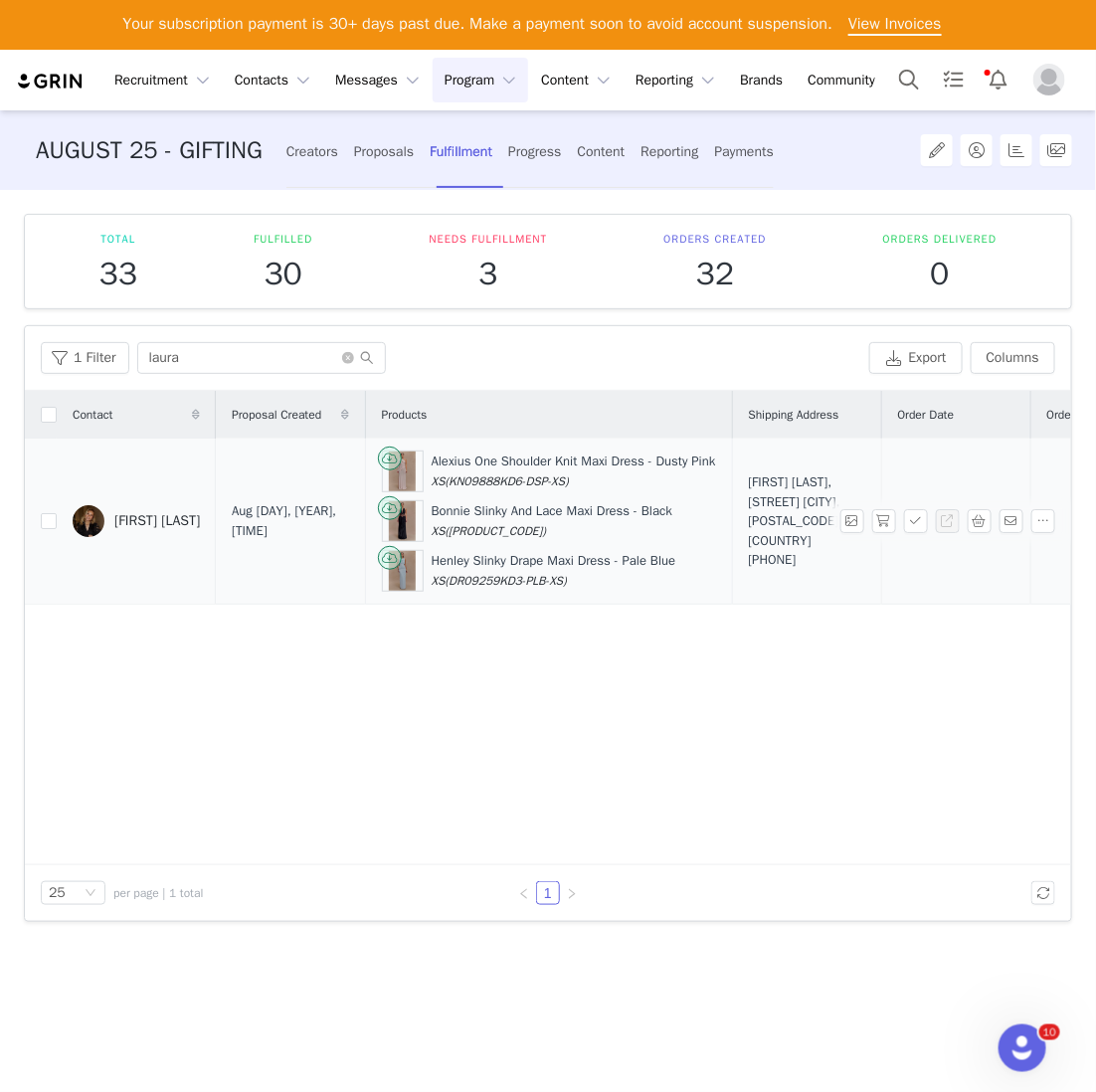 click on "Laura Capeta, 126a (1) Koning Albertstraat. Roosdaal,  1760 Belgium   +32499725781" at bounding box center (807, 521) 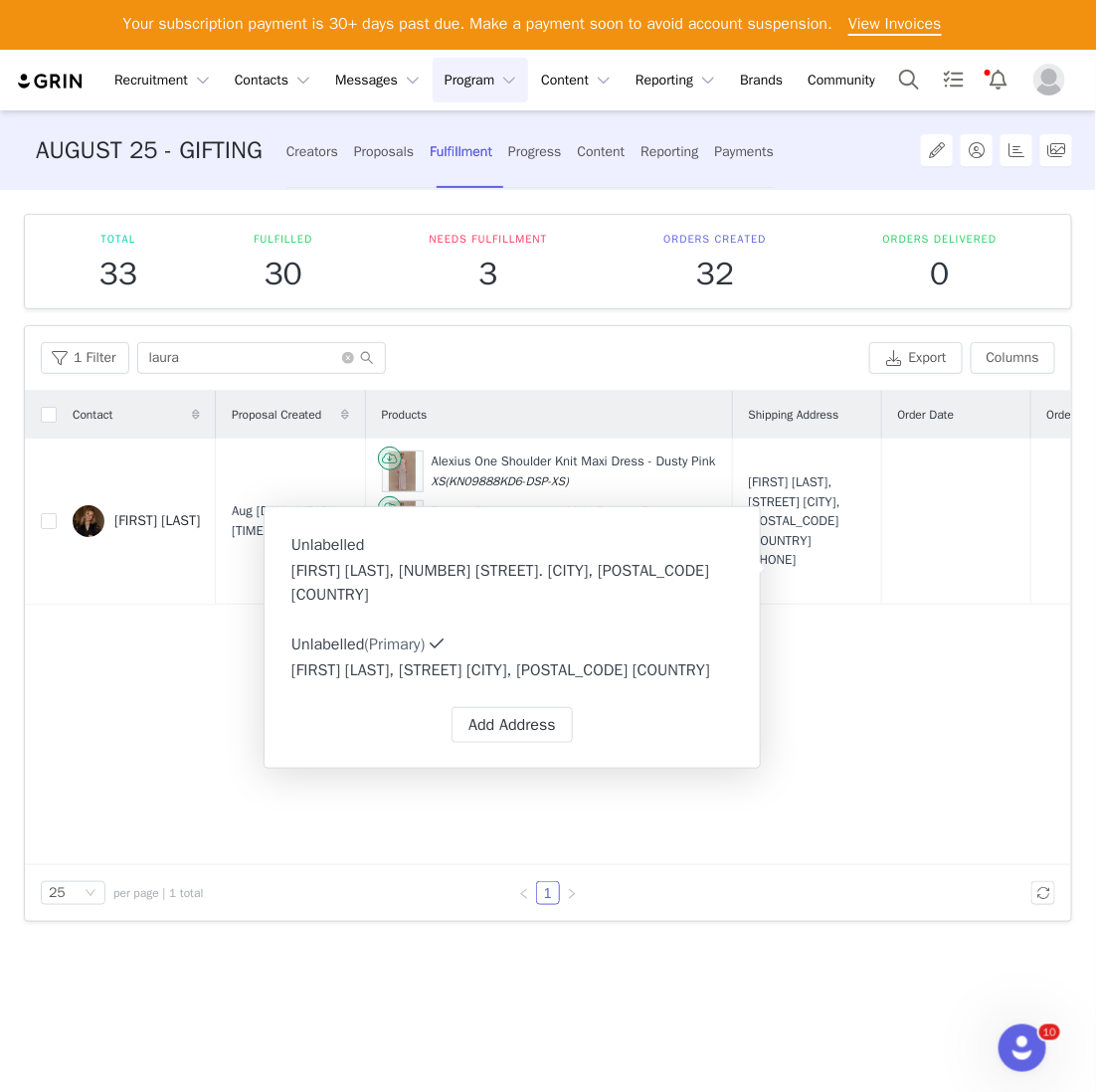 click on "Contact   Proposal Created   Products   Shipping Address   Order Date   Order #   Fulfillment Status   Shipment Status   Tracking #   Laura Capeta  Aug 2, 2025 3:27 PM  Alexius One Shoulder Knit Maxi Dress - Dusty Pink XS (KN09888KD6-DSP-XS)  Bonnie Slinky And Lace Maxi Dress - Black XS (DR09739KD2-BLK-XS)  Henley Slinky Drape Maxi Dress - Pale Blue XS (DR09259KD3-PLB-XS)  Laura Capeta, 126a (1) Koning Albertstraat. Roosdaal,  1760 Belgium   +32499725781   No   Awaiting Shipment" at bounding box center [548, 628] 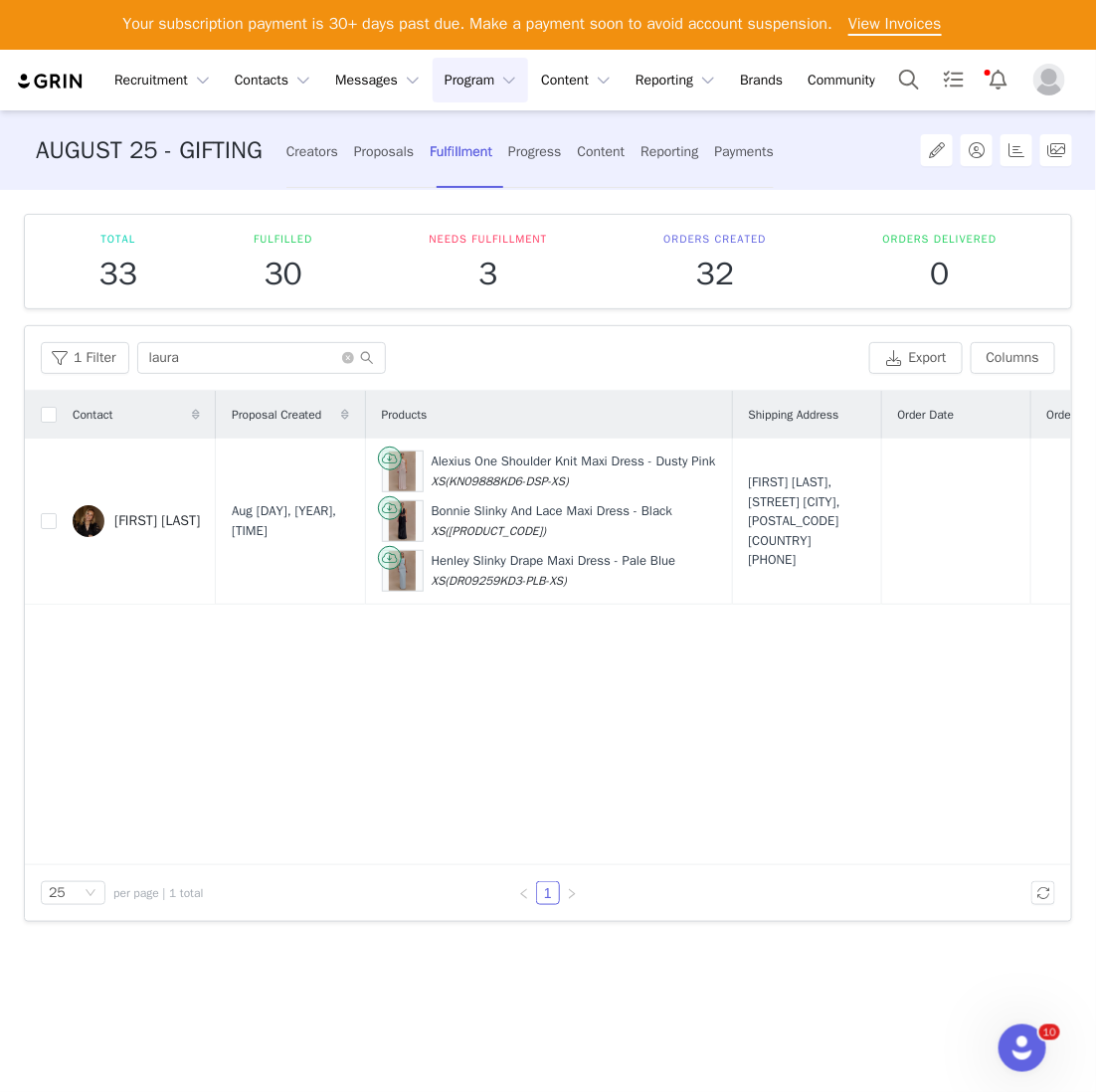scroll, scrollTop: 0, scrollLeft: 329, axis: horizontal 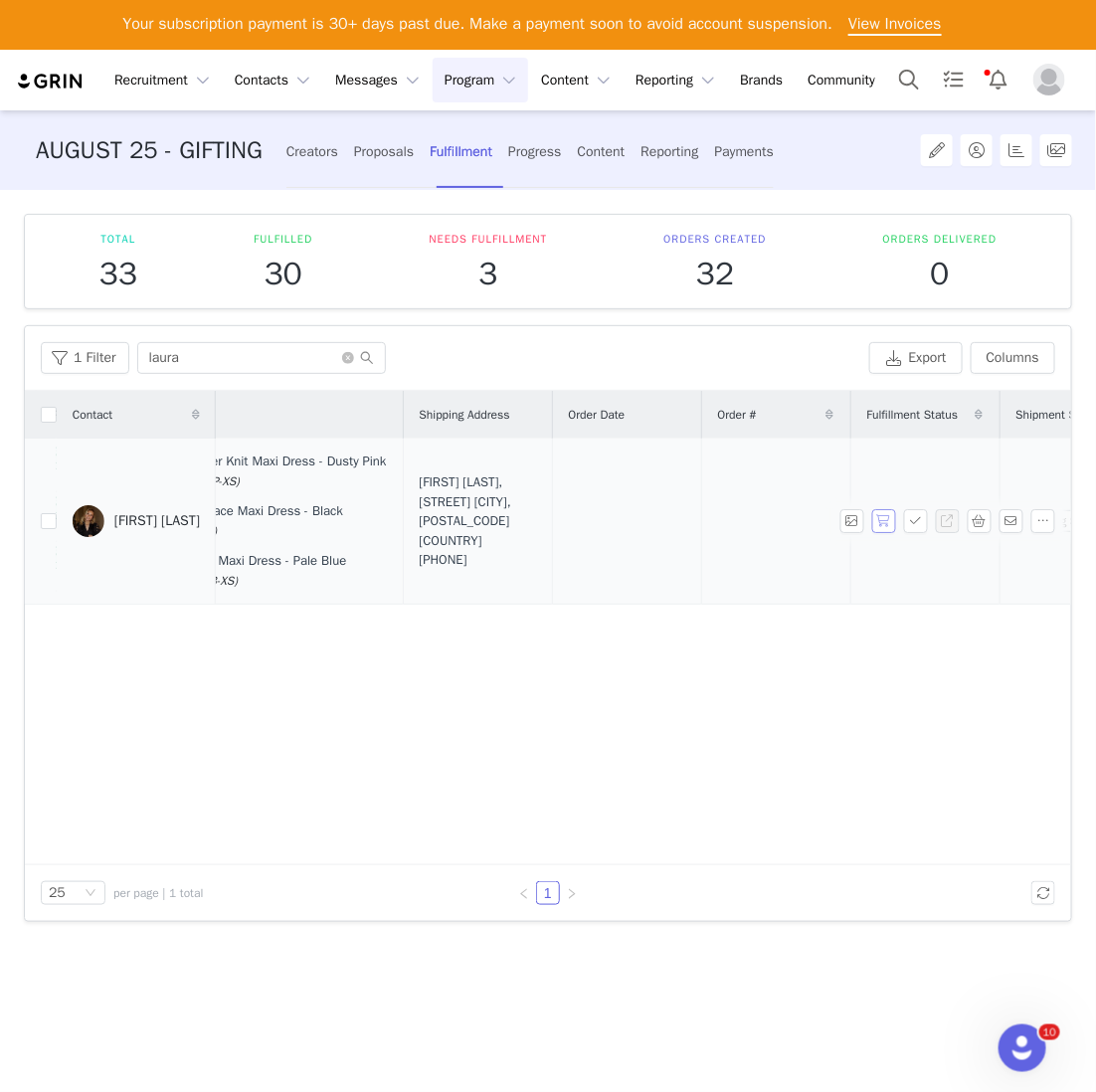 click at bounding box center [884, 521] 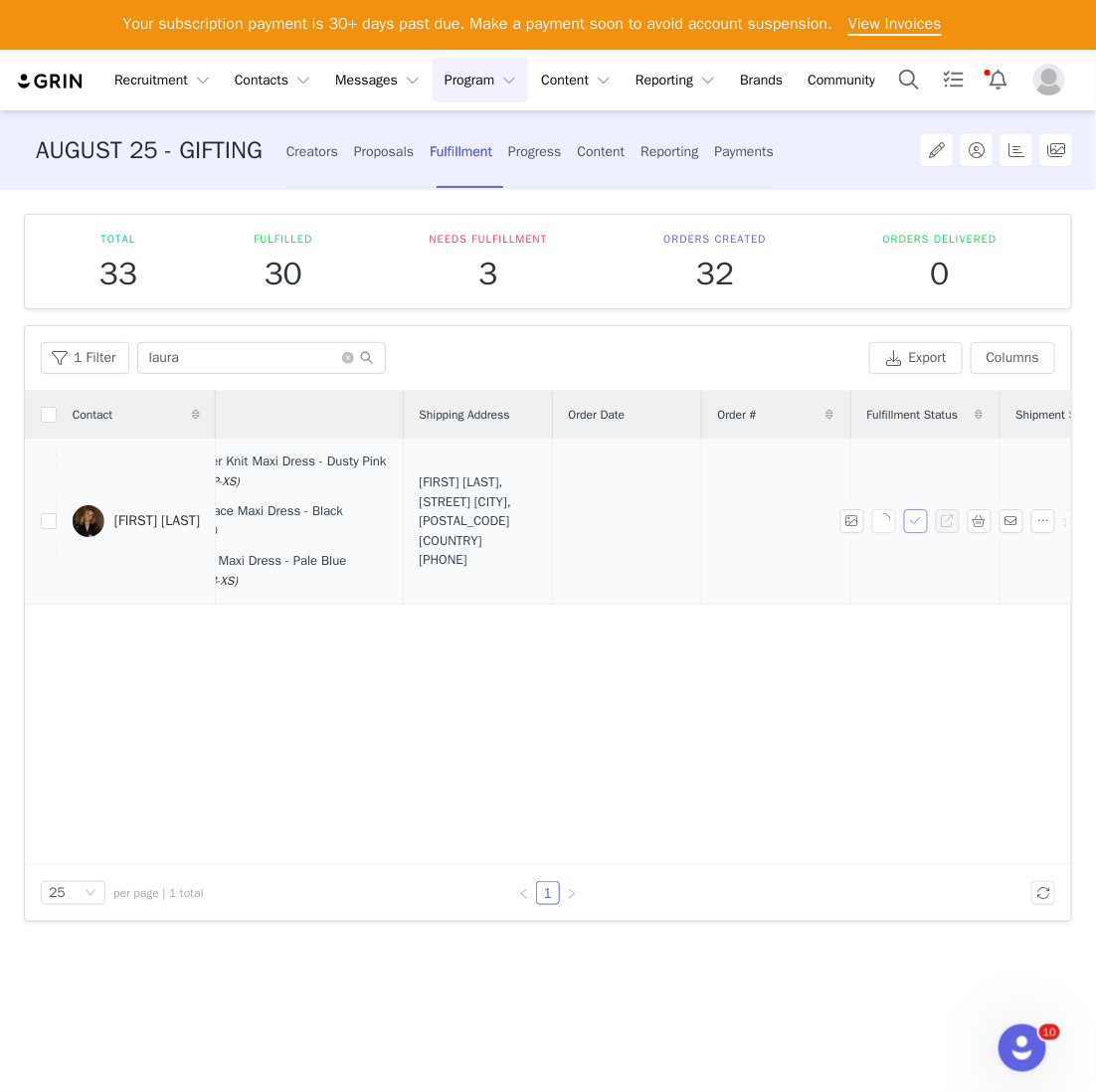 click at bounding box center (916, 521) 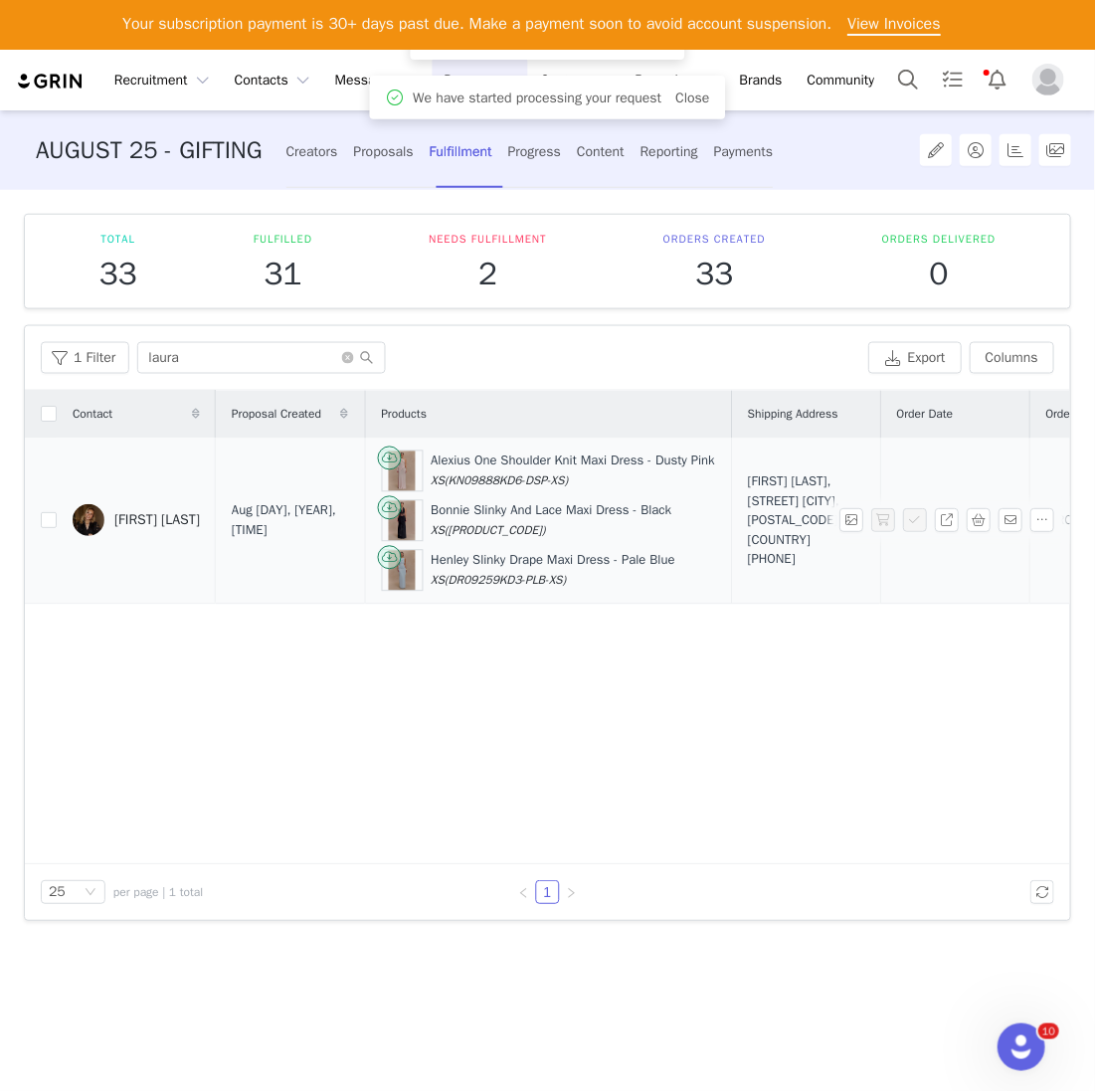 scroll, scrollTop: 0, scrollLeft: 439, axis: horizontal 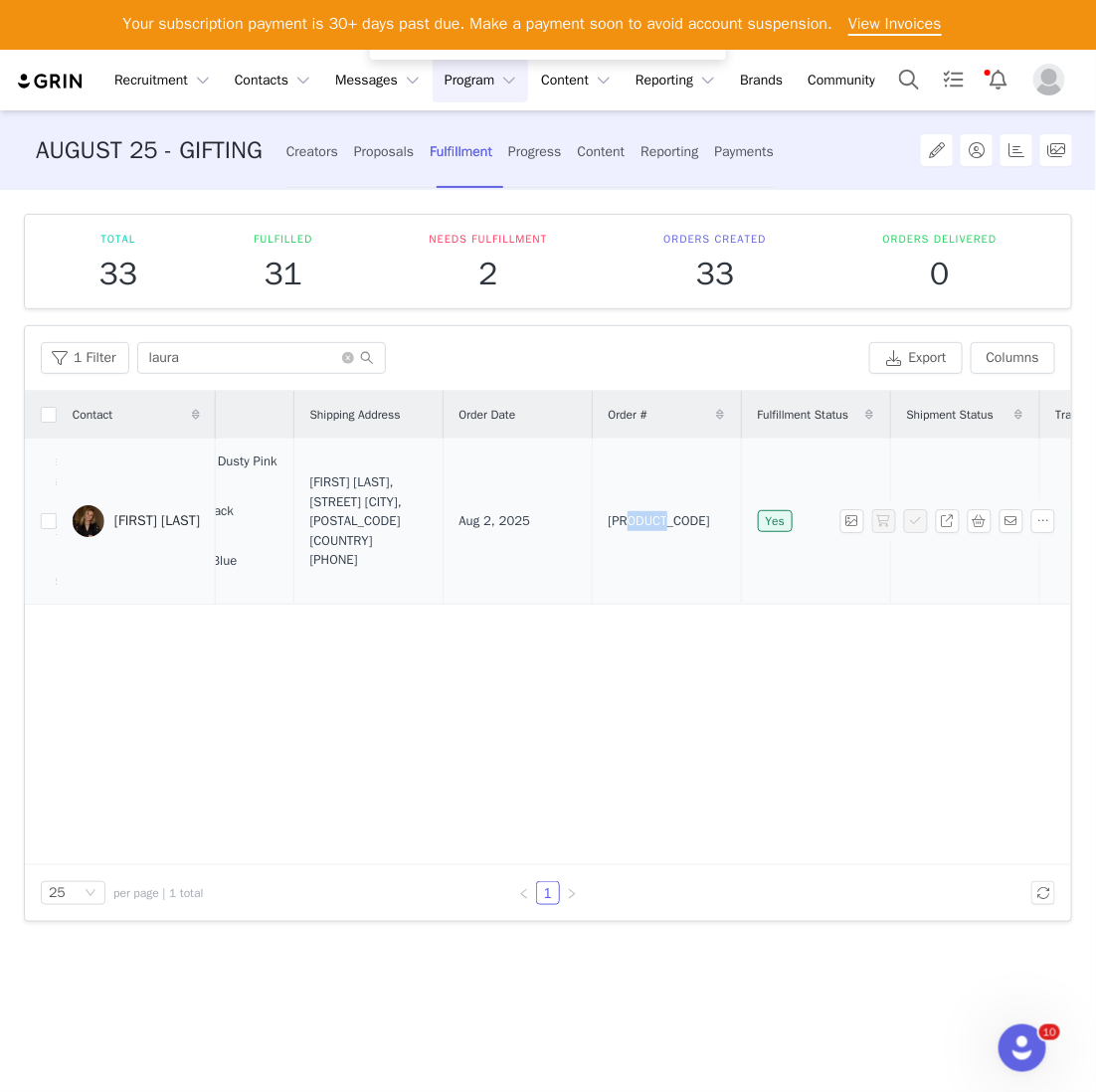 drag, startPoint x: 725, startPoint y: 522, endPoint x: 642, endPoint y: 522, distance: 83 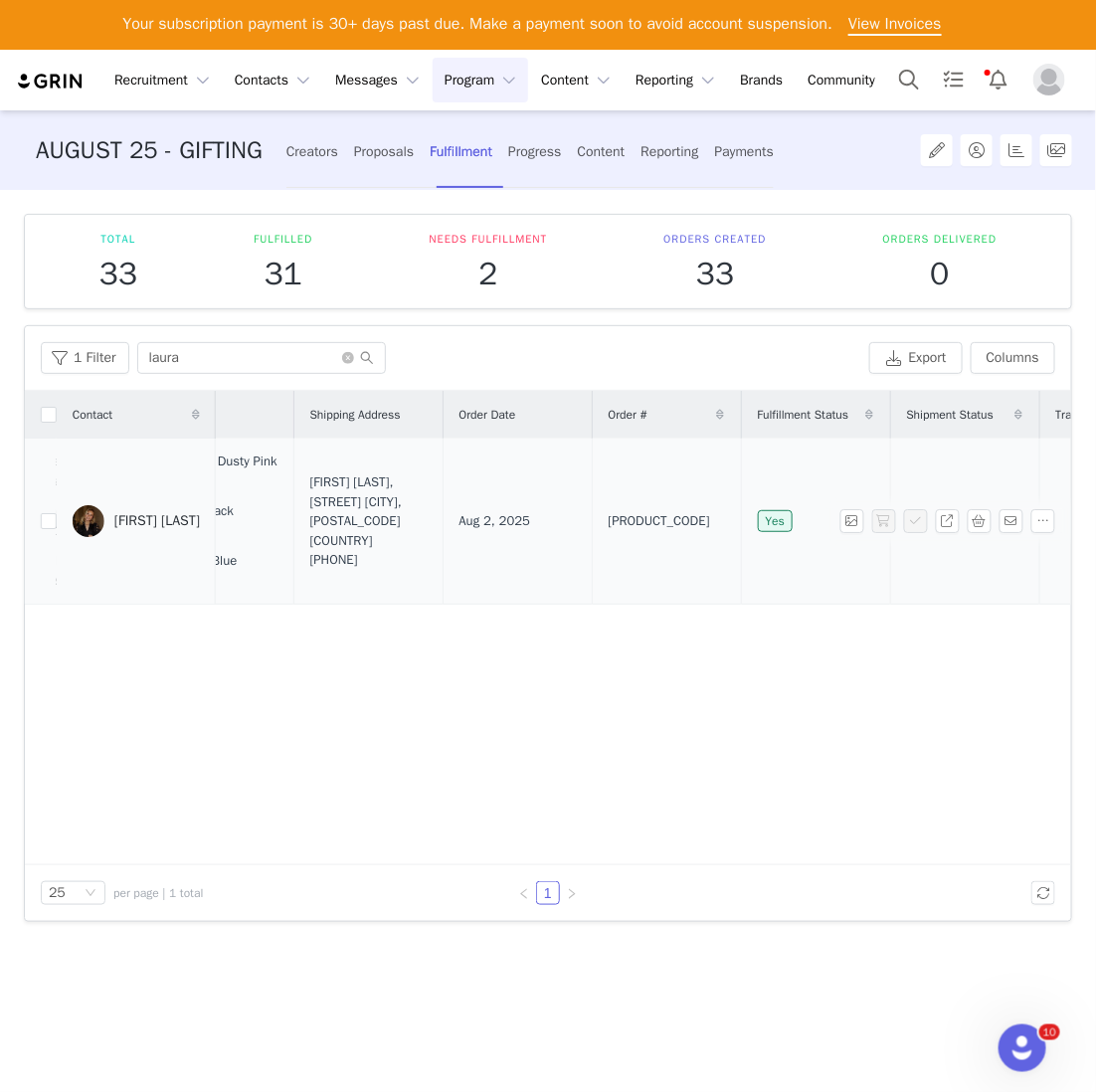 click on "A1761092" at bounding box center (666, 521) 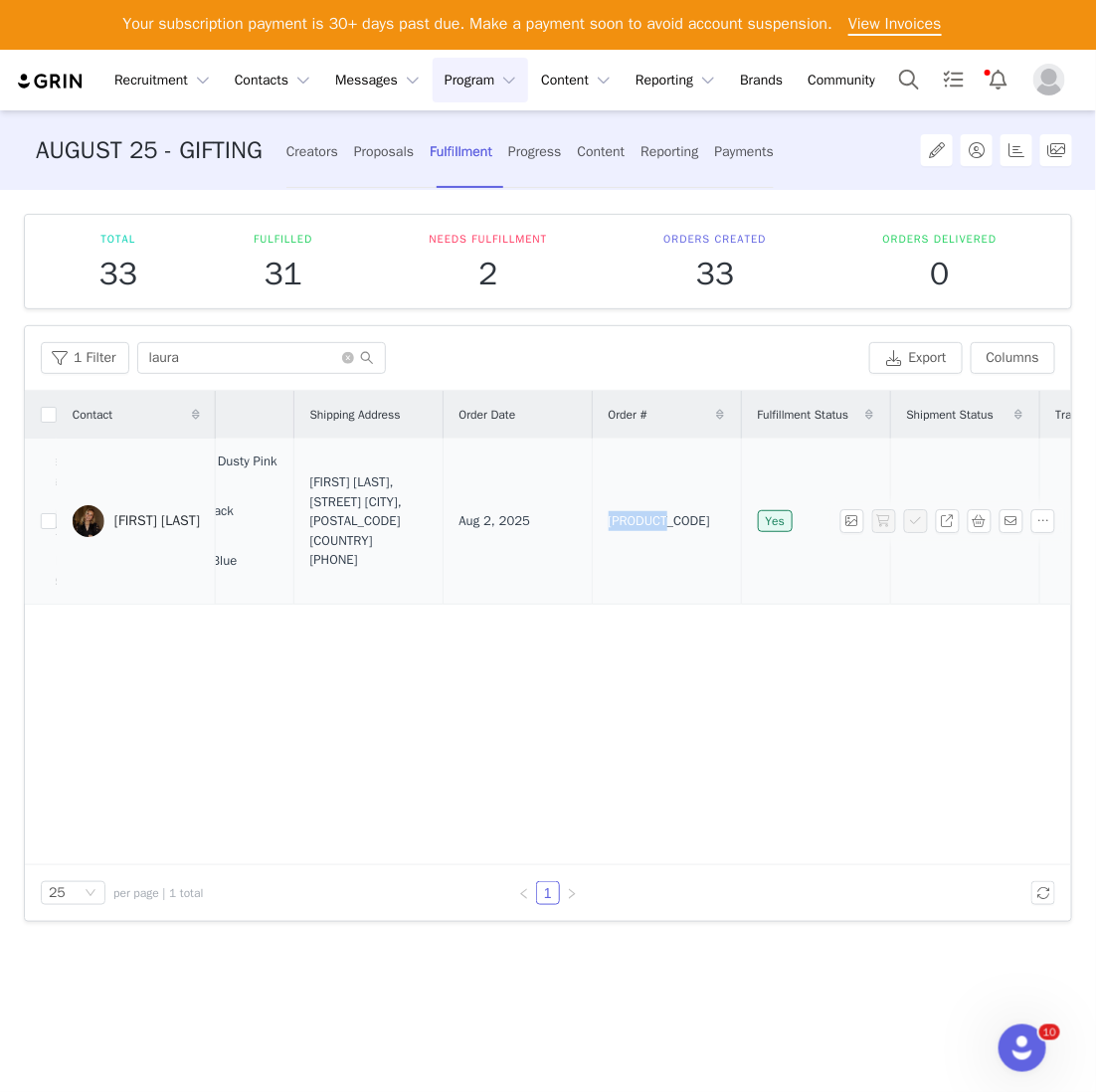 drag, startPoint x: 716, startPoint y: 525, endPoint x: 629, endPoint y: 524, distance: 87.005747 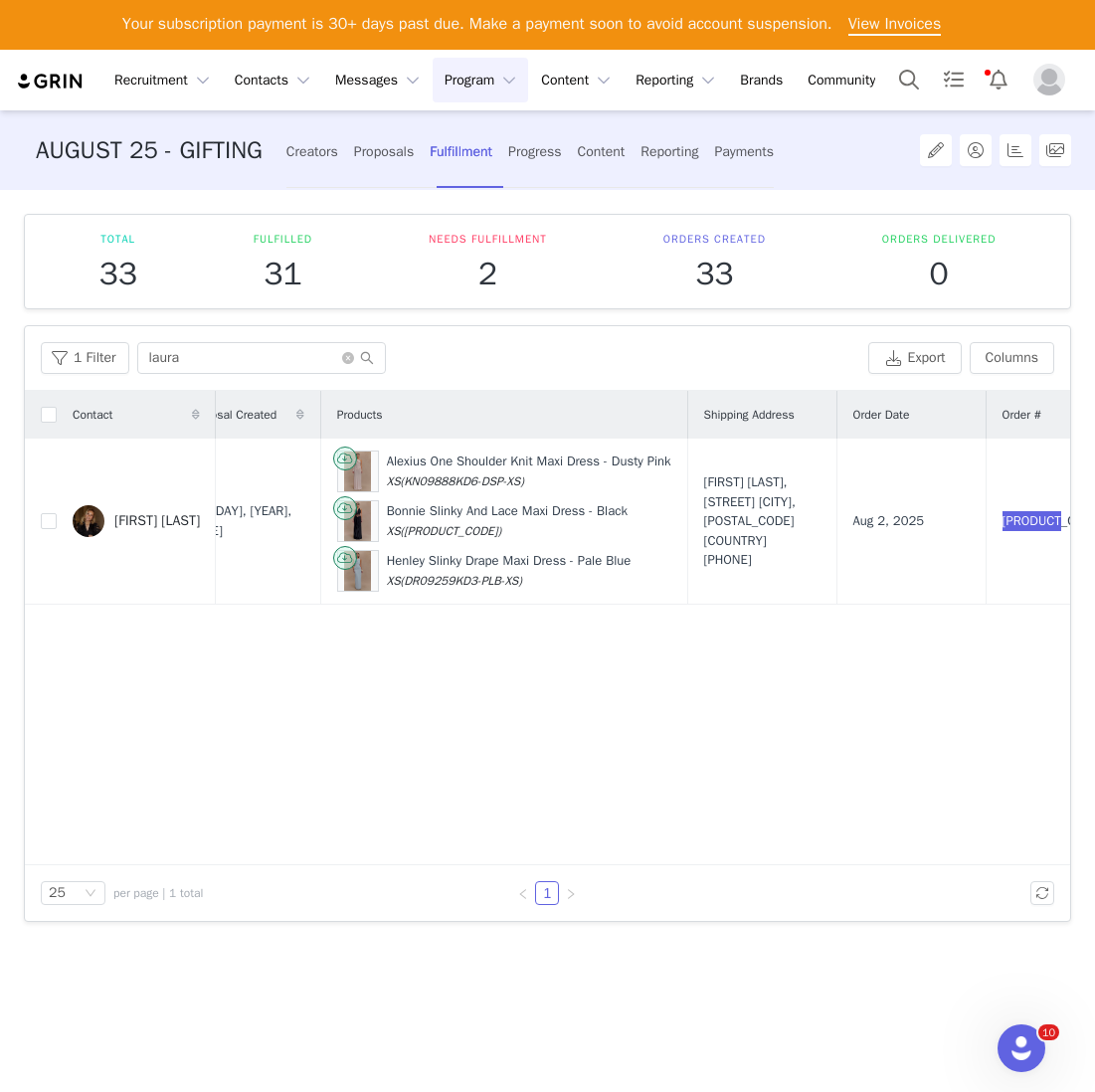 scroll, scrollTop: 0, scrollLeft: 0, axis: both 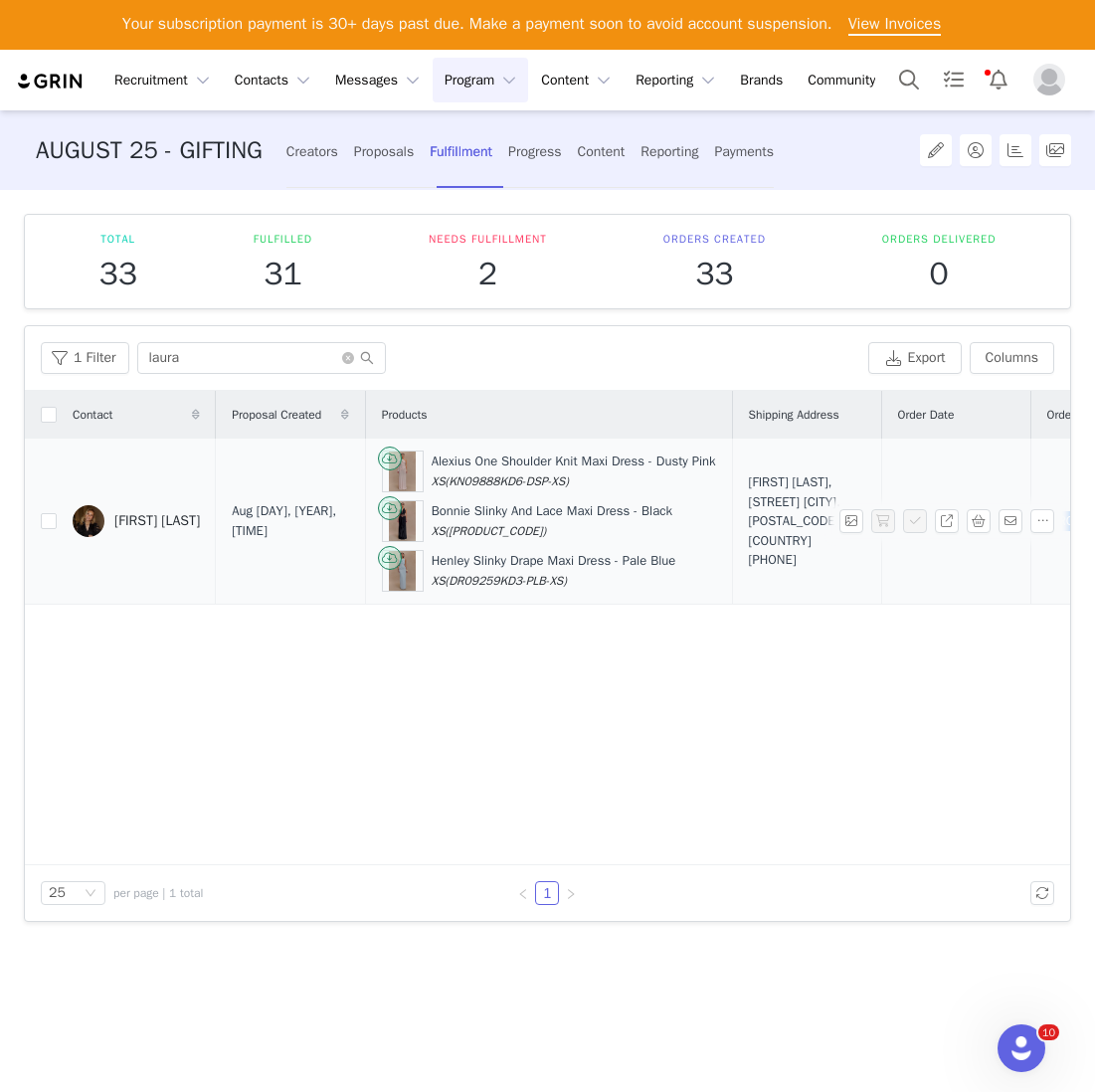 drag, startPoint x: 823, startPoint y: 541, endPoint x: 774, endPoint y: 493, distance: 68.593 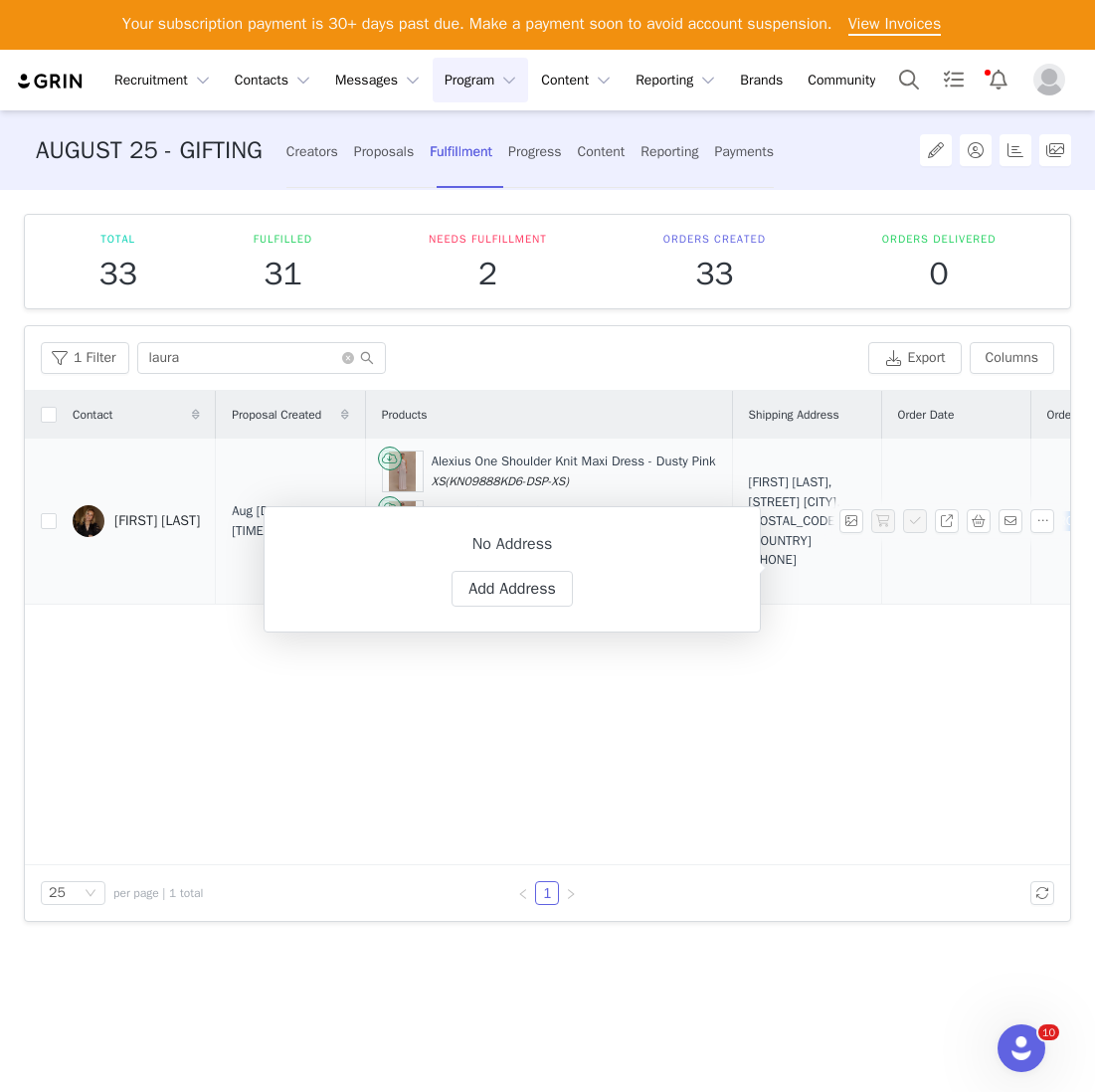 copy on "126a (1) Koning Albertstraat. Roosdaal,  1760 Belgium" 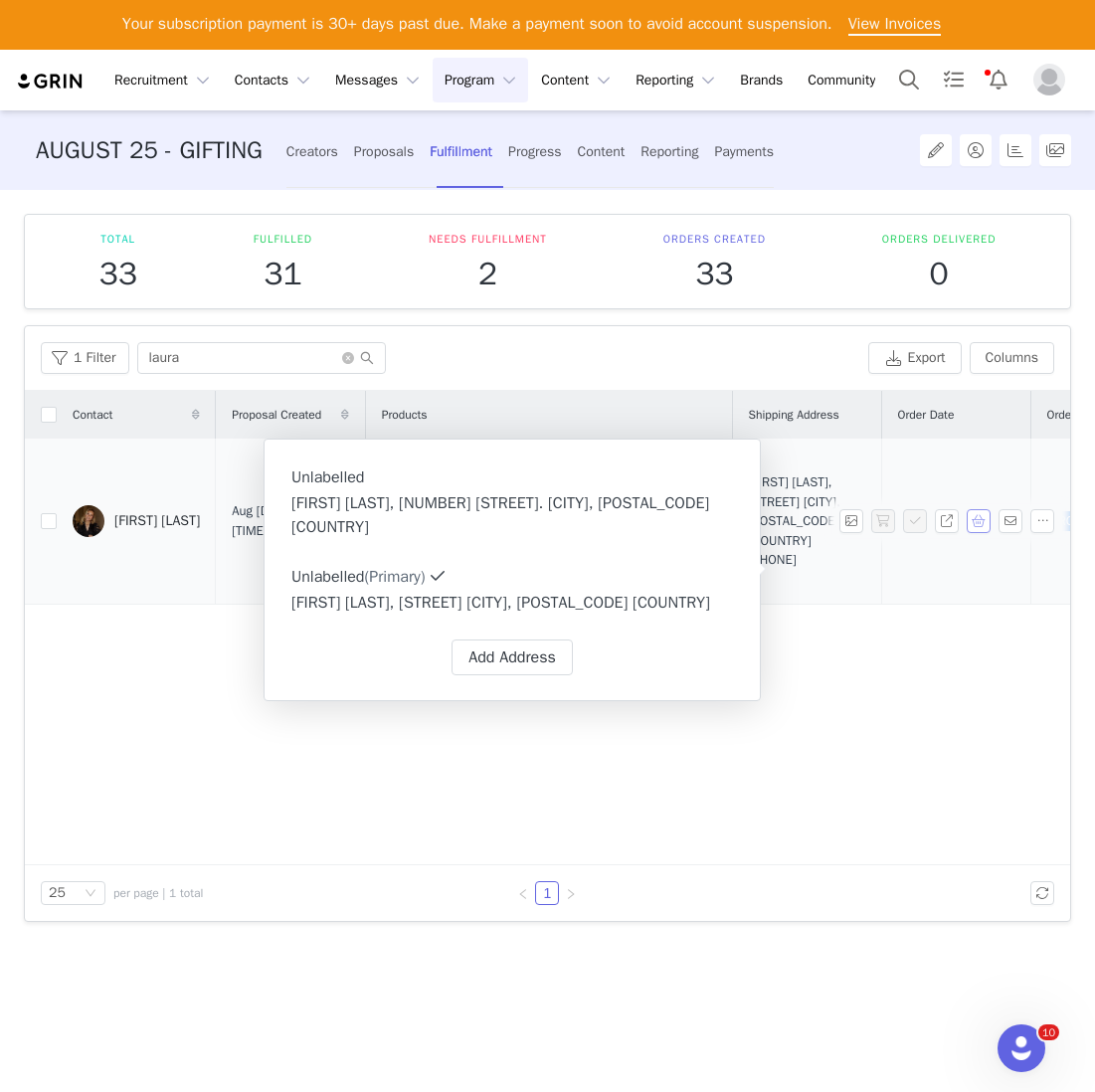 click at bounding box center (979, 521) 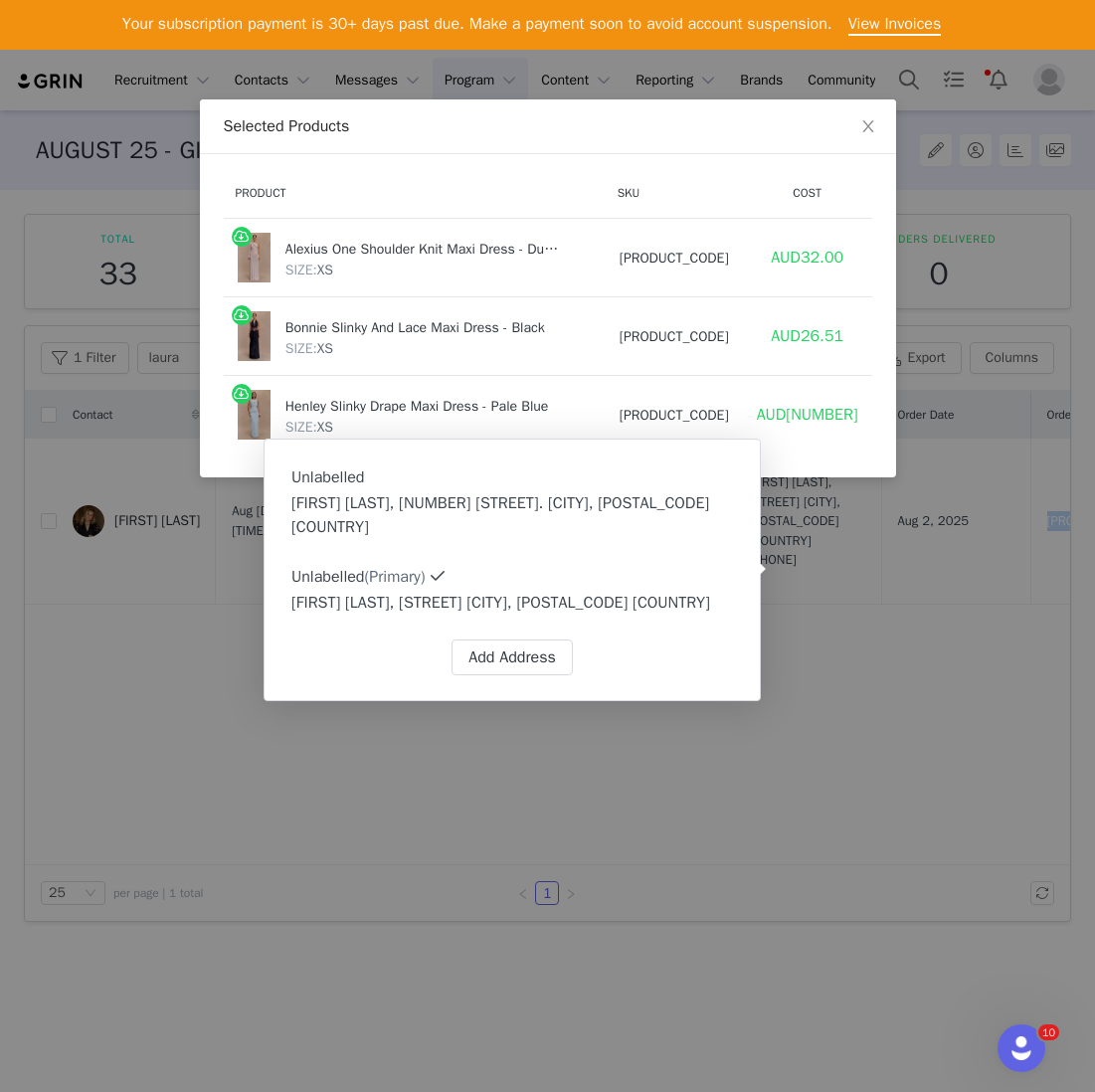 scroll, scrollTop: 0, scrollLeft: 101, axis: horizontal 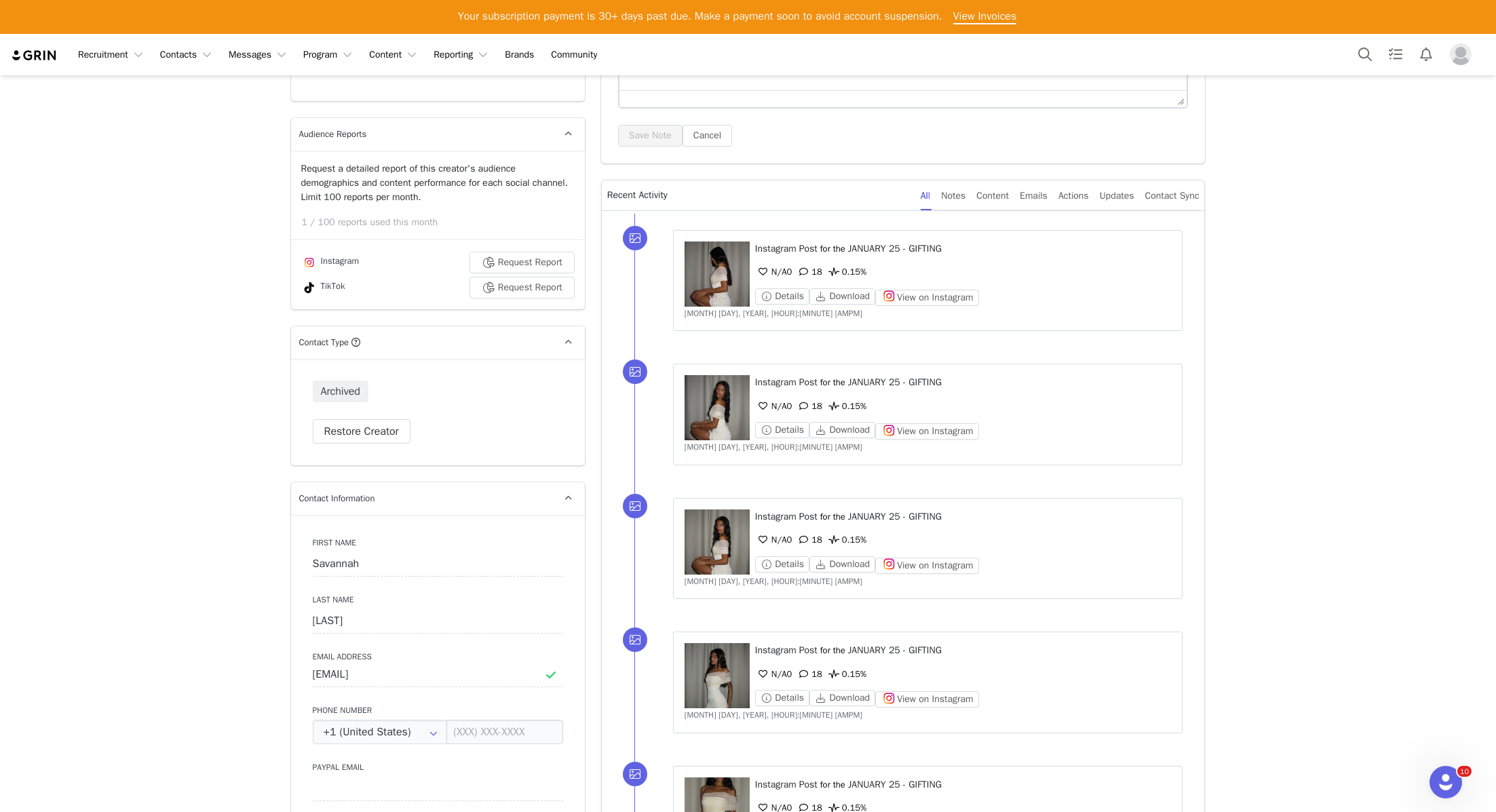 click on "Archived   Restore Creator" at bounding box center (438, 412) 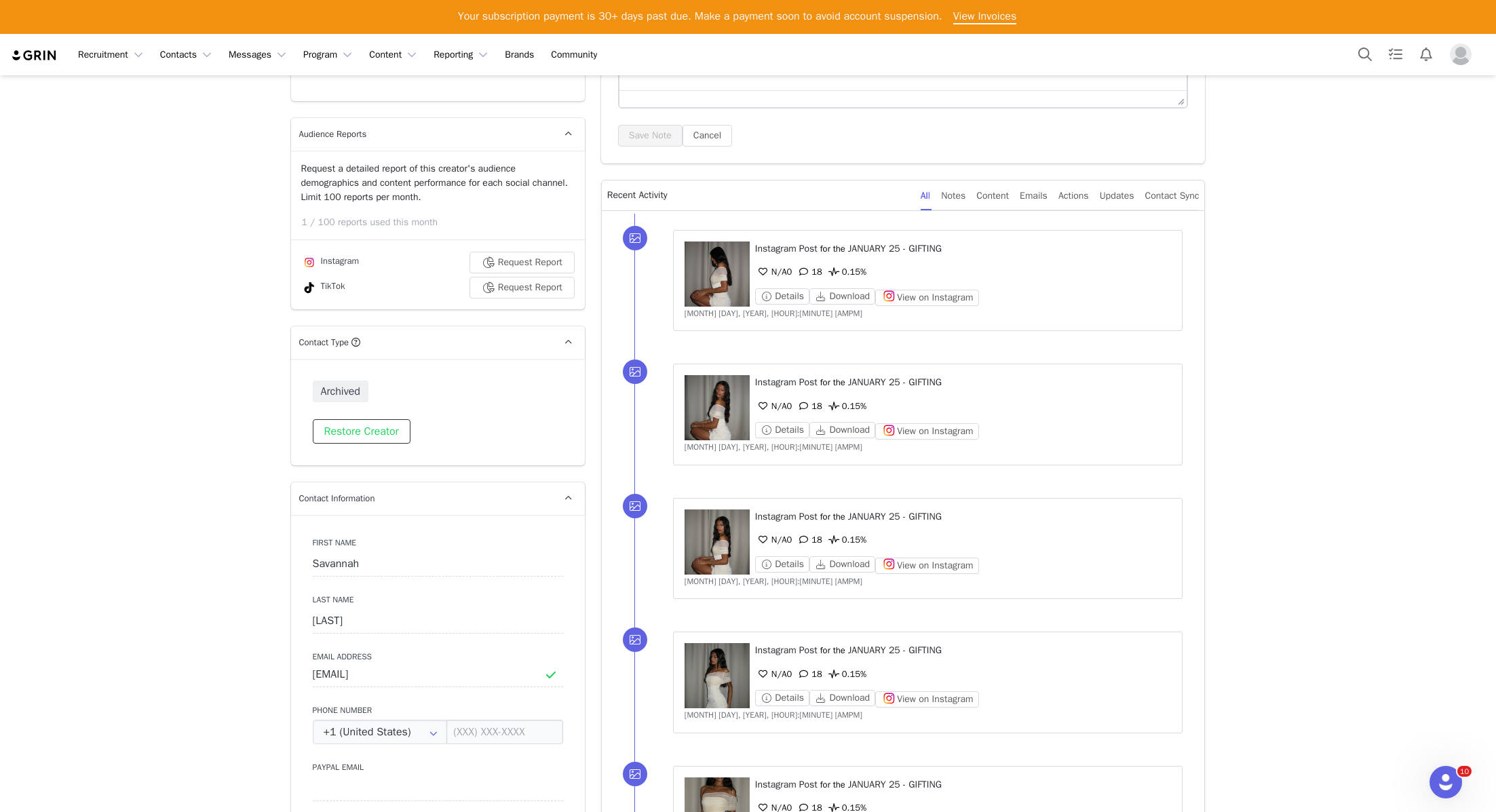 click on "Restore Creator" at bounding box center (362, 431) 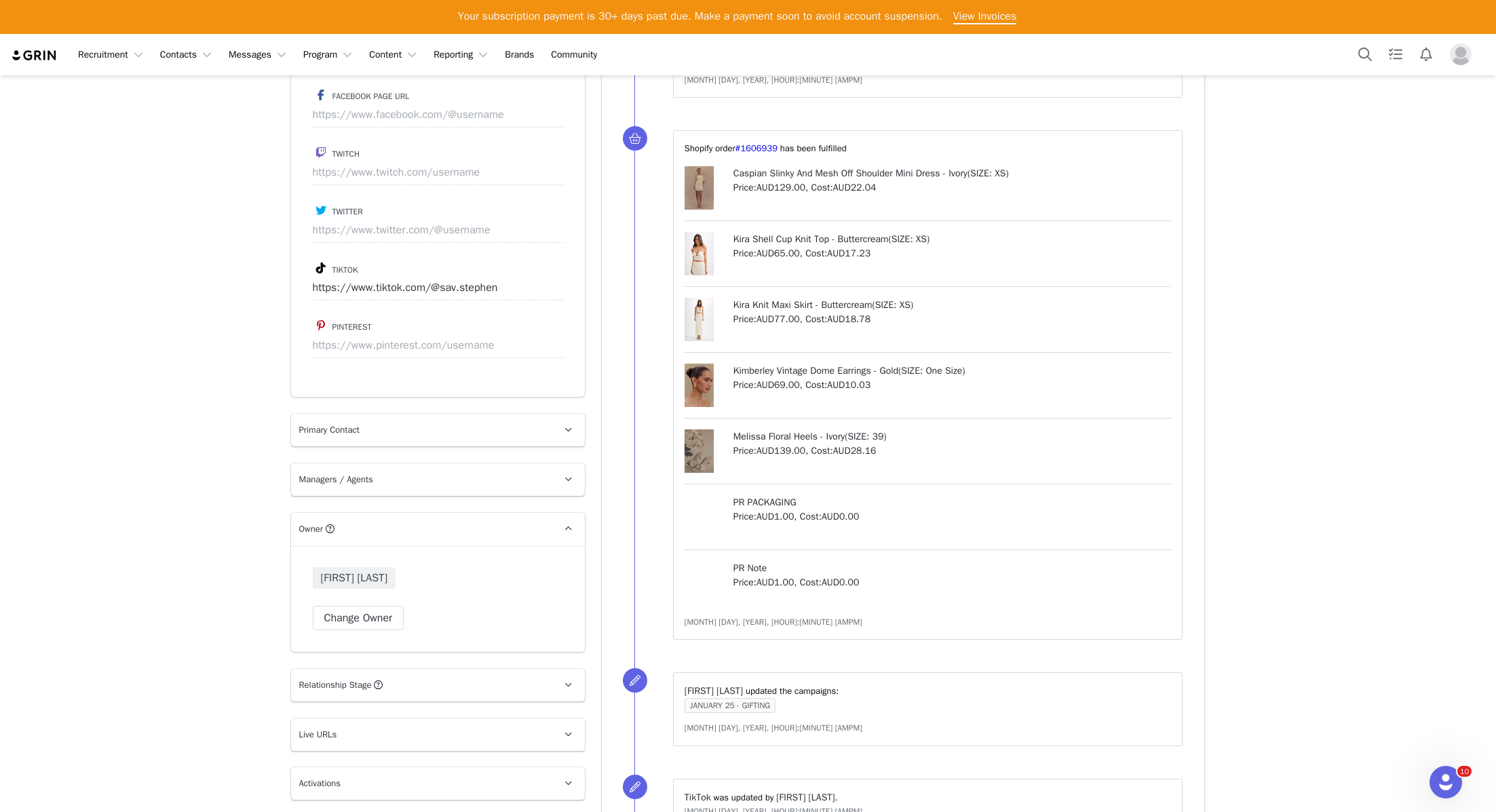 scroll, scrollTop: 1752, scrollLeft: 0, axis: vertical 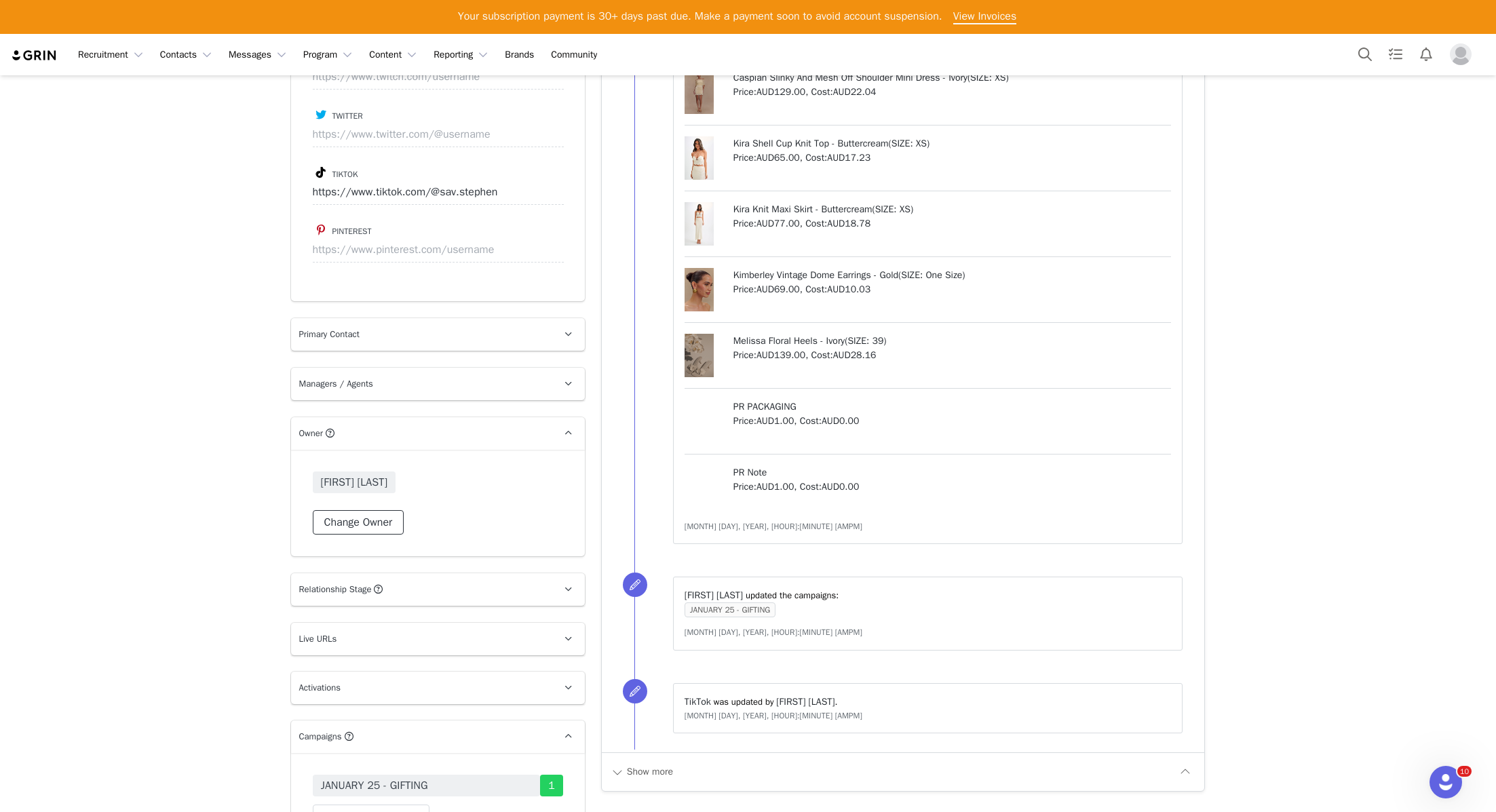 click on "Change Owner" at bounding box center (358, 522) 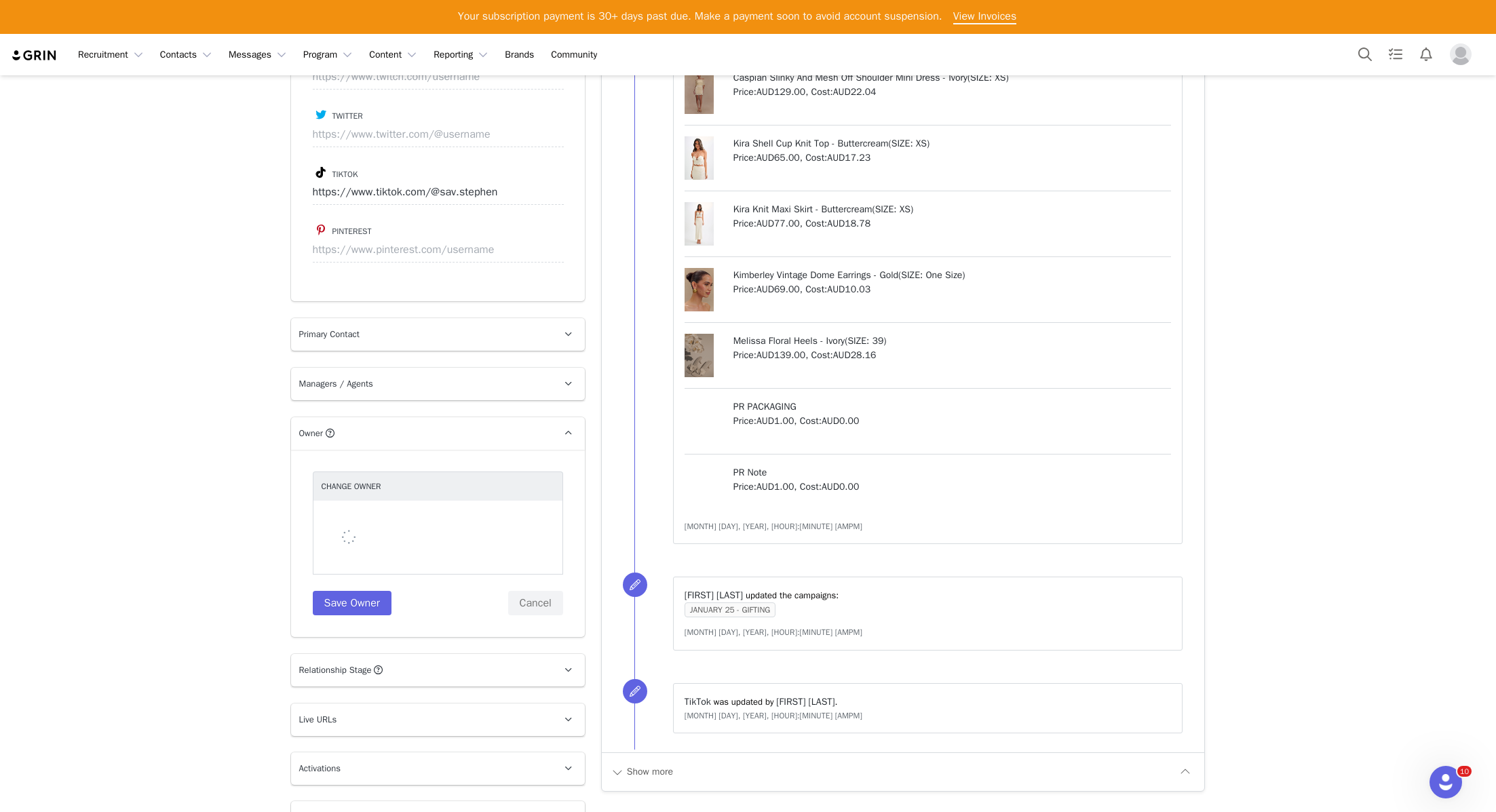 click at bounding box center [438, 537] 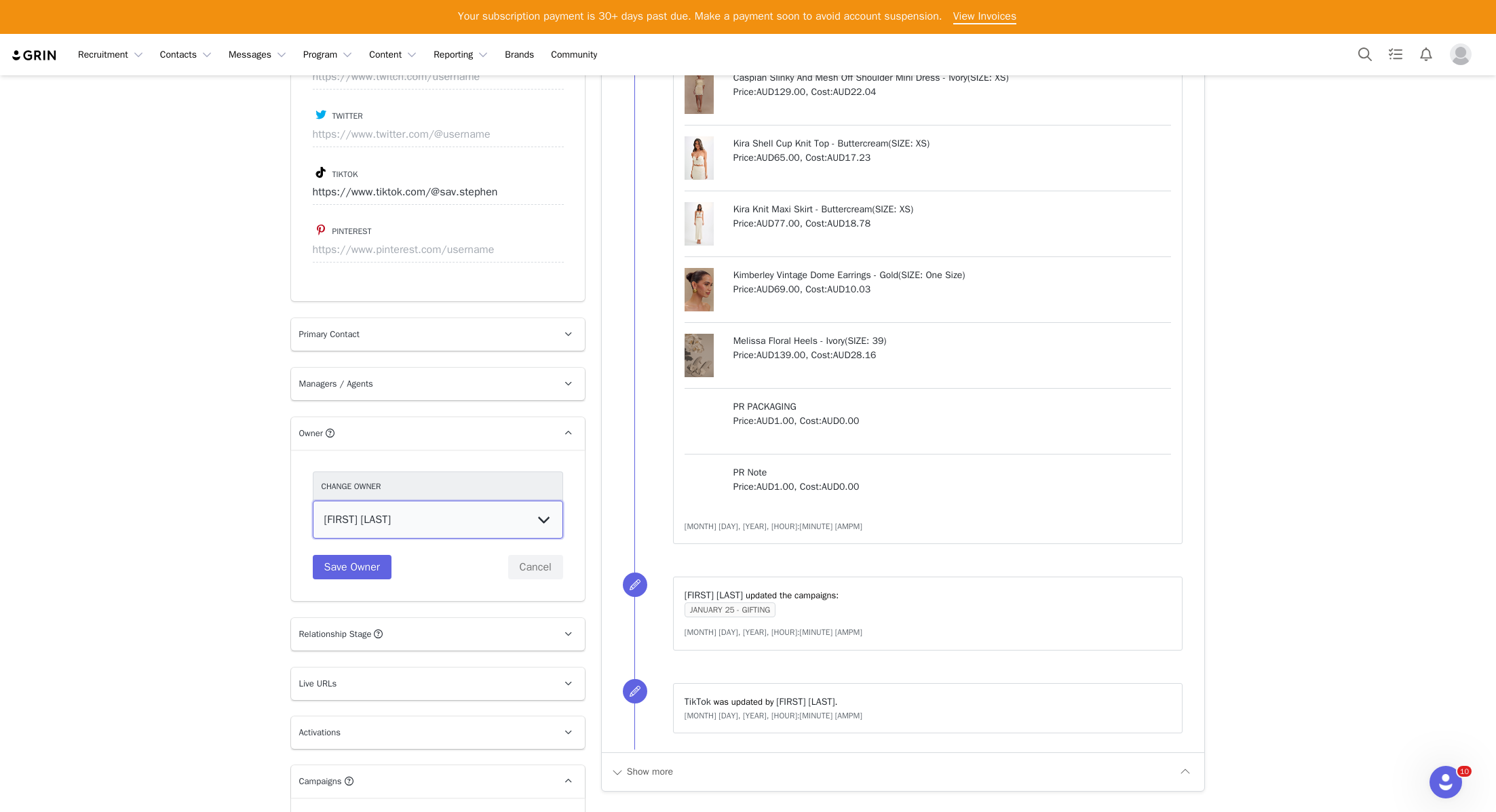 click on "Vivienne Lee   Georgia Kalatzis   Sabrina Nicholas   Vendela Byrnes   Samantha Wong   Isabel Ashley   Ellyse Abdilla   Emily Pullen   Alana Grasso   Emma Tenaglia   Sophia Mapleton" at bounding box center [438, 520] 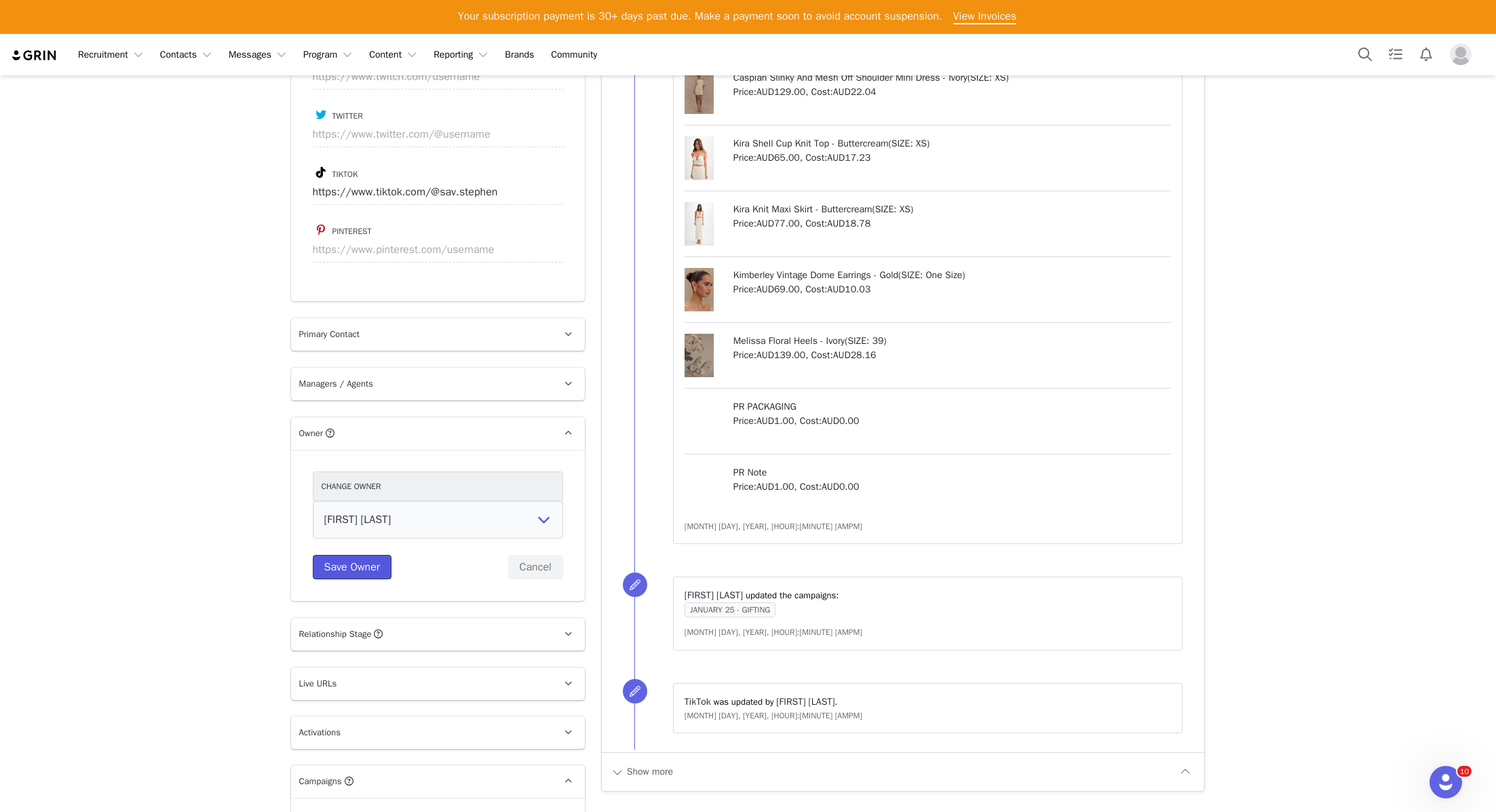click on "Save Owner" at bounding box center [352, 567] 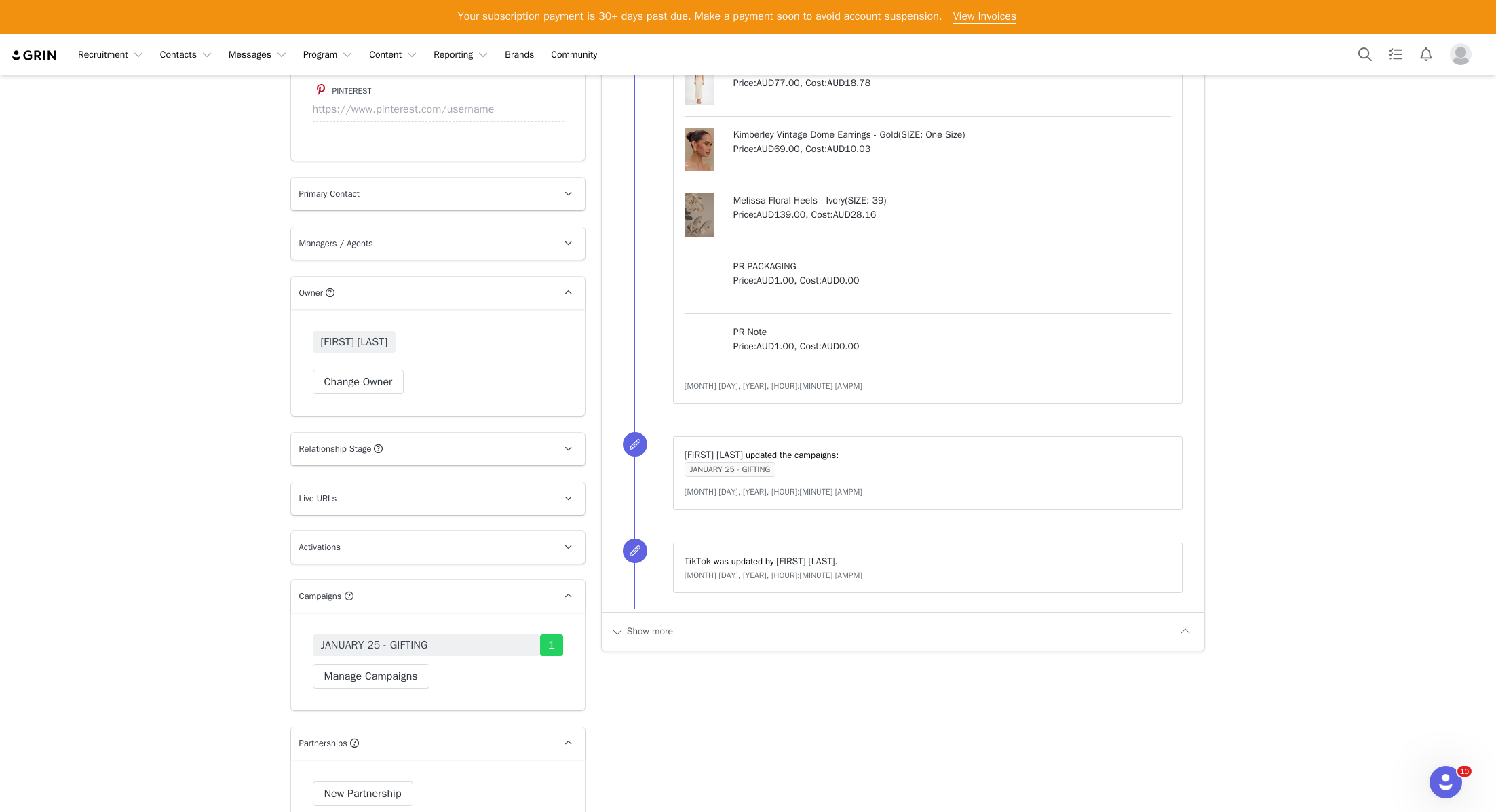 scroll, scrollTop: 2046, scrollLeft: 0, axis: vertical 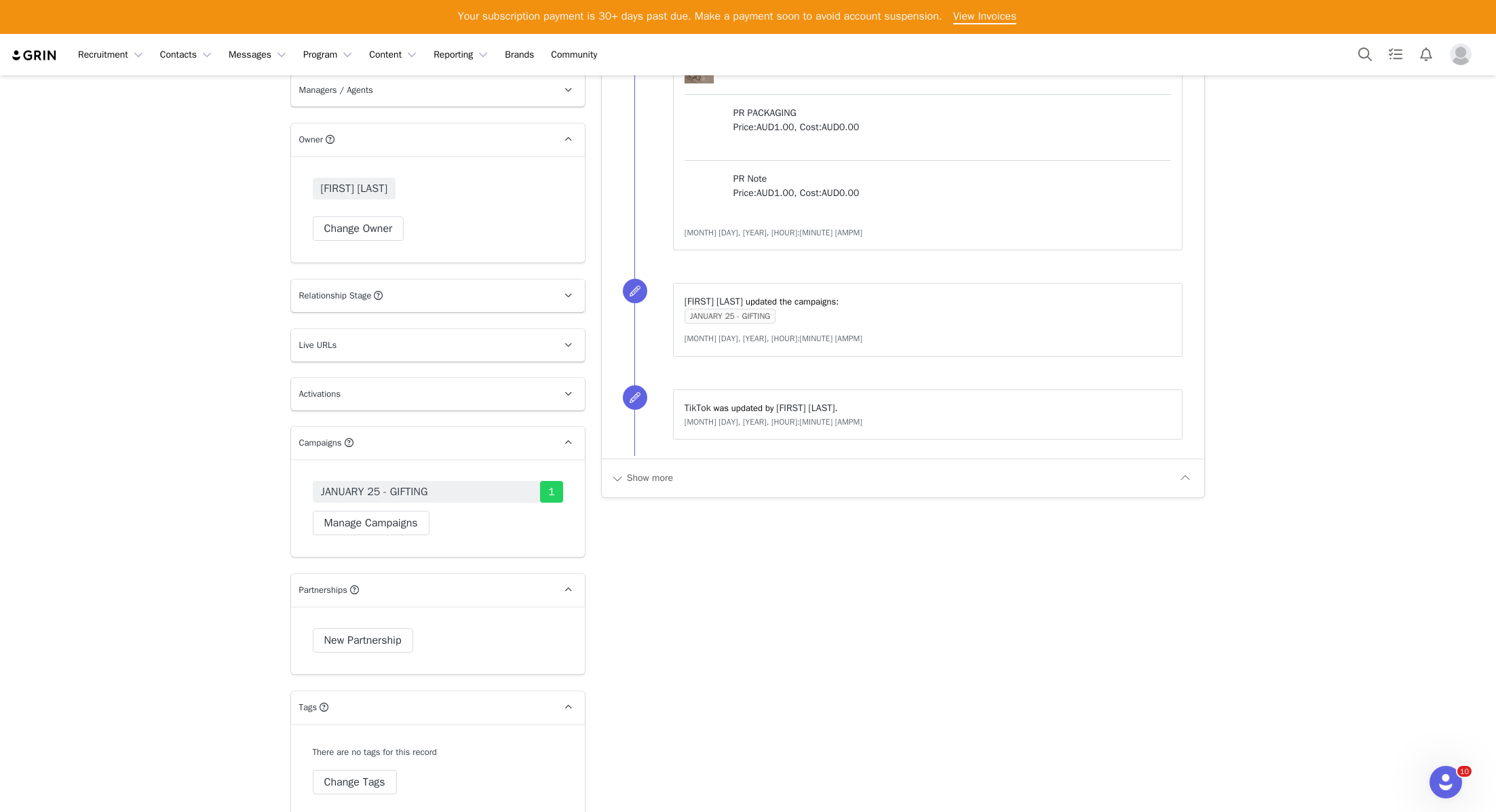 click on "JANUARY 25 - GIFTING 1 Manage Campaigns" at bounding box center [438, 508] 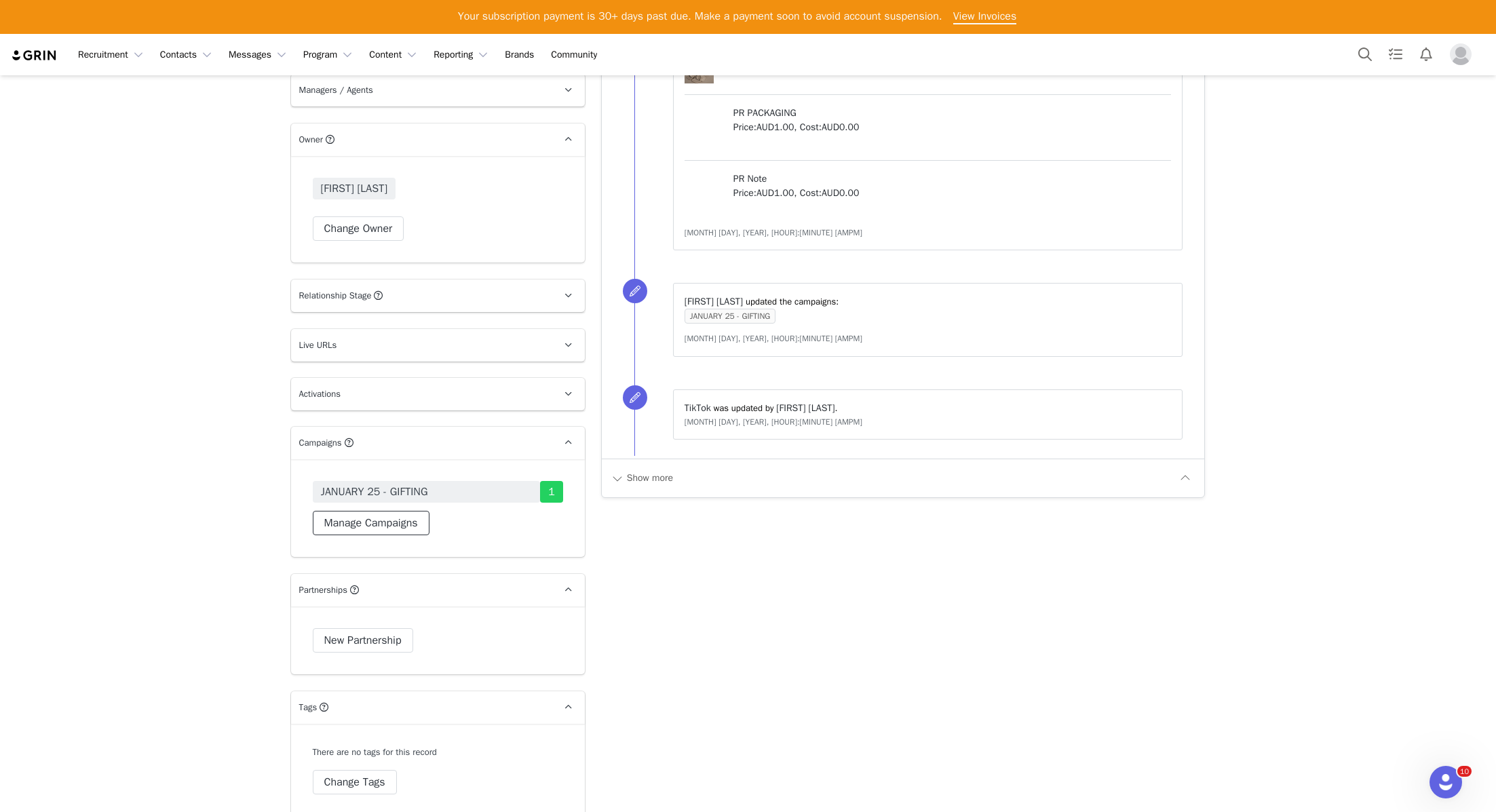 click on "Manage Campaigns" at bounding box center (371, 523) 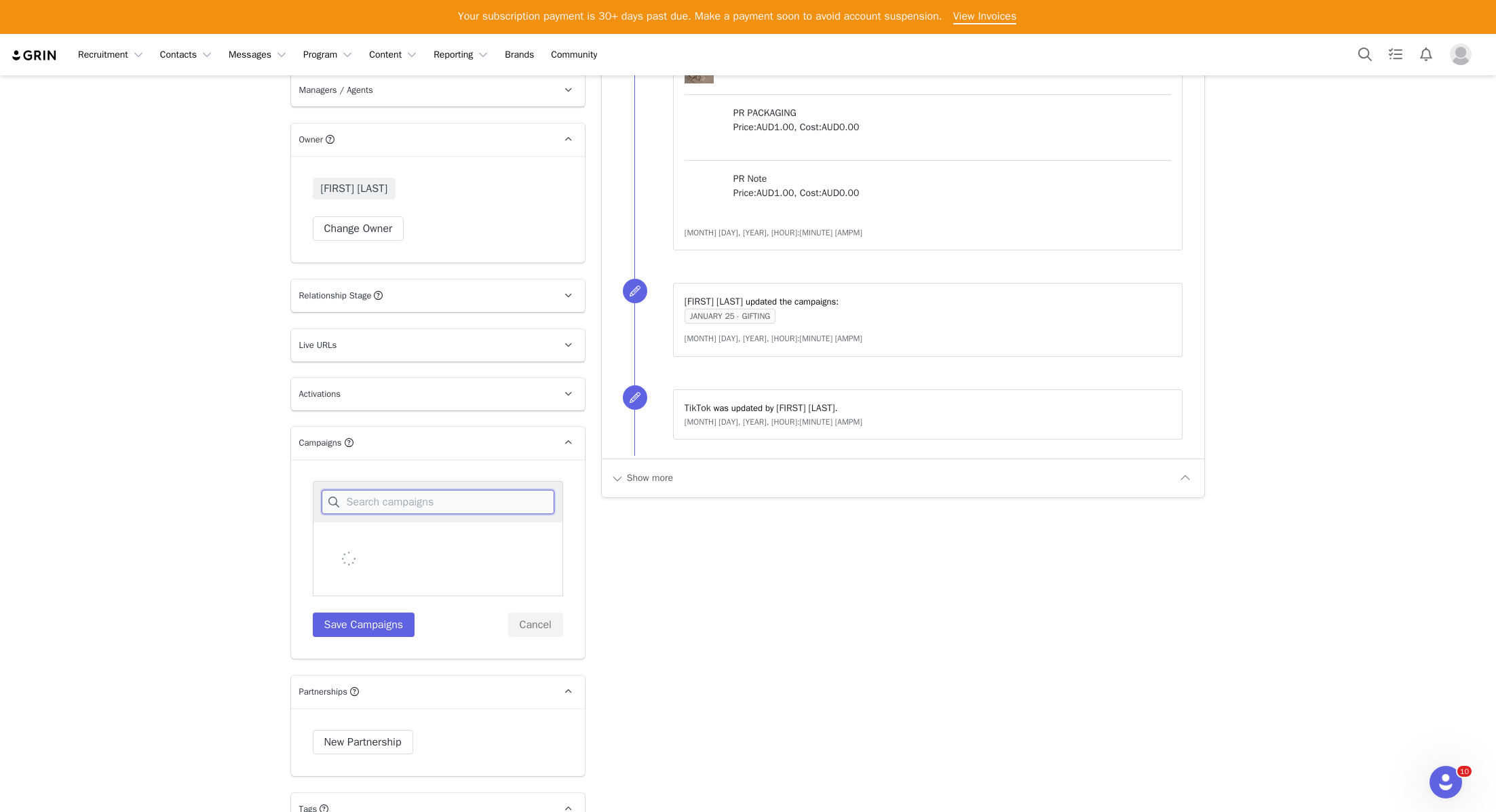 click at bounding box center [438, 502] 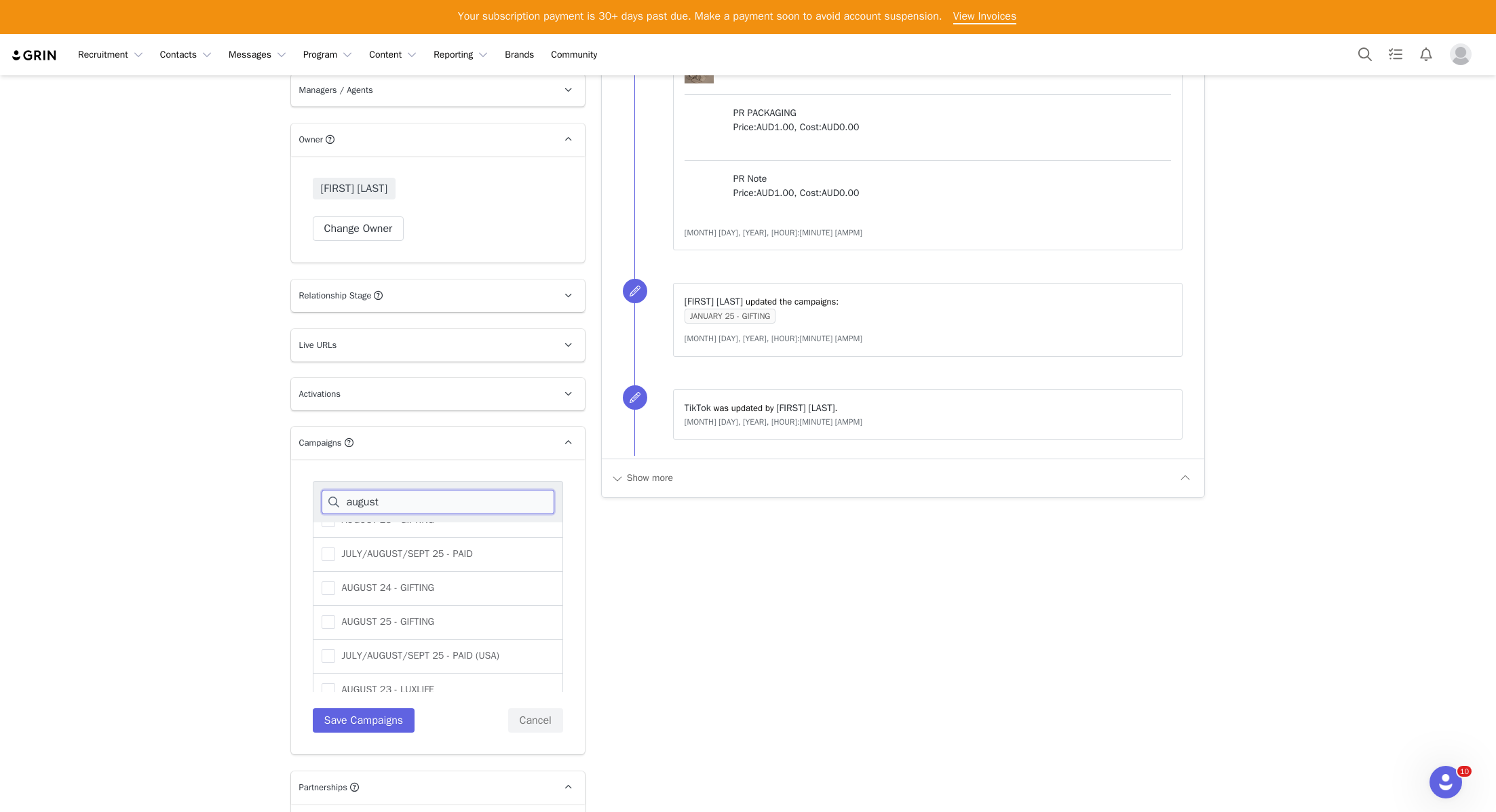 scroll, scrollTop: 73, scrollLeft: 0, axis: vertical 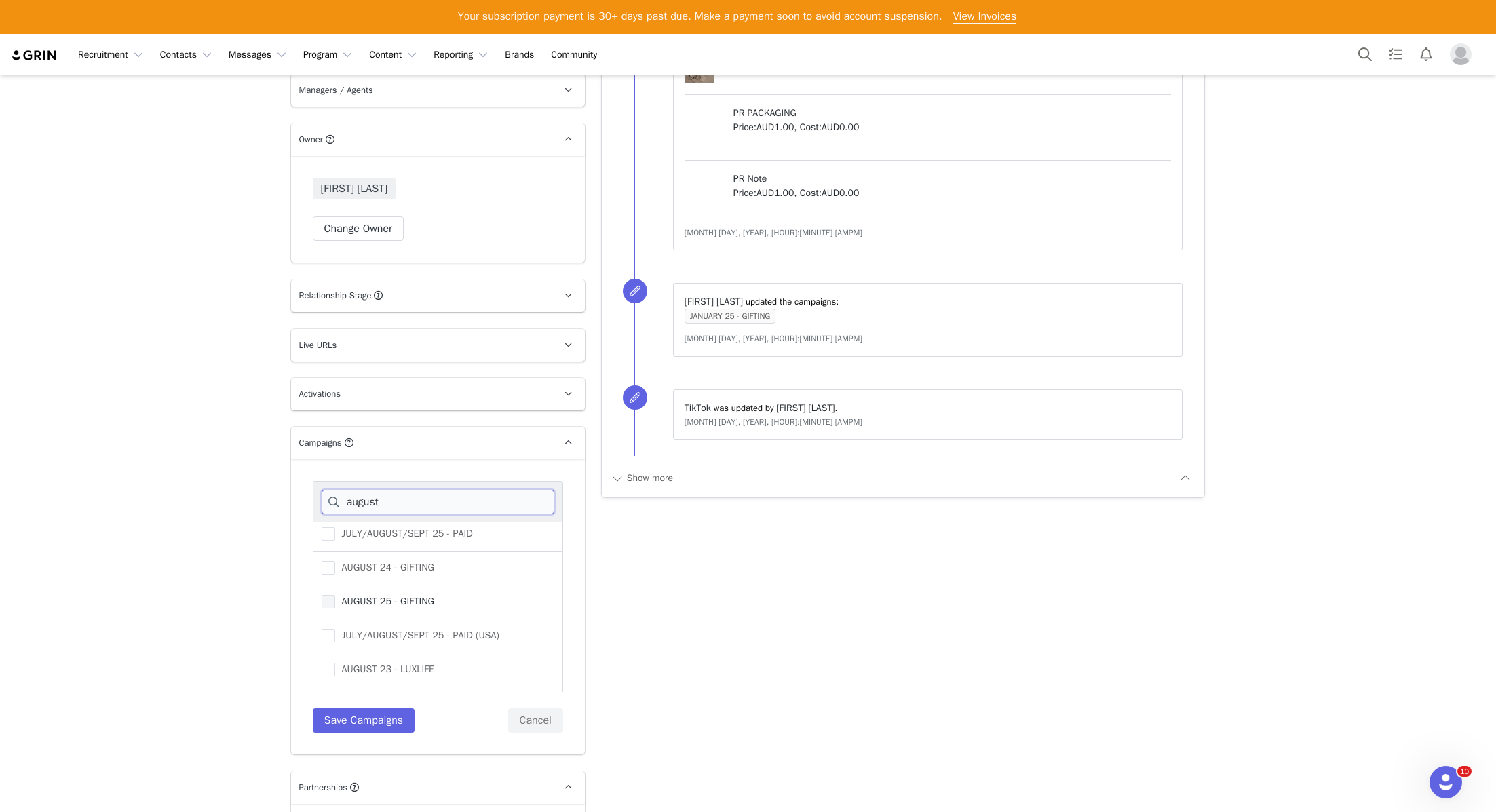 type on "august" 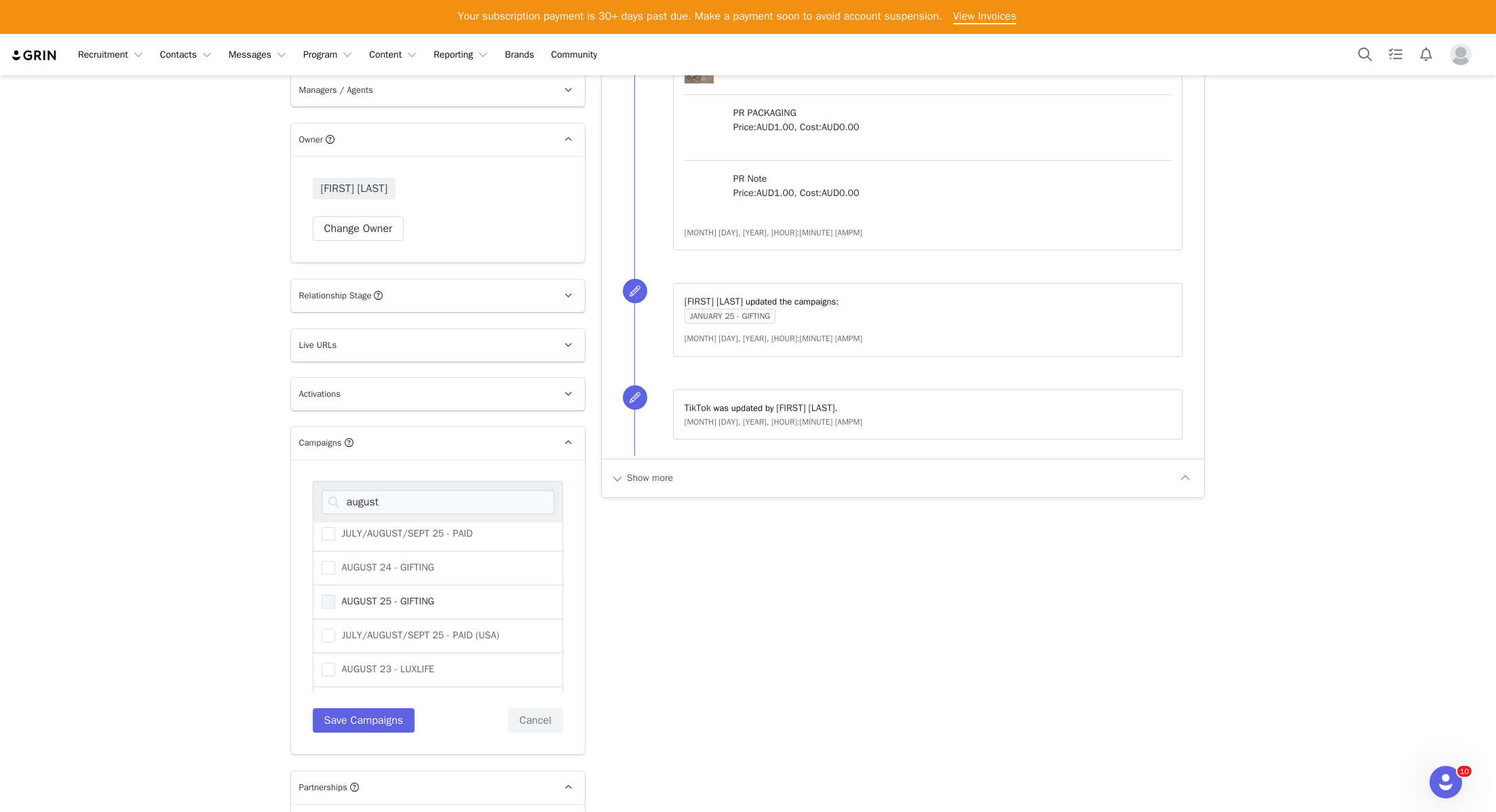 click on "AUGUST 25 - GIFTING" at bounding box center (385, 601) 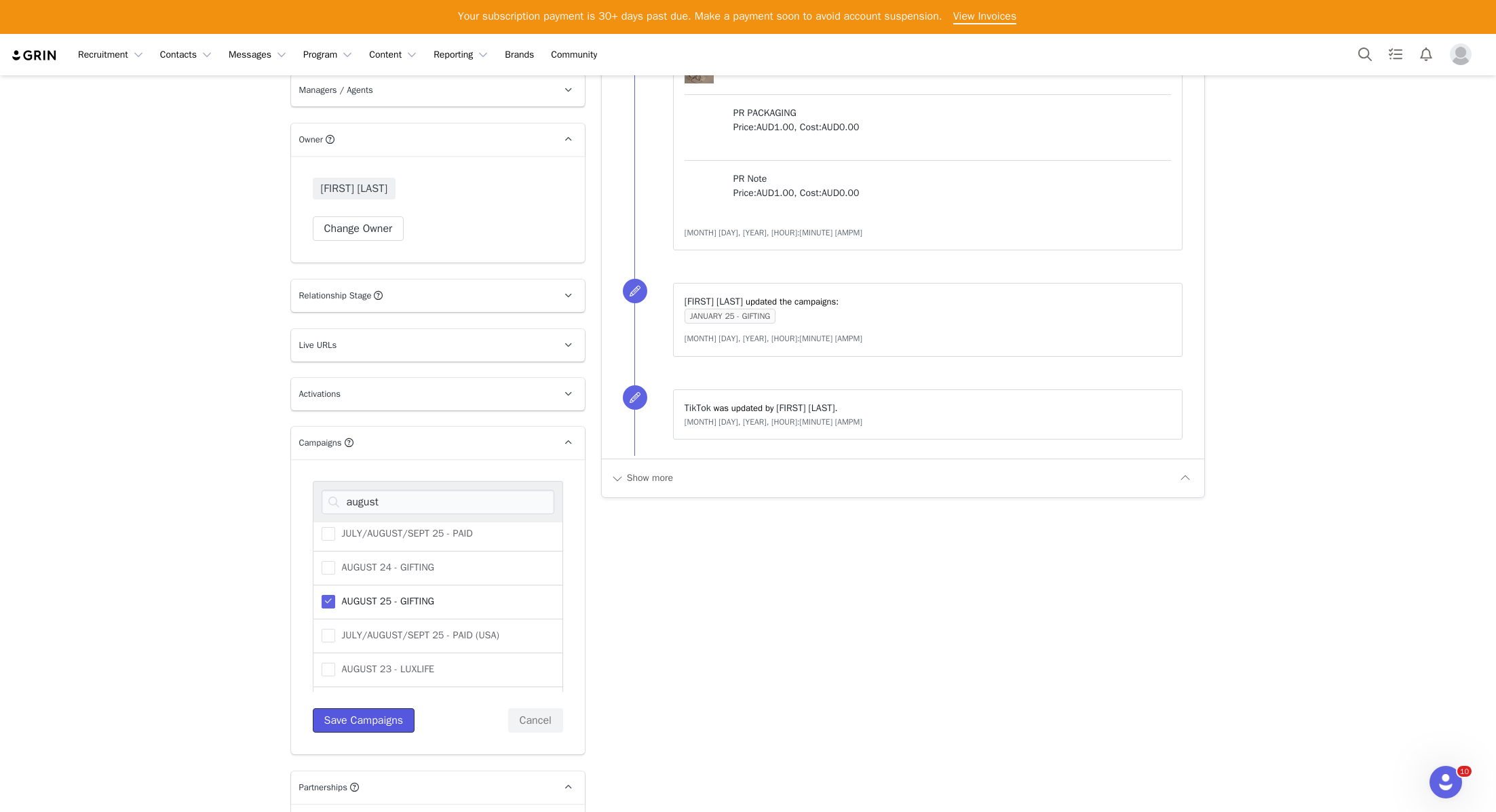 click on "Save Campaigns" at bounding box center [364, 720] 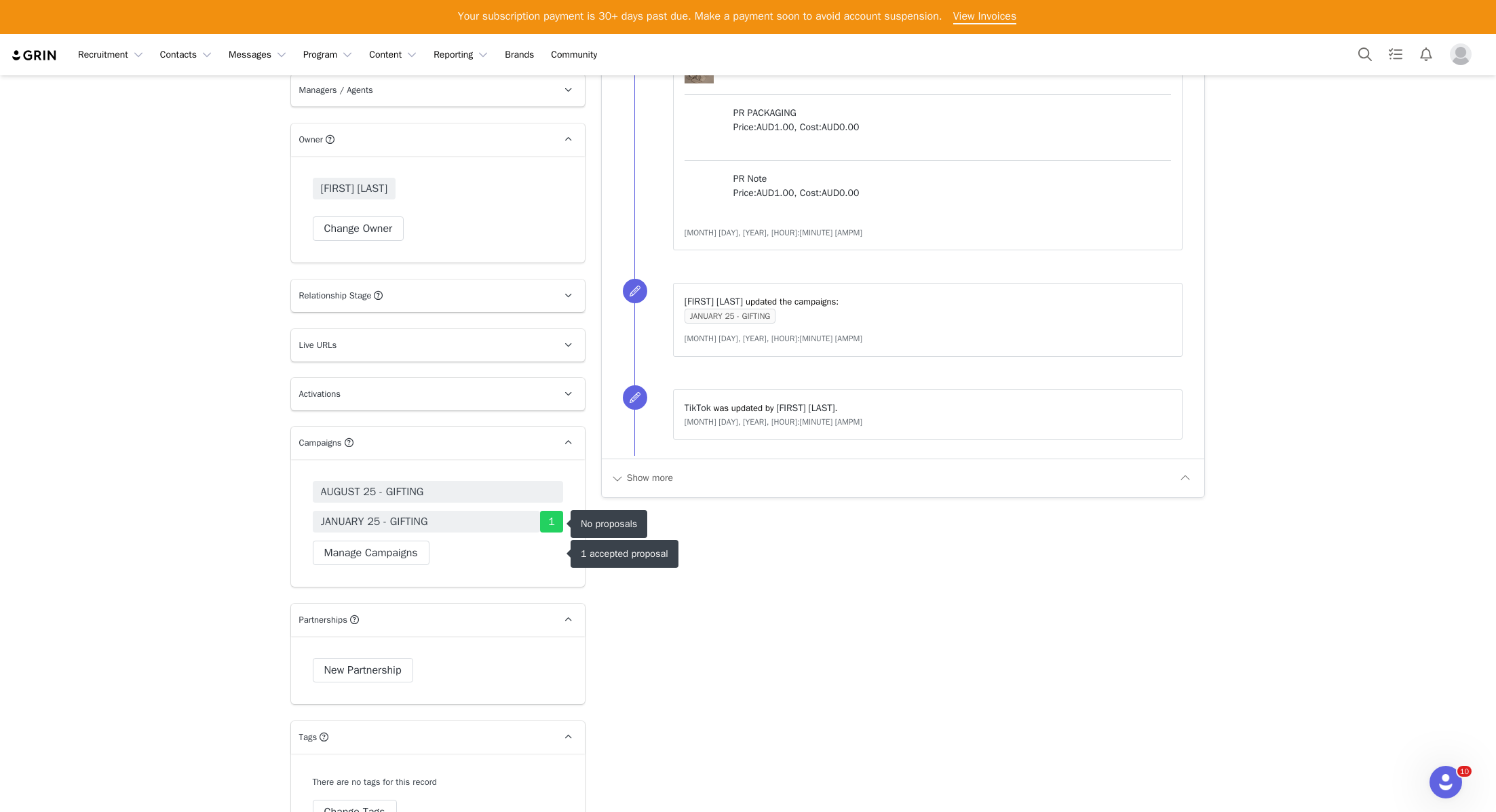 click on "AUGUST 25 - GIFTING" at bounding box center [438, 492] 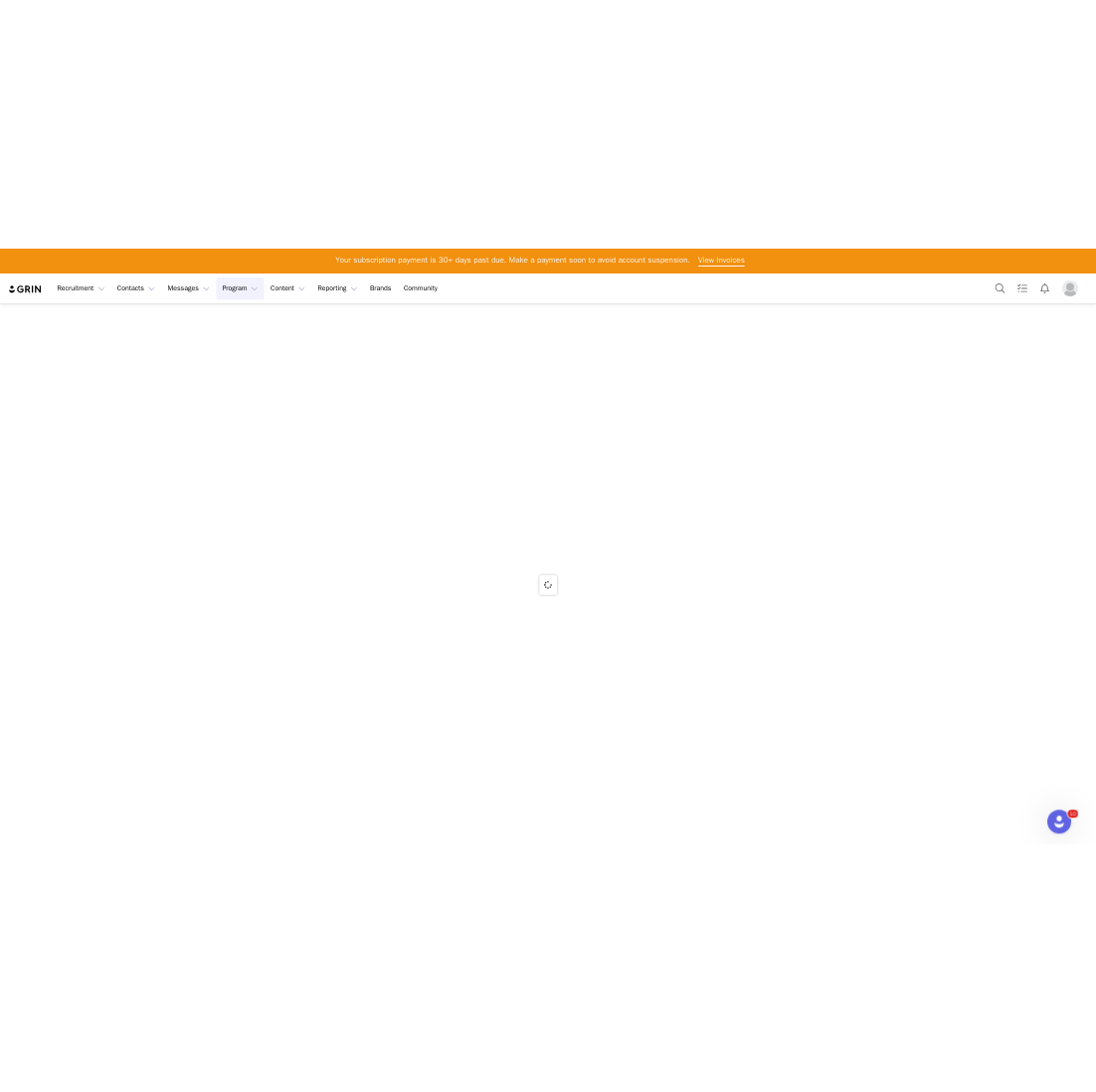 scroll, scrollTop: 0, scrollLeft: 0, axis: both 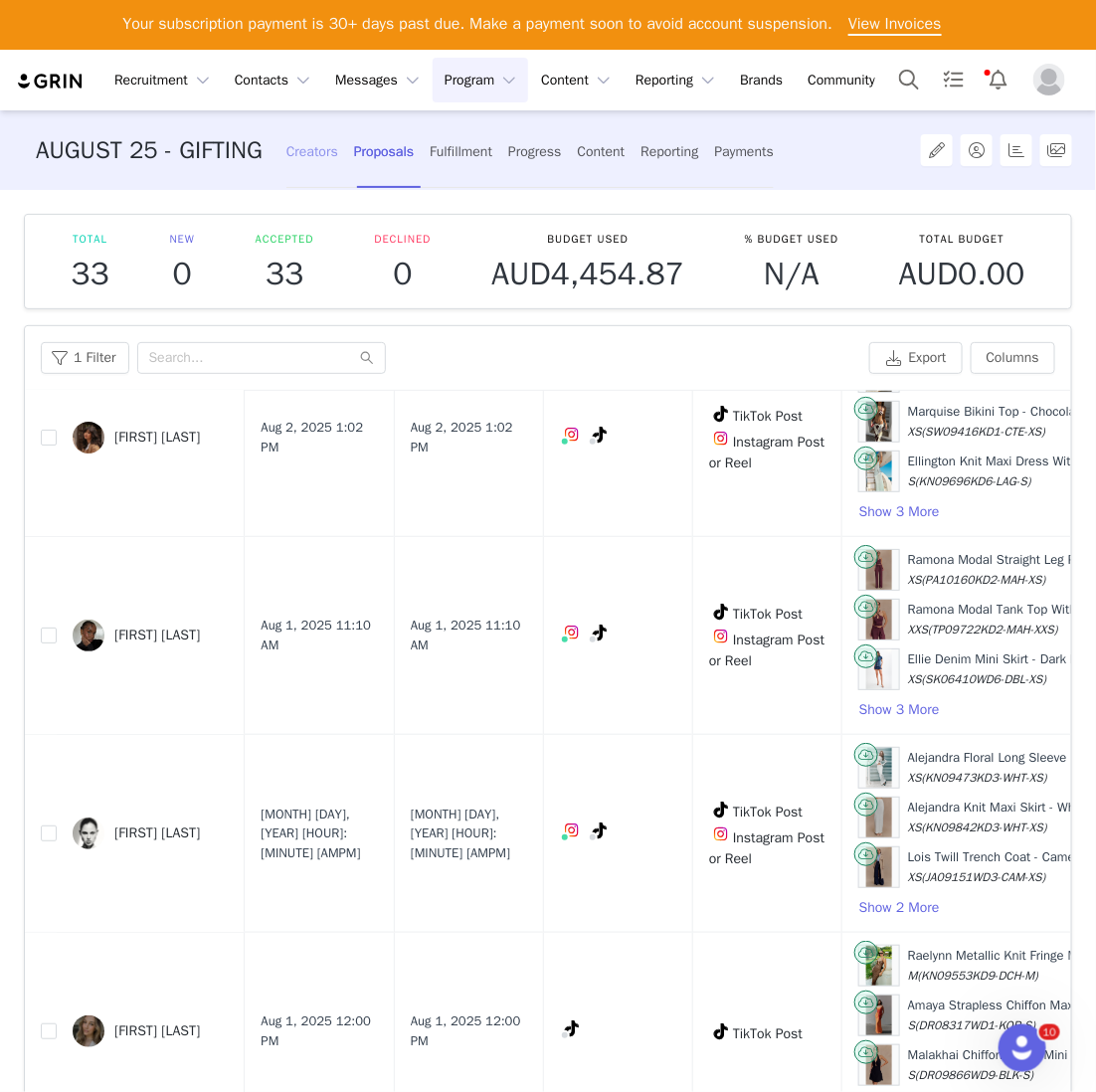 click on "Creators" at bounding box center (312, 151) 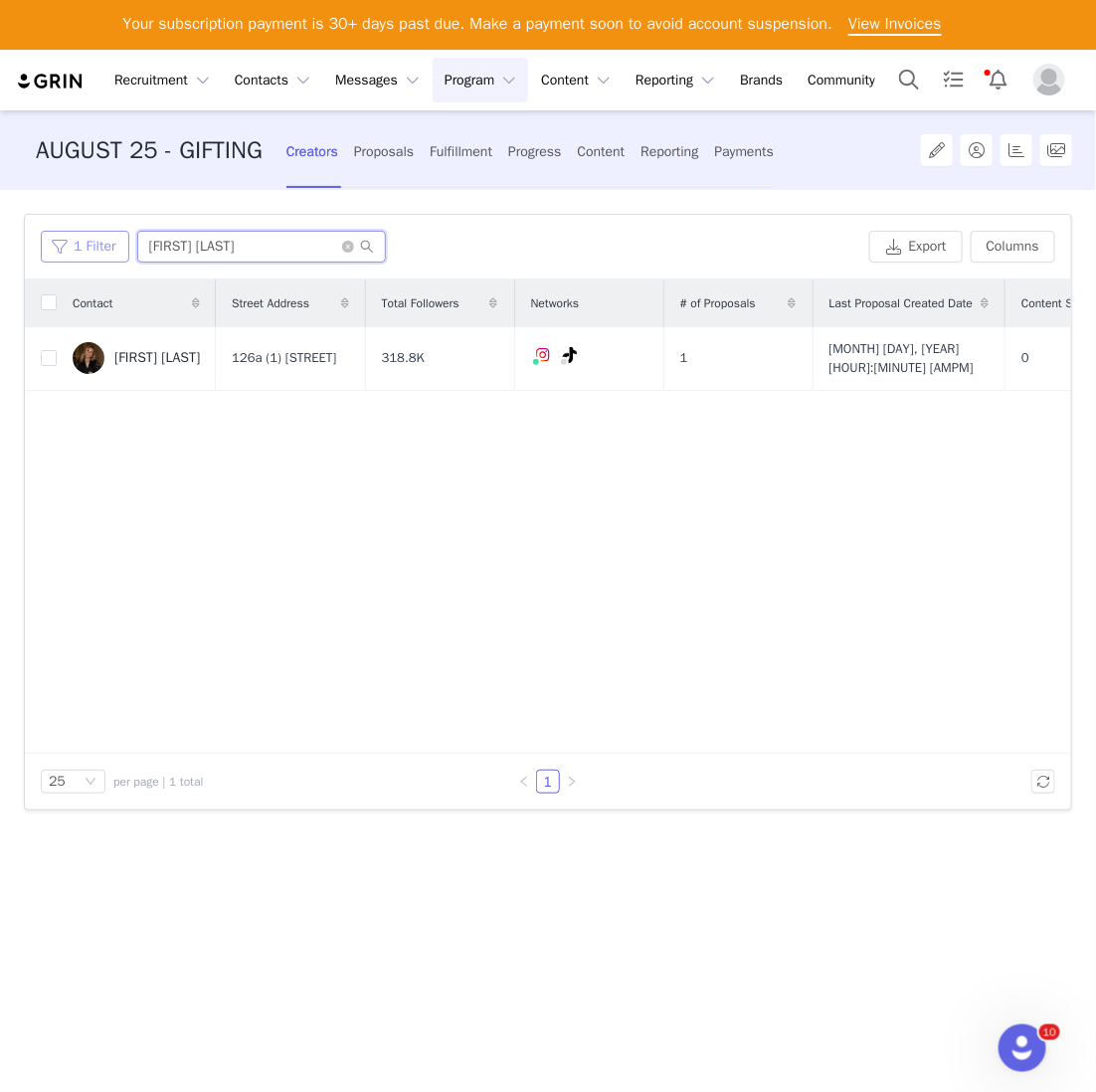 drag, startPoint x: 235, startPoint y: 251, endPoint x: 77, endPoint y: 247, distance: 158.05062 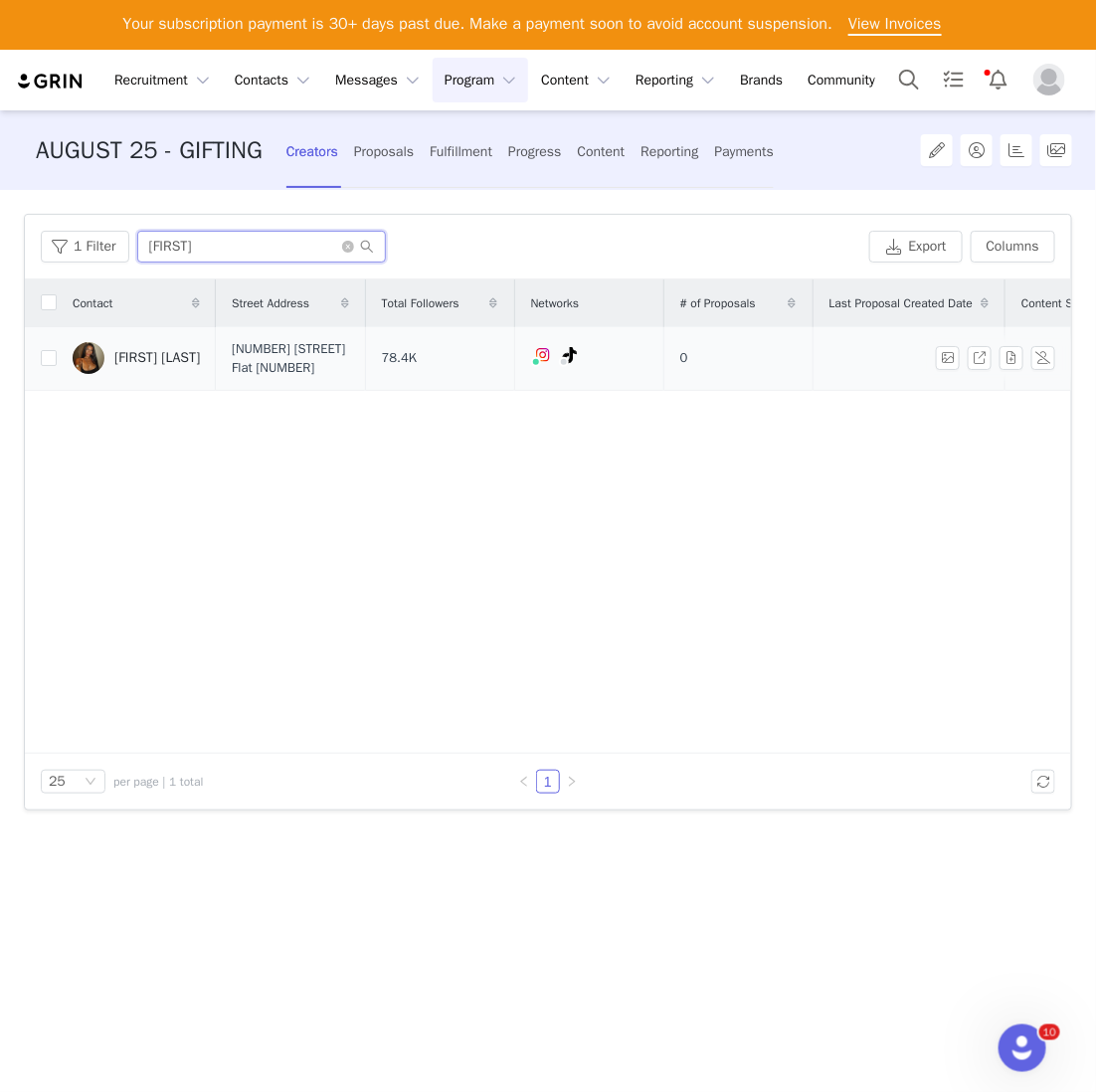 type on "savannah" 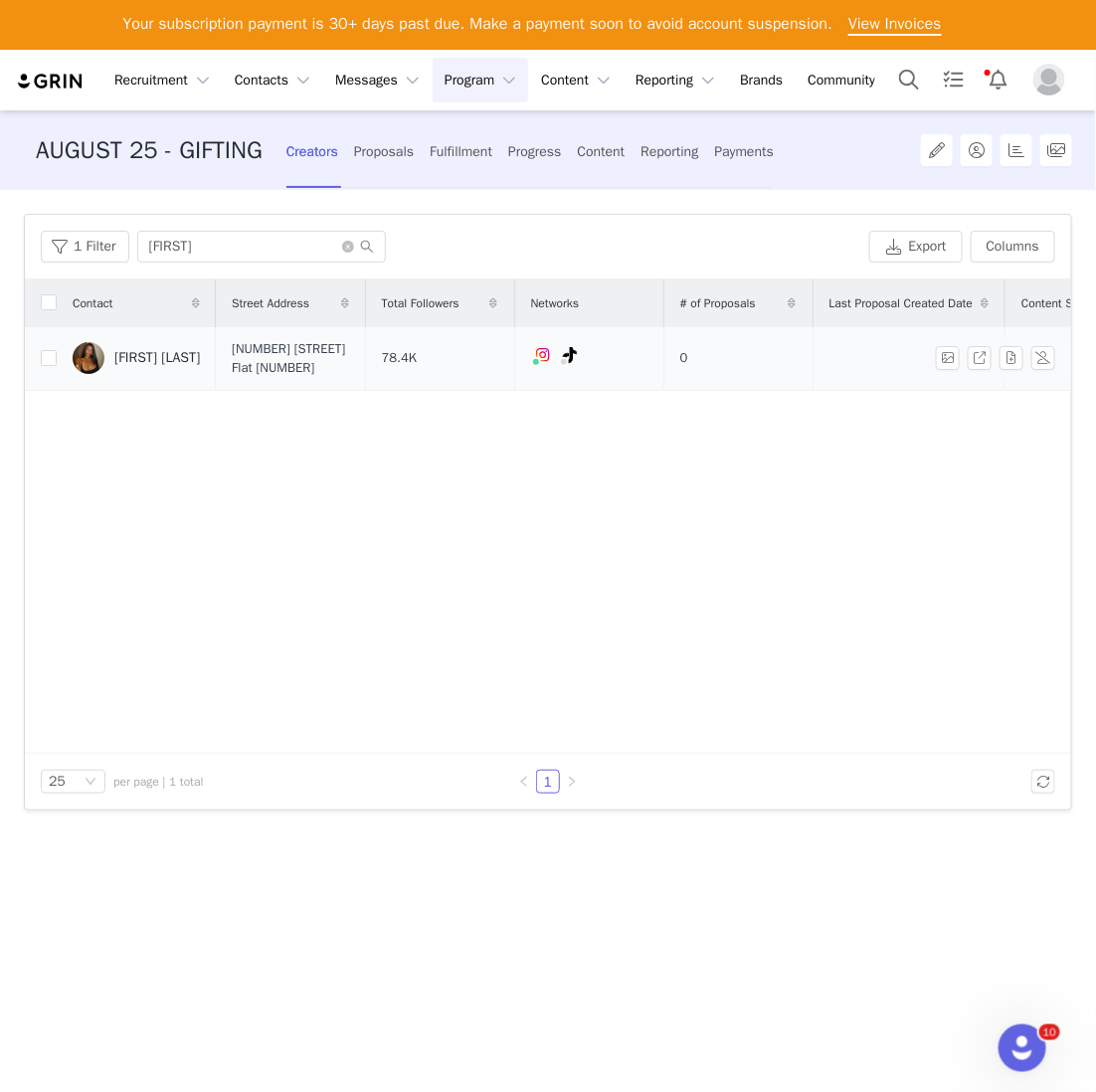 click at bounding box center [41, 359] 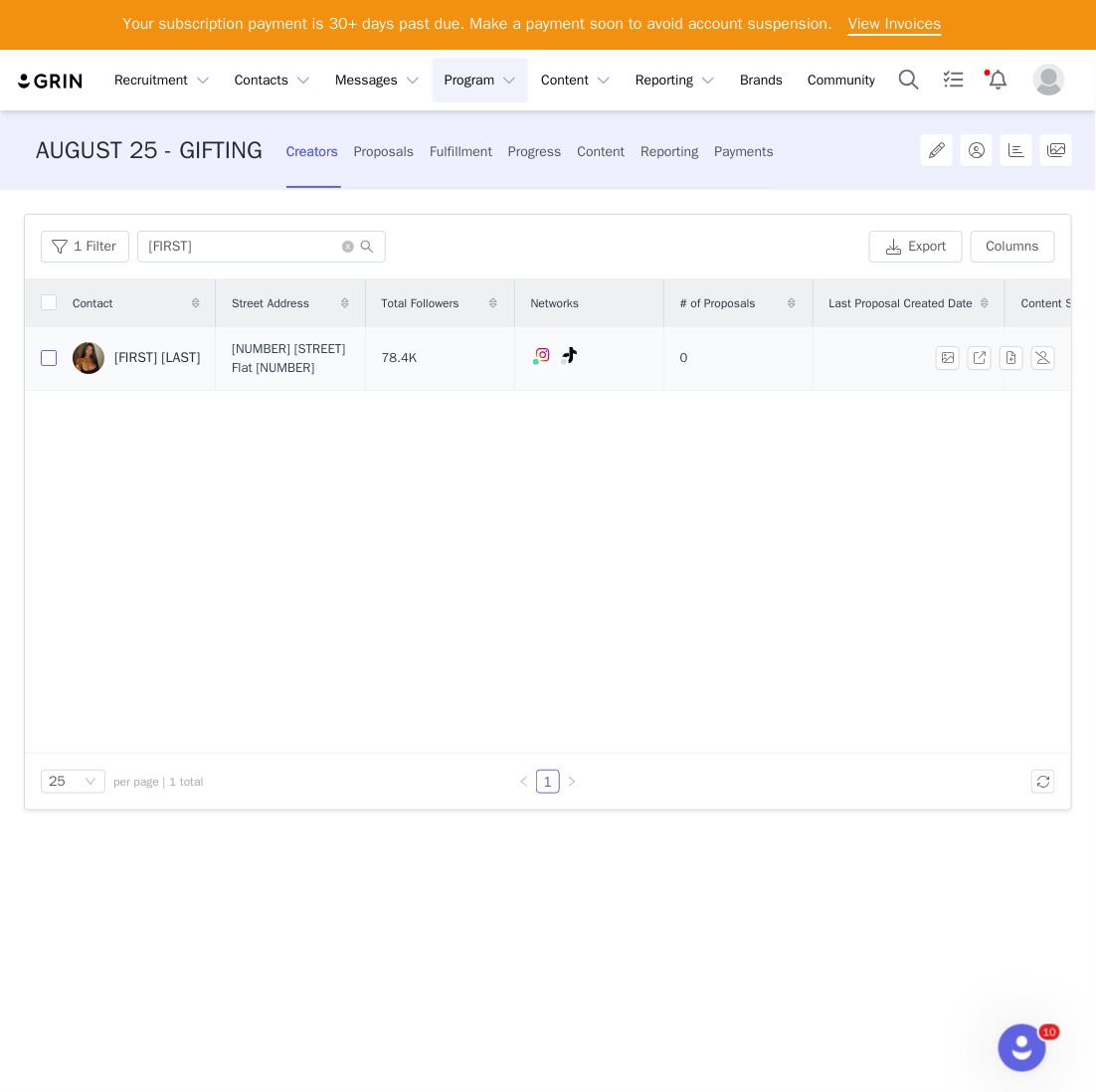 click at bounding box center (49, 358) 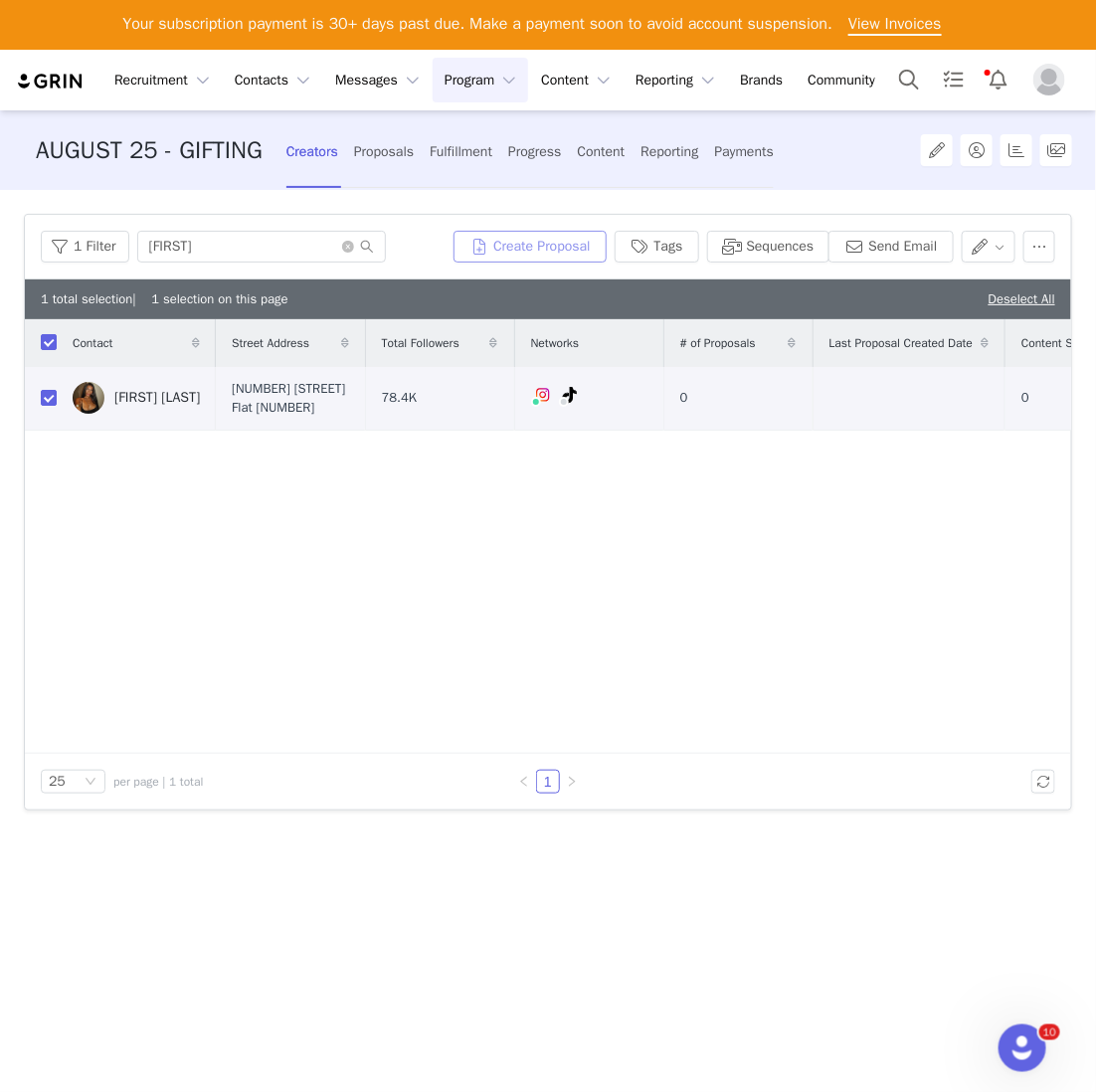 click on "Create Proposal" at bounding box center (530, 247) 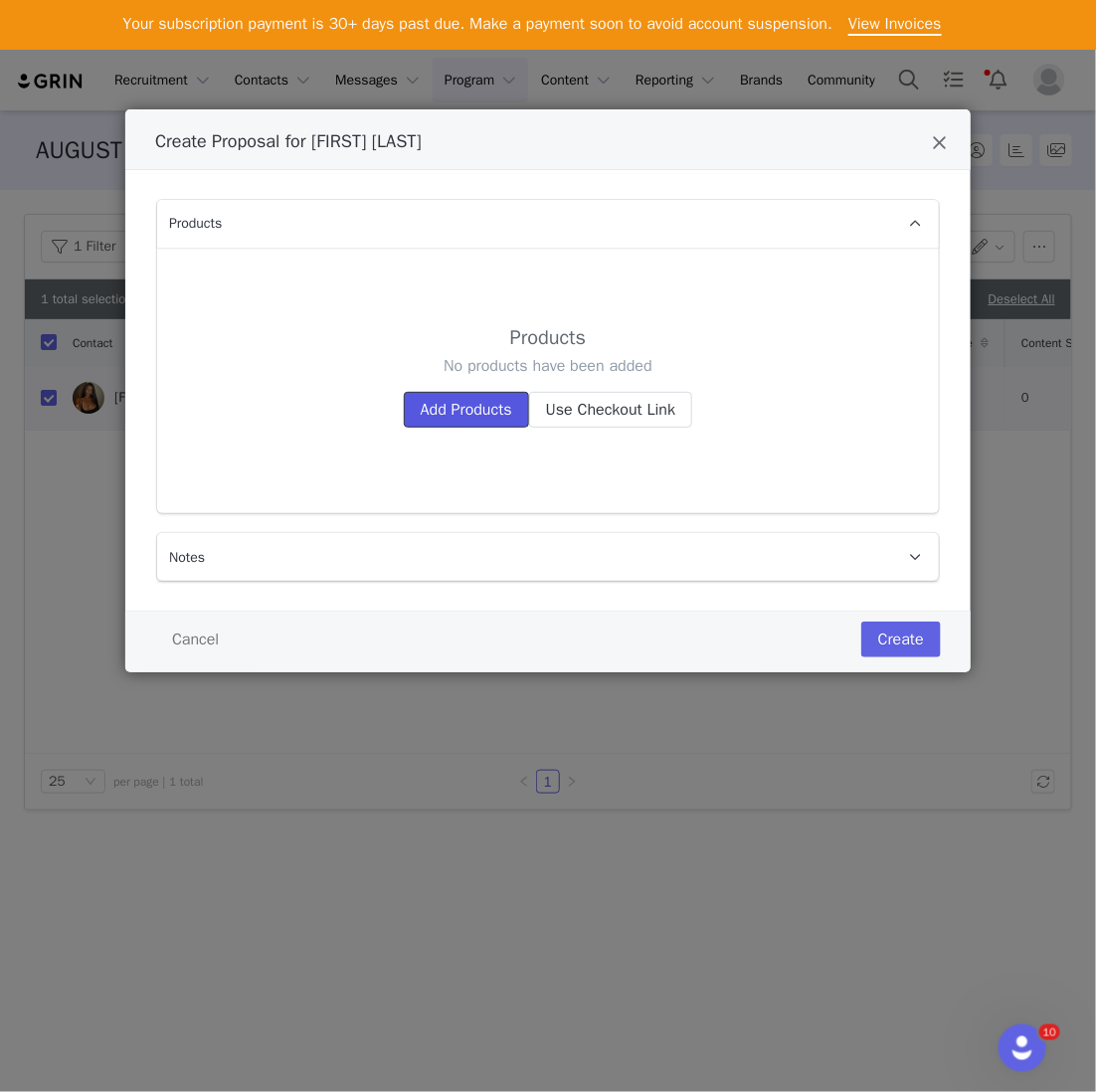 click on "Add Products" at bounding box center [466, 410] 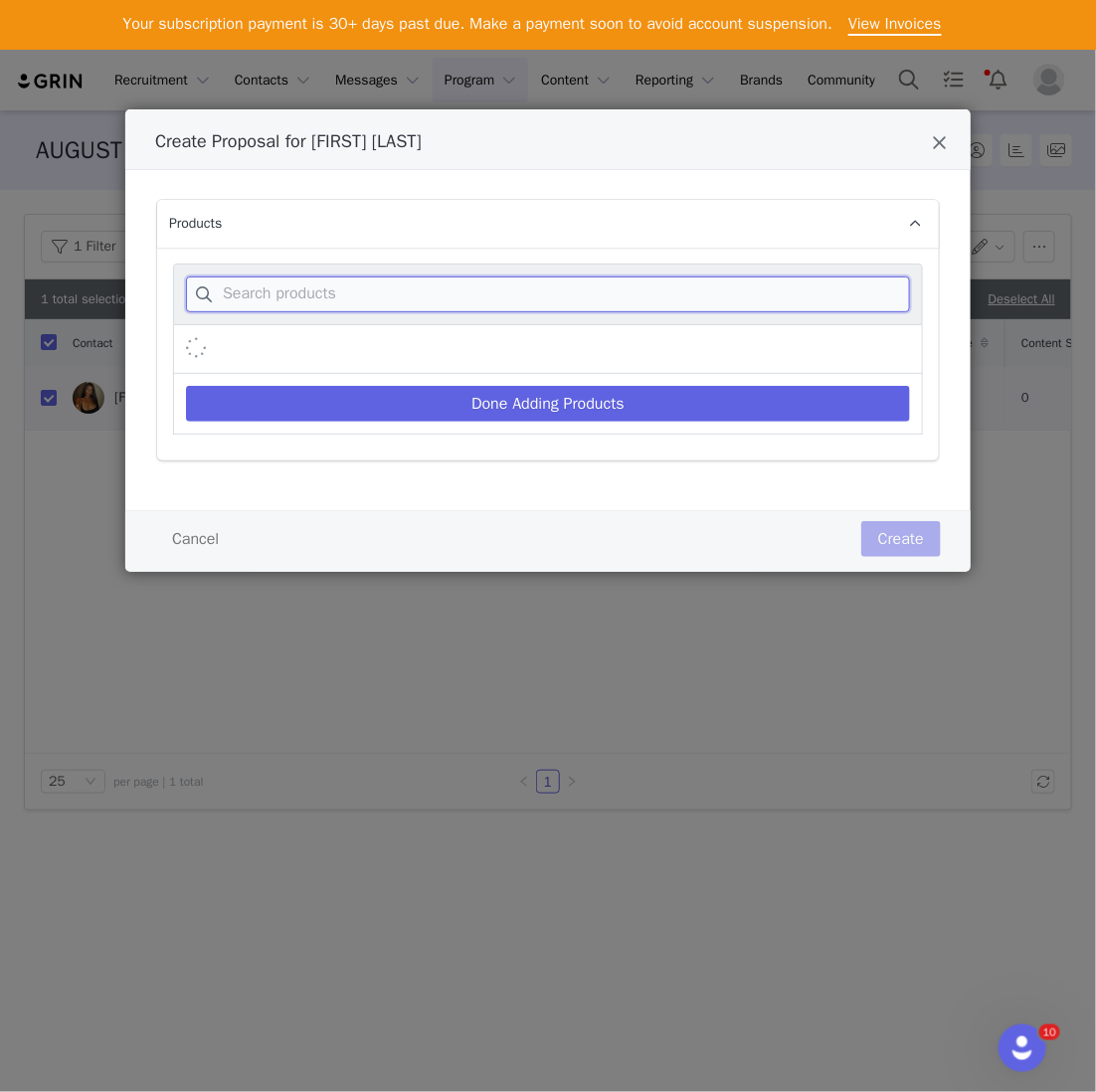 click at bounding box center (548, 294) 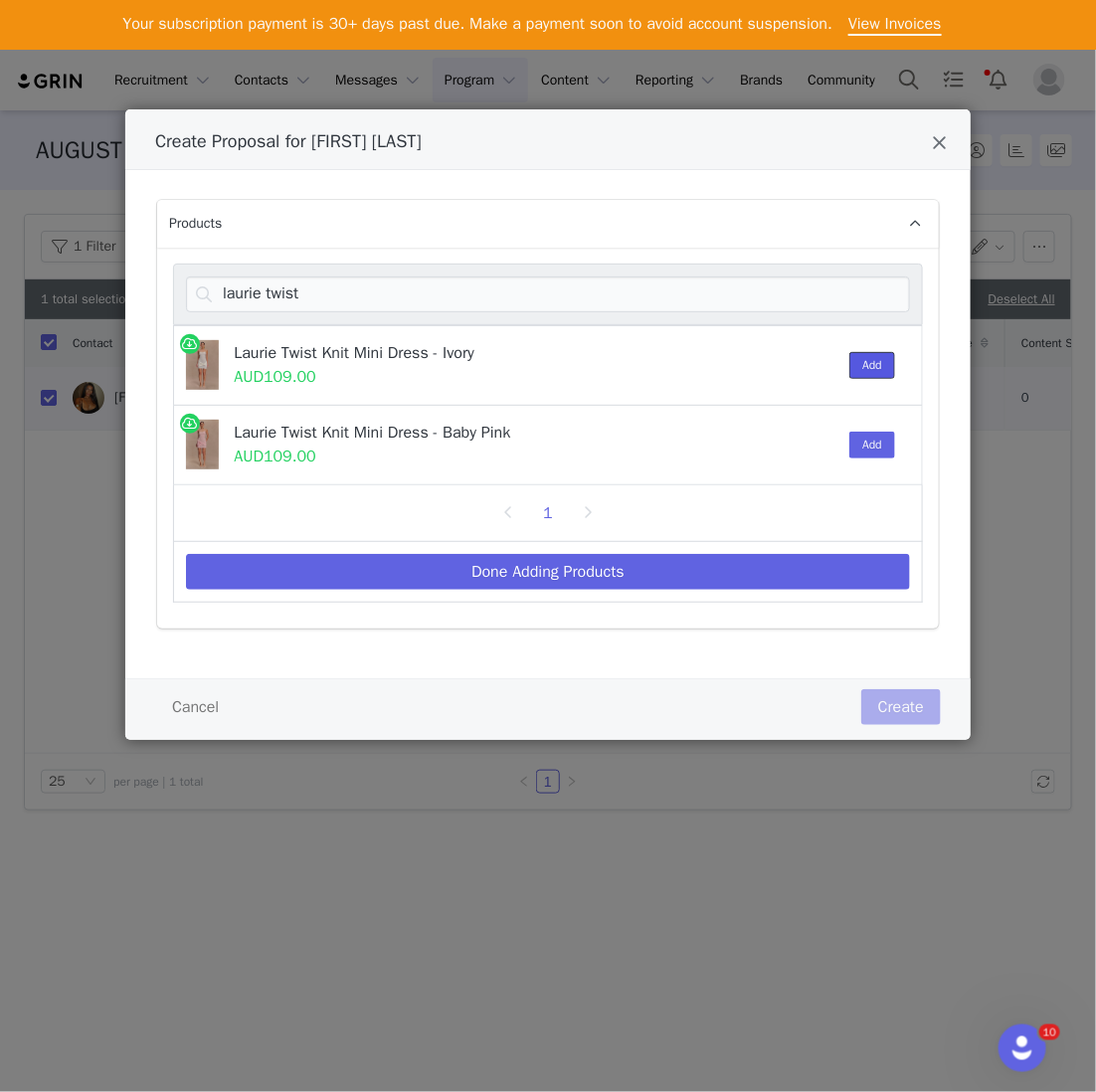 click on "Add" at bounding box center [872, 365] 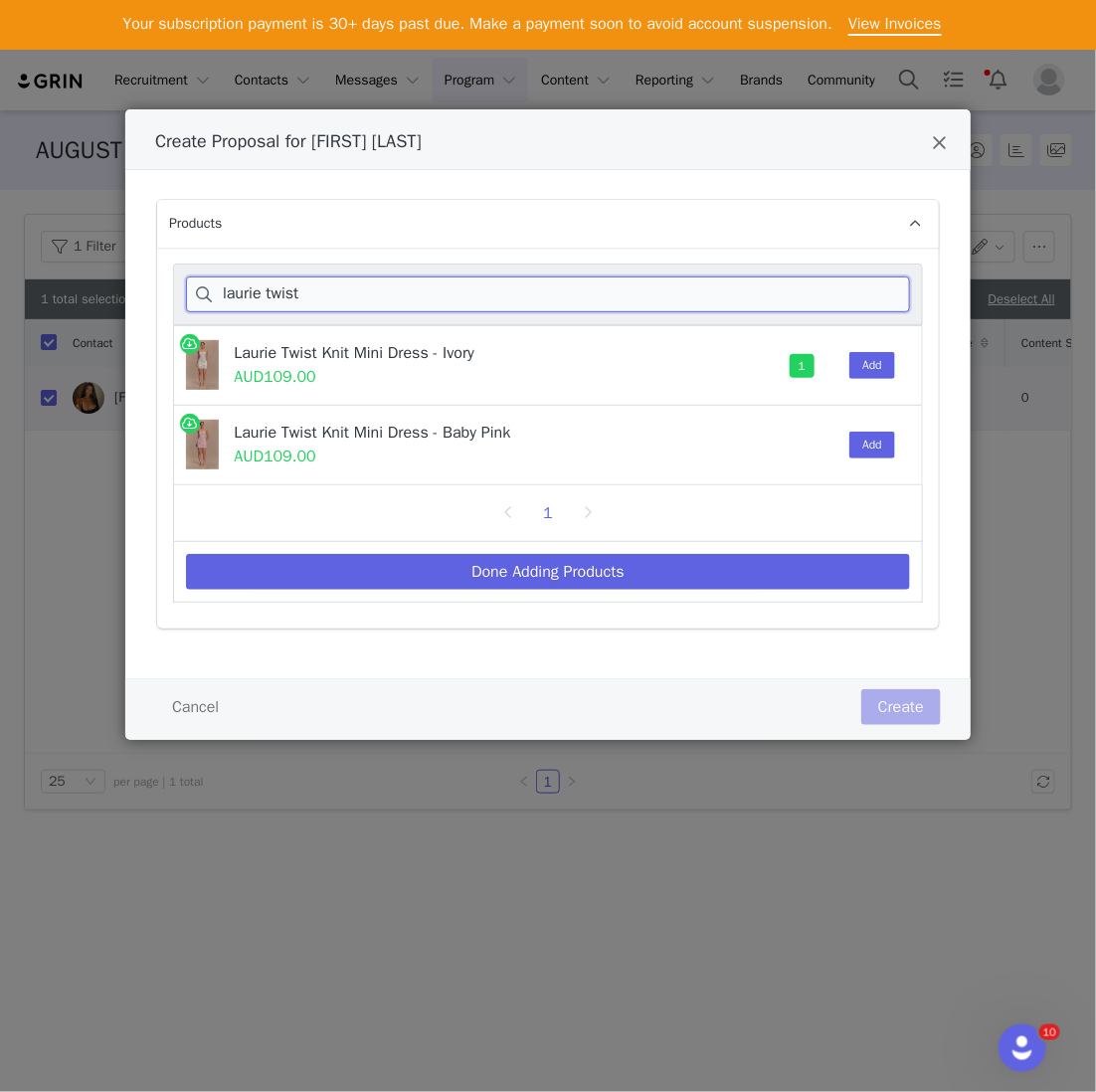 click on "laurie twist" at bounding box center [548, 294] 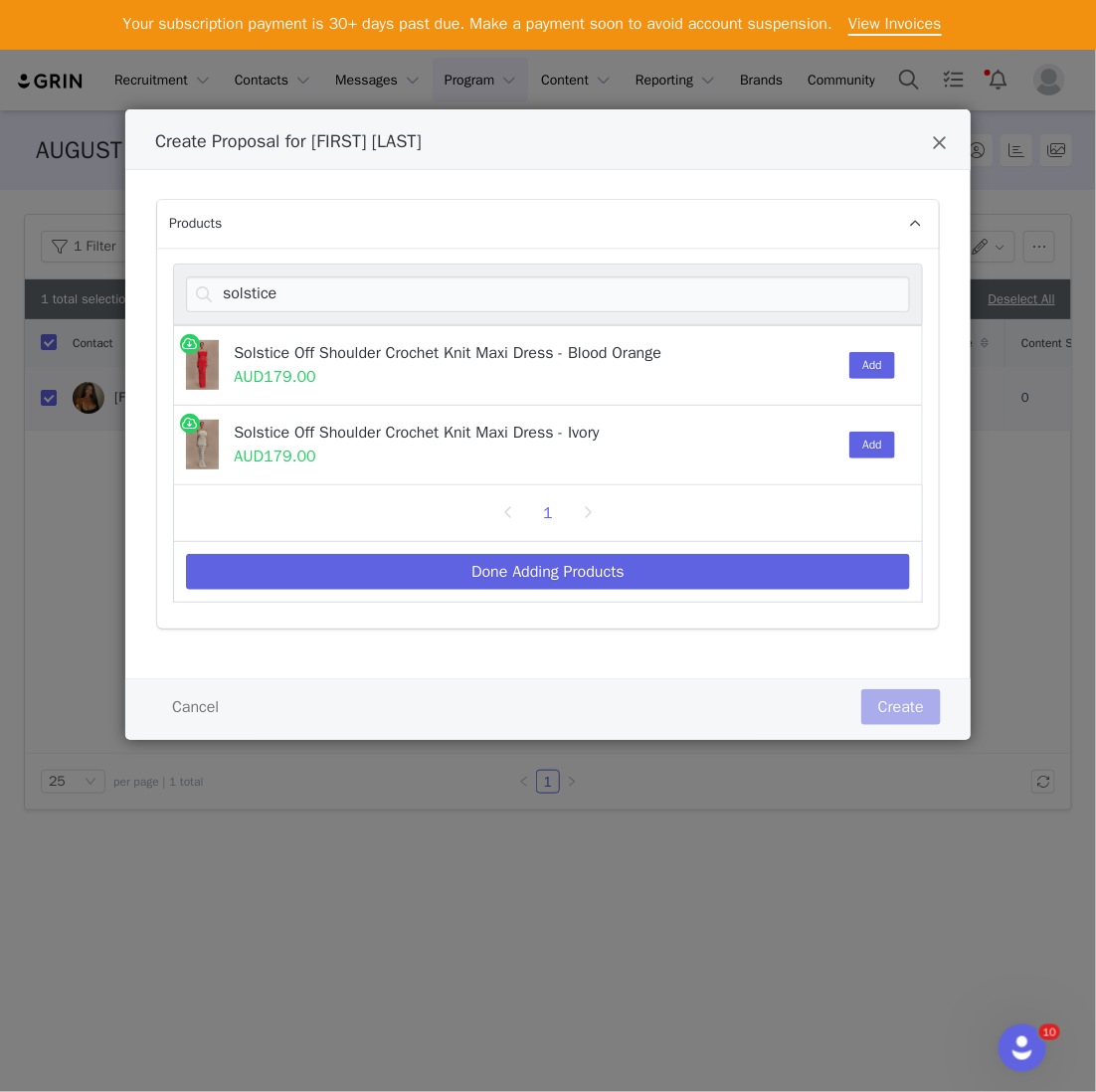 click at bounding box center (808, 365) 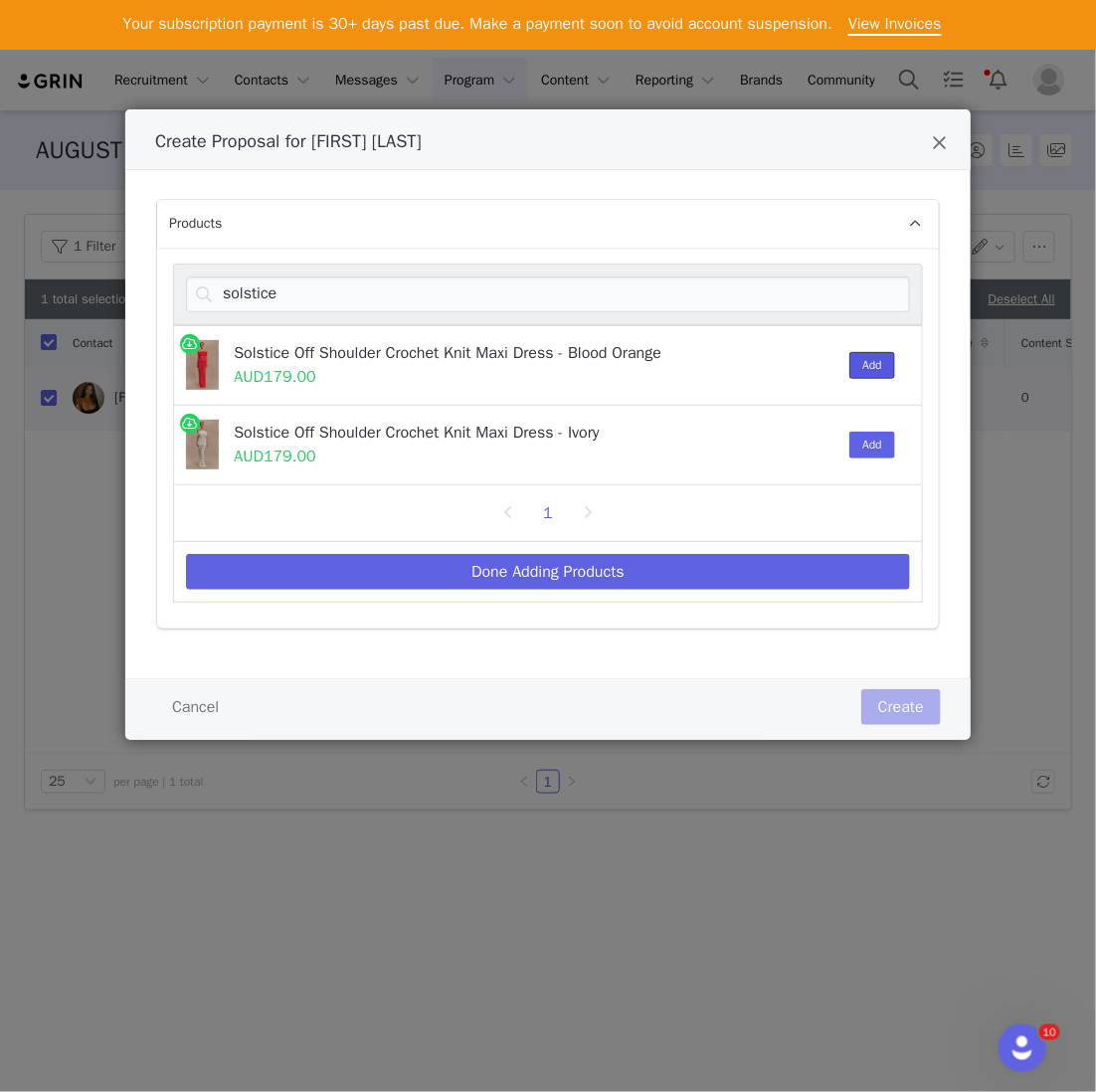 click on "Add" at bounding box center [872, 365] 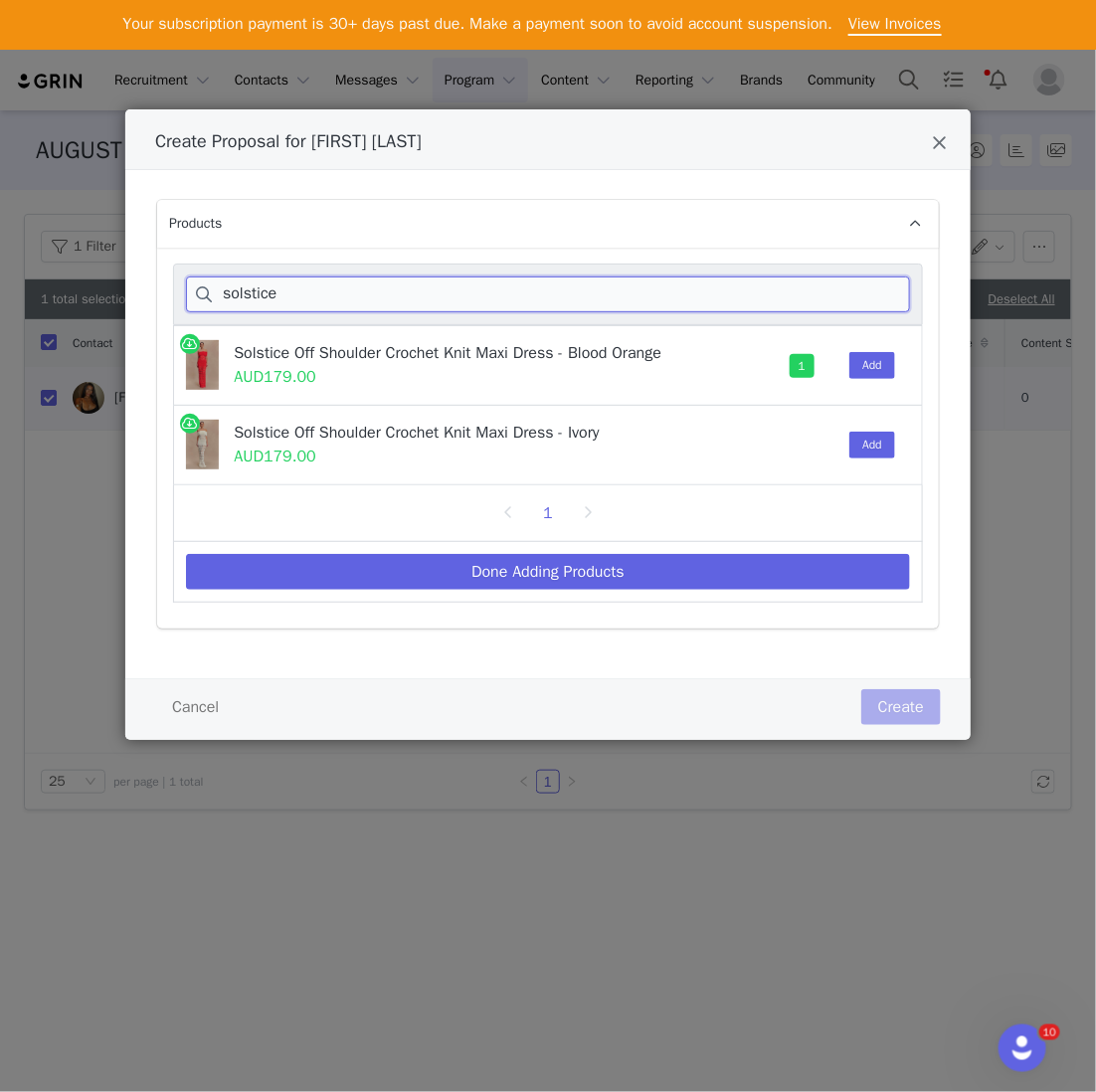 drag, startPoint x: 305, startPoint y: 294, endPoint x: 158, endPoint y: 274, distance: 148.35431 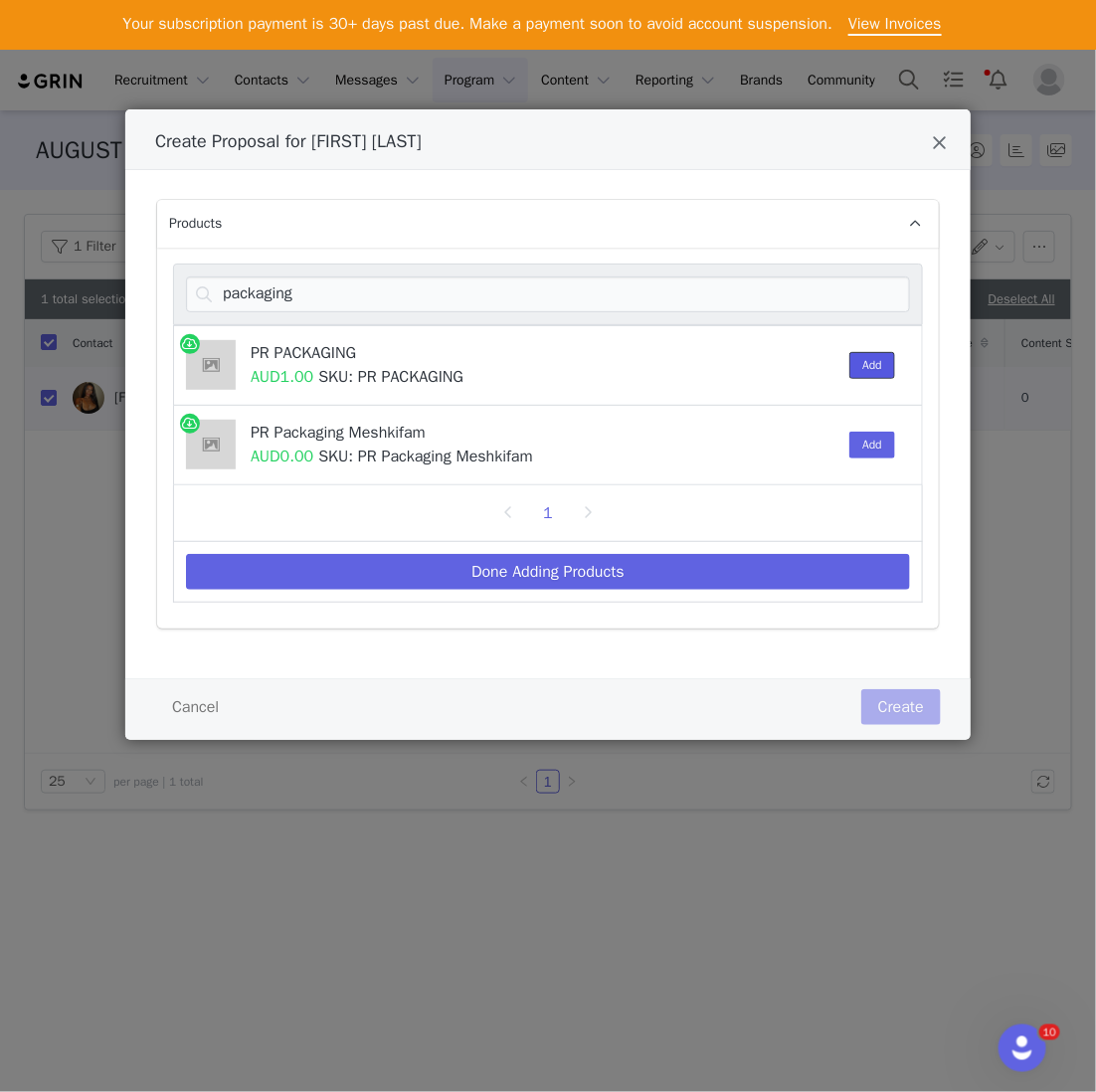click on "Add" at bounding box center [872, 365] 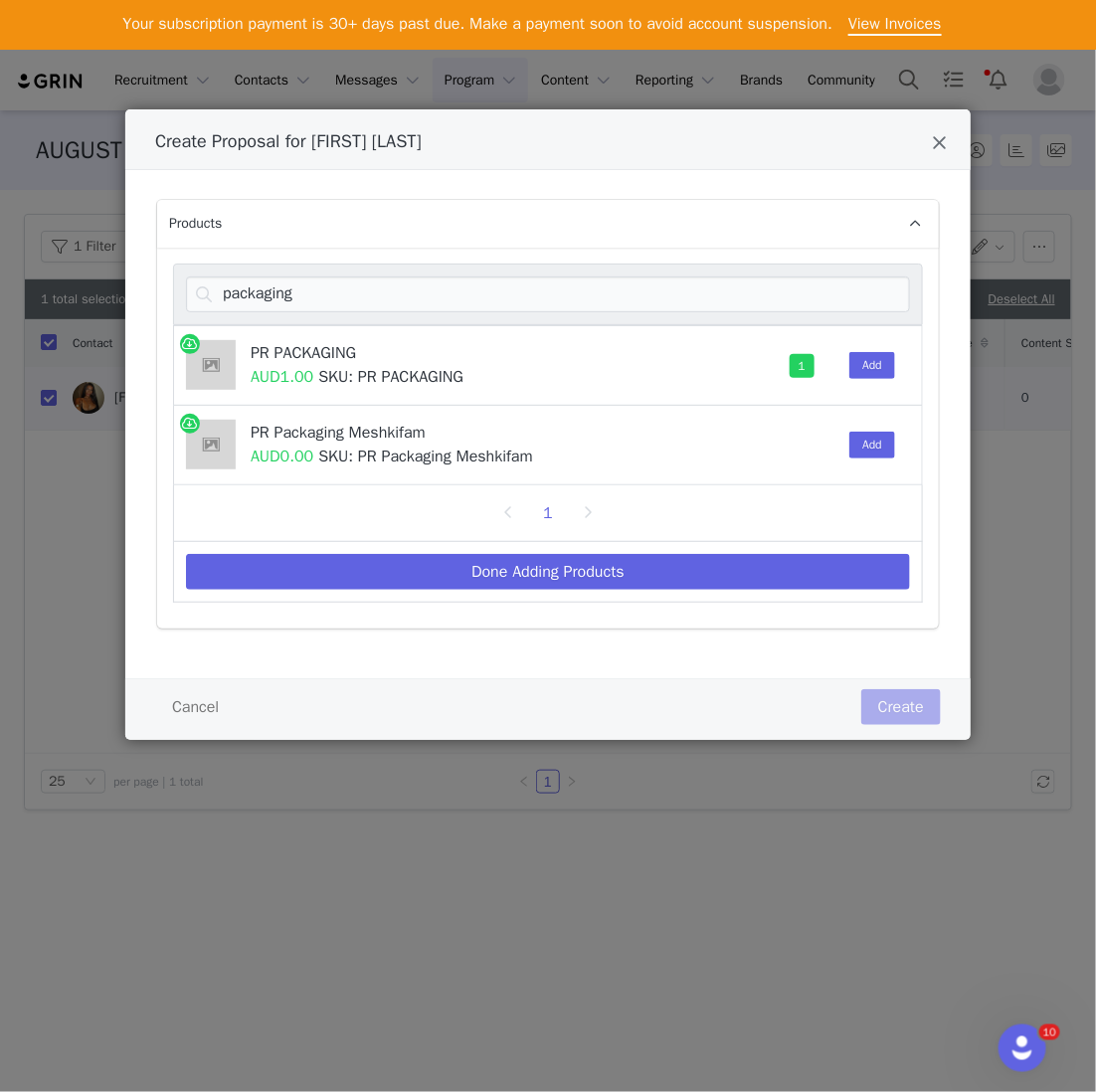 click on "PR PACKAGING AUD1.00 SKU: PR PACKAGING" at bounding box center (475, 365) 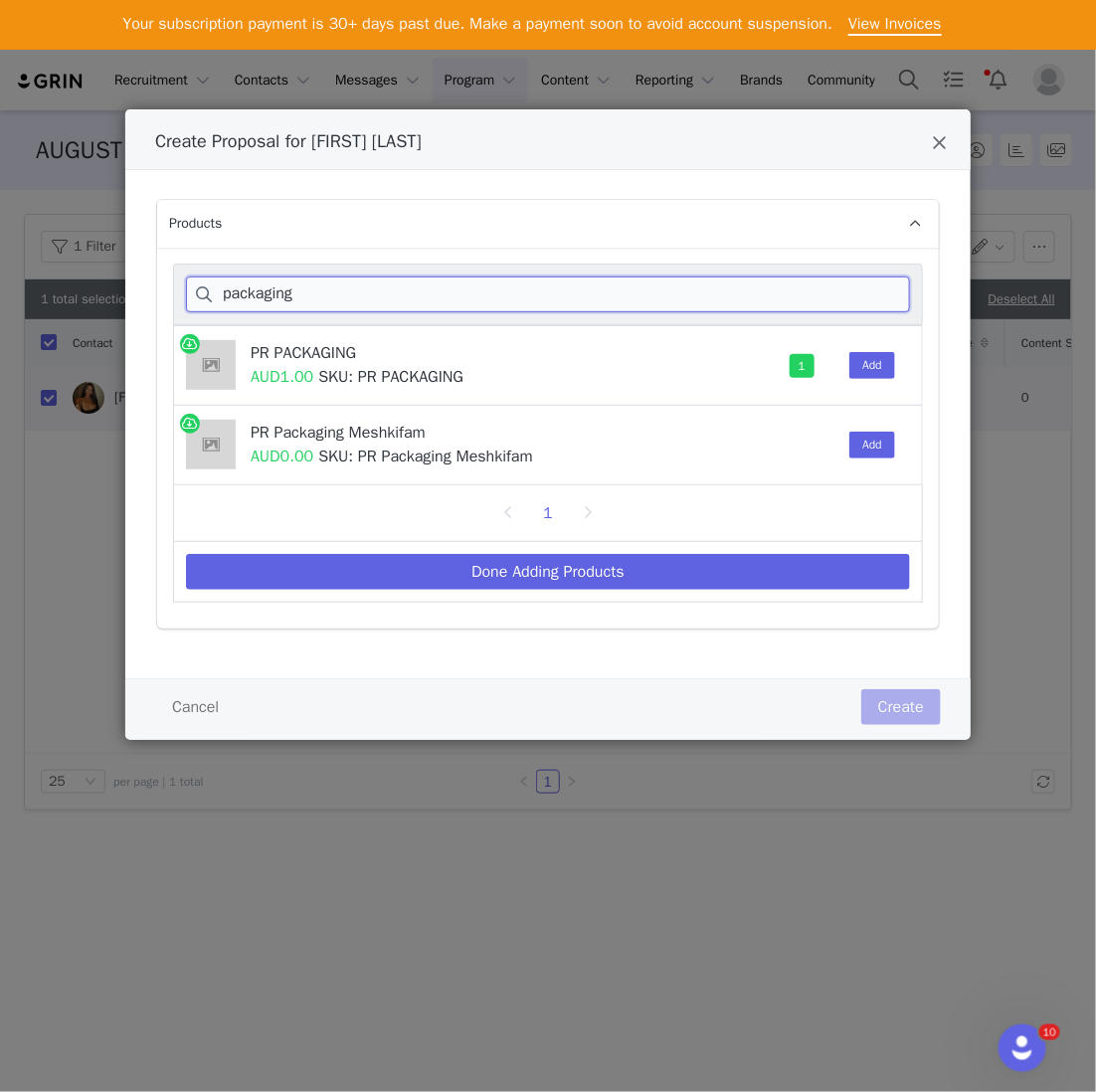 drag, startPoint x: 332, startPoint y: 297, endPoint x: 154, endPoint y: 218, distance: 194.74342 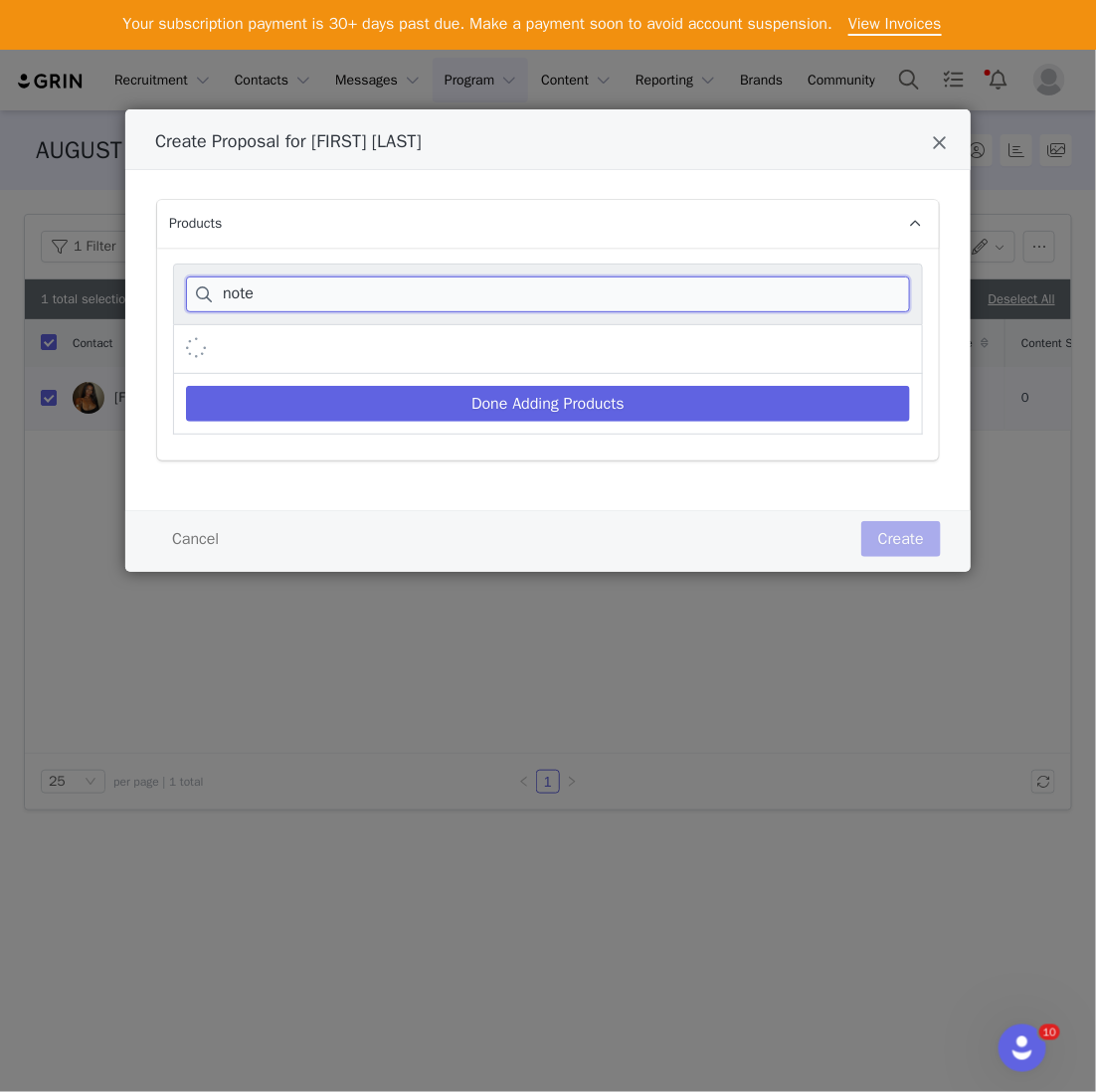 type on "note" 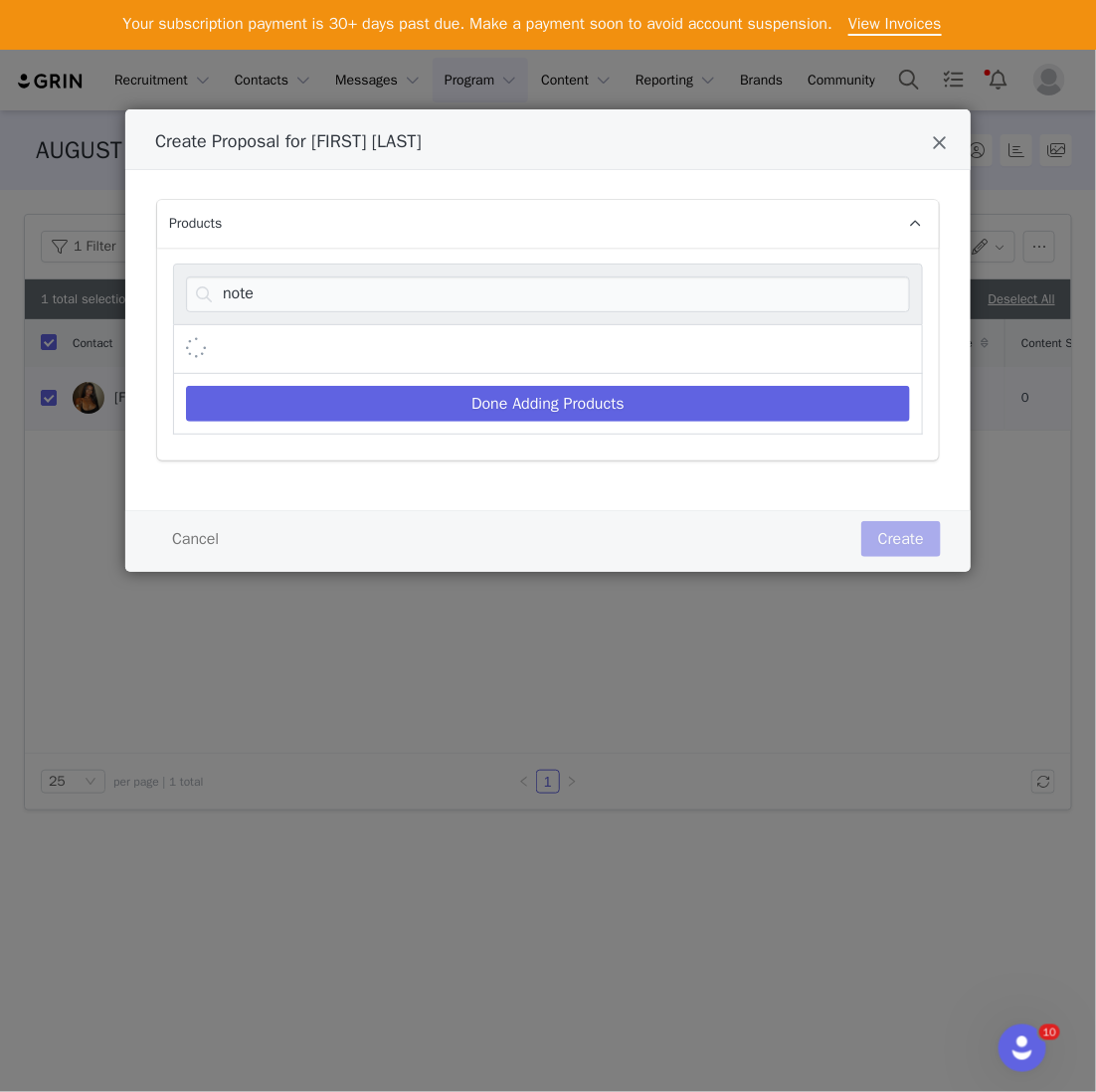 click on "Done Adding Products" at bounding box center (548, 404) 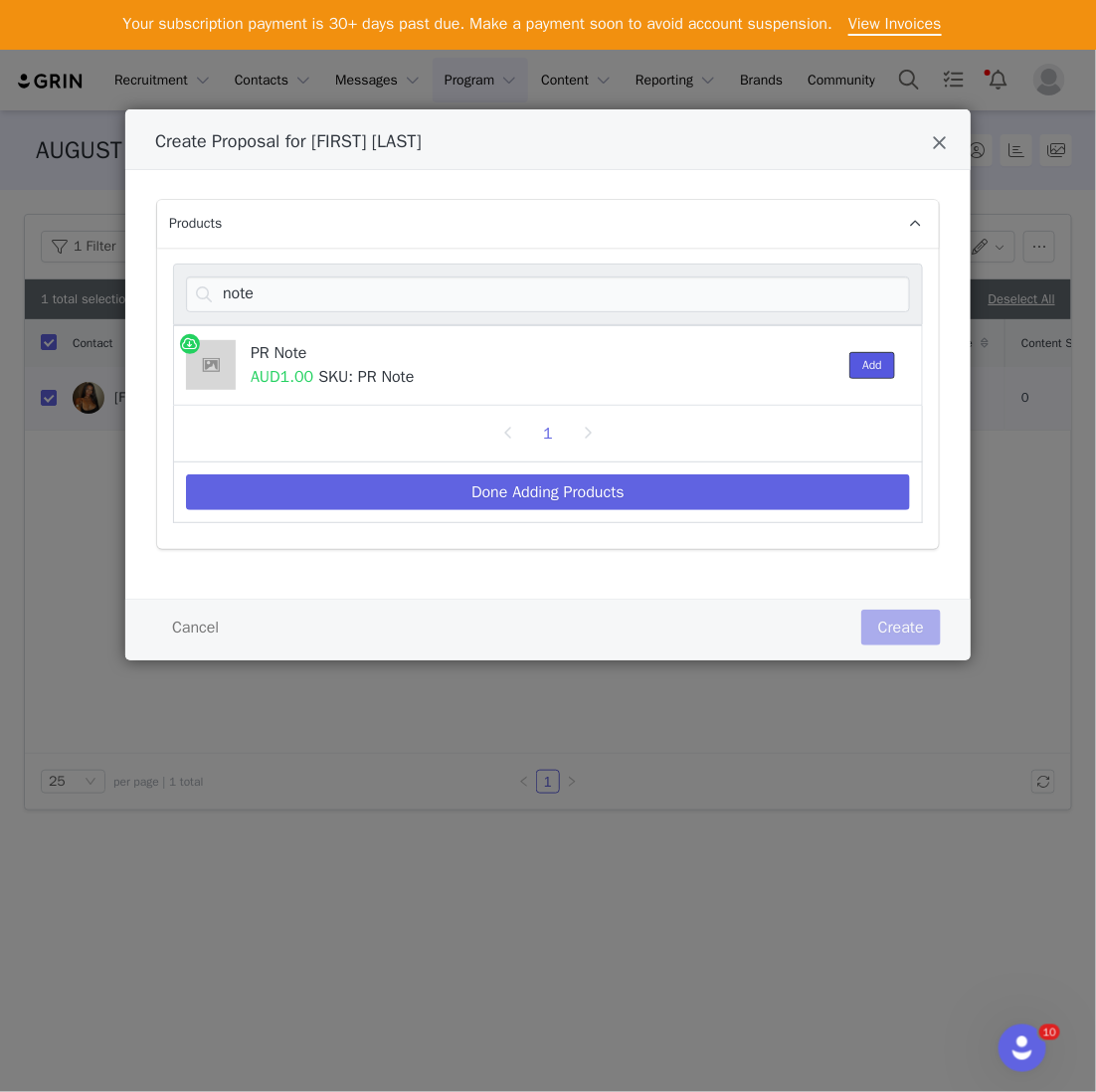 click on "Add" at bounding box center [872, 365] 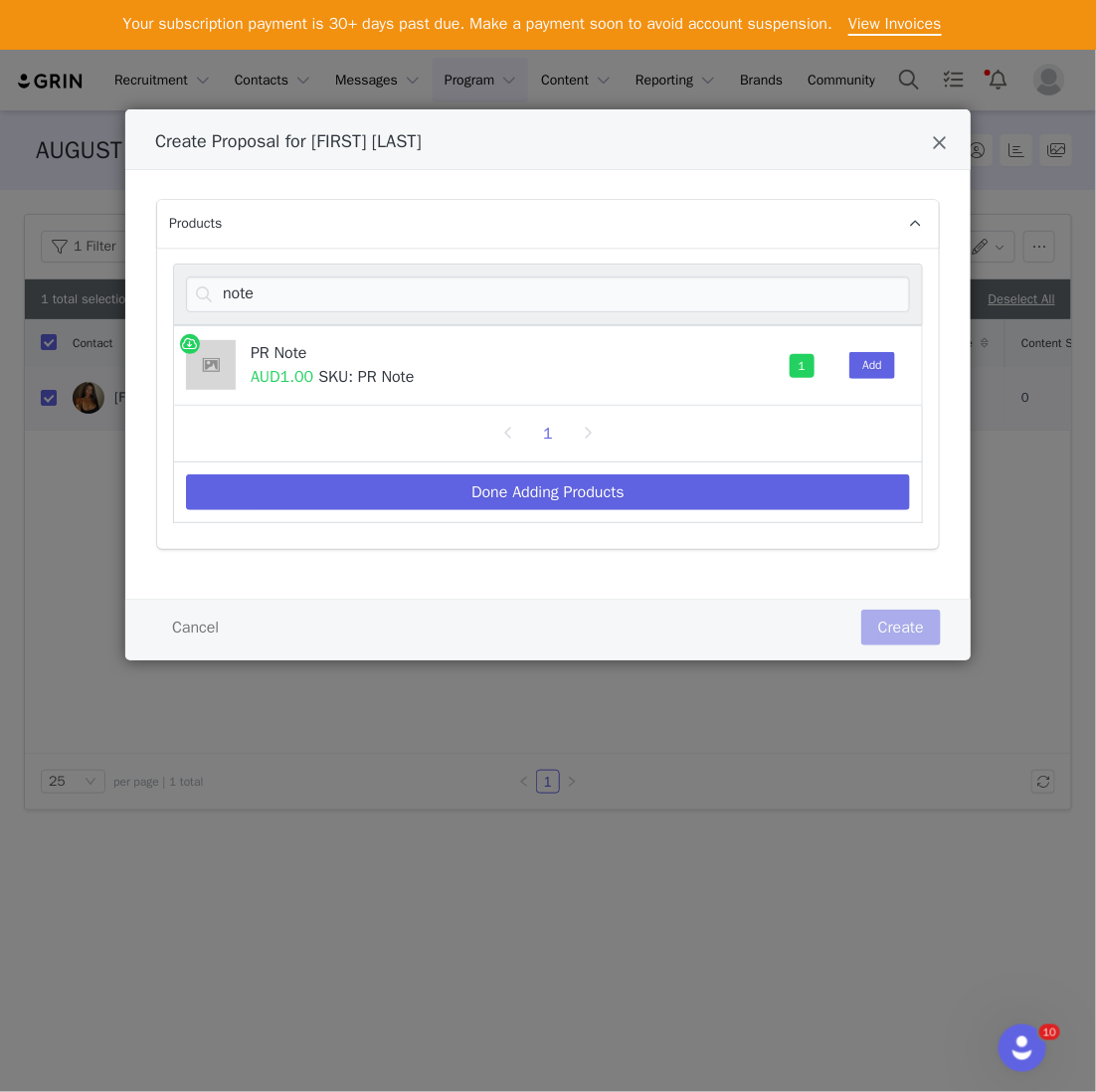 click on "Done Adding Products" at bounding box center (548, 492) 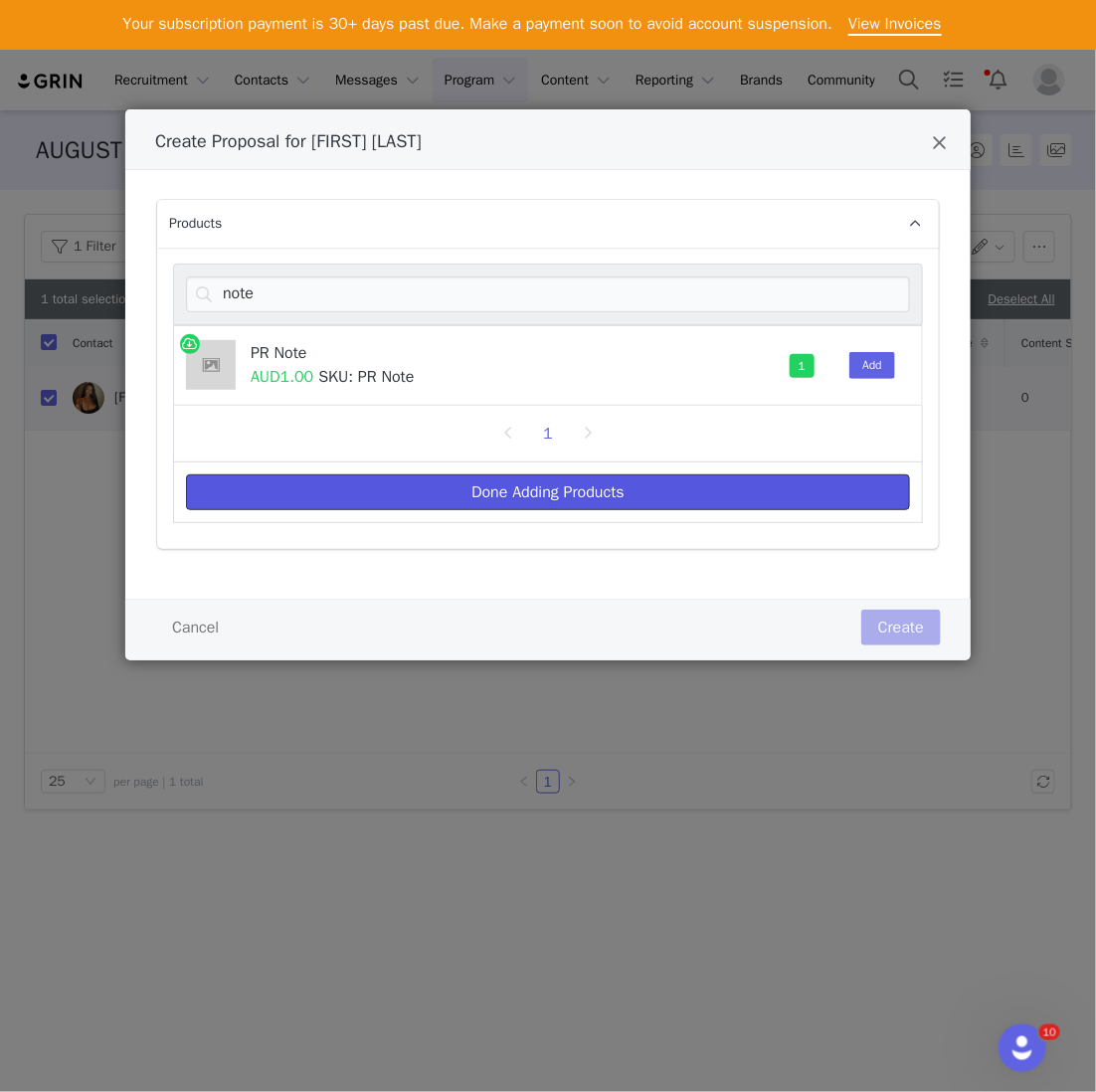 click on "Done Adding Products" at bounding box center [548, 492] 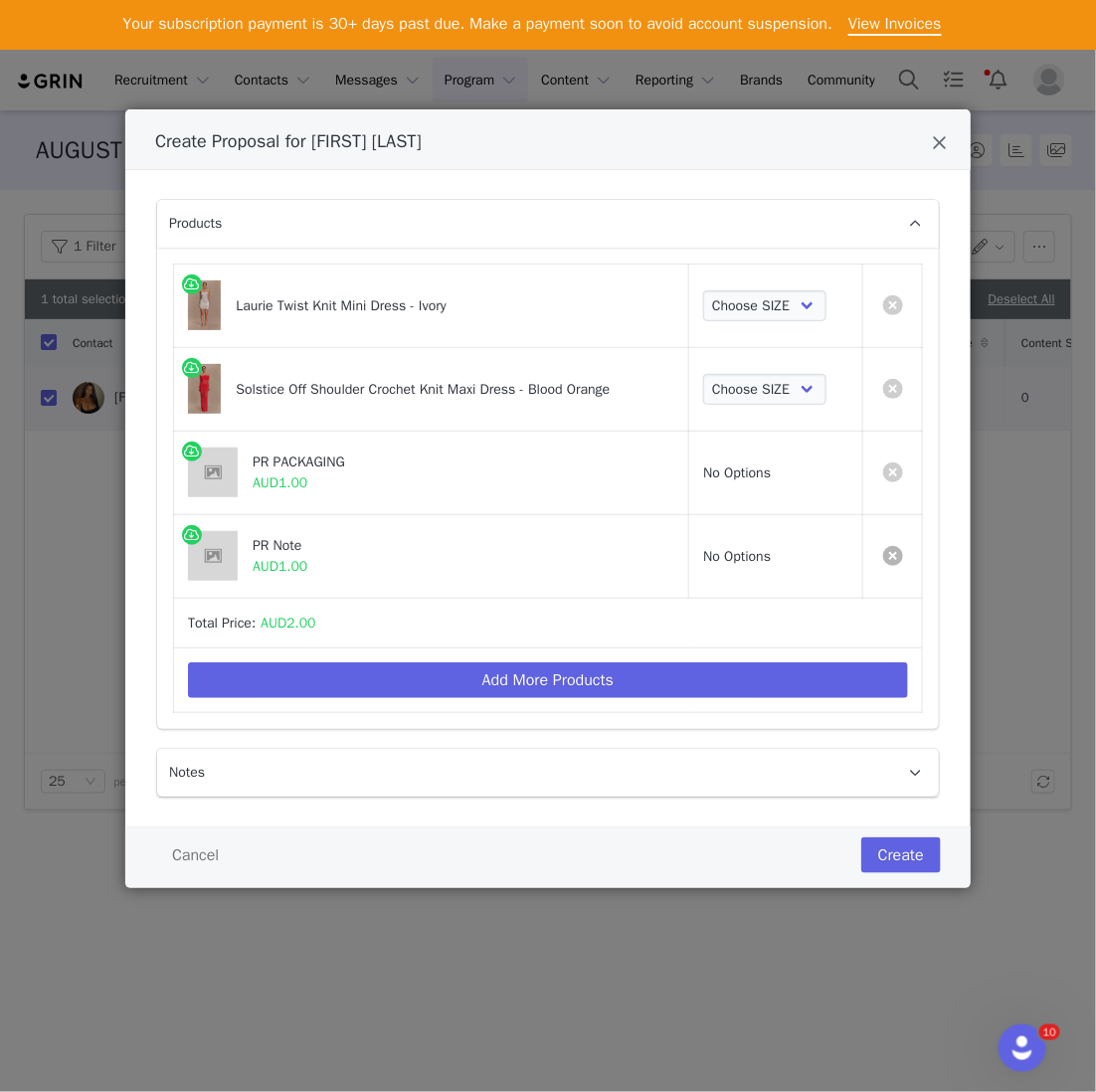 click at bounding box center [893, 556] 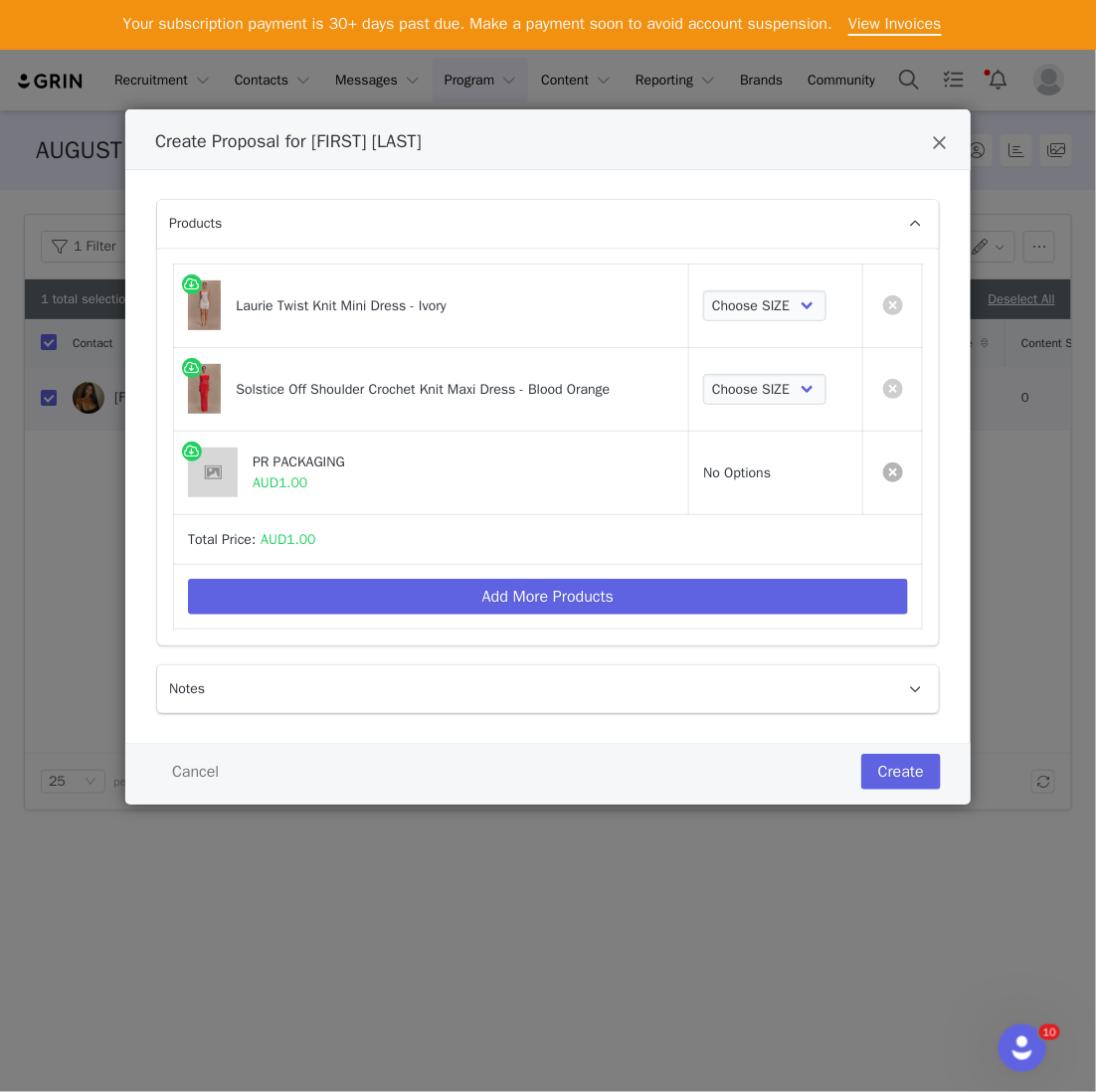 click at bounding box center (893, 472) 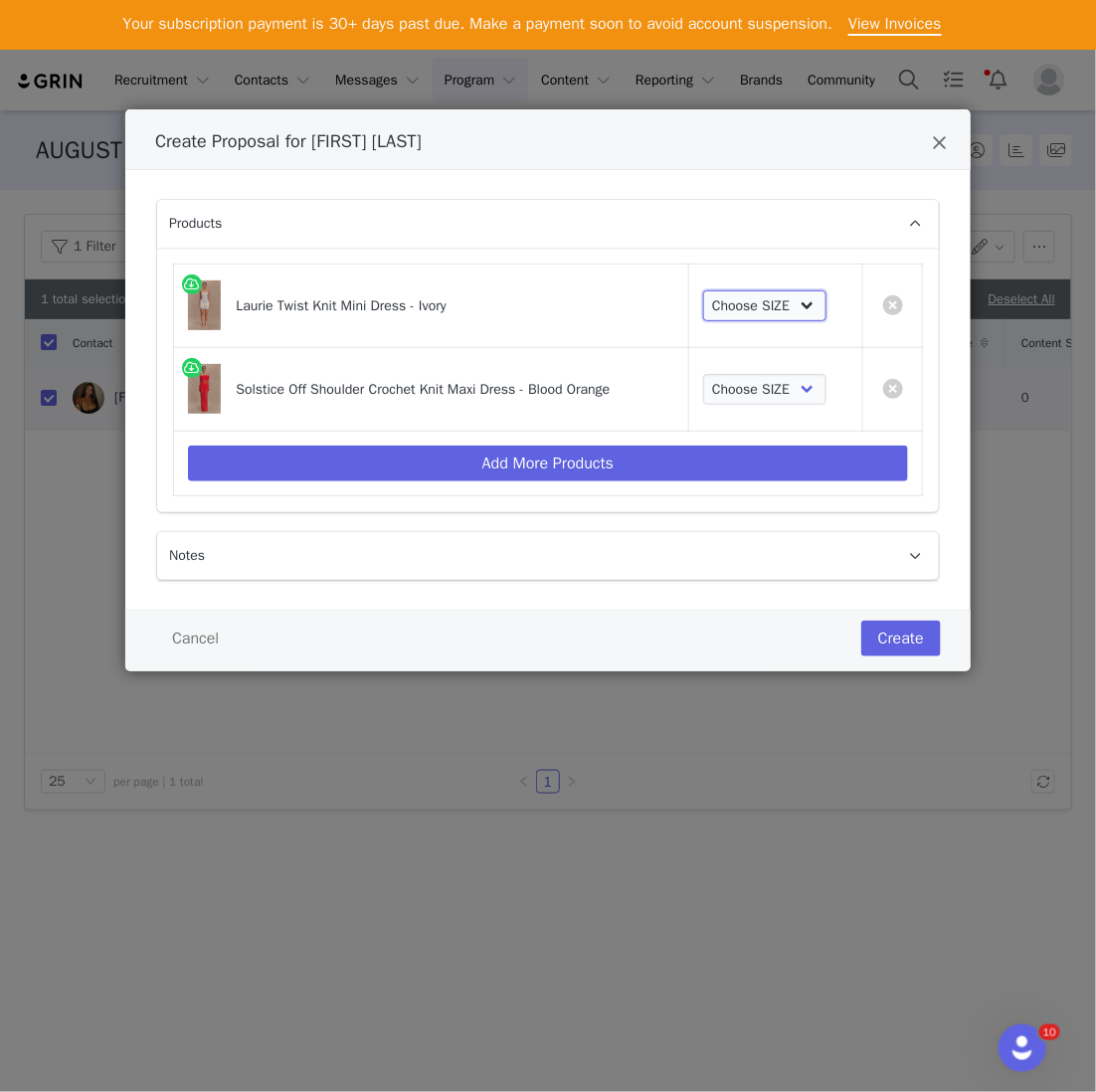 click on "Choose SIZE  XXS   XS   S   M   L   XL   XXL   3XL" at bounding box center [765, 306] 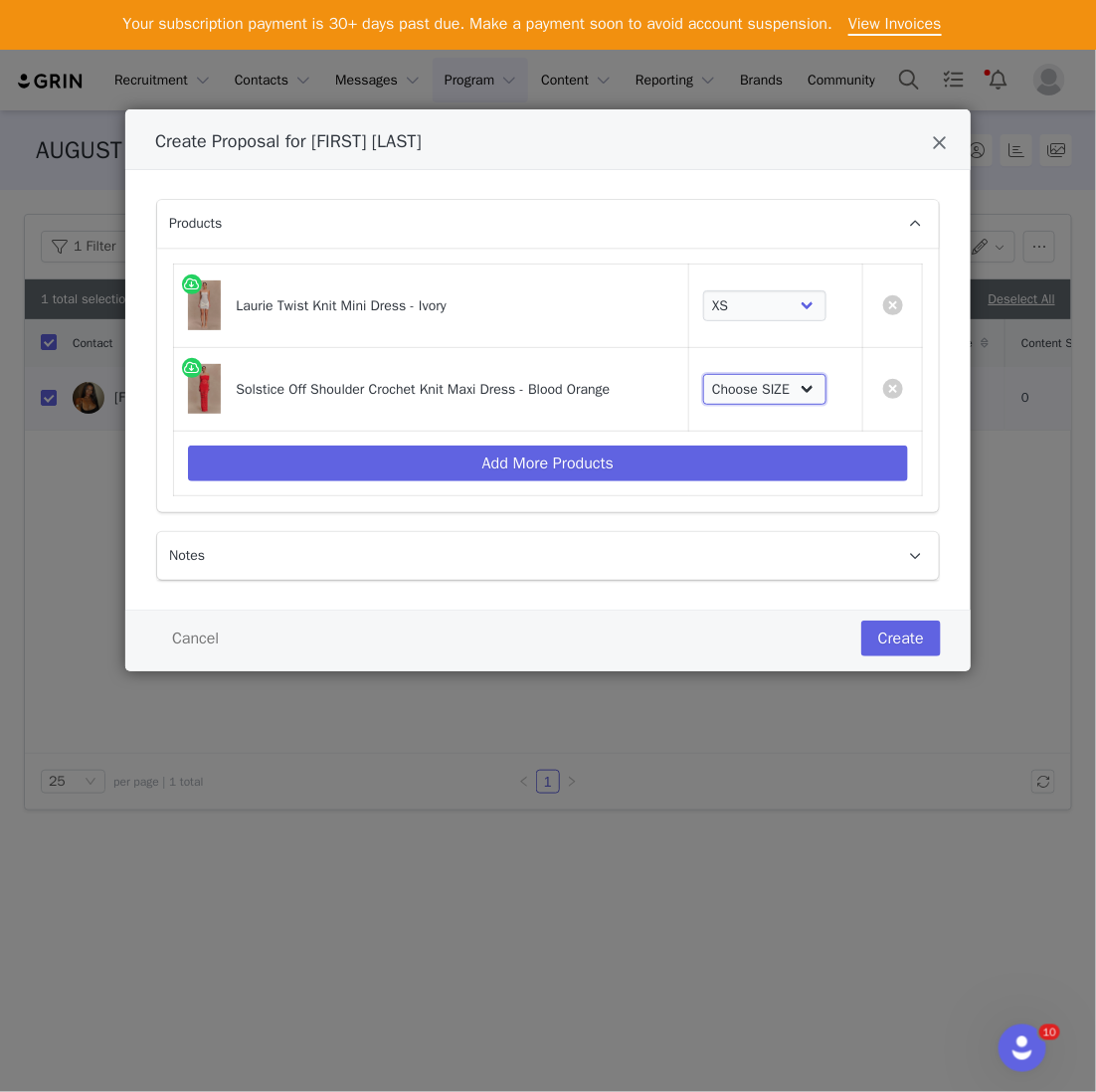 drag, startPoint x: 733, startPoint y: 297, endPoint x: 746, endPoint y: 383, distance: 86.977008 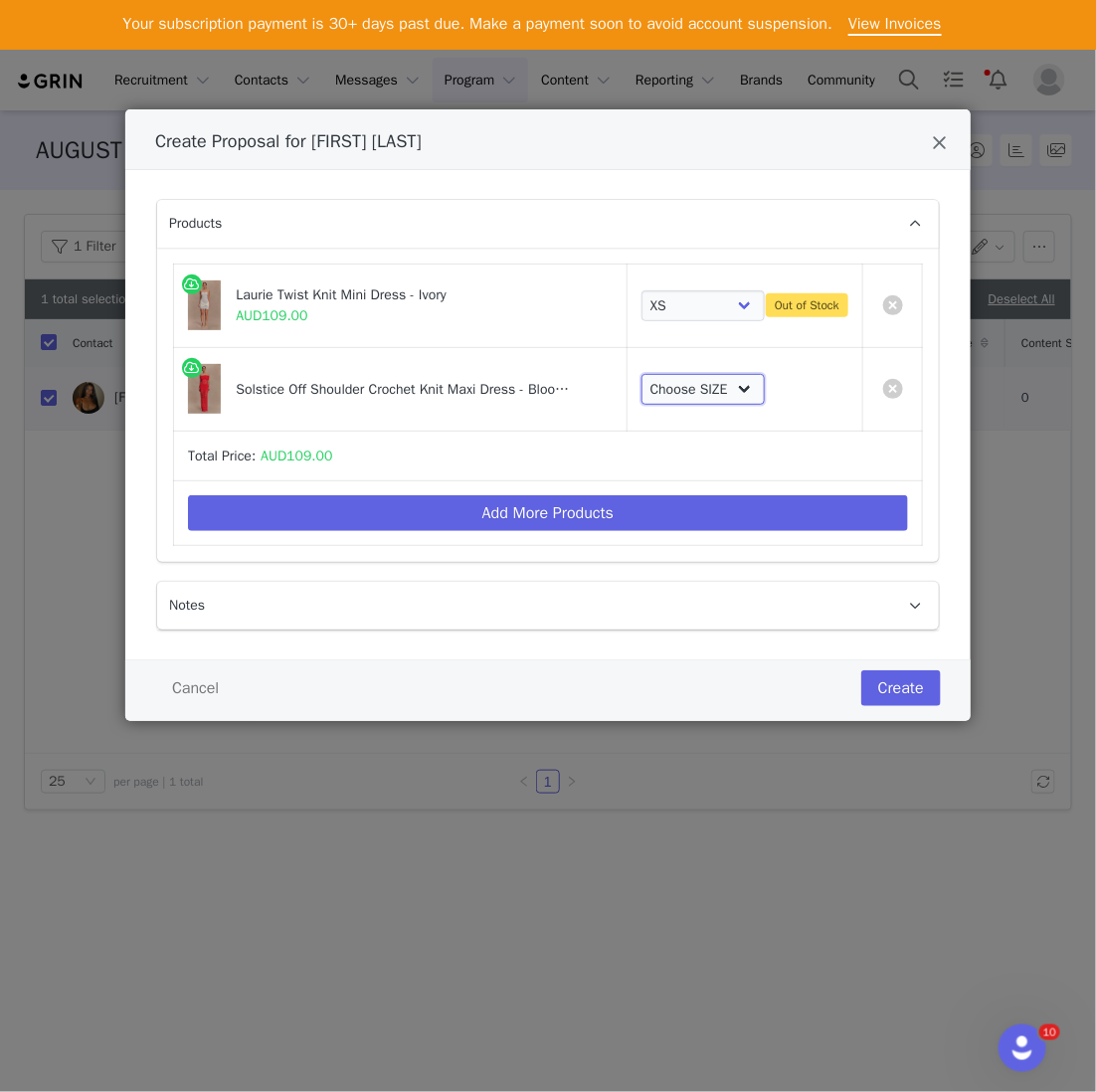 select on "26303672" 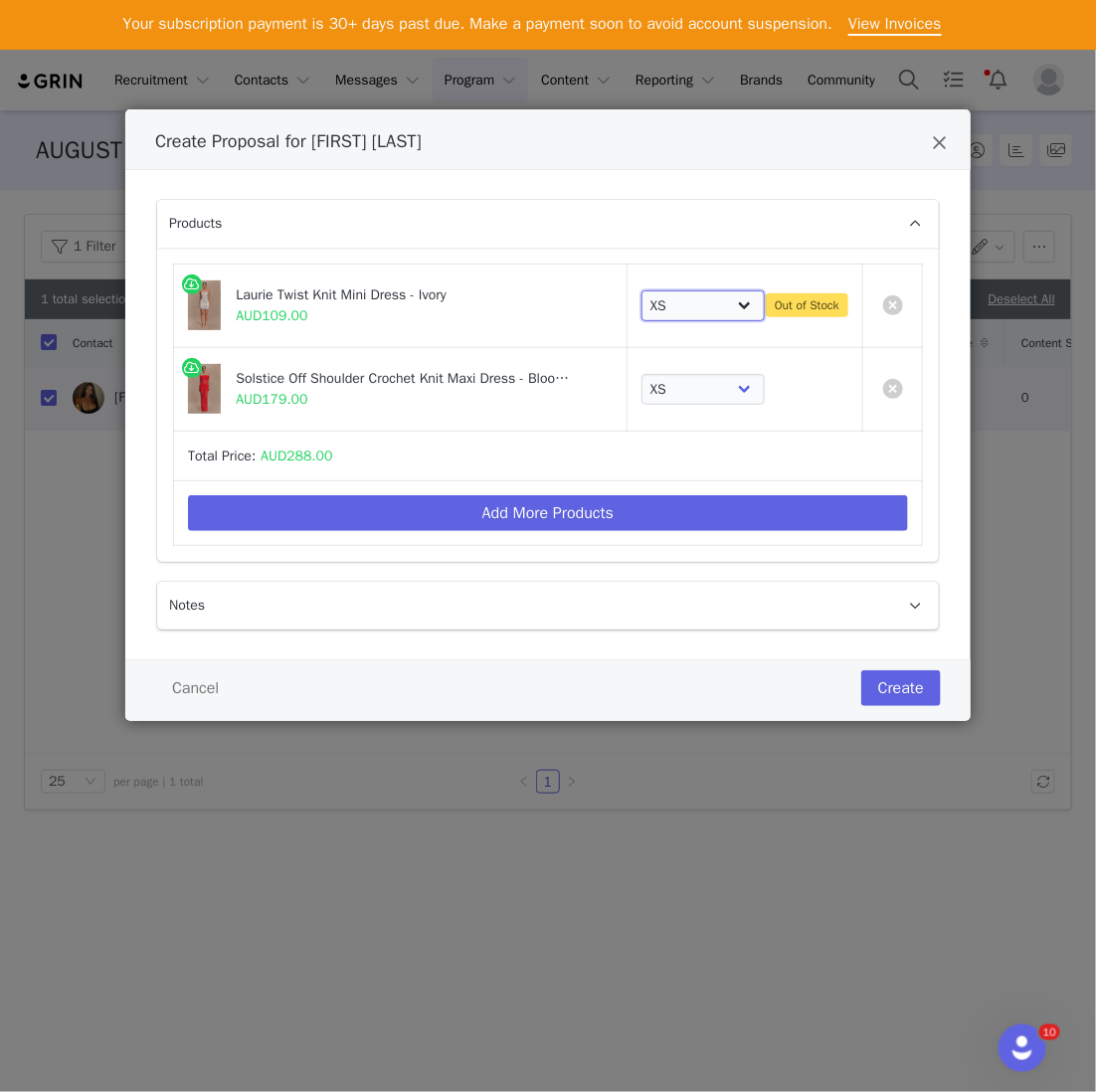 click on "Choose SIZE  XXS   XS   S   M   L   XL   XXL   3XL" at bounding box center (703, 306) 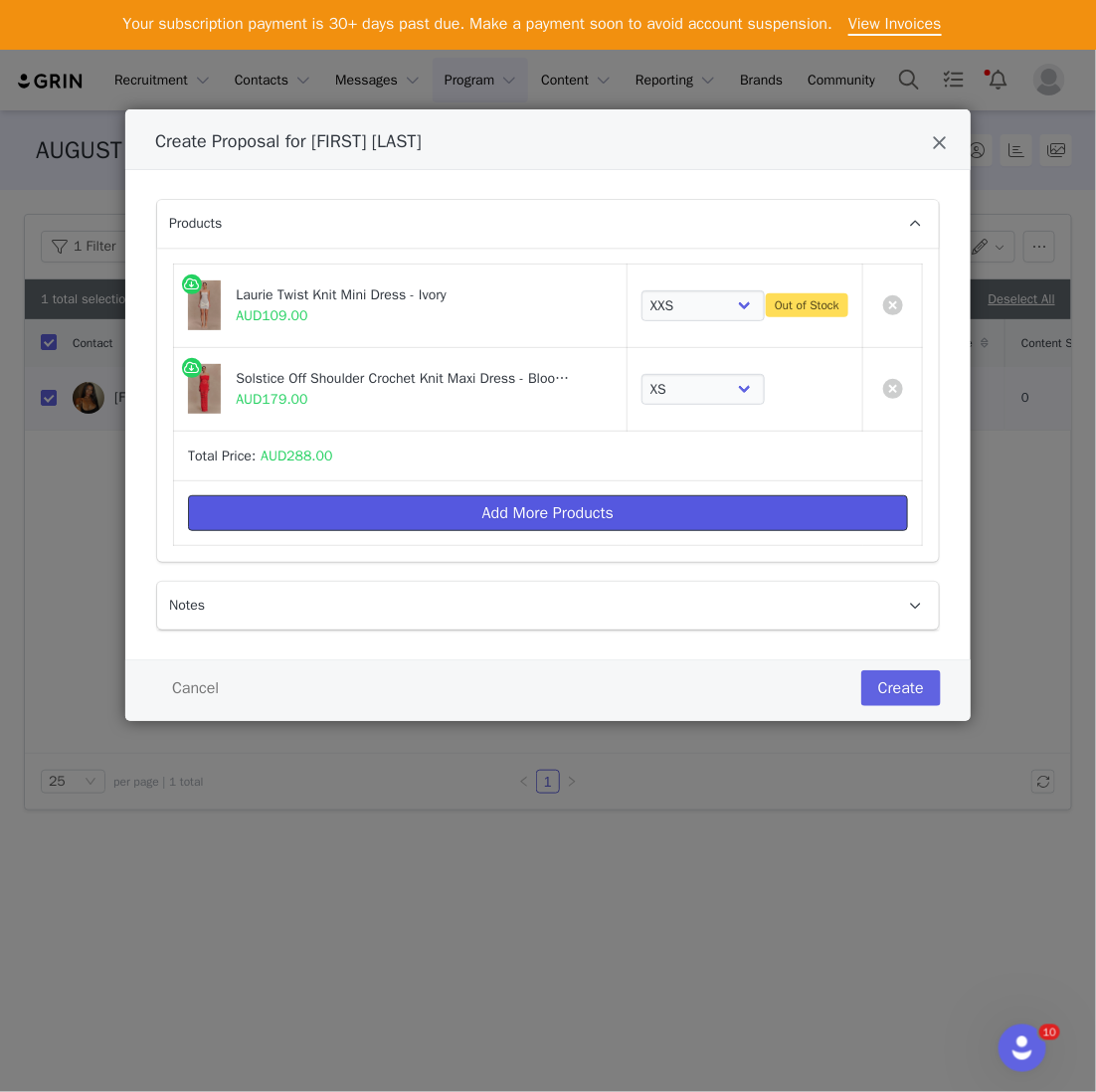 click on "Add More Products" at bounding box center (548, 513) 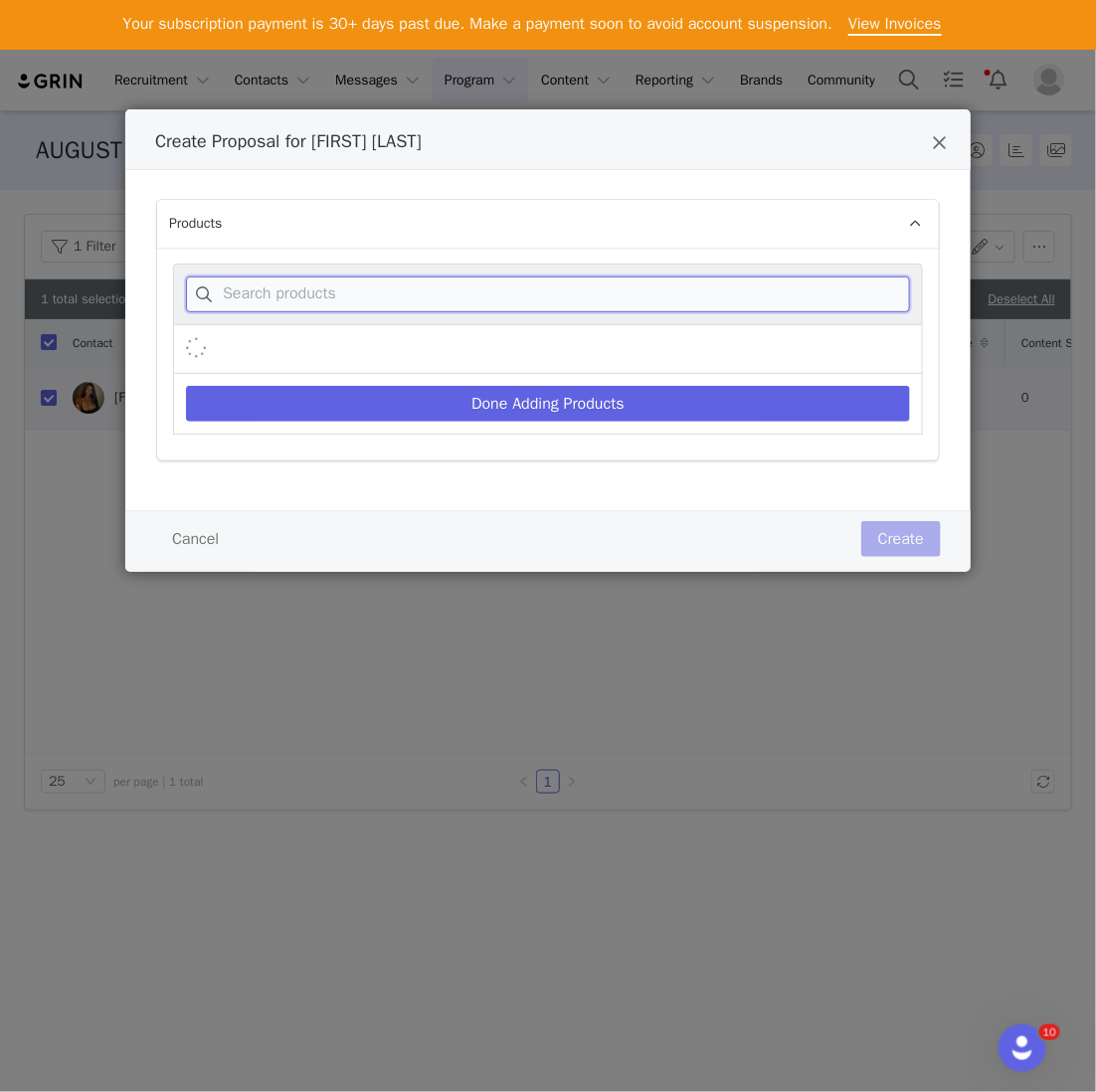 click at bounding box center [548, 294] 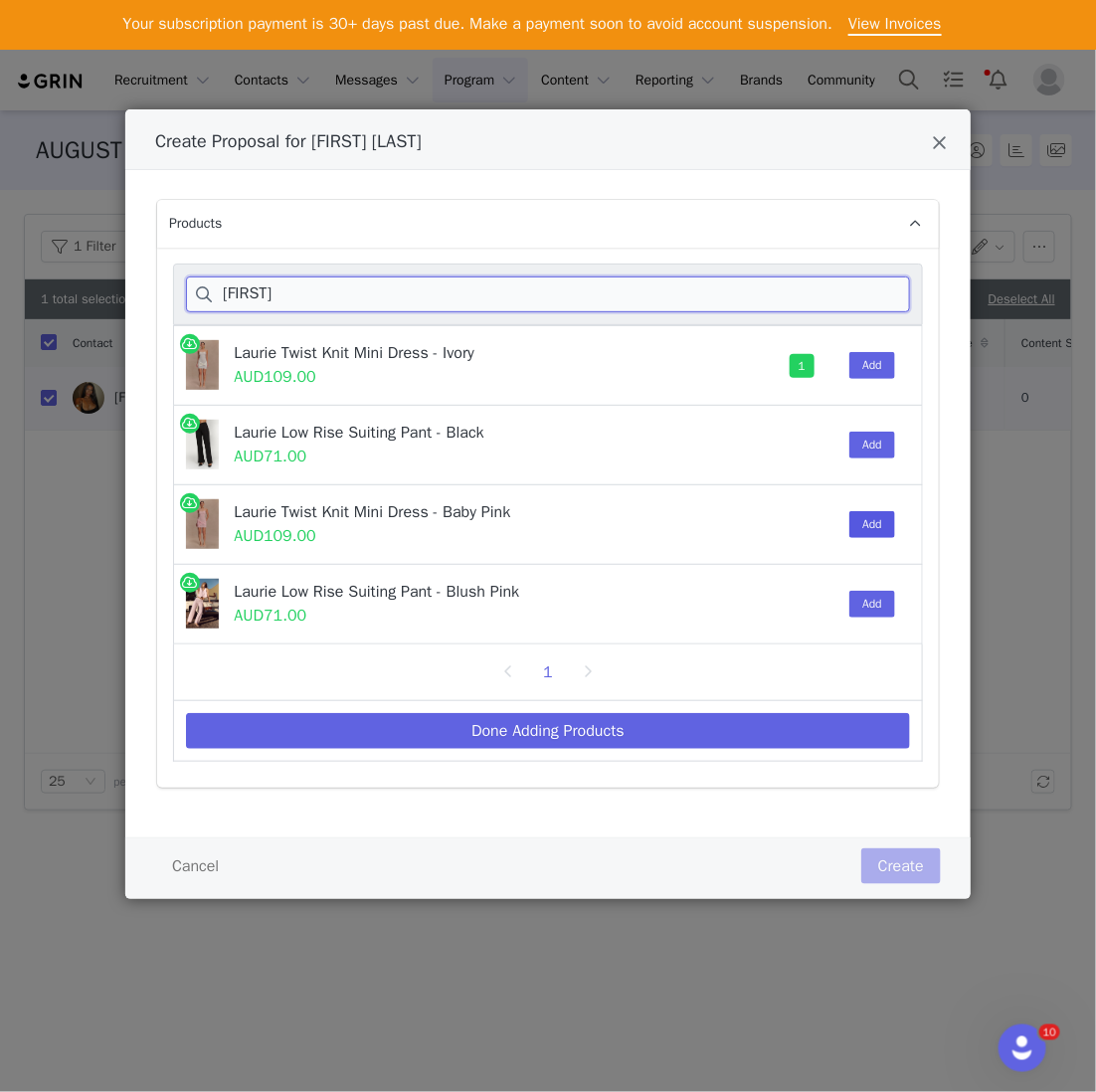 type on "laurie" 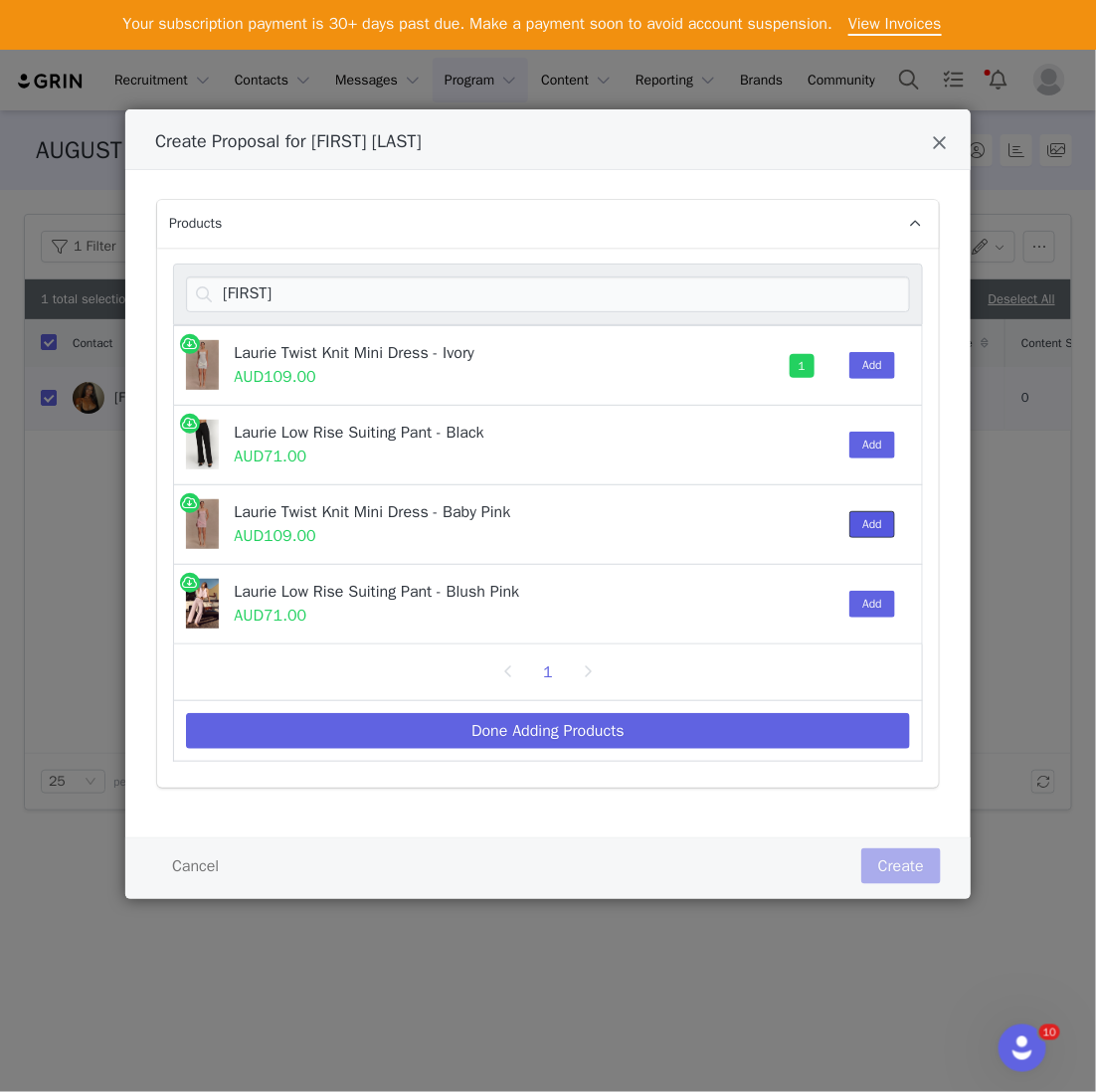 click on "Add" at bounding box center (872, 524) 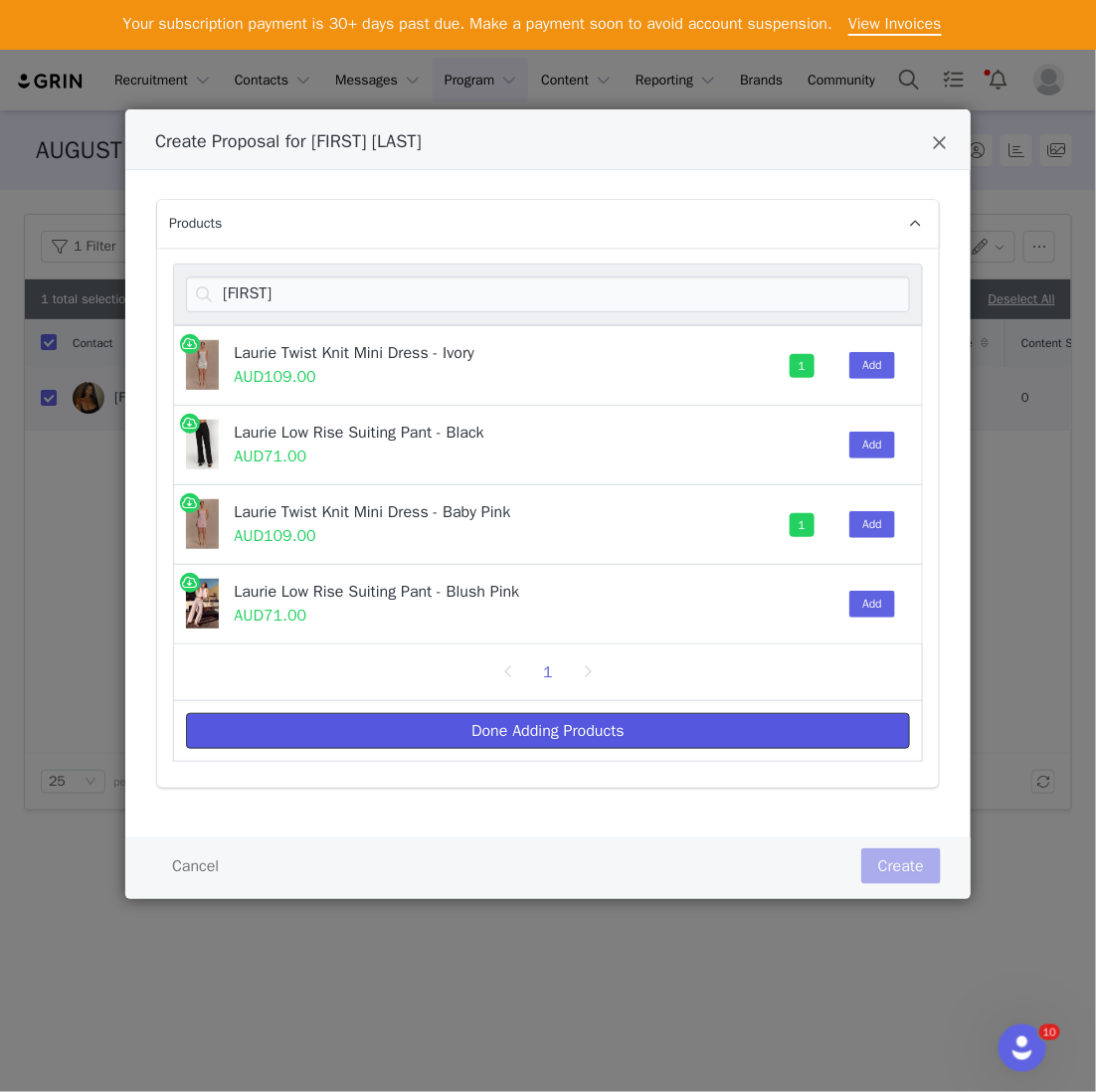 click on "Done Adding Products" at bounding box center [548, 731] 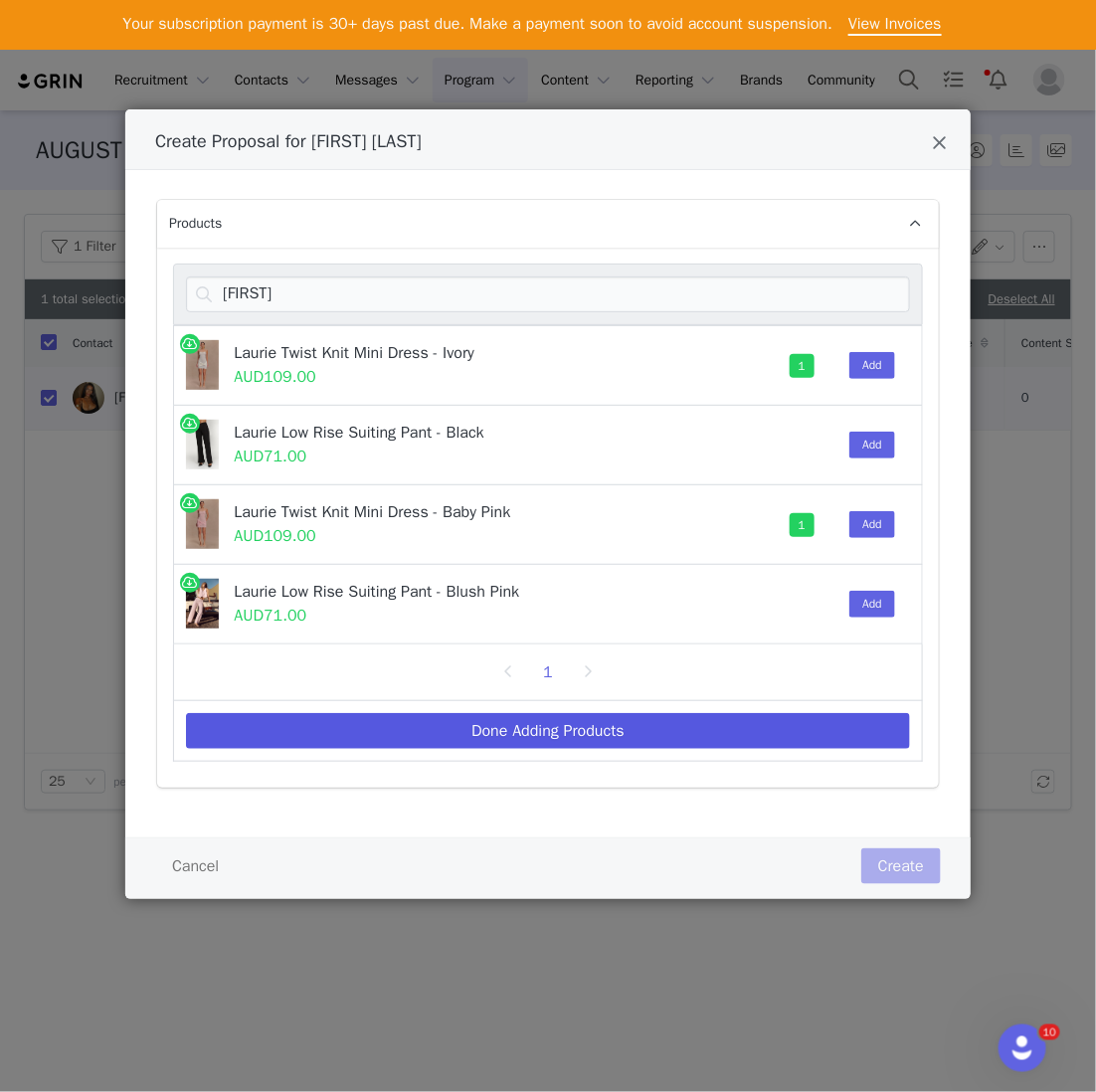 select on "26519612" 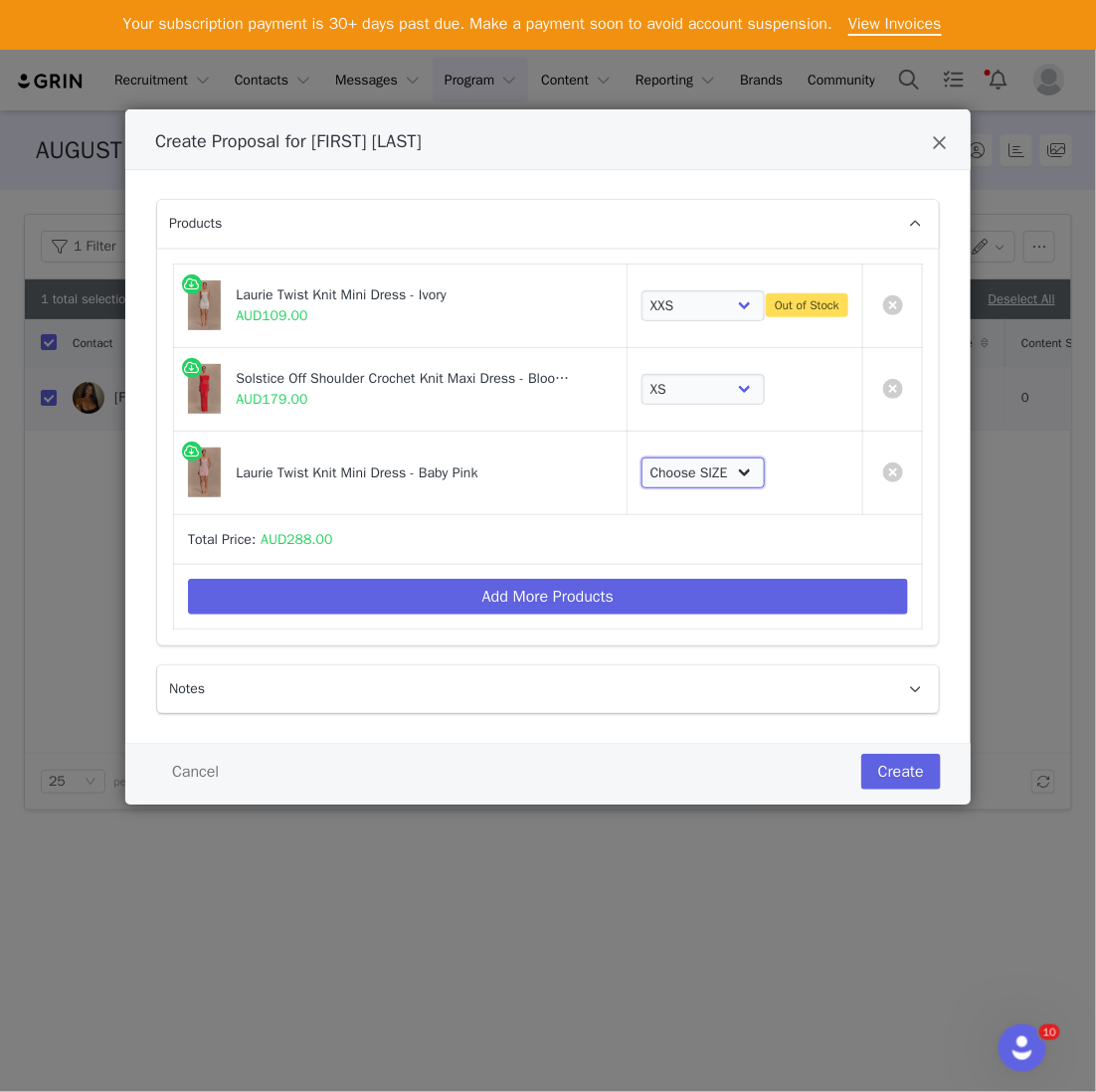 click on "Choose SIZE  XXS   XS   S   M   L   XL   XXL   3XL" at bounding box center [703, 473] 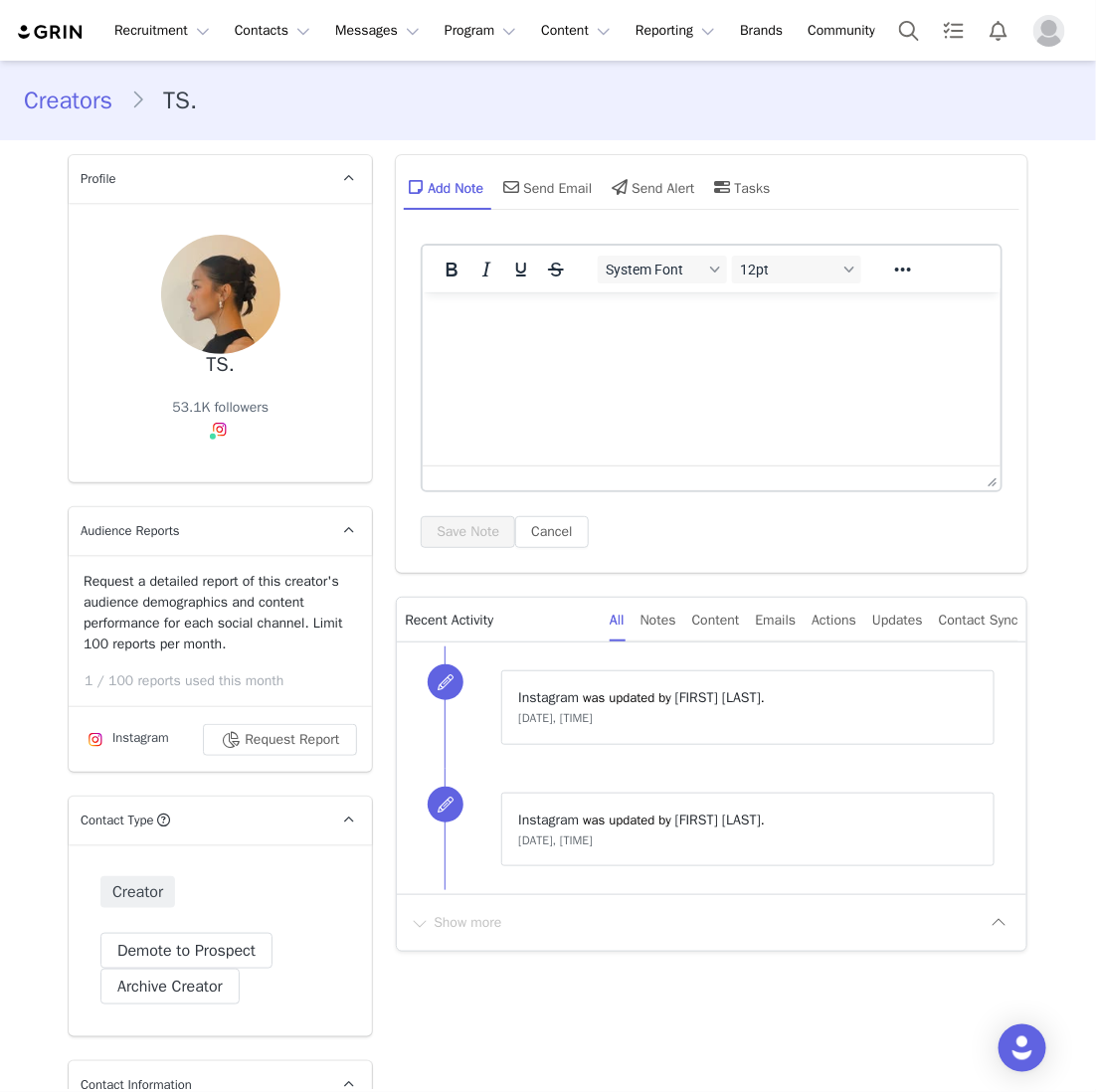 scroll, scrollTop: 0, scrollLeft: 0, axis: both 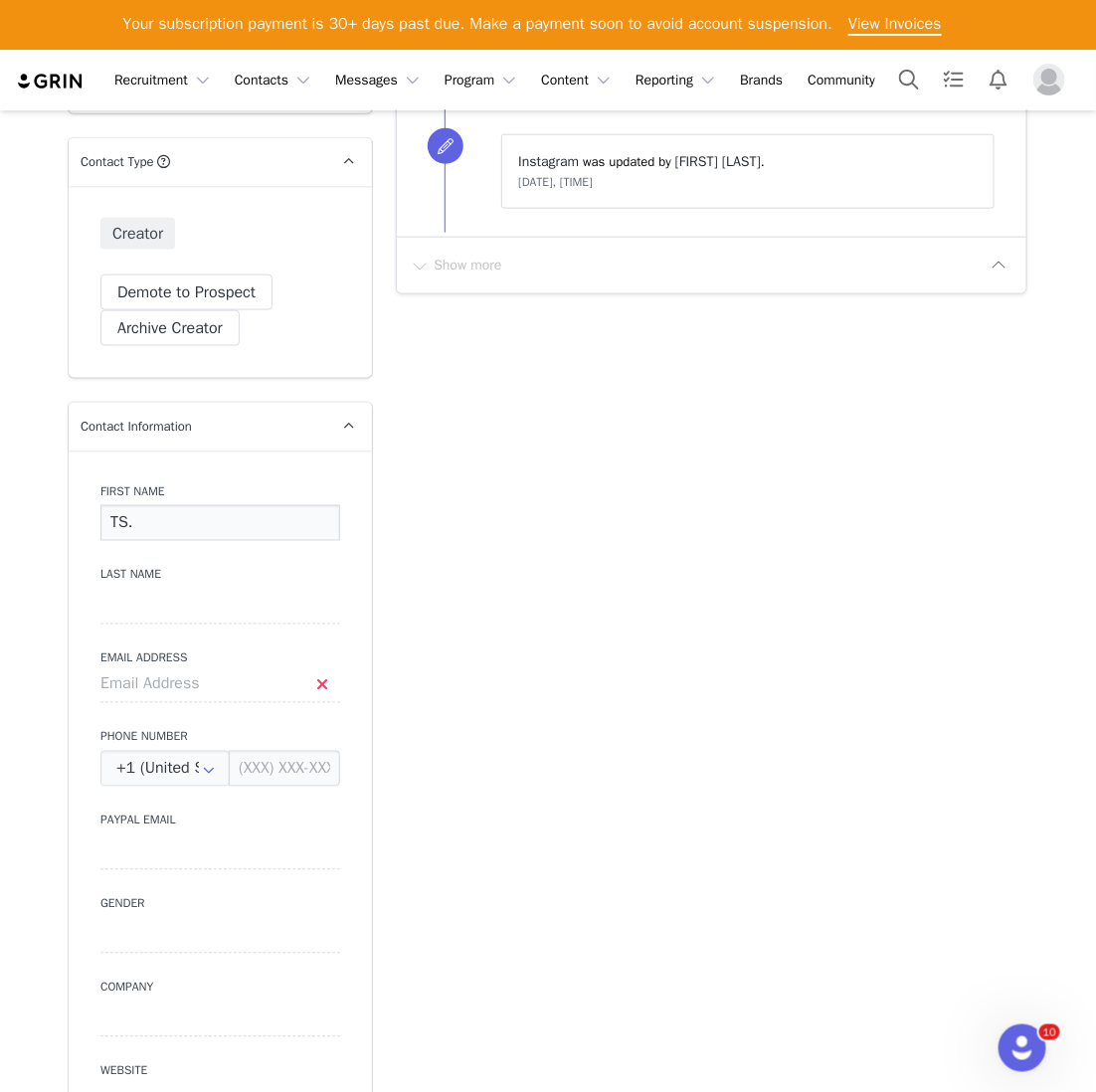 drag, startPoint x: 153, startPoint y: 523, endPoint x: 72, endPoint y: 523, distance: 81 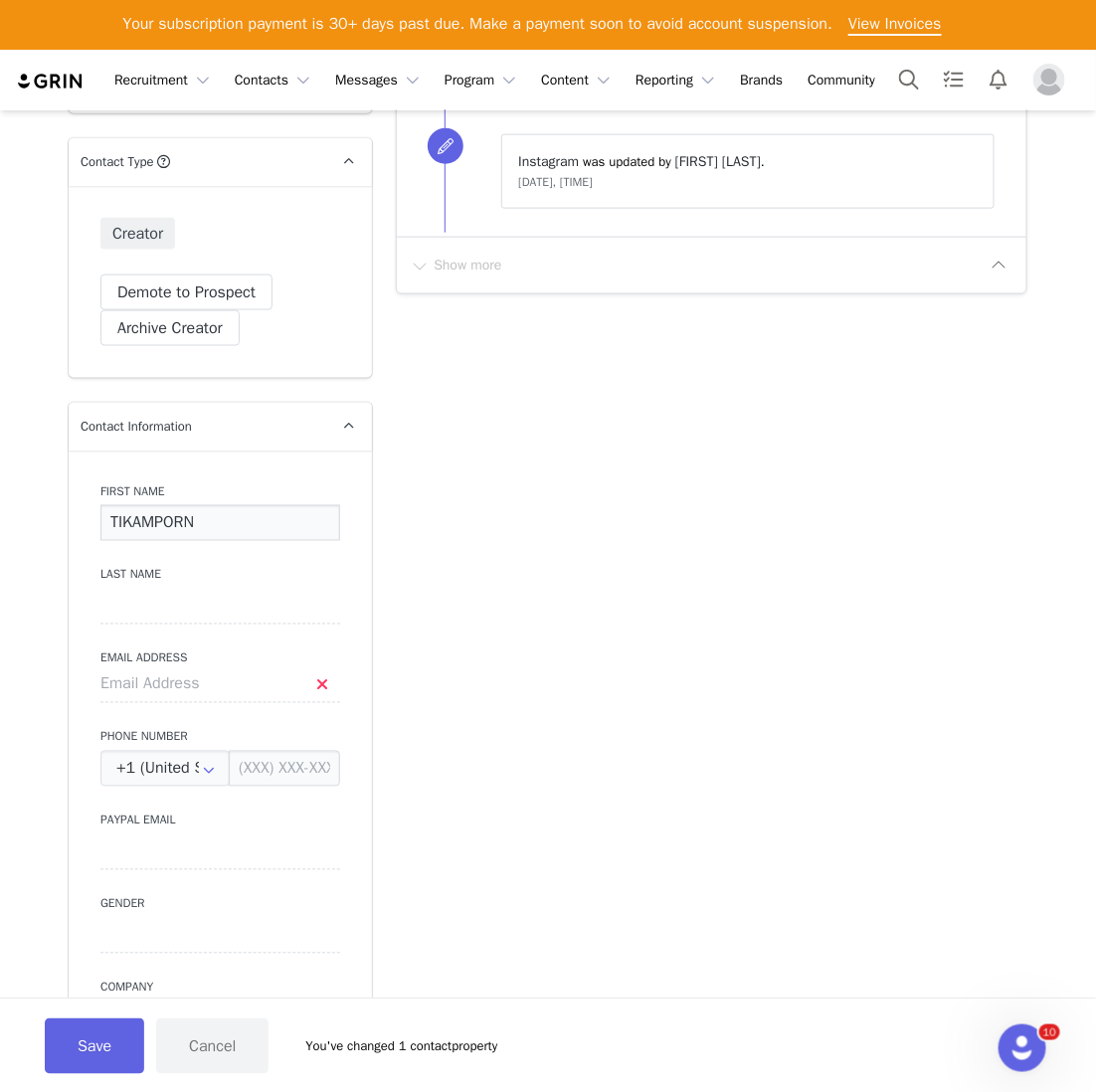 type on "TIKAMPORN" 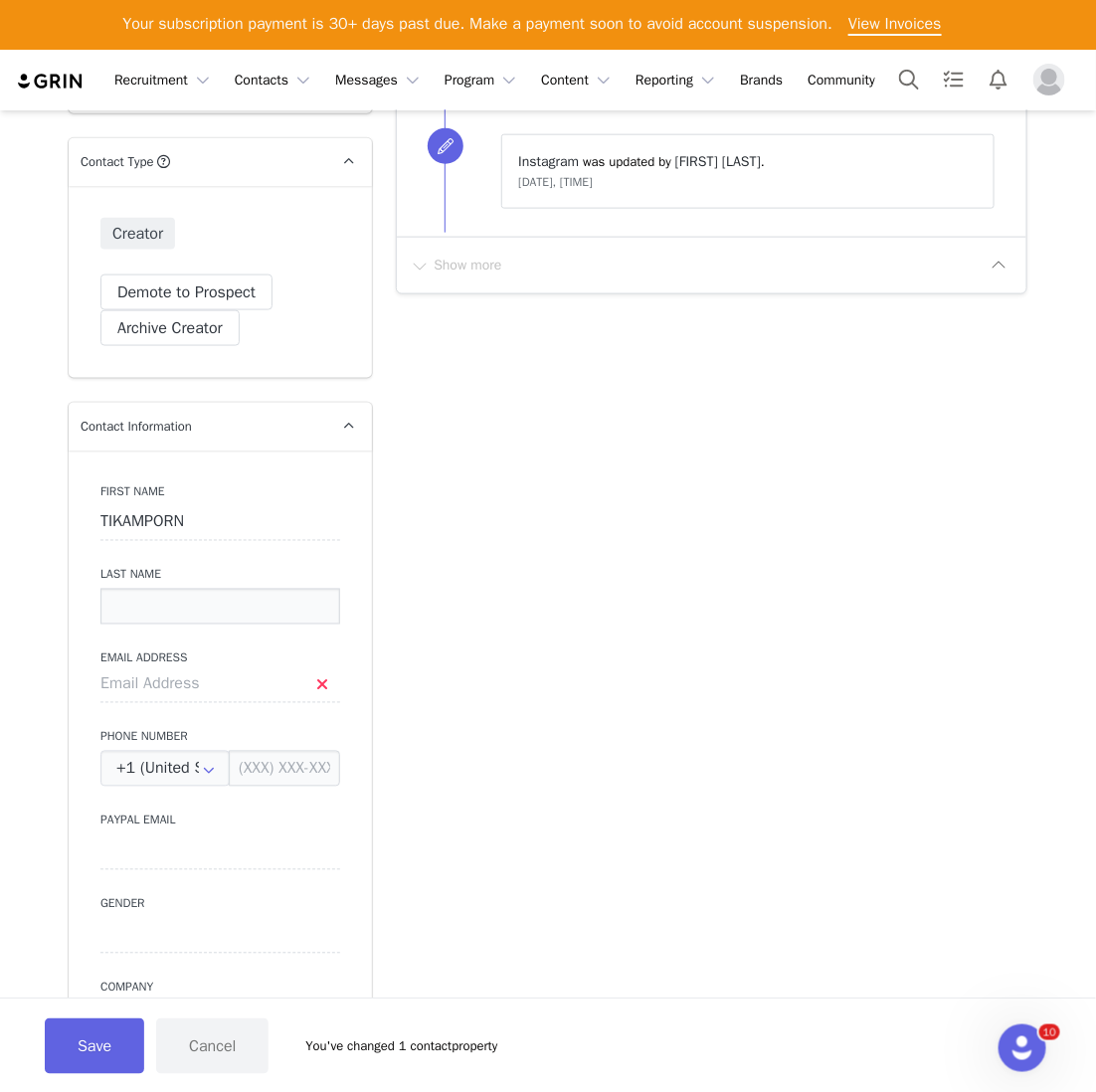 click at bounding box center [220, 607] 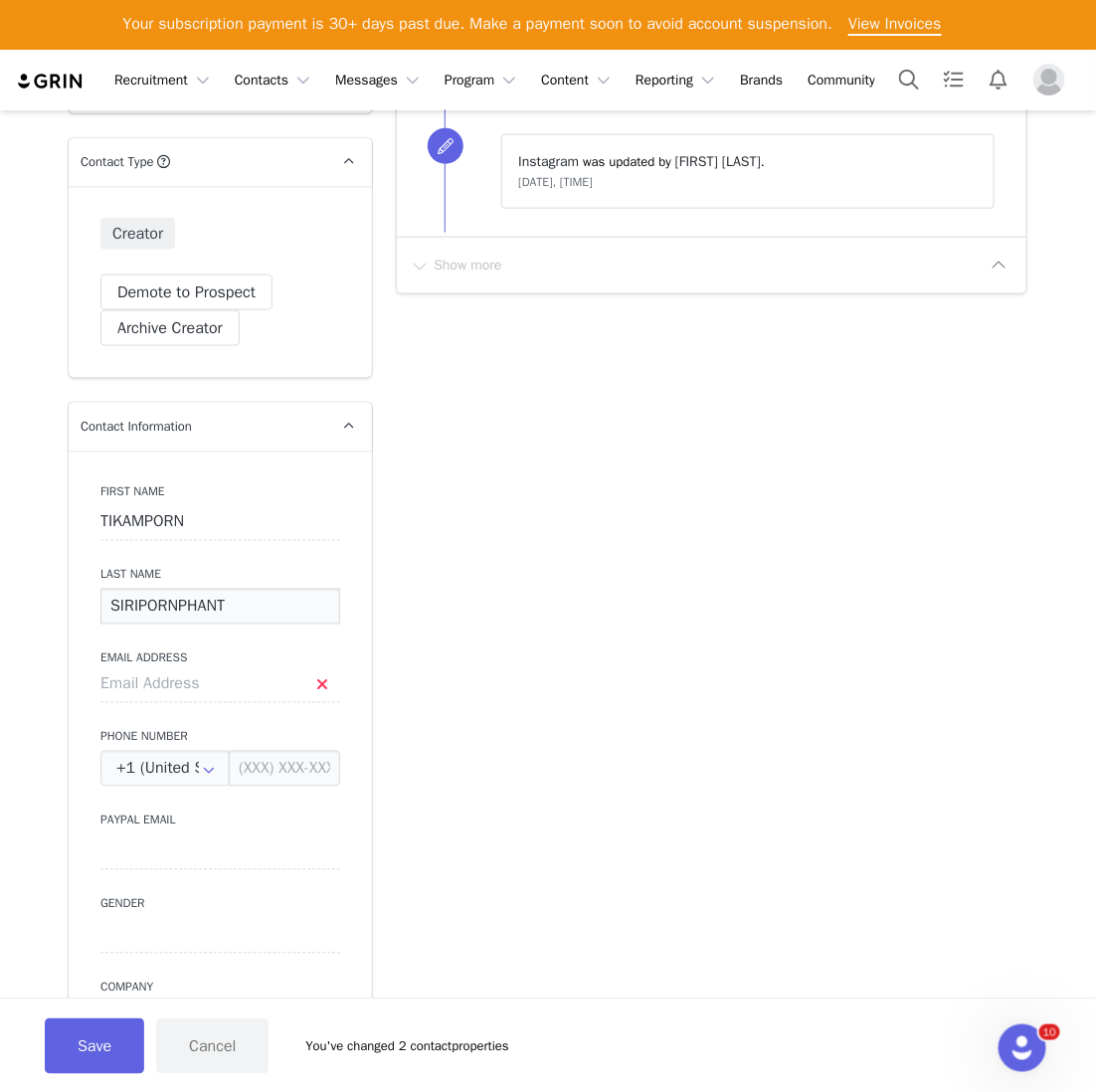 type on "SIRIPORNPHANT" 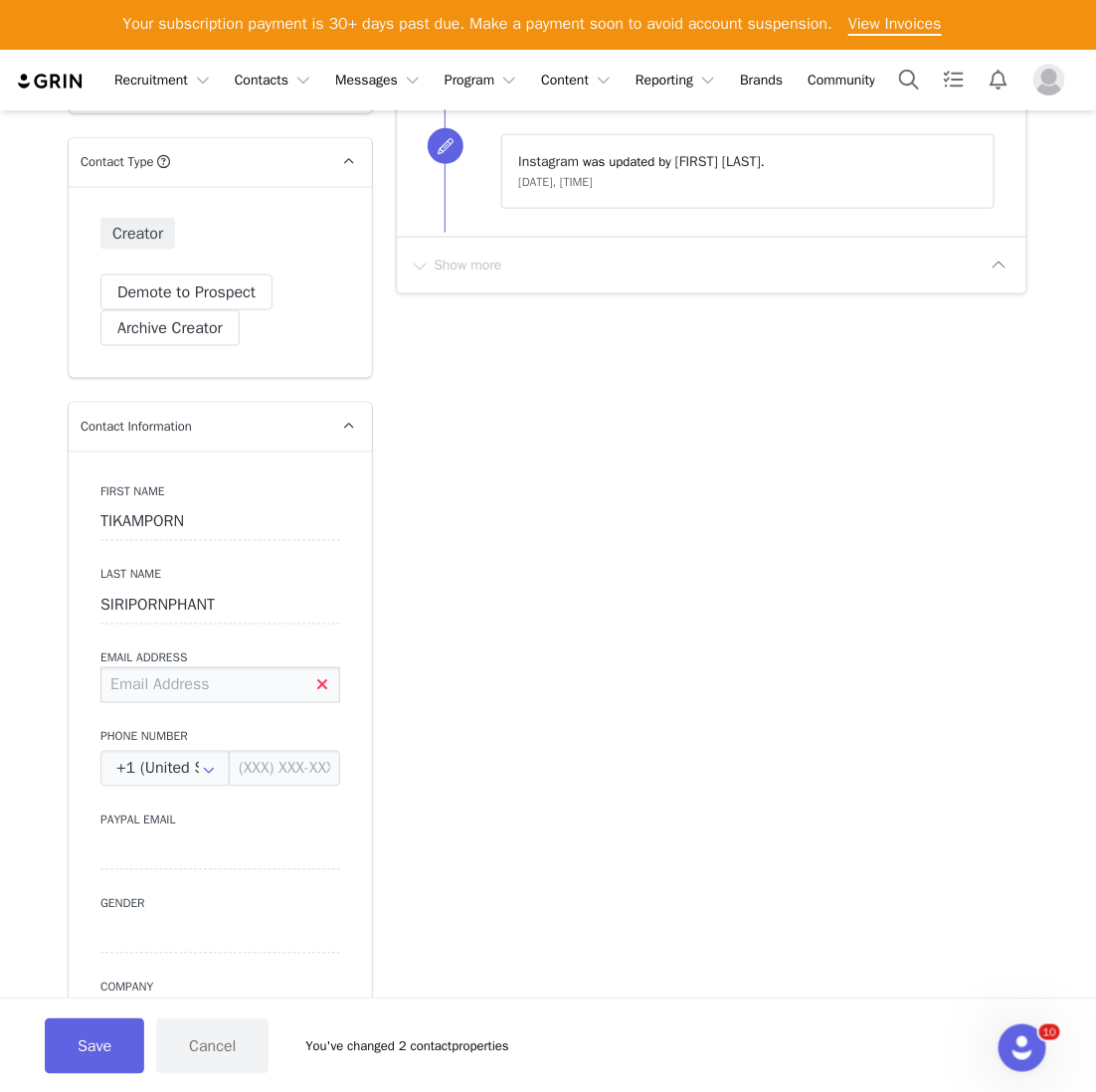 click at bounding box center [220, 685] 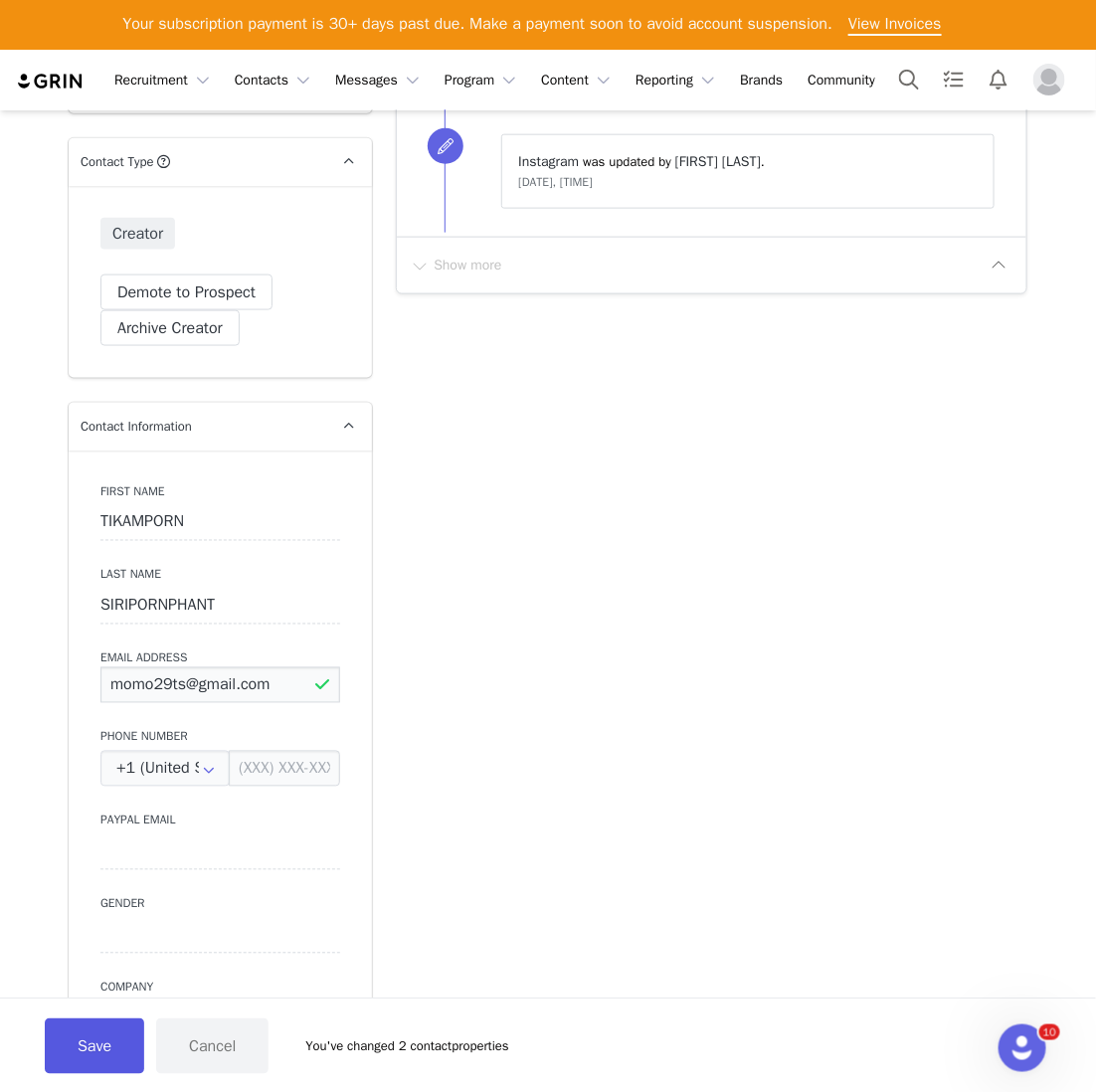 type on "momo29ts@gmail.com" 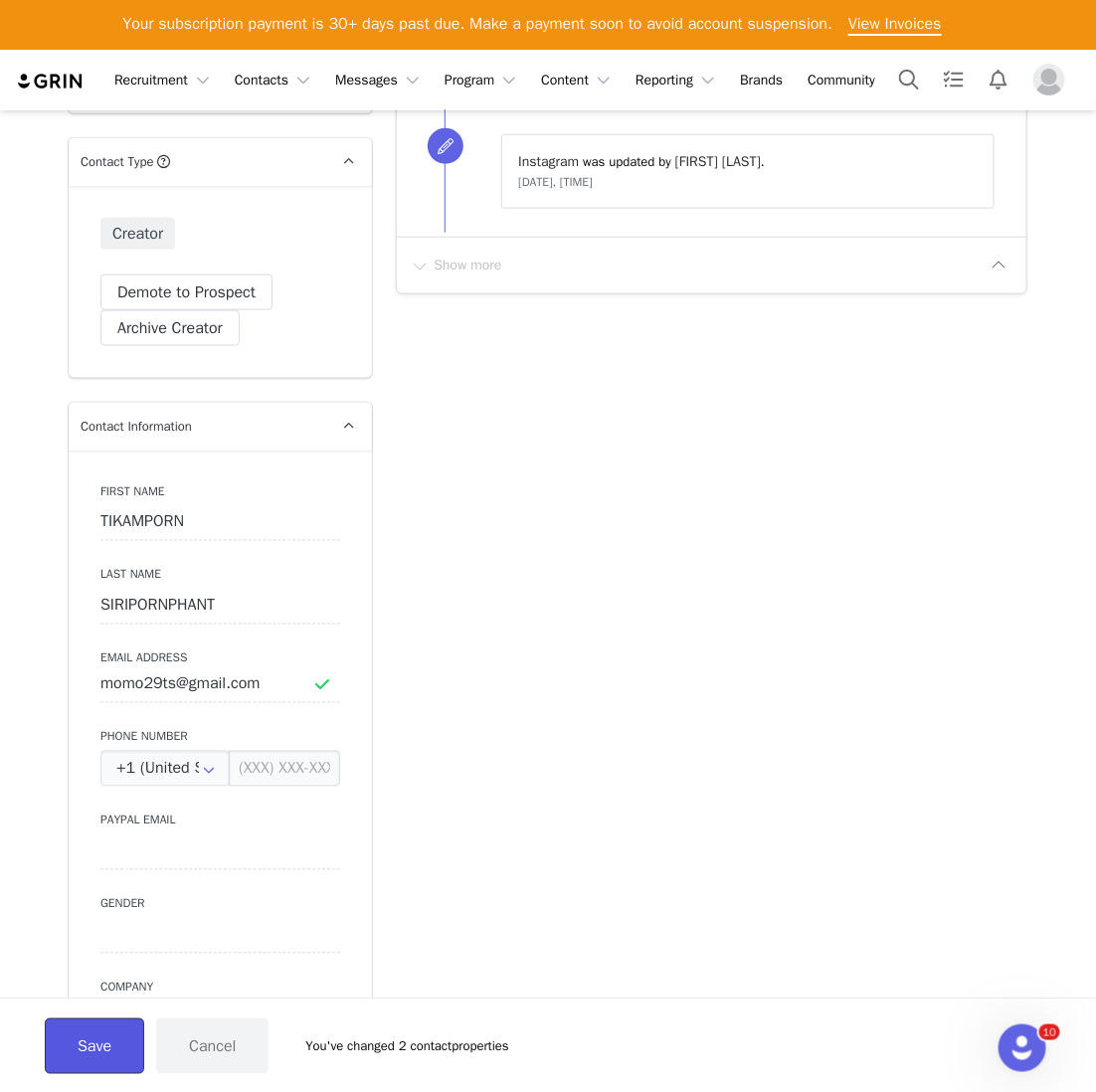 click on "Save" at bounding box center [94, 1046] 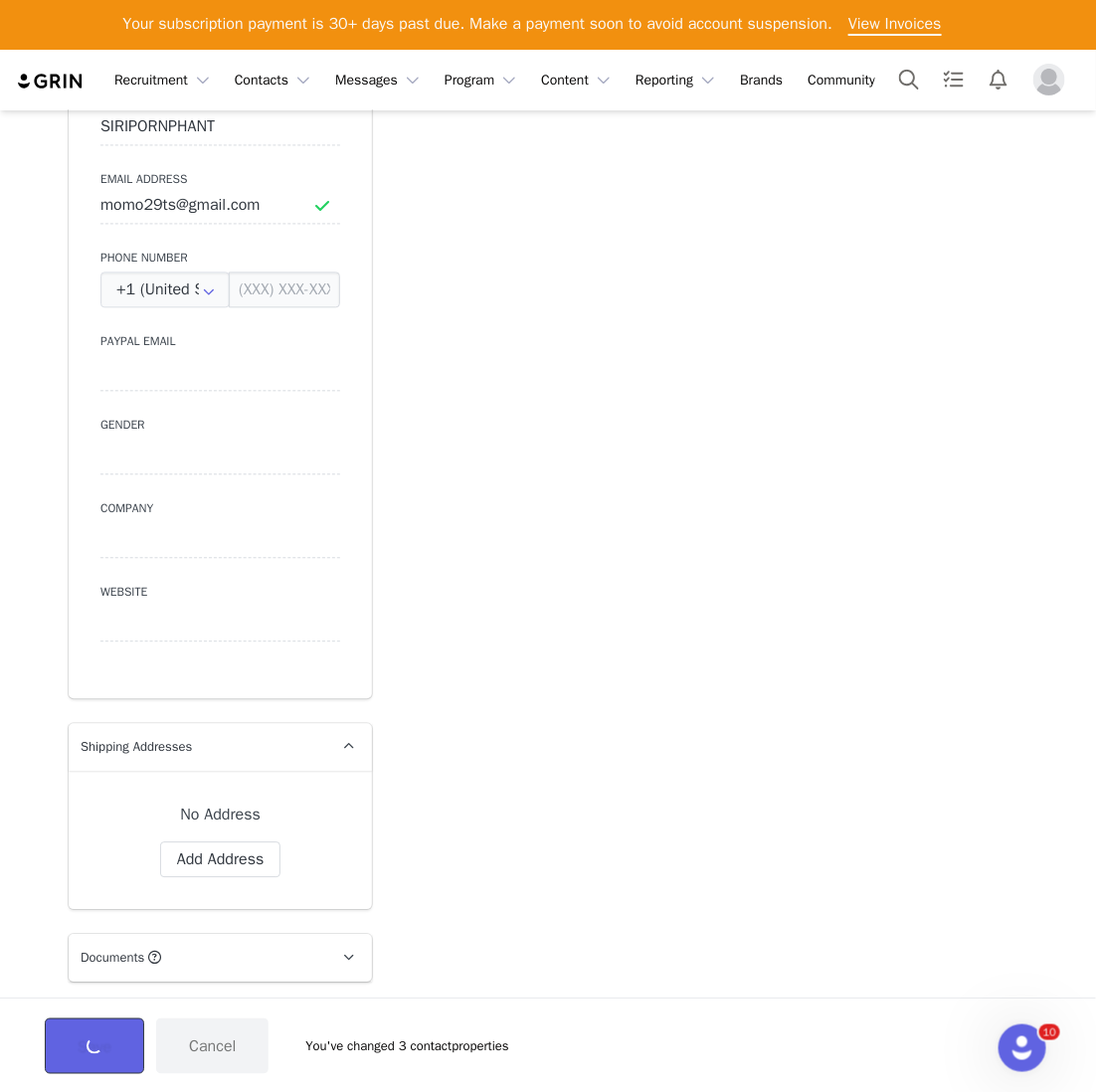 type on "TIKAMPORN" 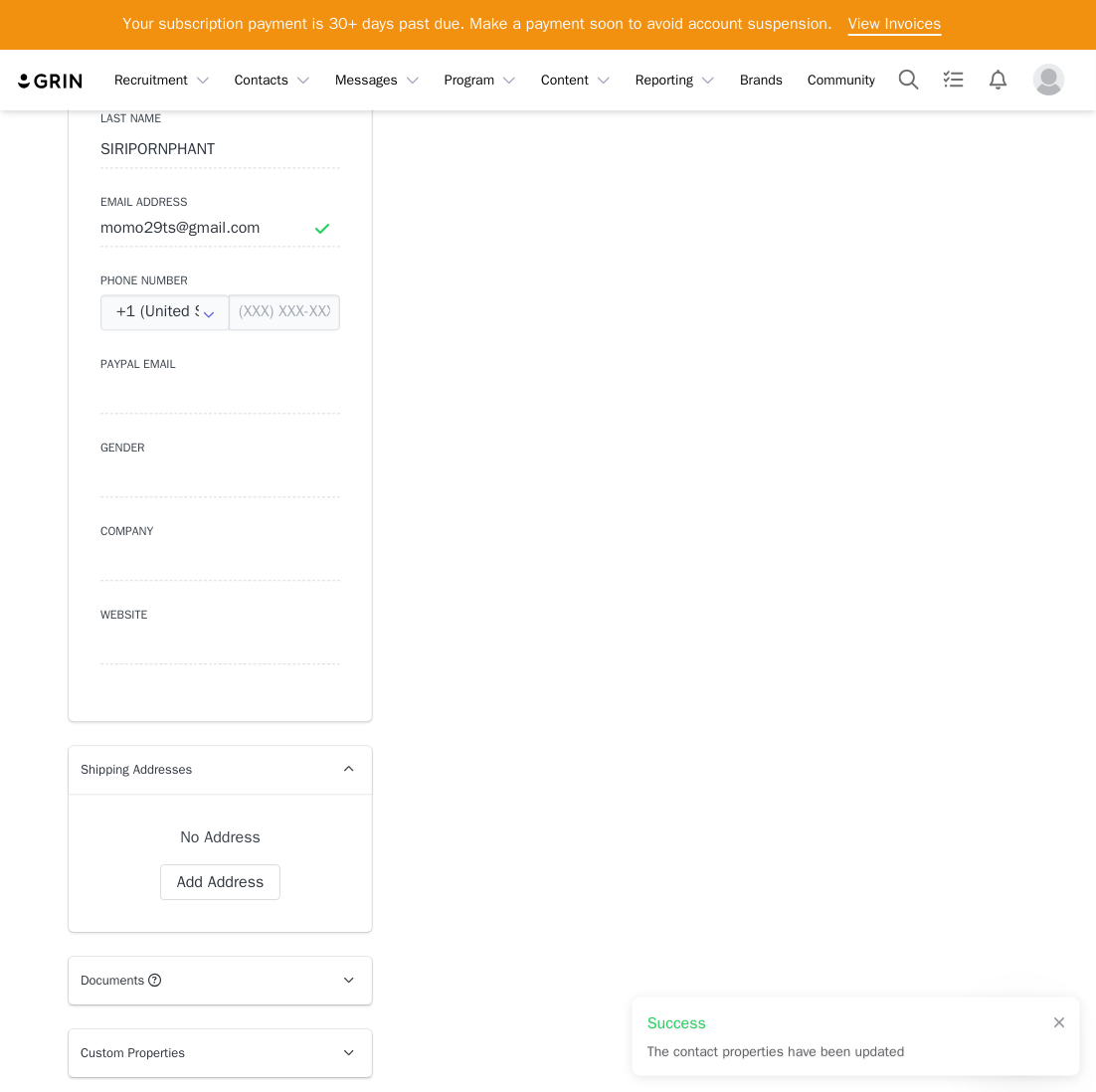 scroll, scrollTop: 1208, scrollLeft: 0, axis: vertical 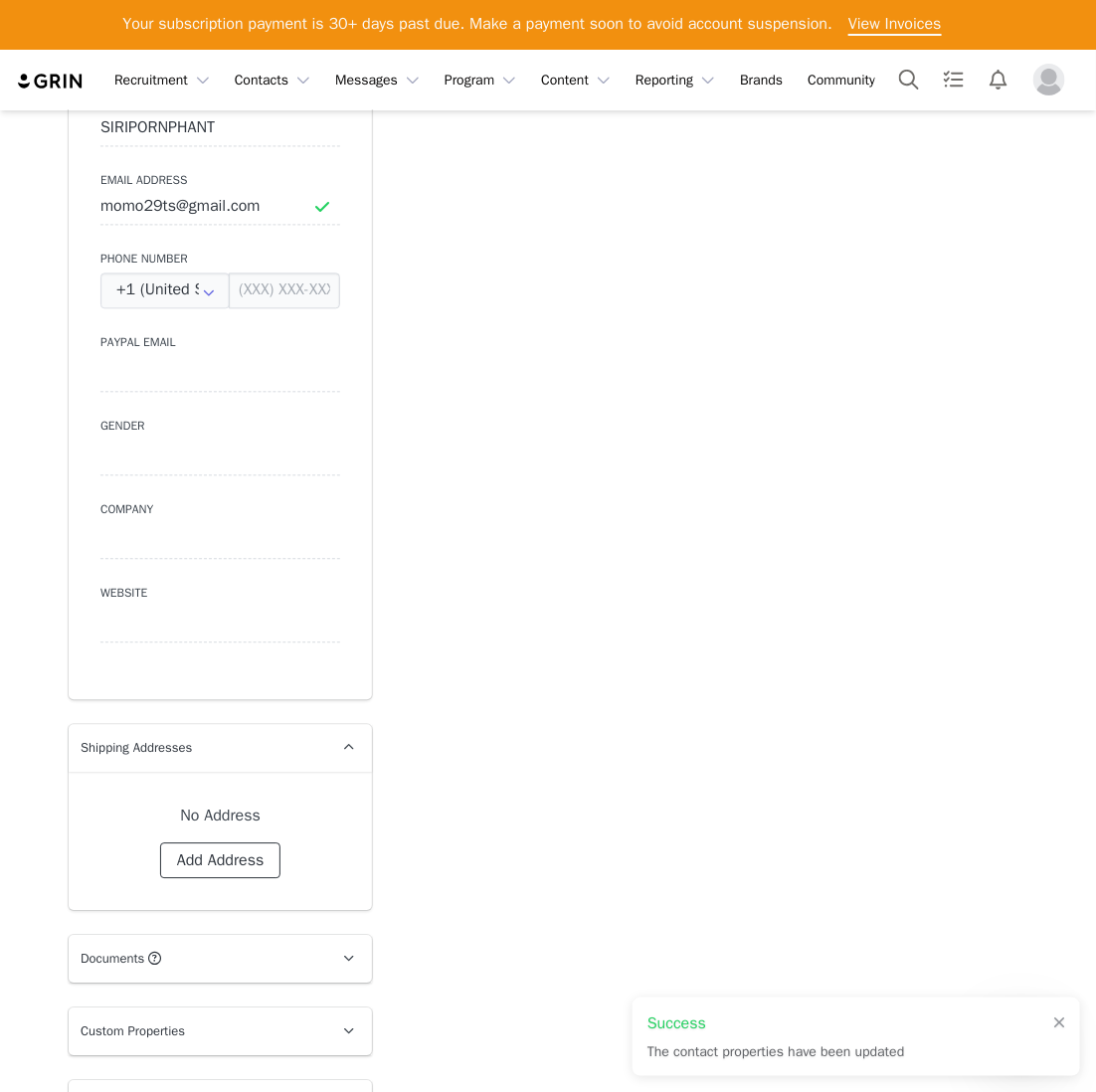 click on "Add Address" at bounding box center [221, 860] 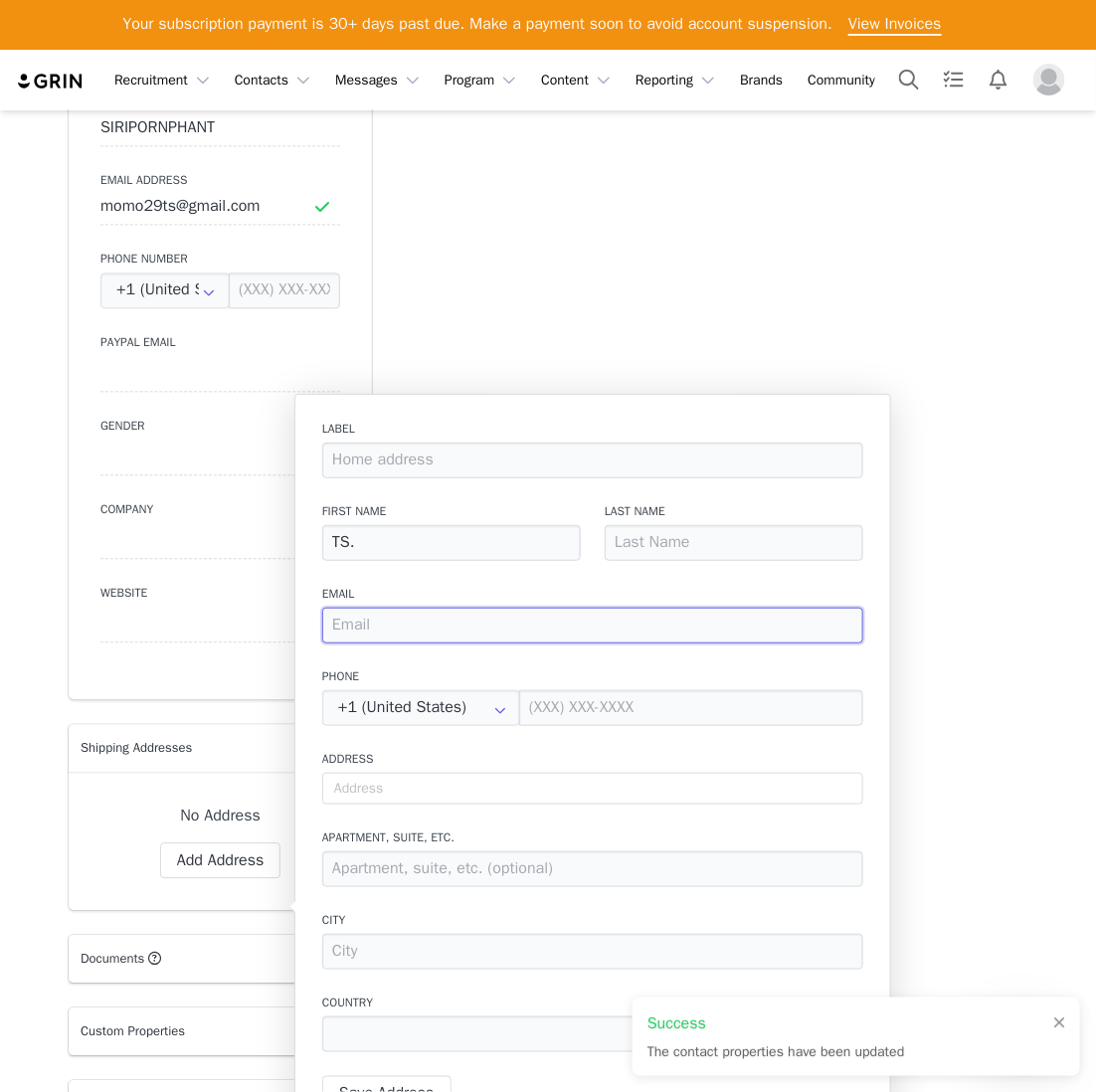 click at bounding box center (593, 626) 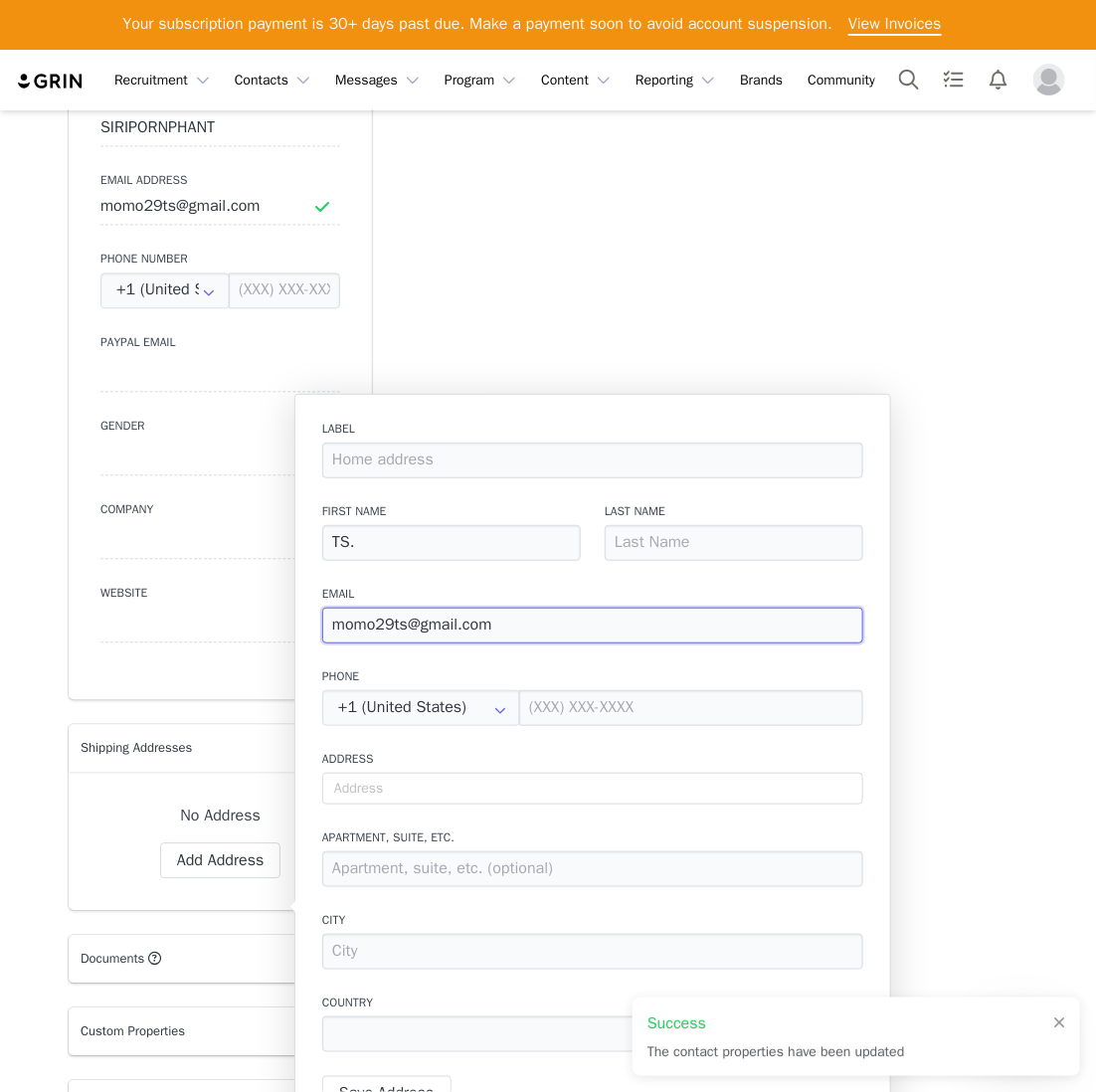 select 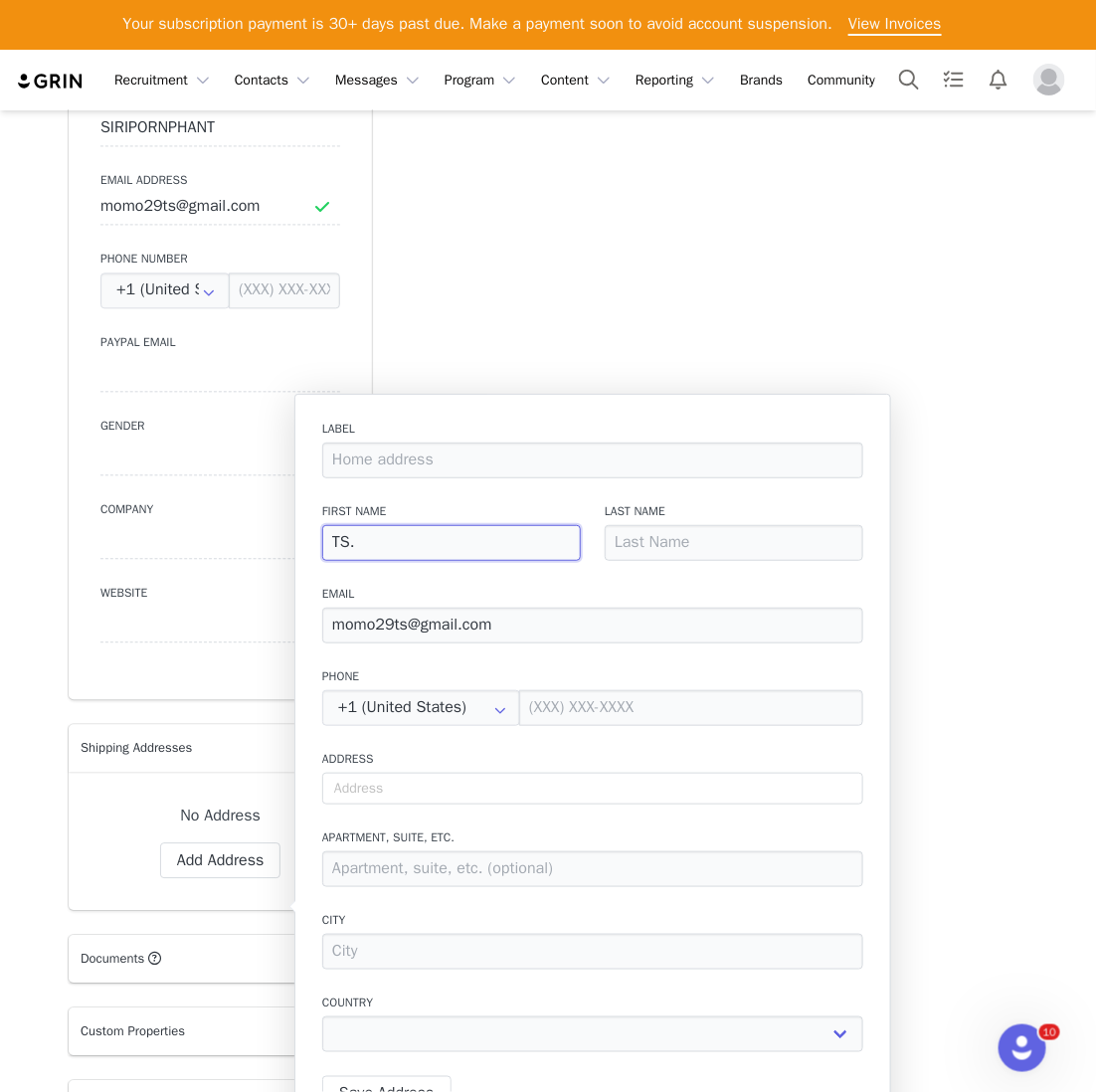 drag, startPoint x: 384, startPoint y: 530, endPoint x: 349, endPoint y: 528, distance: 35.057096 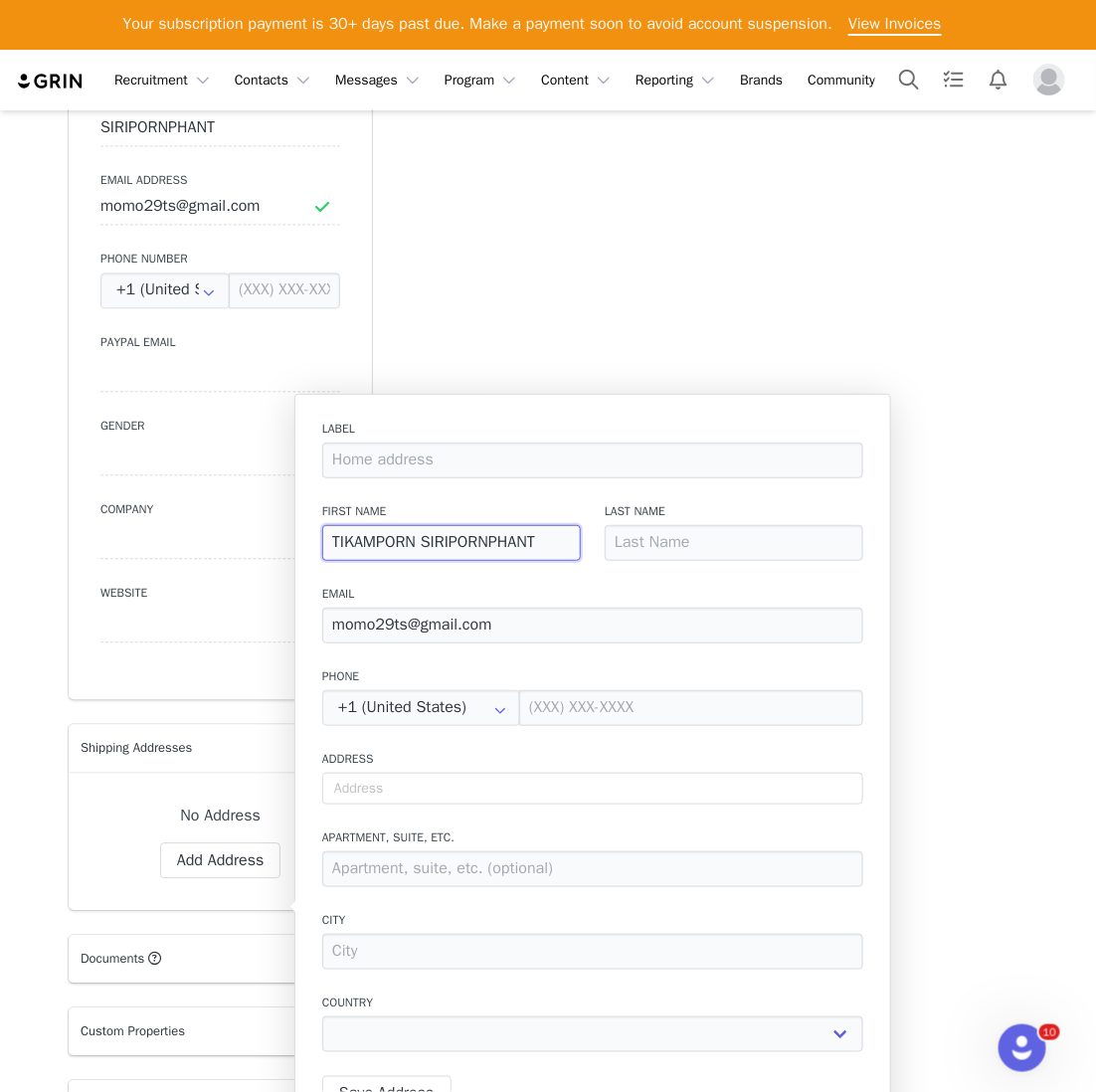 drag, startPoint x: 564, startPoint y: 541, endPoint x: 434, endPoint y: 541, distance: 130 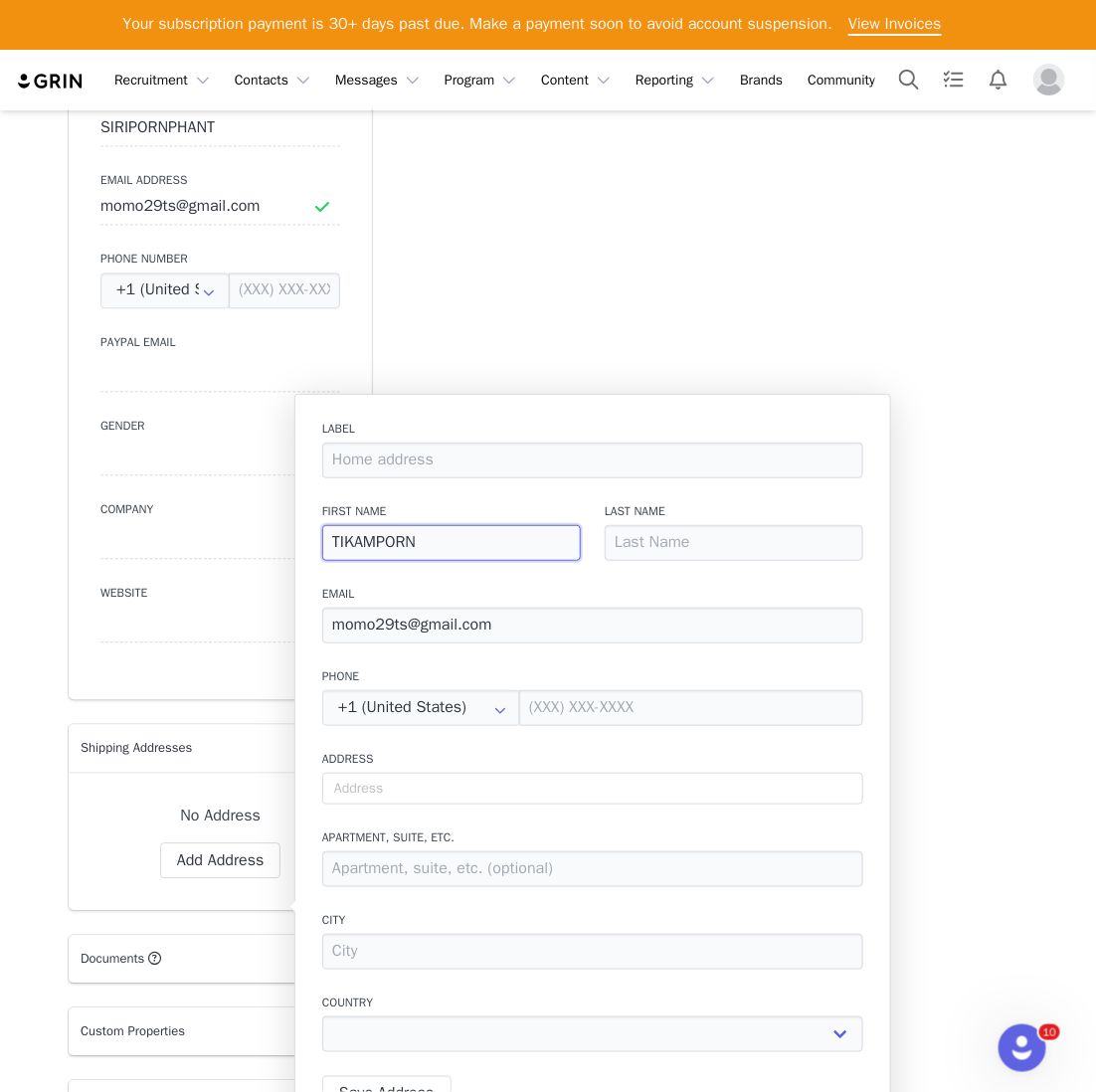 type on "TIKAMPORN" 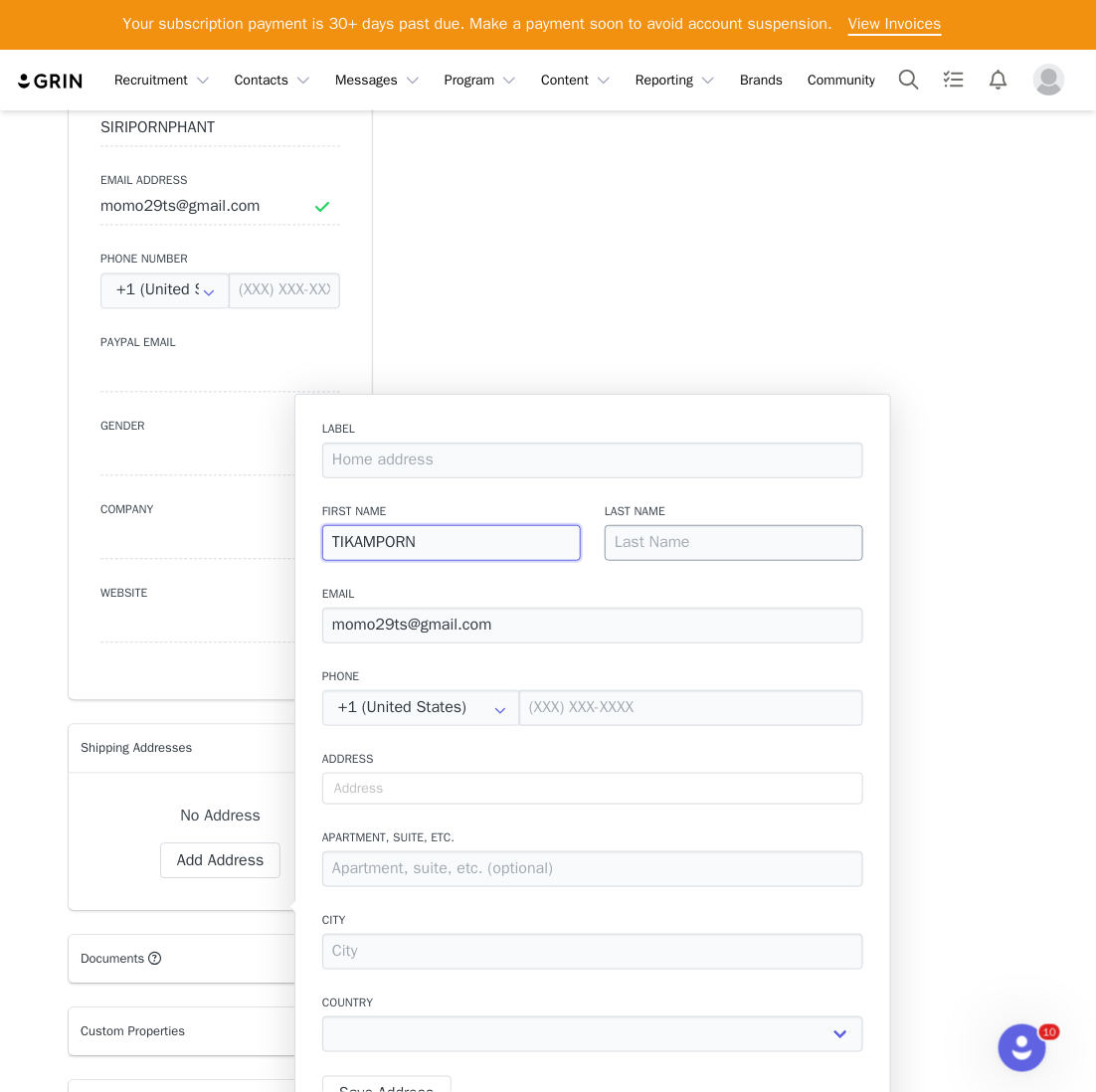 type on "TIKAMPORN" 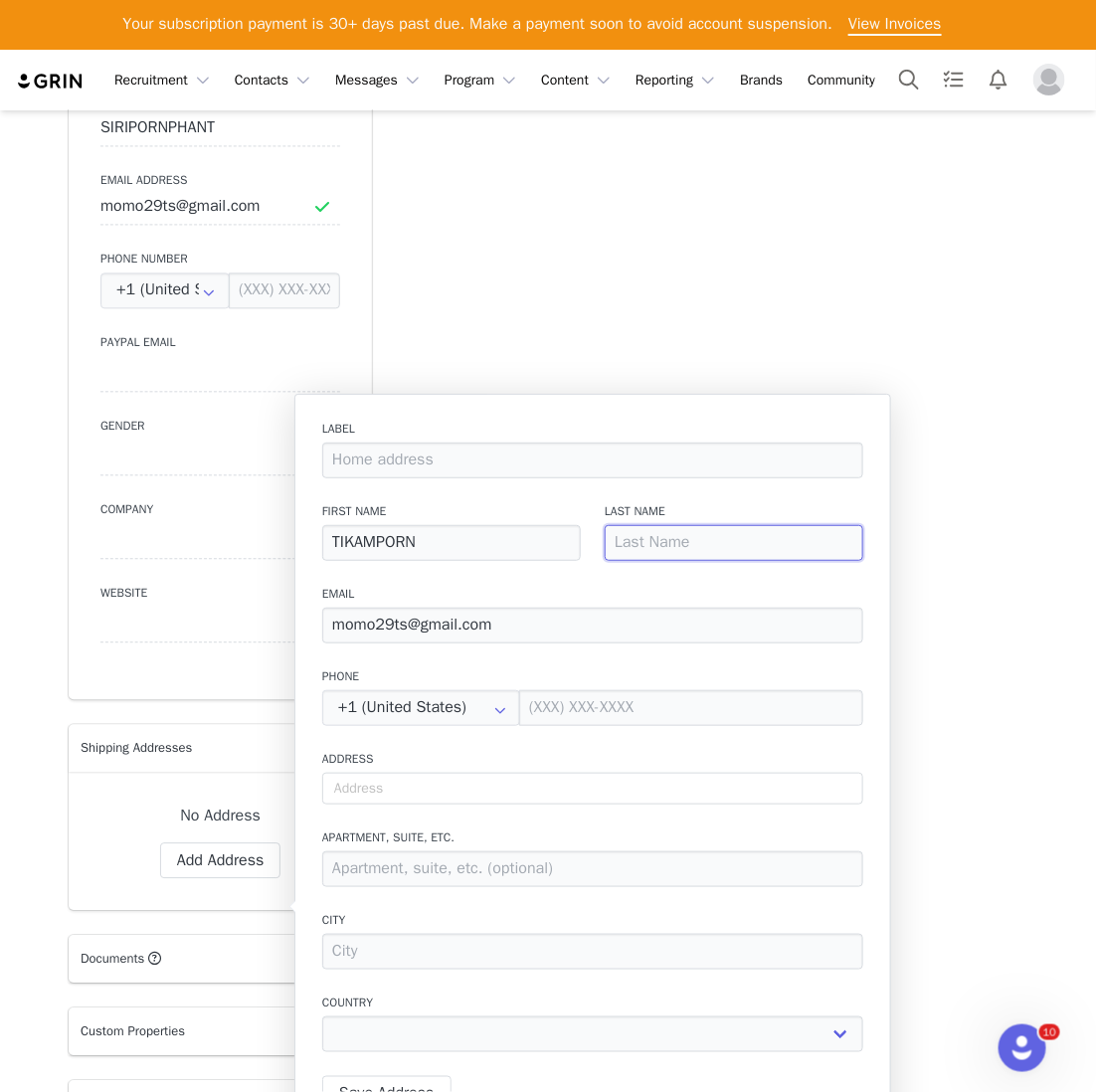 click at bounding box center [734, 543] 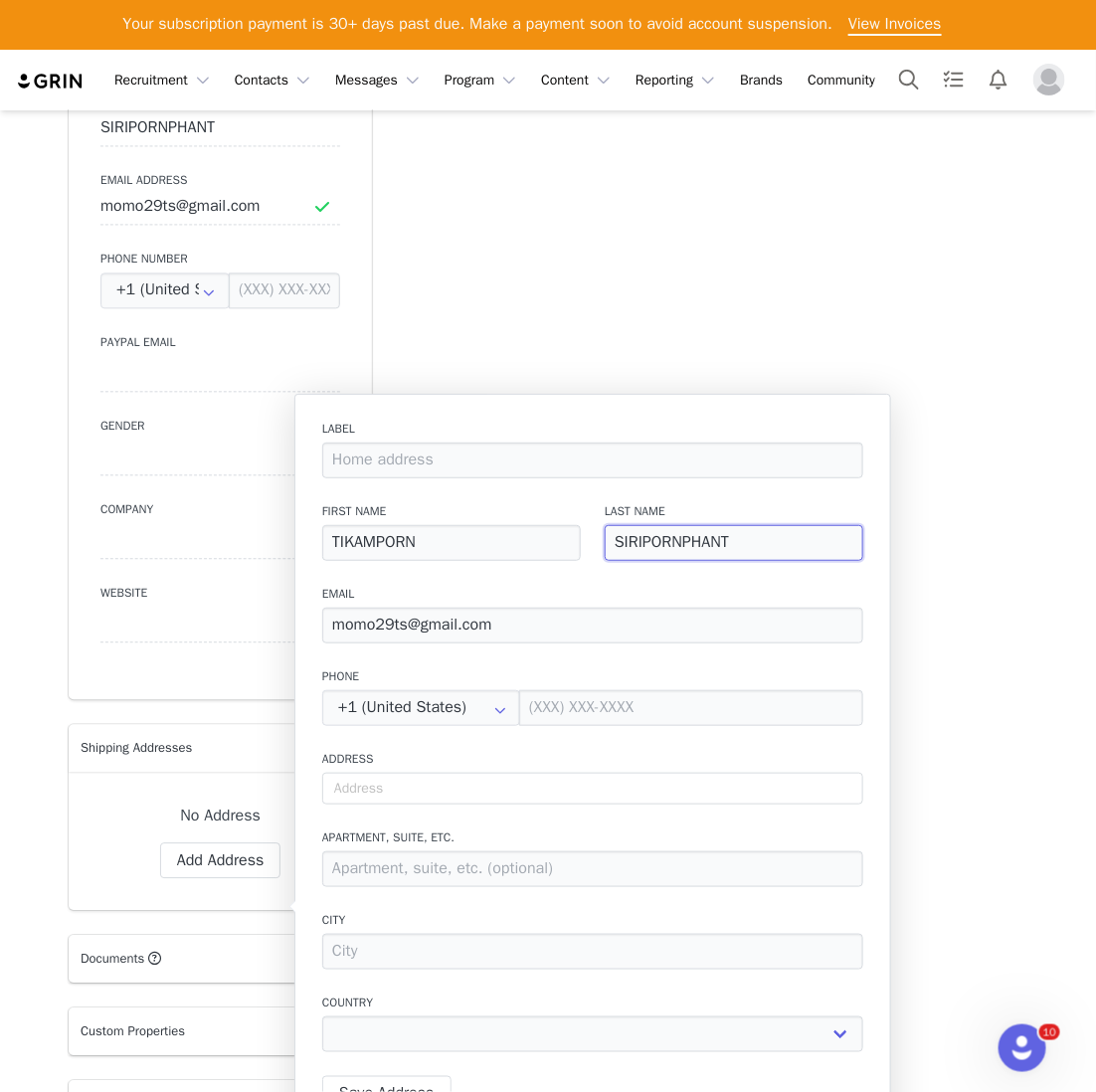 select 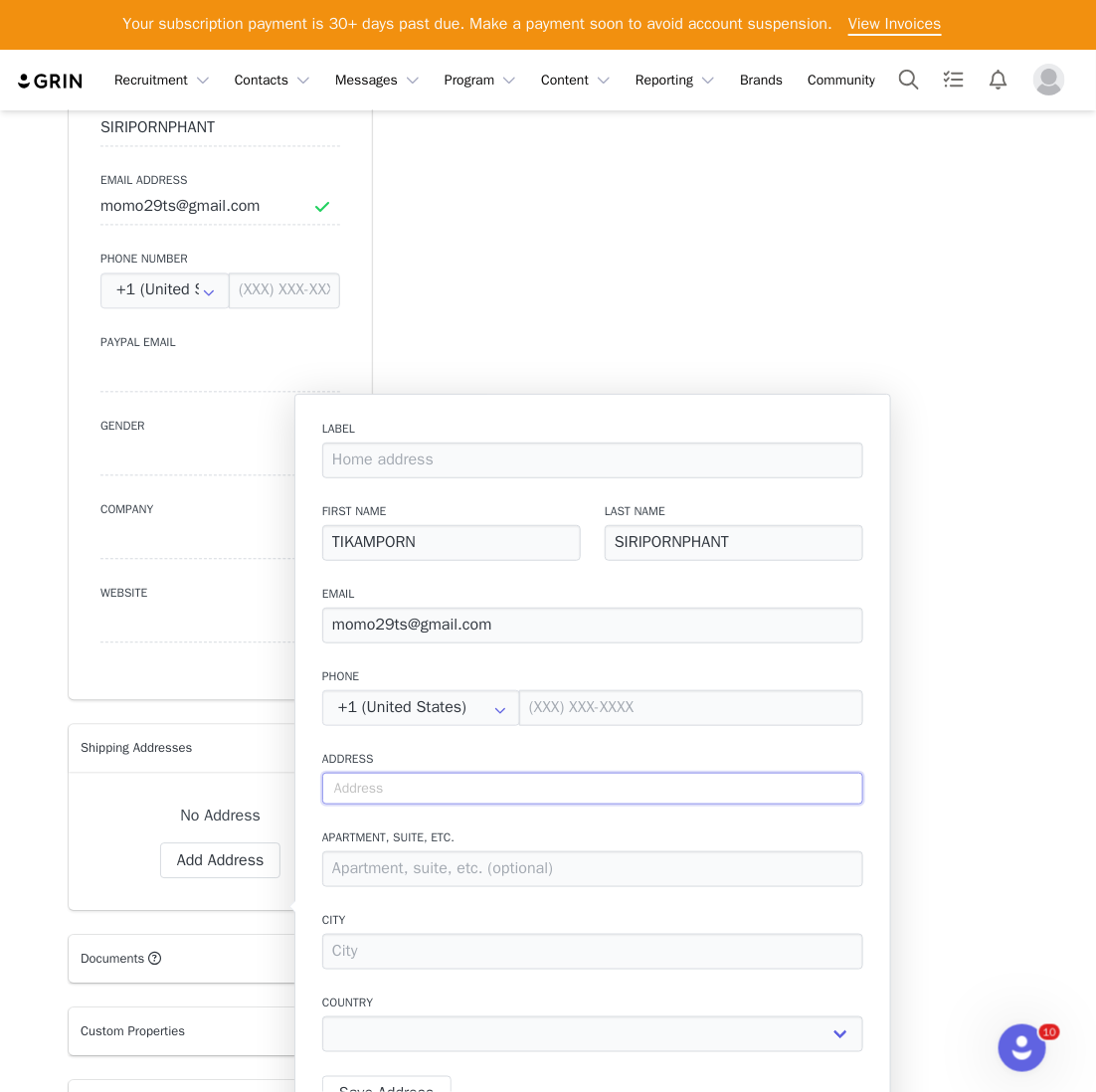 click at bounding box center (593, 789) 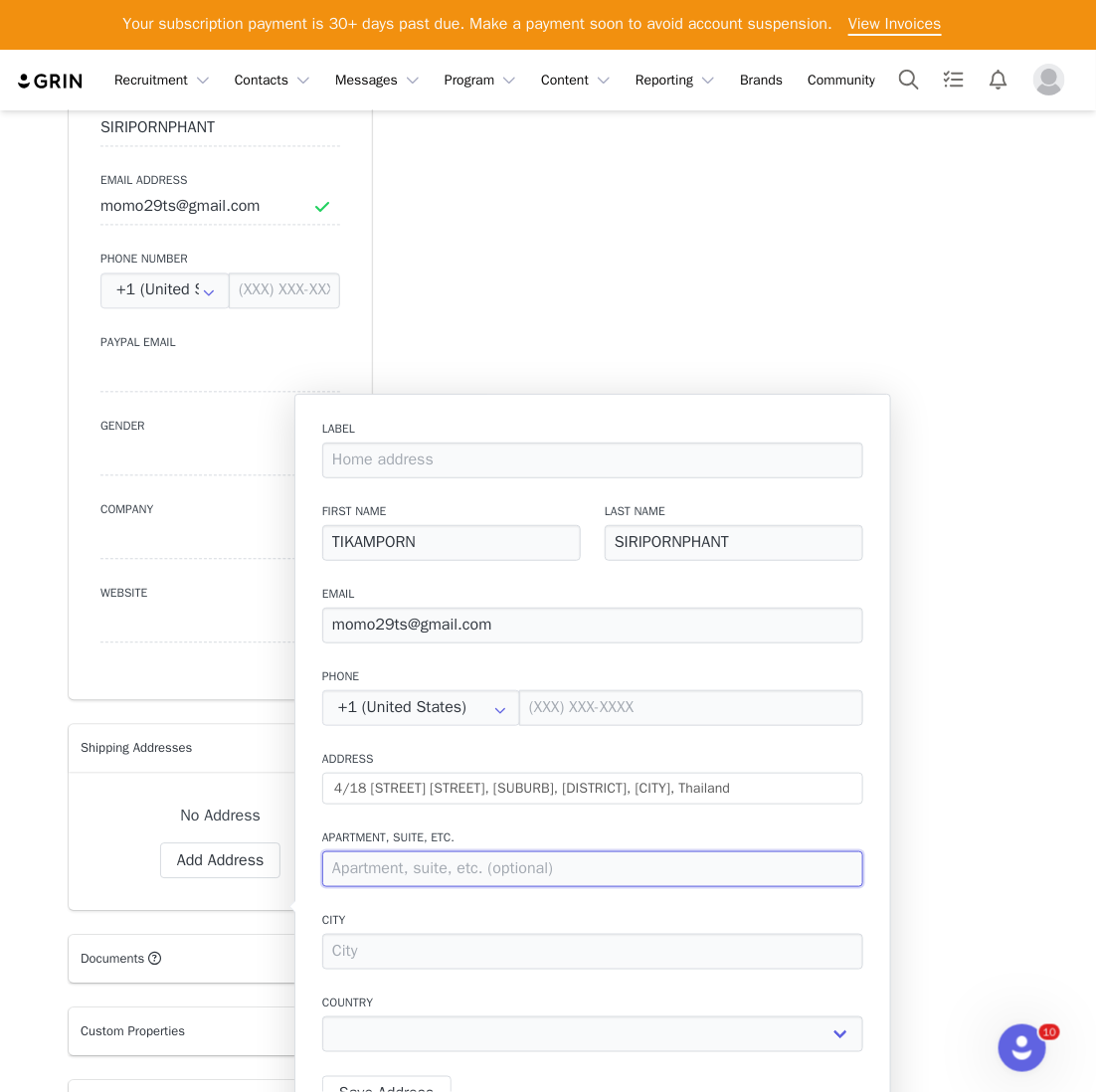 type on "[NUMBER] [STREET]" 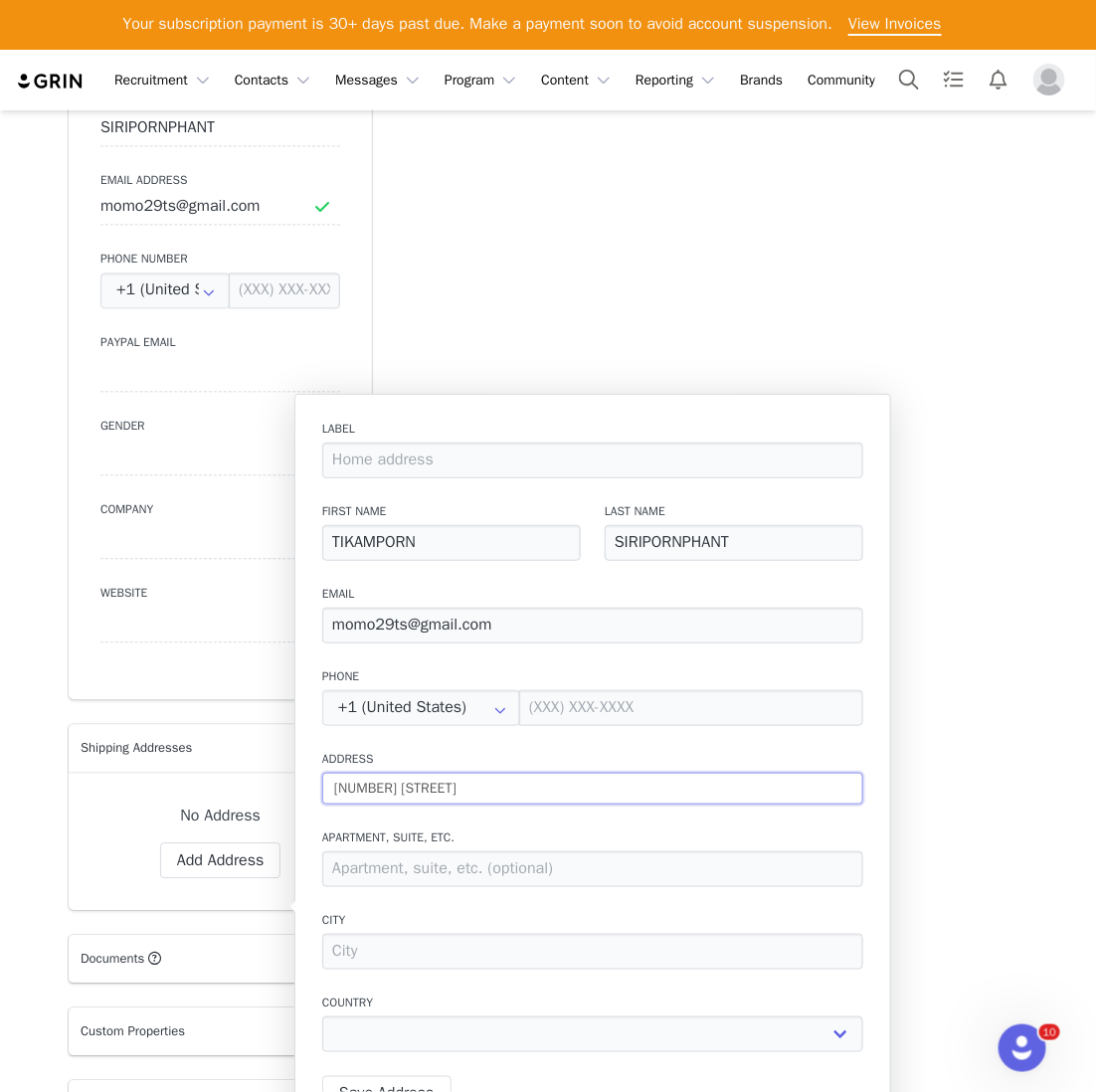 drag, startPoint x: 494, startPoint y: 778, endPoint x: 394, endPoint y: 772, distance: 100.17984 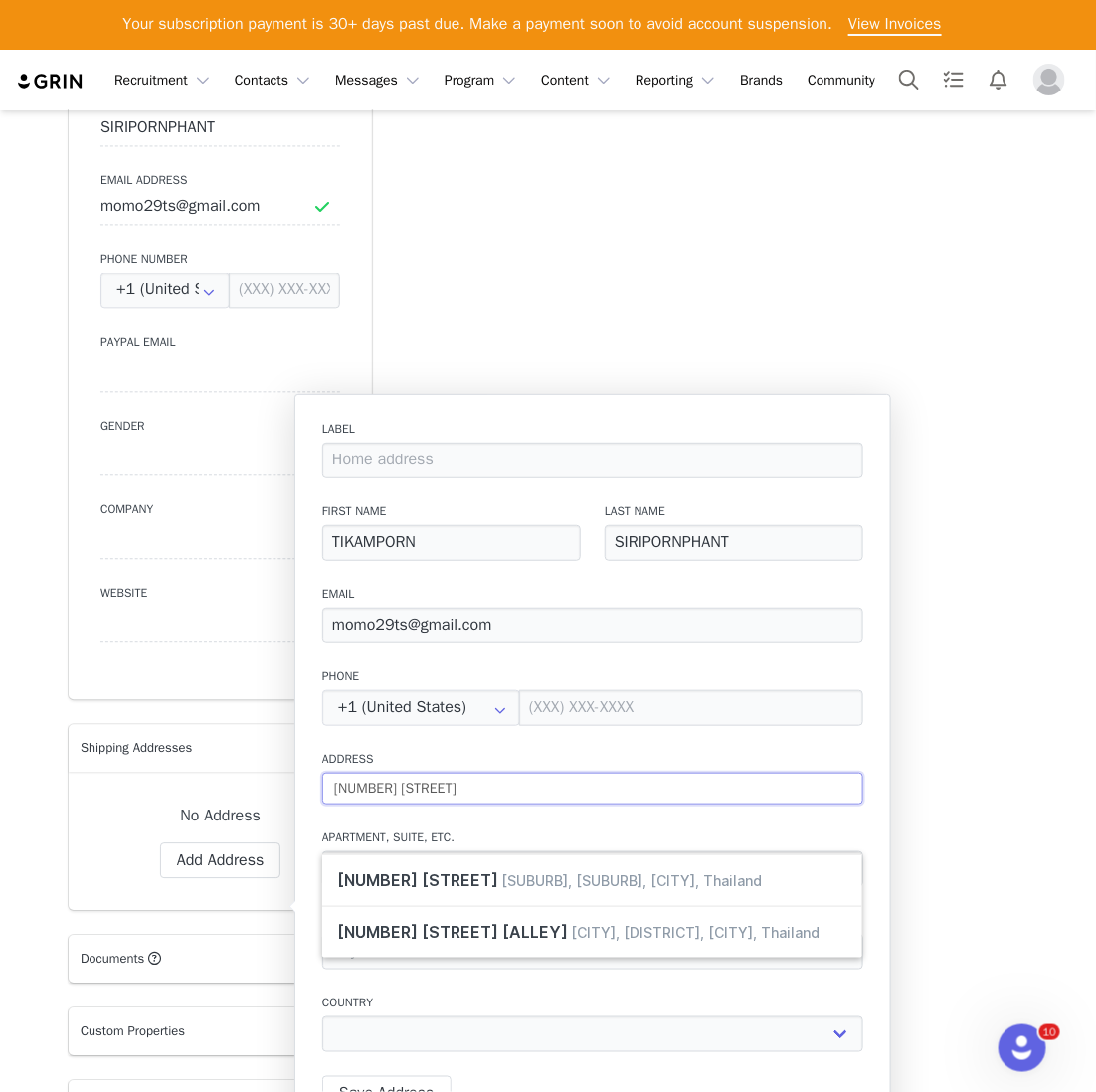 drag, startPoint x: 486, startPoint y: 784, endPoint x: 330, endPoint y: 781, distance: 156.02884 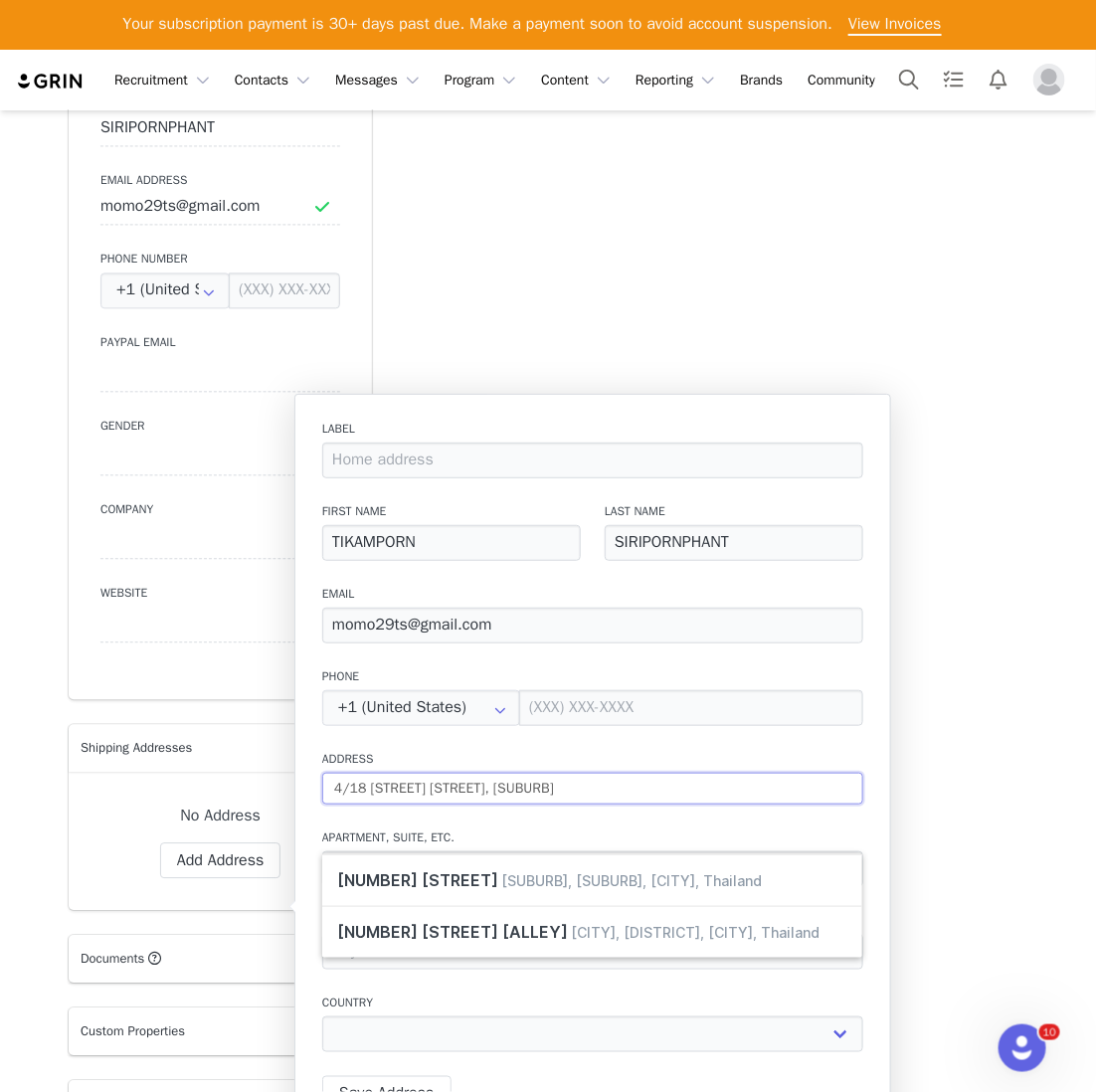 select 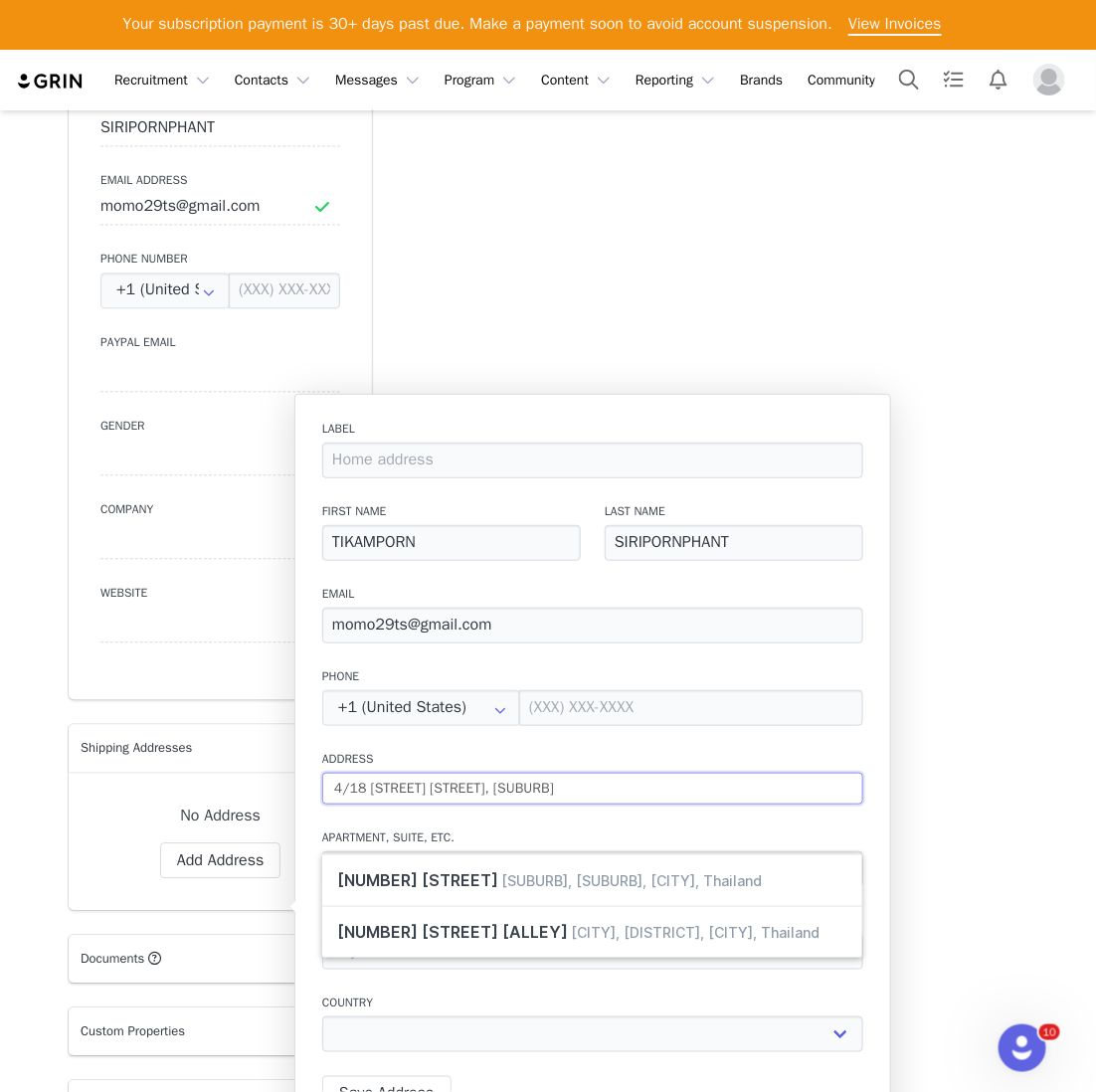 type on "4/18 [STREET] [STREET], [SUBURB]" 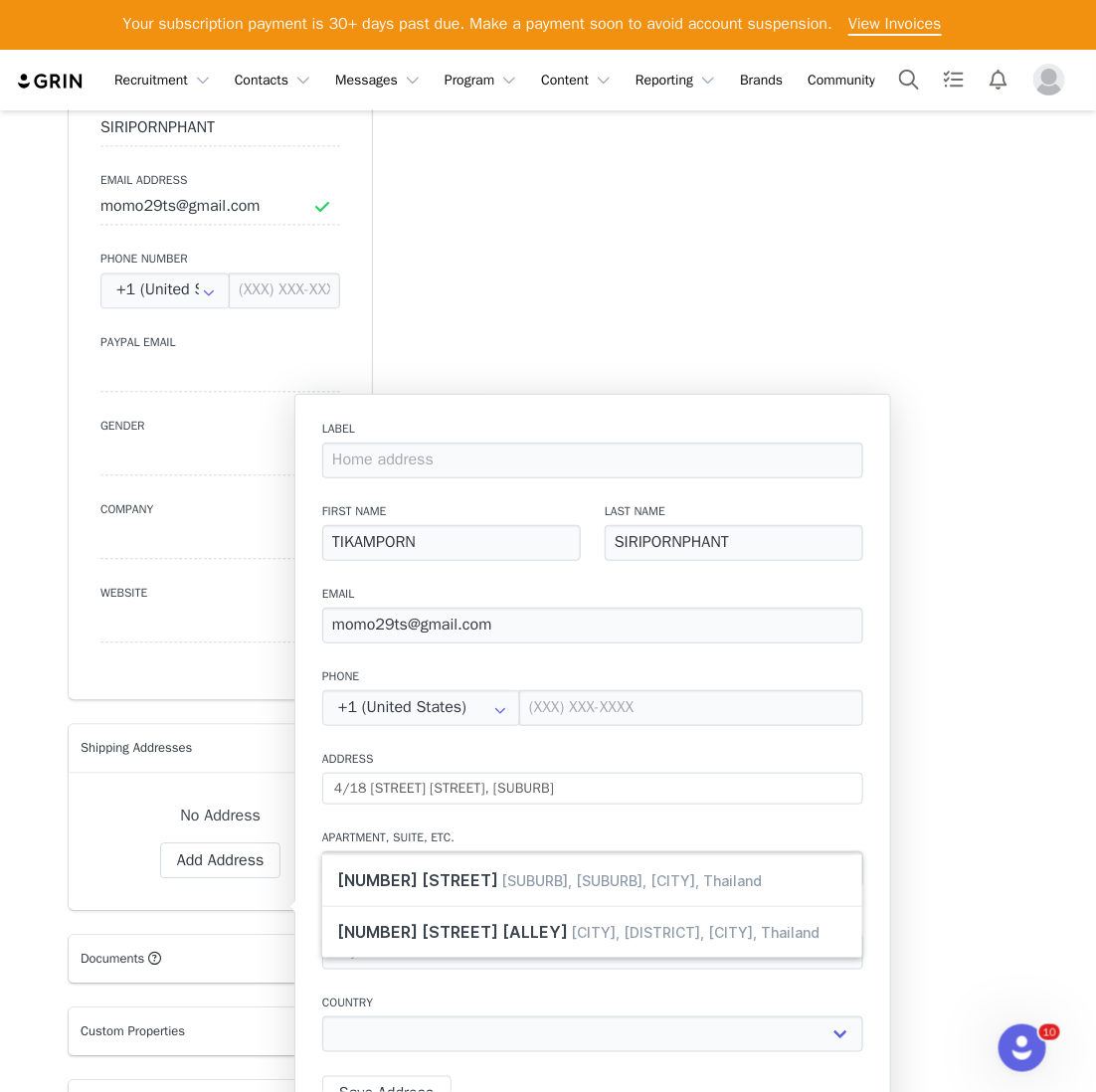 click on "Label First Name TIKAMPORN Last Name SIRIPORNPHANT Email momo29ts@gmail.com Phone +1 (United States) +93 (Afghanistan) +358 (Aland Islands) +355 (Albania) +213 (Algeria) +376 (Andorra) +244 (Angola) +1264 (Anguilla) +1268 (Antigua And Barbuda) +54 (Argentina) +374 (Armenia) +297 (Aruba) +61 (Australia) +43 (Austria) +994 (Azerbaijan) +1242 (Bahamas) +973 (Bahrain) +880 (Bangladesh) +1246 (Barbados) +375 (Belarus) +32 (Belgium) +501 (Belize) +229 (Benin) +1441 (Bermuda) +975 (Bhutan) +591 (Bolivia) +599 (Bonaire, Sint Eustatius and Saba) +387 (Bosnia And Herzegovina) +267 (Botswana) +0 (Bouvet Island) +55 (Brazil) +673 (Brunei) +359 (Bulgaria) +226 (Burkina Faso) +257 (Burundi) +855 (Cambodia) +1 (Canada) +238 (Cape Verde) +1345 (Cayman Islands) +236 (Central African Republic) +235 (Chad) +56 (Chile) +86 (China) +61 (Christmas Island) +672 (Cocos (Keeling) Islands) +57 (Colombia) +269 (Comoros) +242 (Congo) +243 (Congo, The Democratic Republic Of The) +682 (Cook Islands) +506 (Costa Rica) +53 (Cuba)" at bounding box center (593, 742) 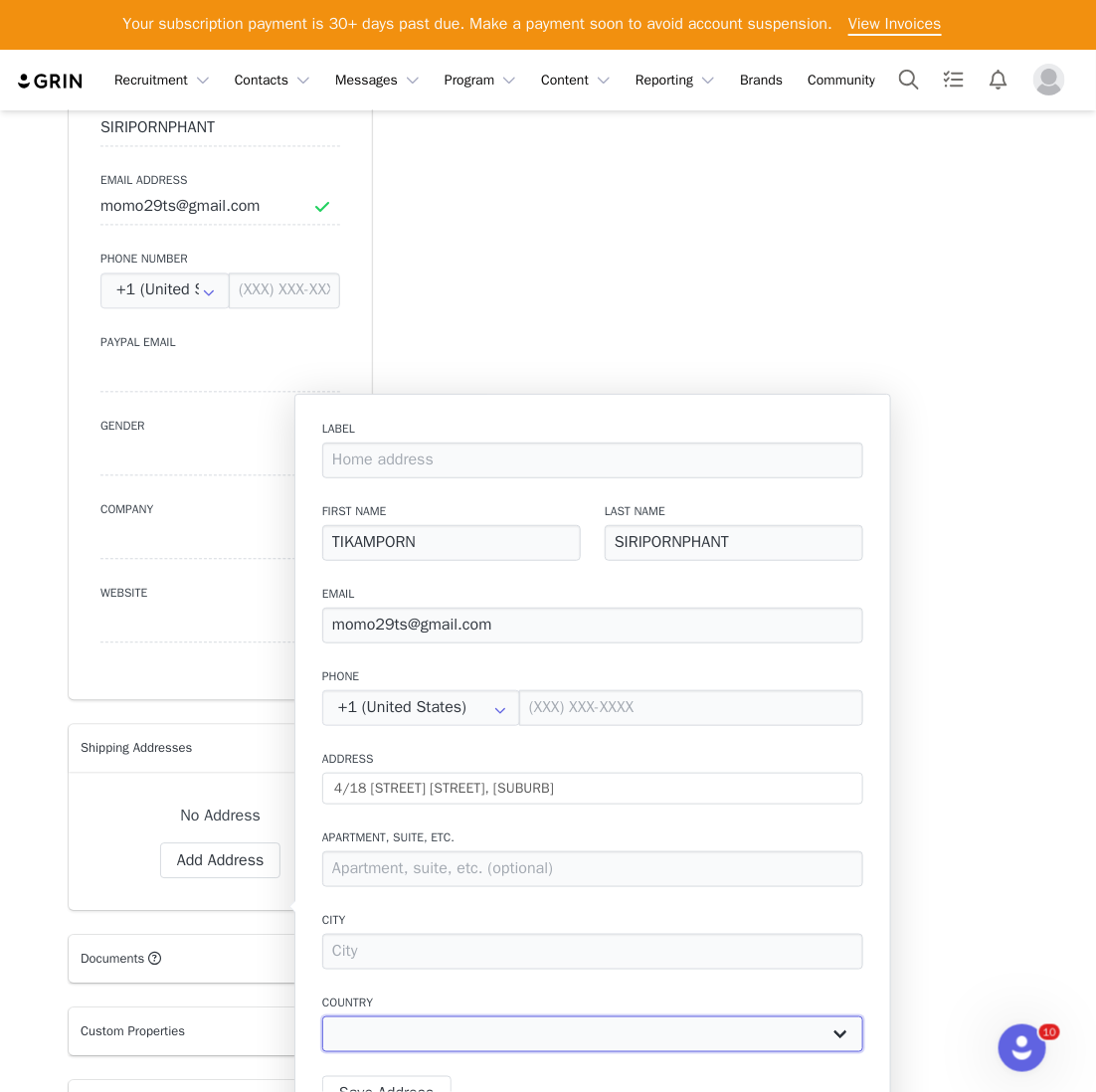 click on "Afghanistan   Aland Islands   Albania   Algeria   Andorra   Angola   Anguilla   Antigua And Barbuda   Argentina   Armenia   Aruba   Australia   Austria   Azerbaijan   Bahamas   Bahrain   Bangladesh   Barbados   Belarus   Belgium   Belize   Benin   Bermuda   Bhutan   Bolivia   Bonaire, Sint Eustatius and Saba   Bosnia And Herzegovina   Botswana   Bouvet Island   Brazil   Brunei   Bulgaria   Burkina Faso   Burundi   Cambodia   Canada   Cape Verde   Cayman Islands   Central African Republic   Chad   Chile   China   Christmas Island   Cocos (Keeling) Islands   Colombia   Comoros   Congo   Congo, The Democratic Republic Of The   Cook Islands   Costa Rica   Côte d'Ivoire   Croatia   Cuba   Curaçao   Cyprus   Czech Republic   Denmark   Djibouti   Dominica   Dominican Republic   Ecuador   Egypt   El Salvador   Eritrea   Estonia   Ethiopia   Falkland Islands (Malvinas)   Faroe Islands   Fiji   Finland   France   French Guiana   French Polynesia   French Southern Territories   Gabon   Gambia   Georgia   Germany" at bounding box center (593, 1034) 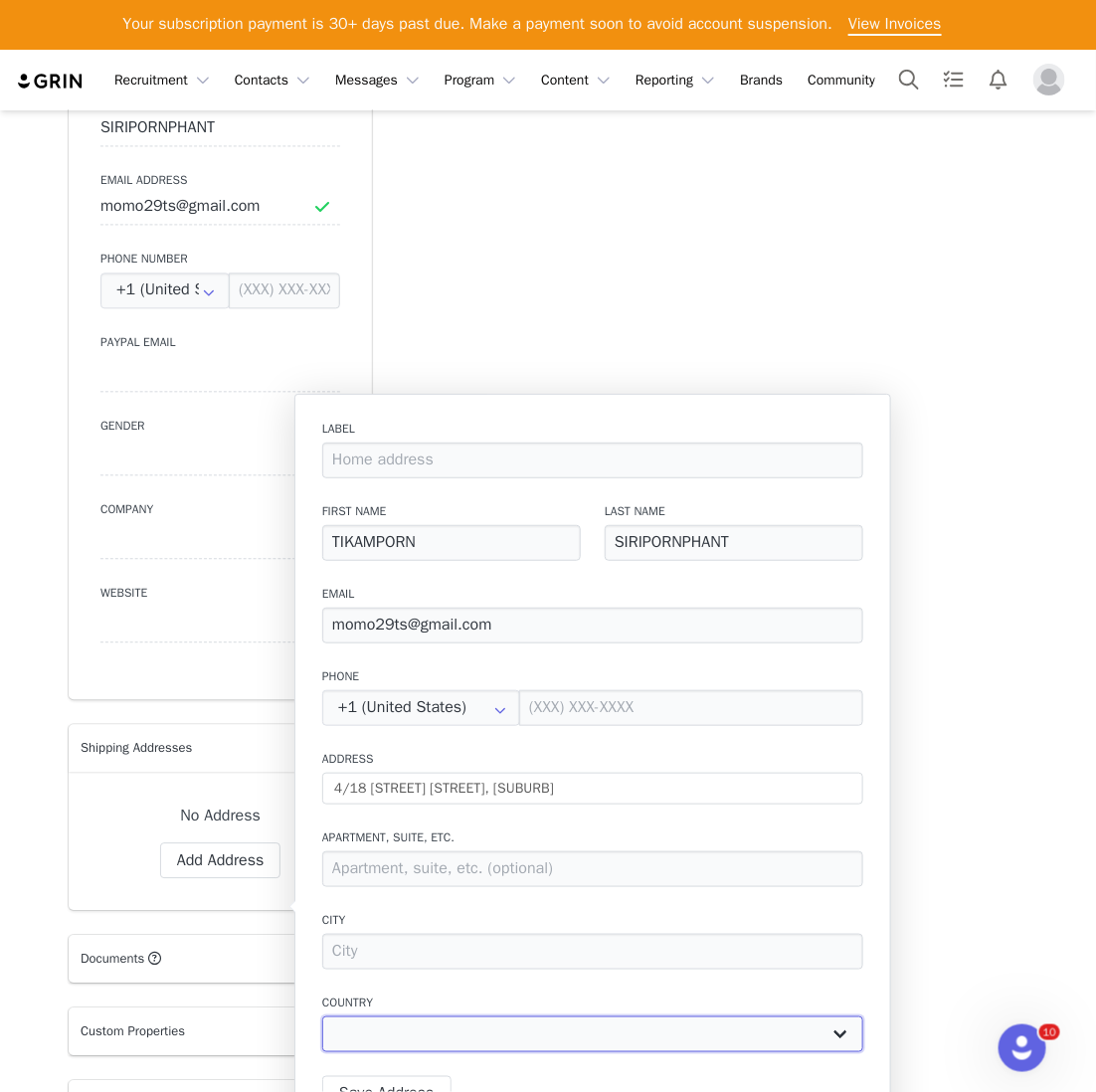 click on "Afghanistan   Aland Islands   Albania   Algeria   Andorra   Angola   Anguilla   Antigua And Barbuda   Argentina   Armenia   Aruba   Australia   Austria   Azerbaijan   Bahamas   Bahrain   Bangladesh   Barbados   Belarus   Belgium   Belize   Benin   Bermuda   Bhutan   Bolivia   Bonaire, Sint Eustatius and Saba   Bosnia And Herzegovina   Botswana   Bouvet Island   Brazil   Brunei   Bulgaria   Burkina Faso   Burundi   Cambodia   Canada   Cape Verde   Cayman Islands   Central African Republic   Chad   Chile   China   Christmas Island   Cocos (Keeling) Islands   Colombia   Comoros   Congo   Congo, The Democratic Republic Of The   Cook Islands   Costa Rica   Côte d'Ivoire   Croatia   Cuba   Curaçao   Cyprus   Czech Republic   Denmark   Djibouti   Dominica   Dominican Republic   Ecuador   Egypt   El Salvador   Eritrea   Estonia   Ethiopia   Falkland Islands (Malvinas)   Faroe Islands   Fiji   Finland   France   French Guiana   French Polynesia   French Southern Territories   Gabon   Gambia   Georgia   Germany" at bounding box center [593, 1034] 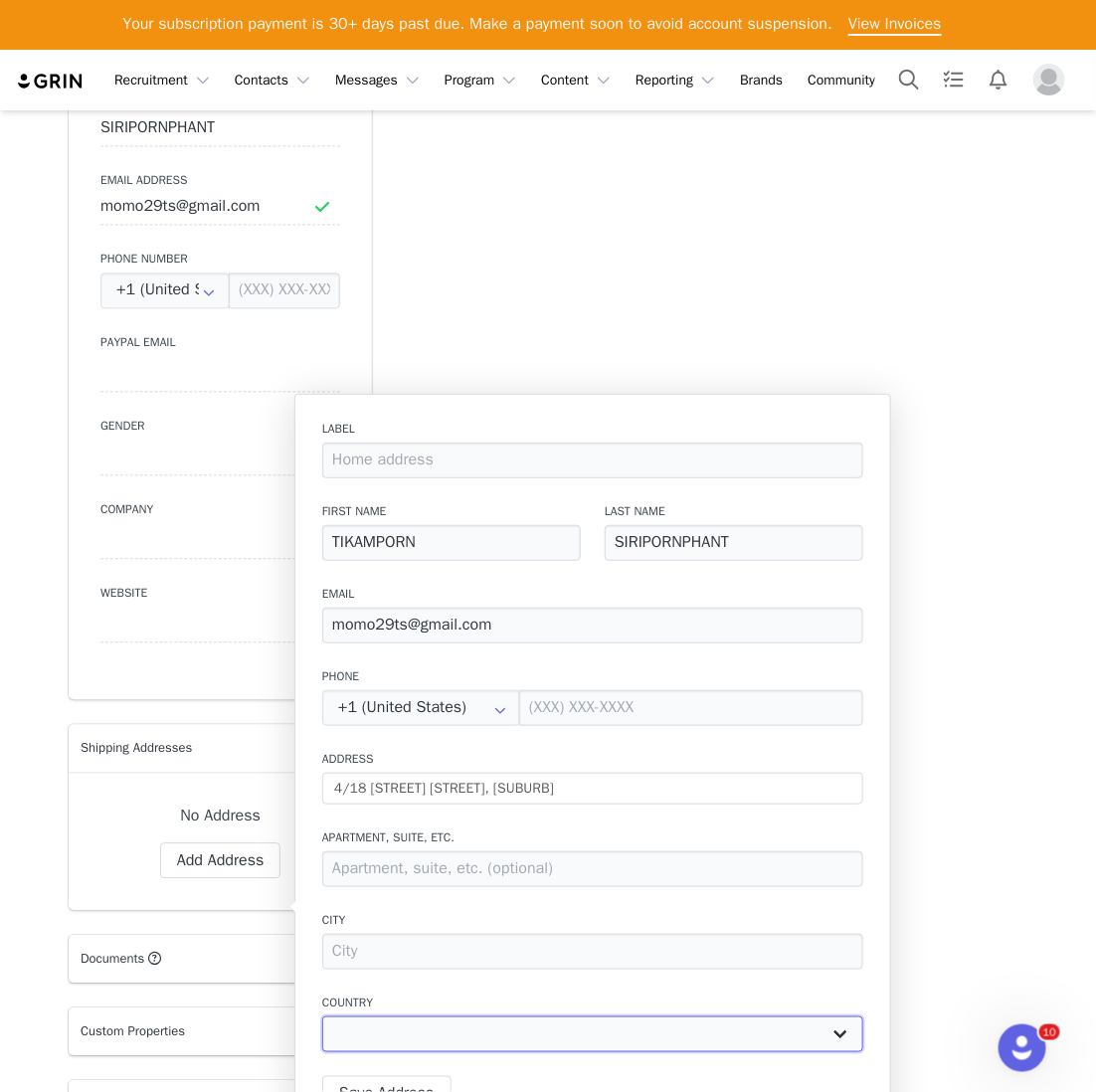 select on "[object Object]" 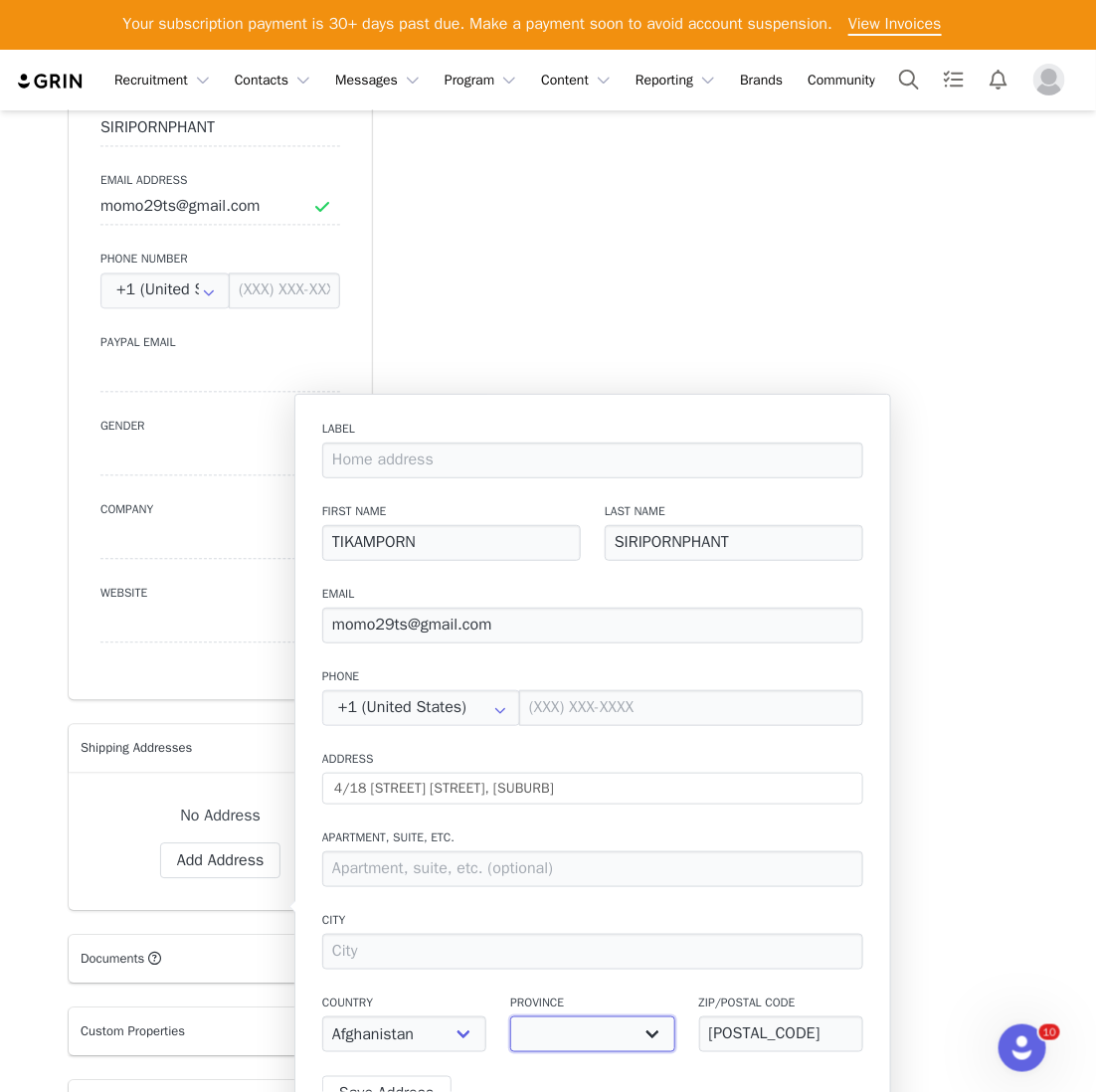 click at bounding box center [592, 1034] 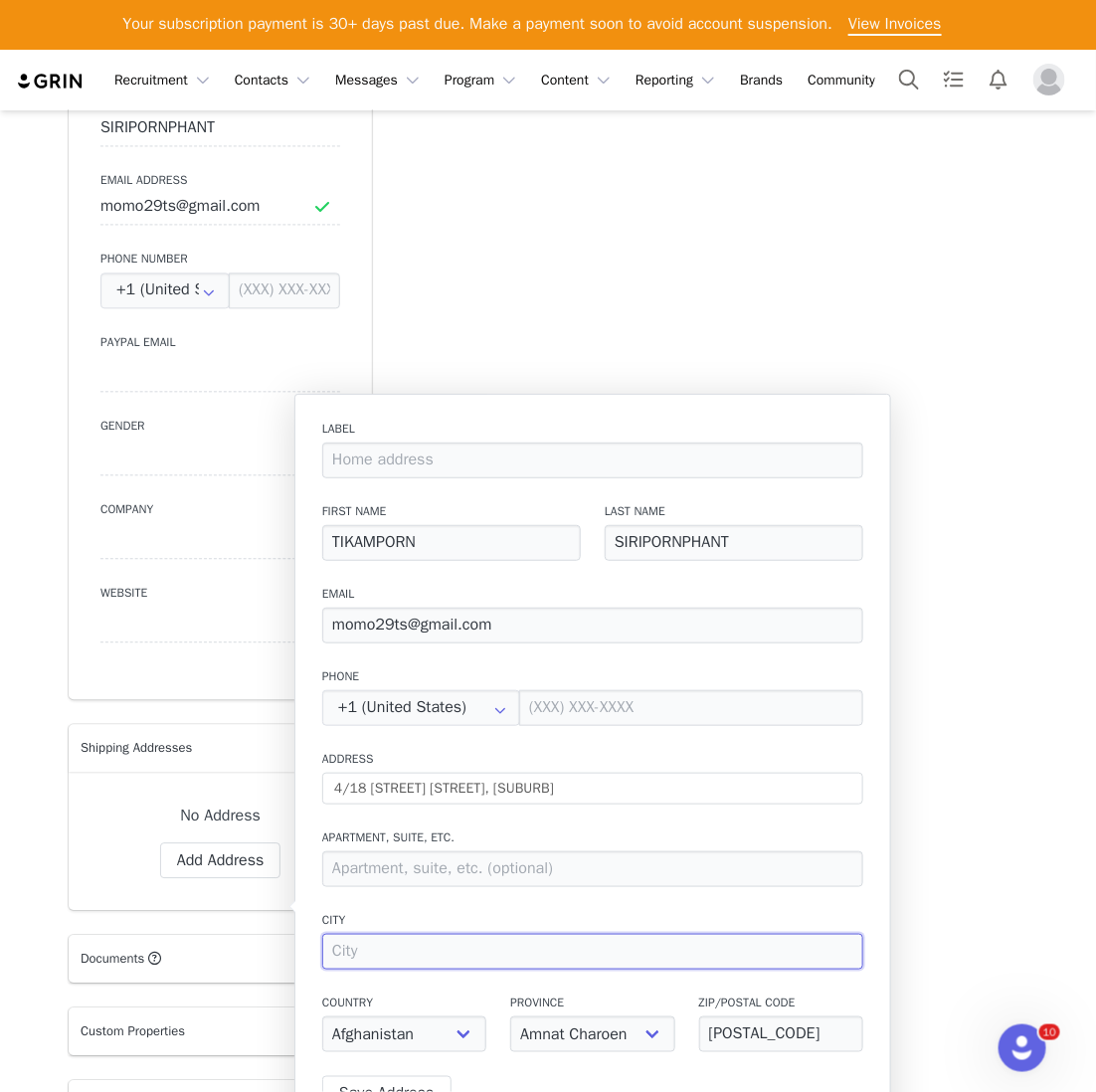 click at bounding box center (593, 952) 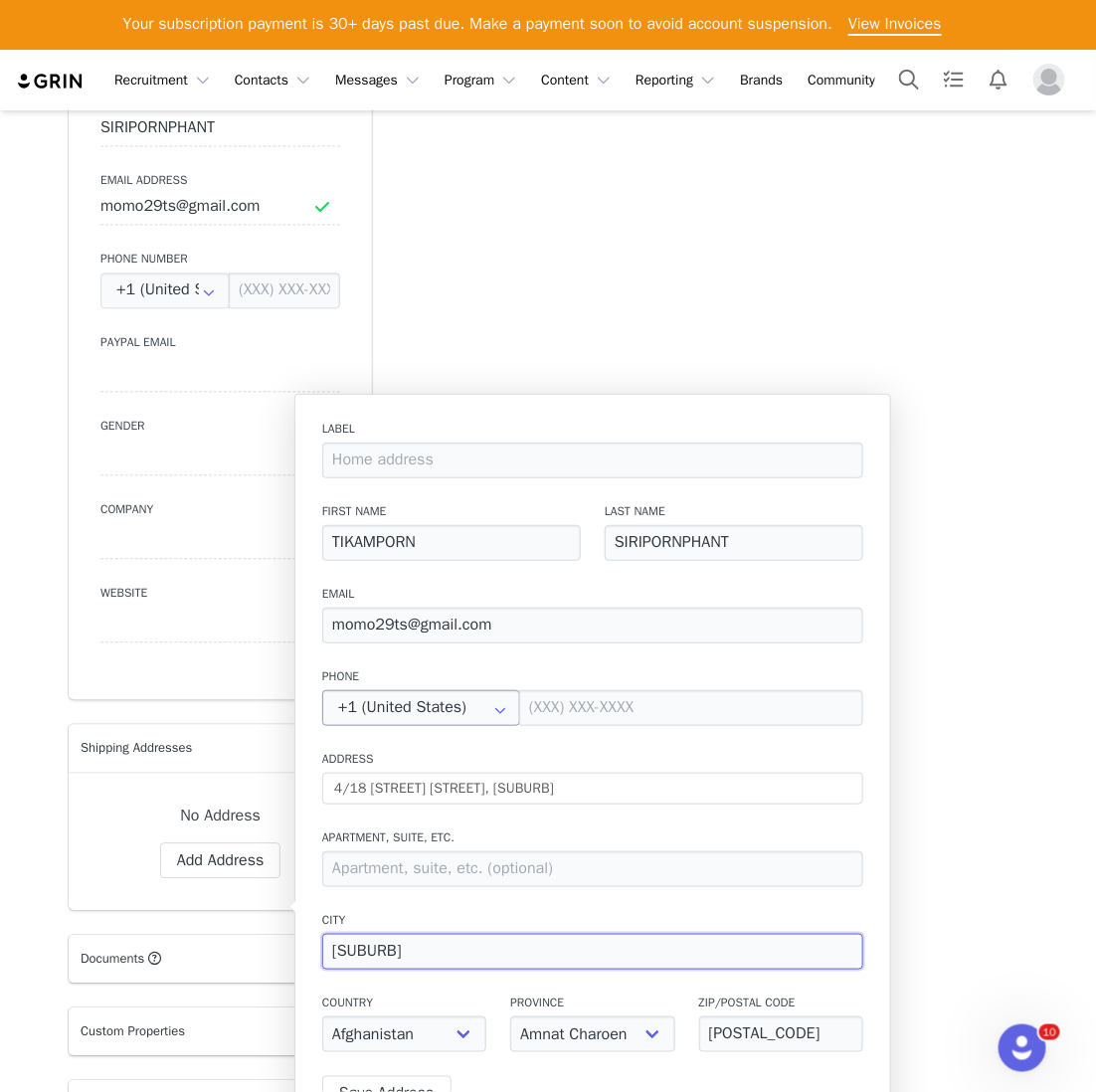 type on "[SUBURB]" 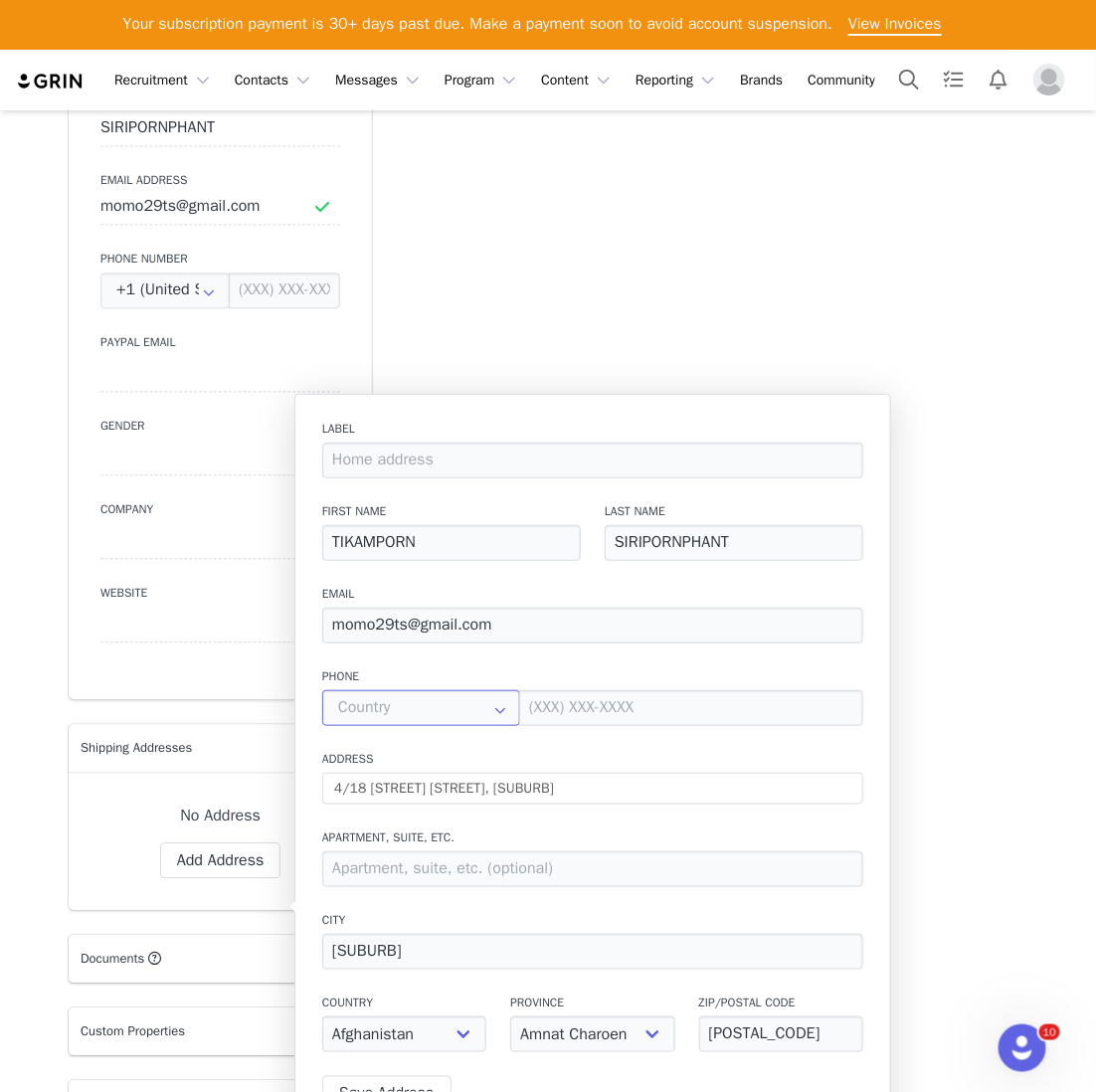 click at bounding box center [421, 708] 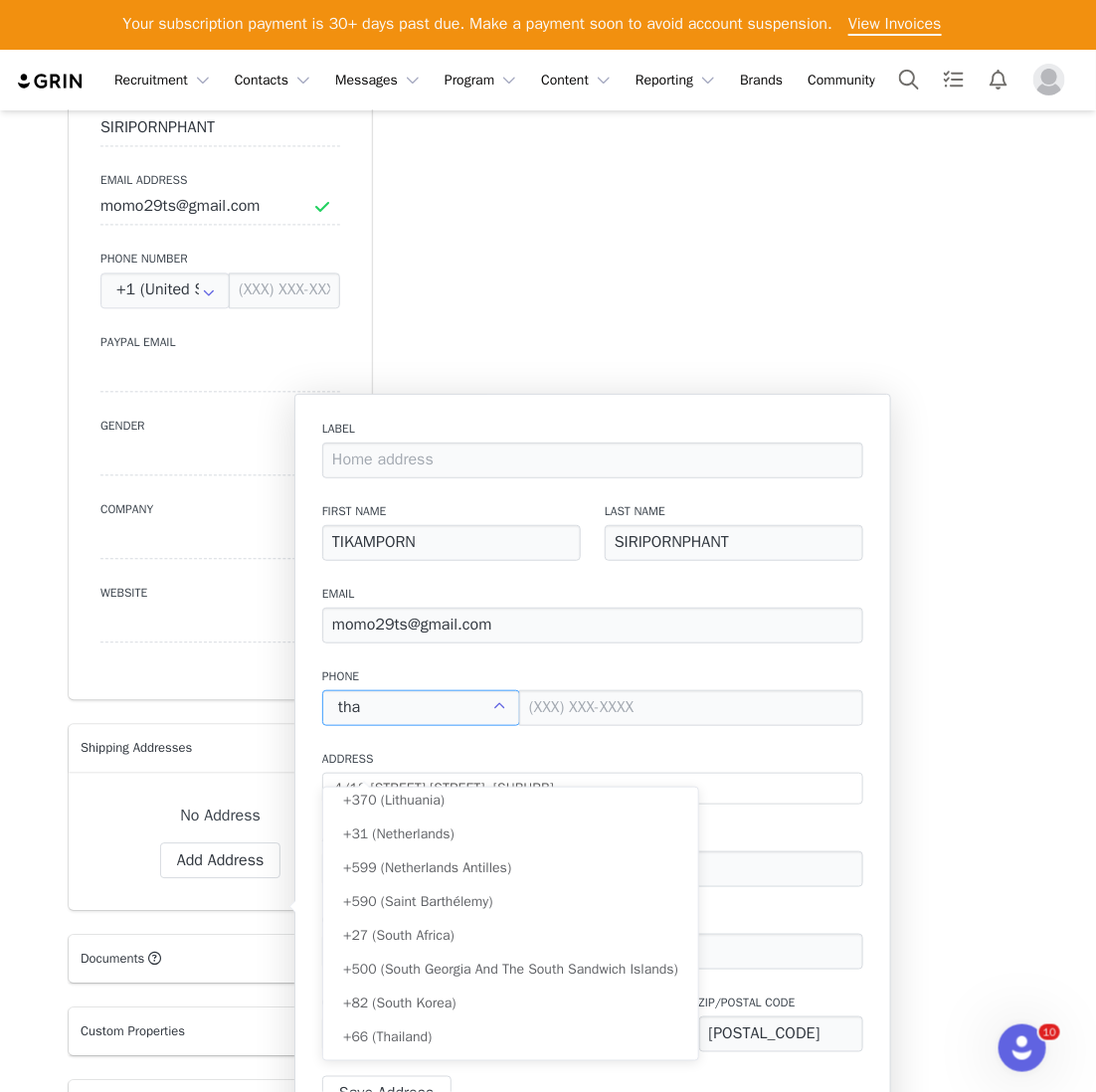 scroll, scrollTop: 0, scrollLeft: 0, axis: both 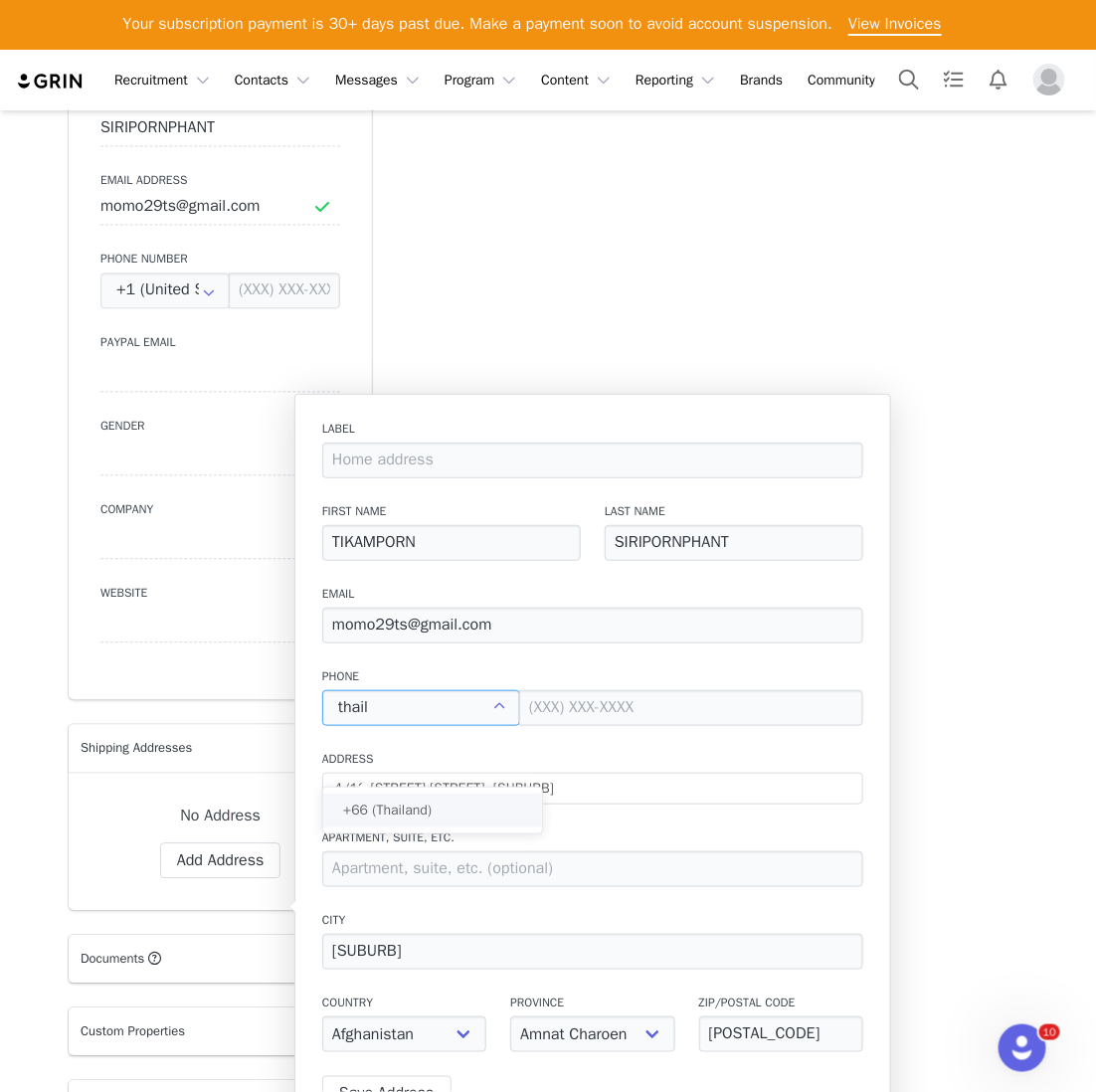 click on "+66 (Thailand)" at bounding box center [433, 811] 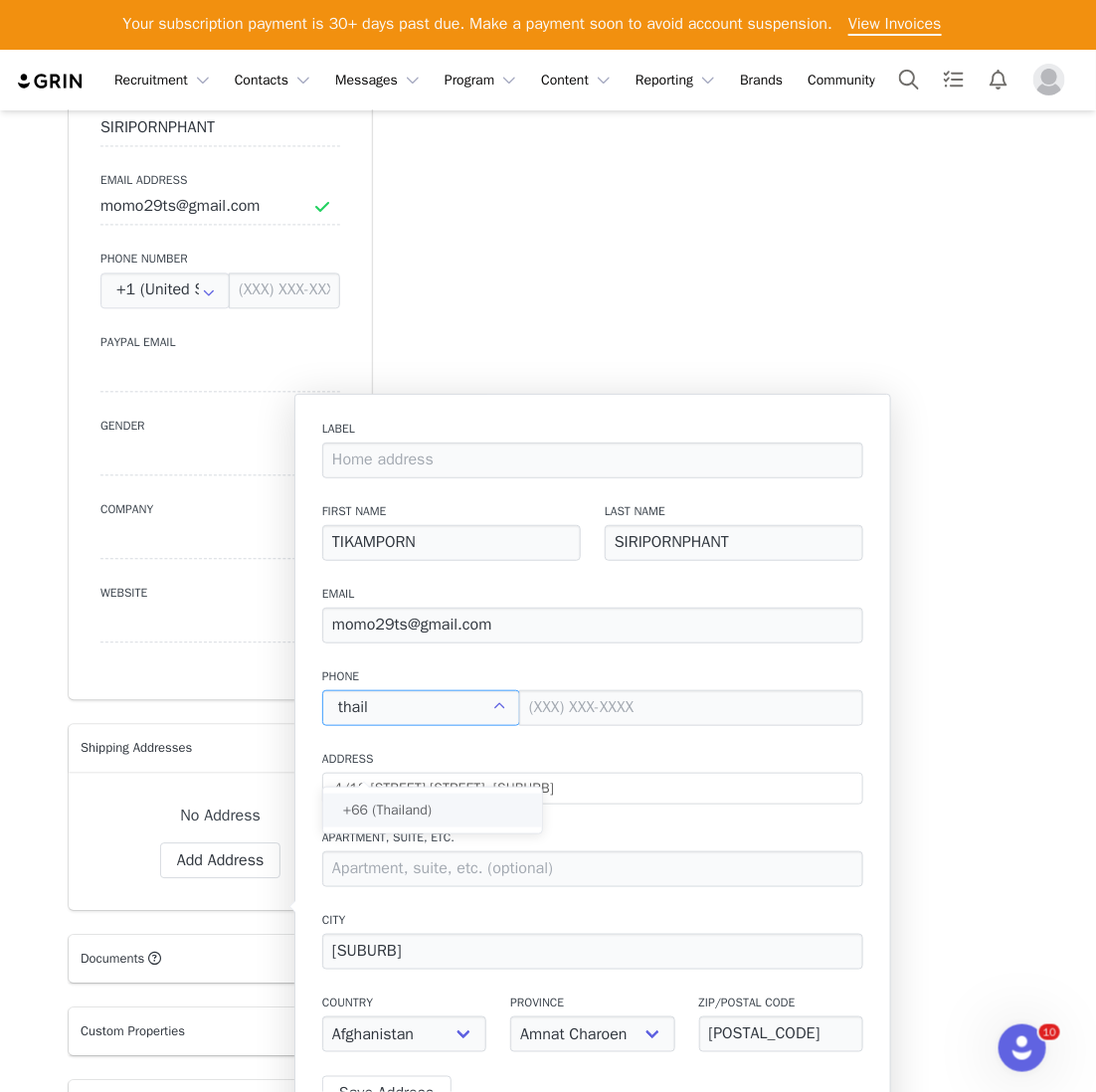 type on "+66 (Thailand)" 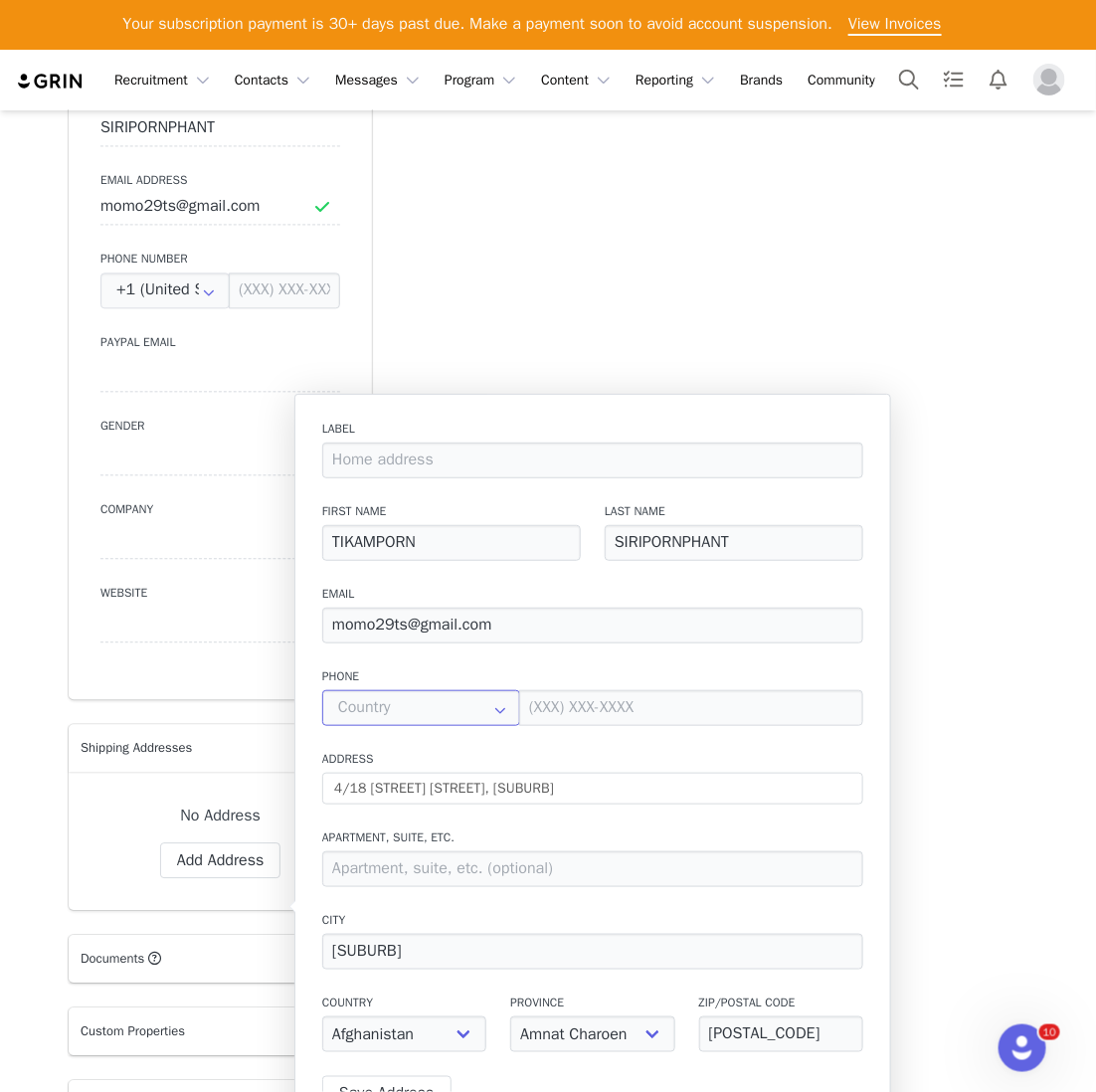 scroll, scrollTop: 6901, scrollLeft: 0, axis: vertical 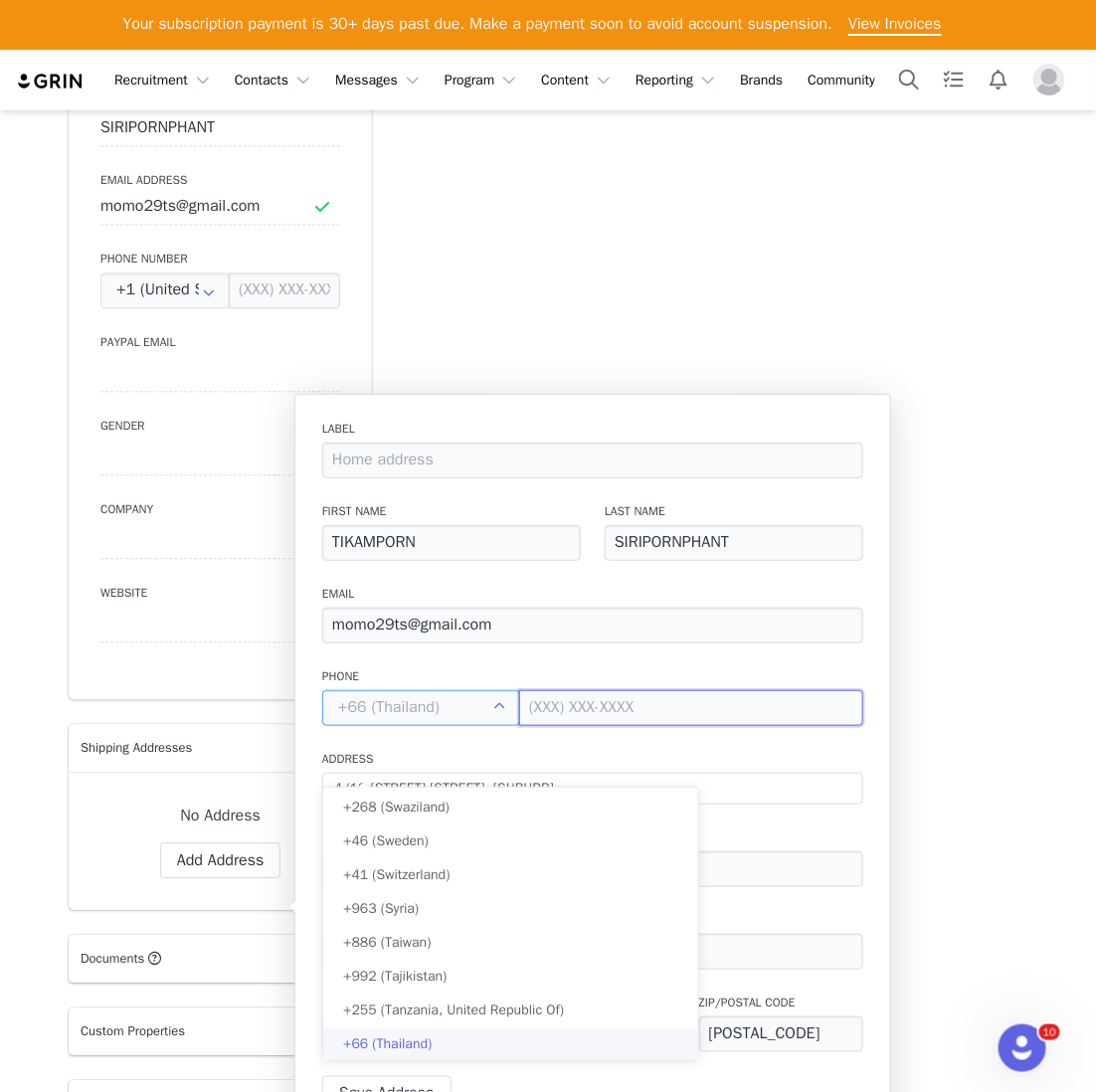 click at bounding box center (691, 708) 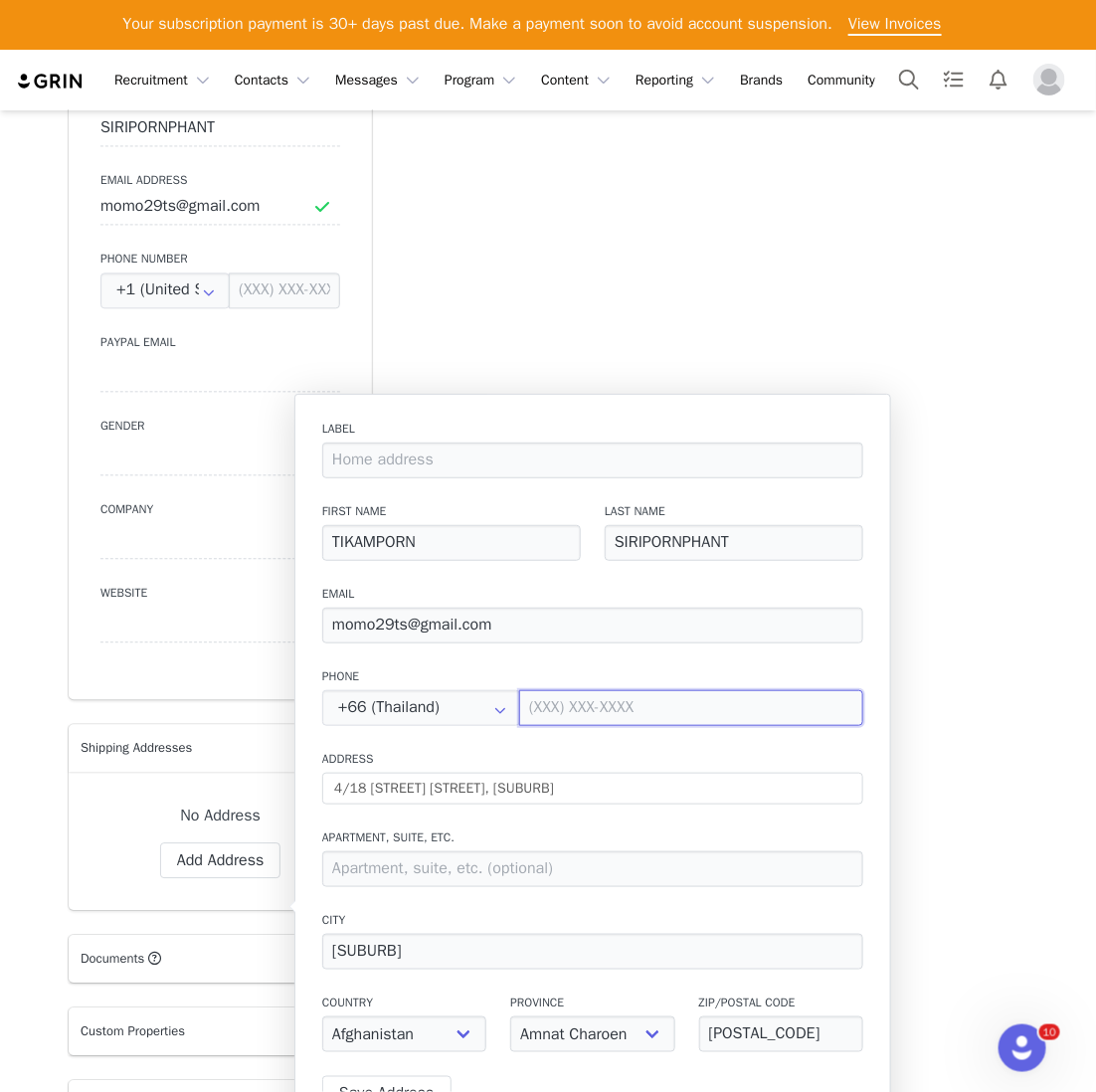 paste on "[PHONE]" 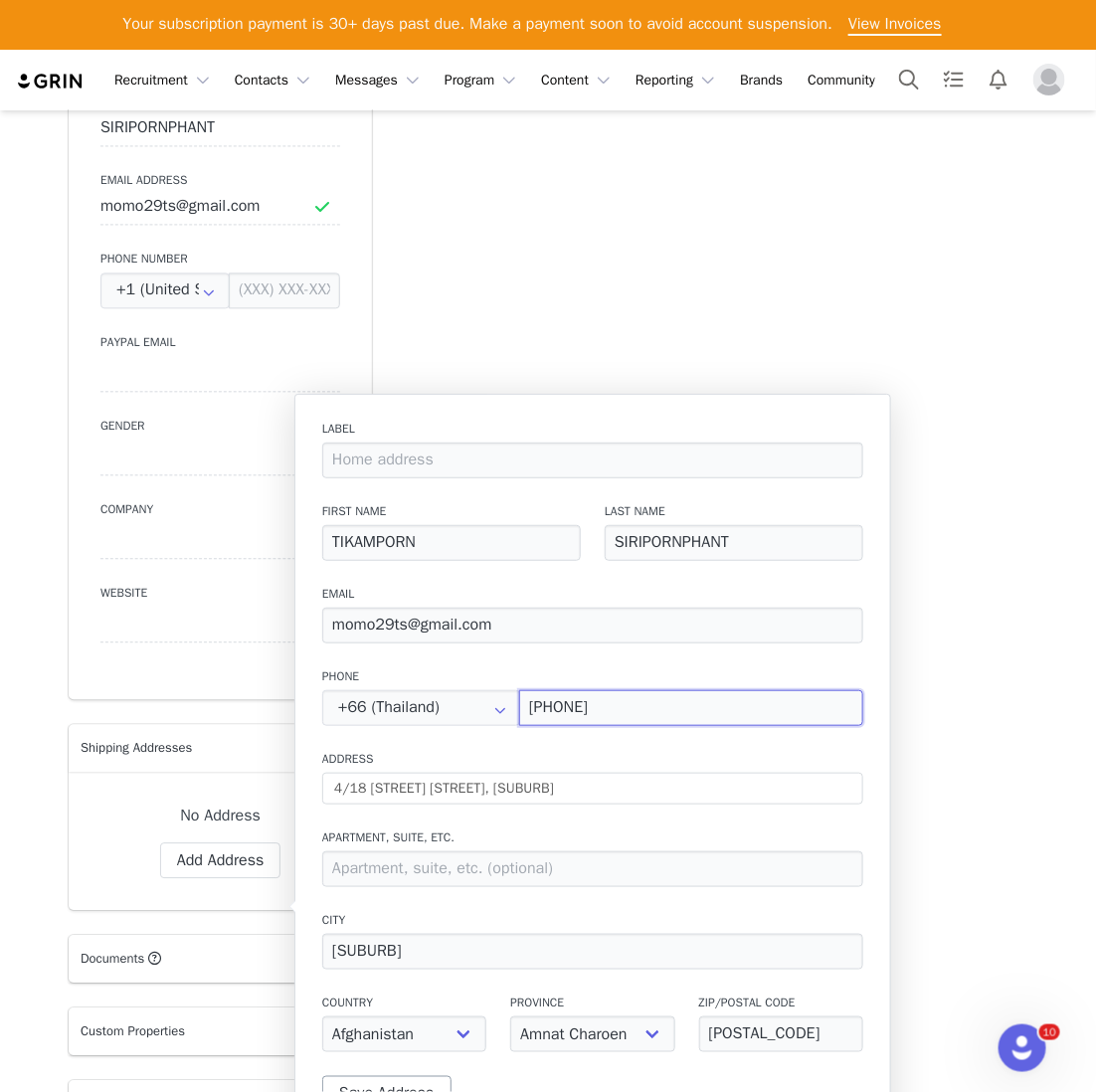 type on "[PHONE]" 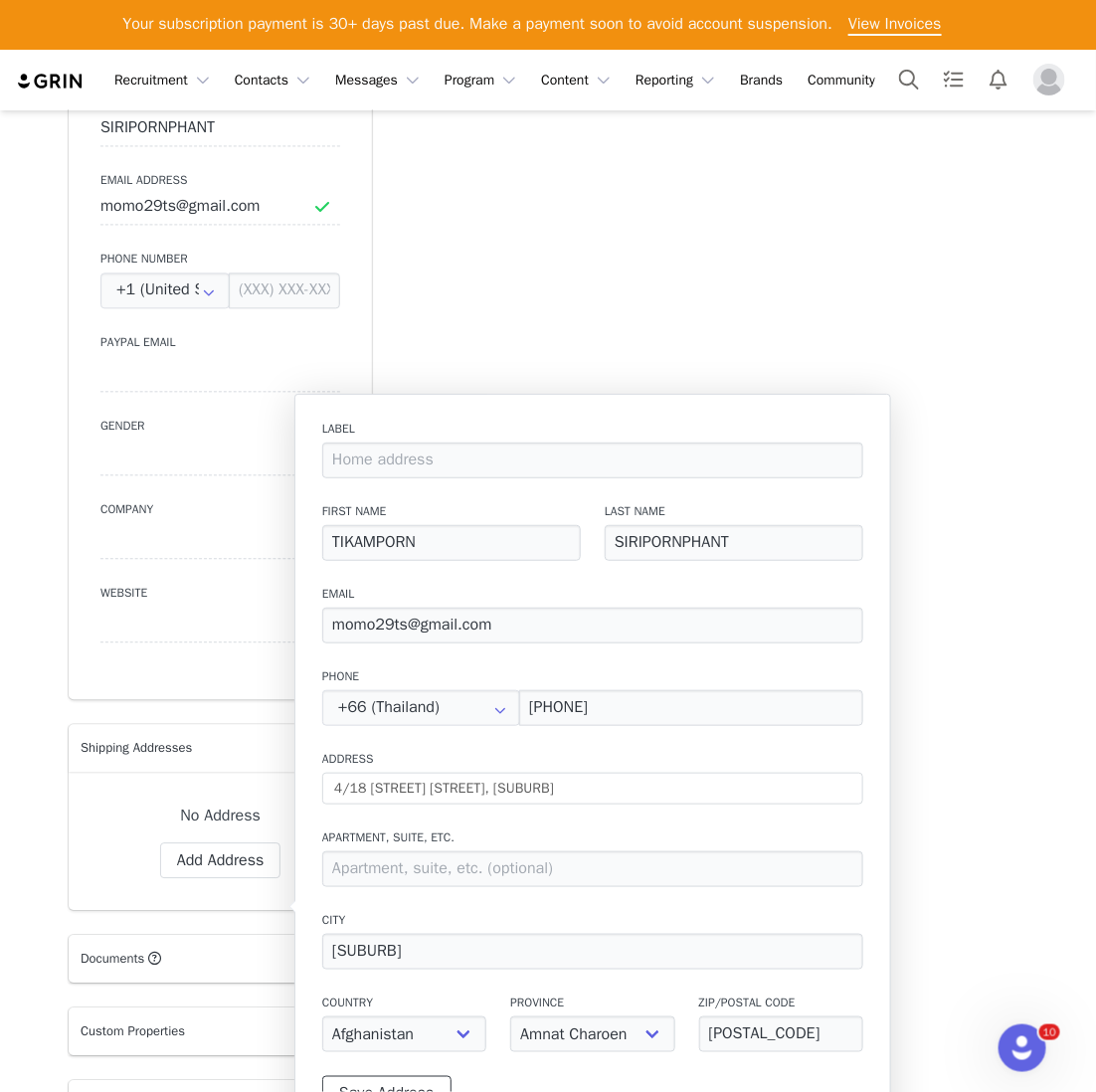click on "Save Address" at bounding box center [387, 1094] 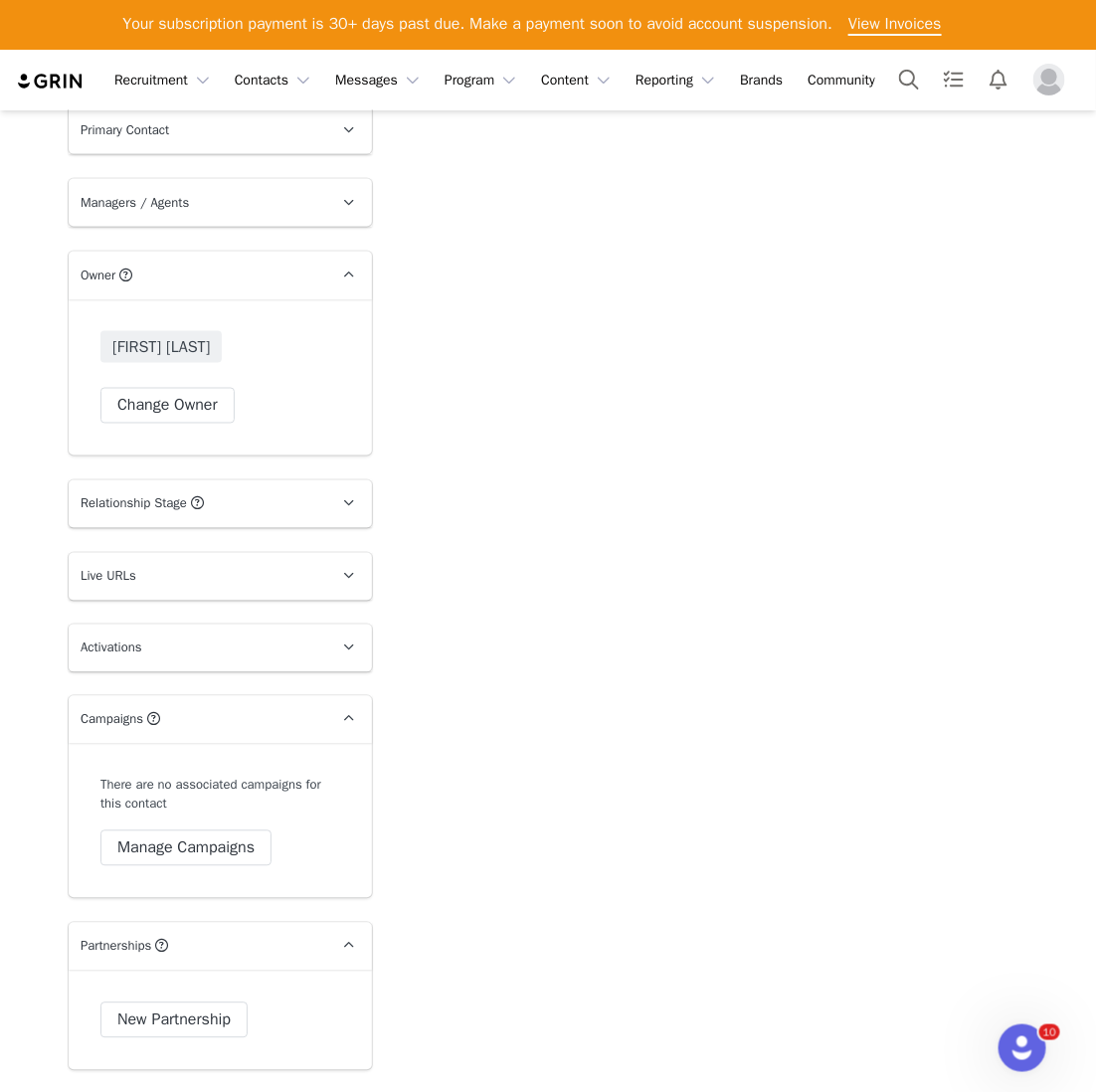 scroll, scrollTop: 3068, scrollLeft: 0, axis: vertical 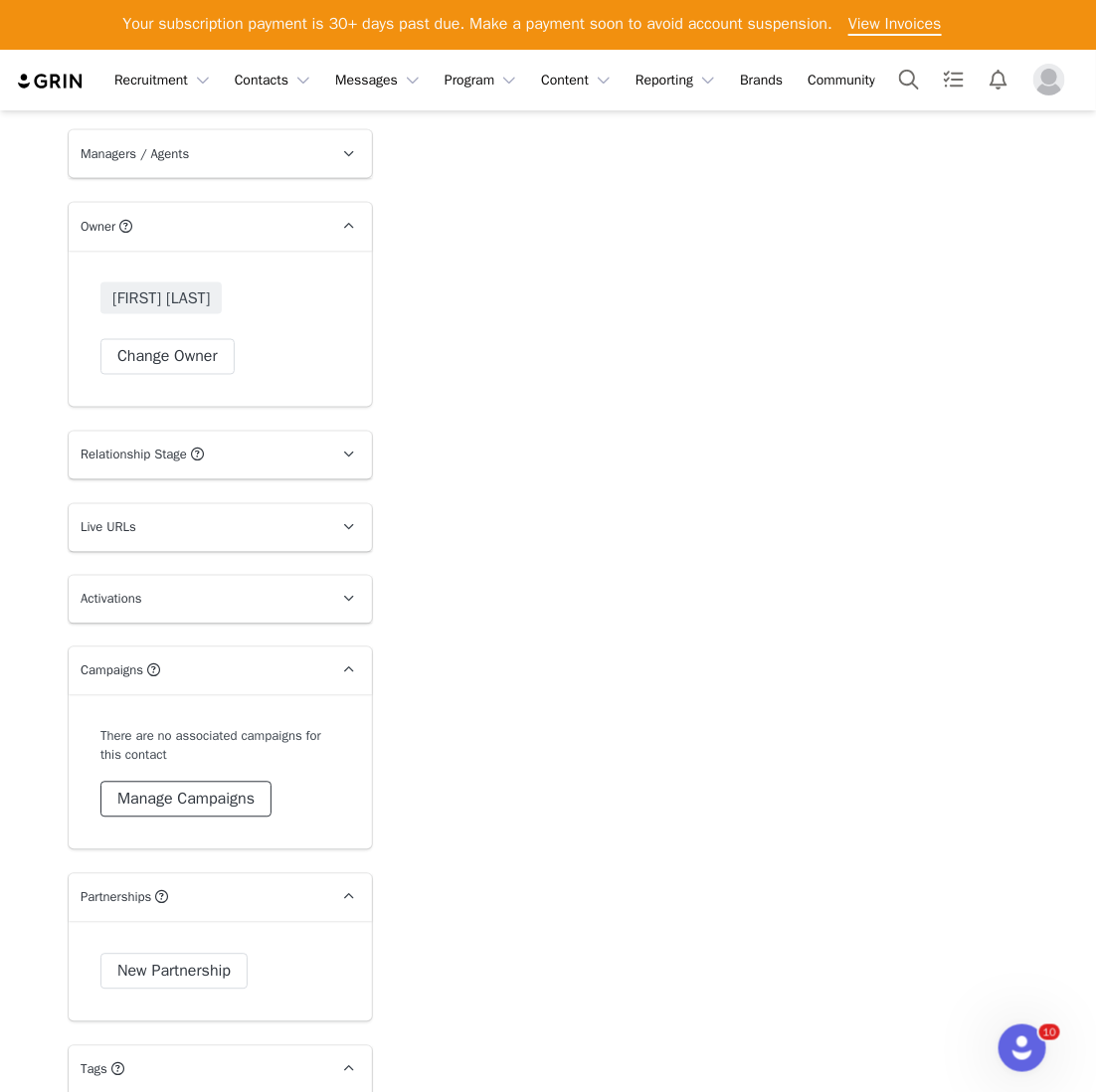 click on "Manage Campaigns" at bounding box center (186, 800) 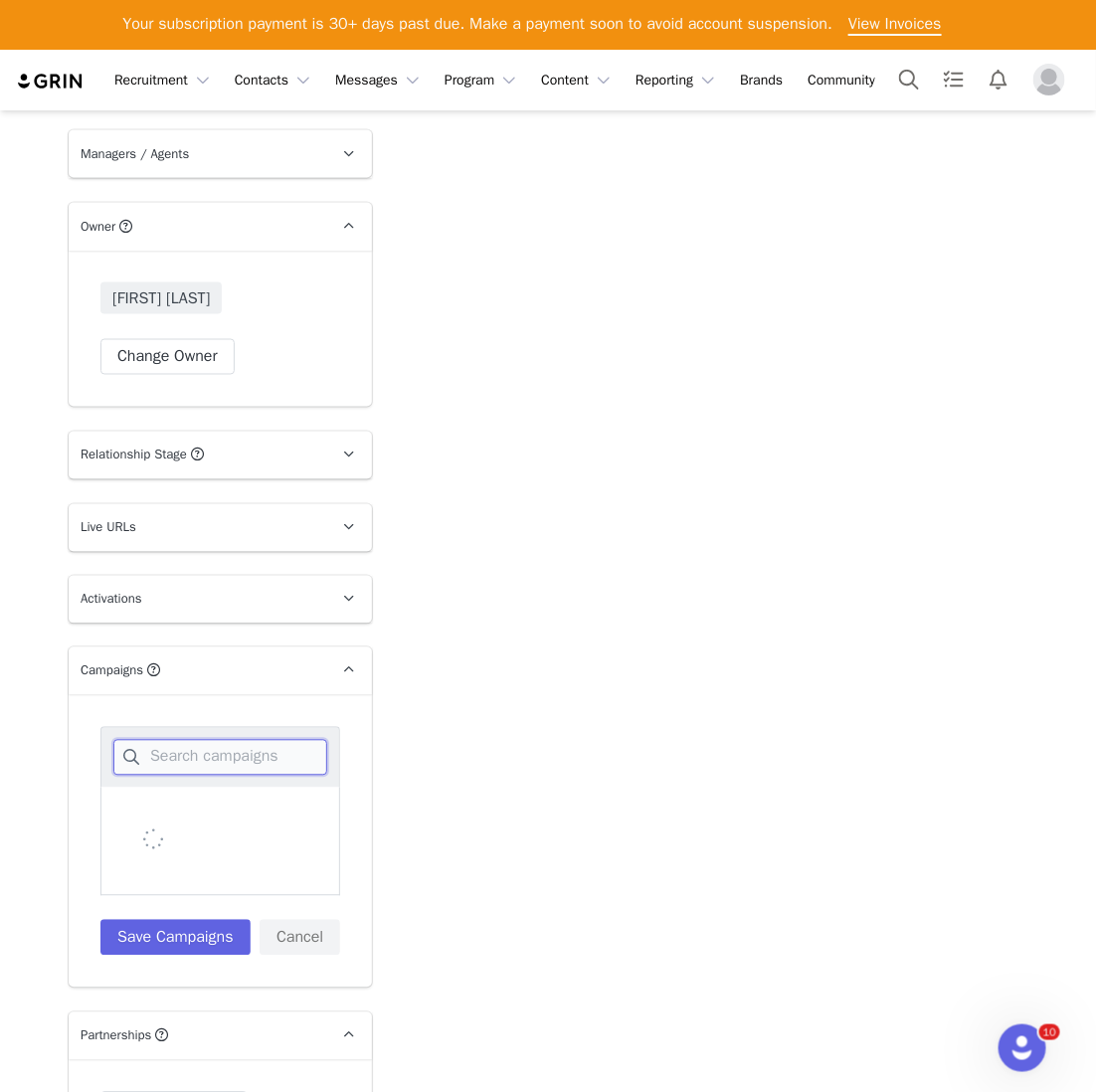 click at bounding box center [220, 758] 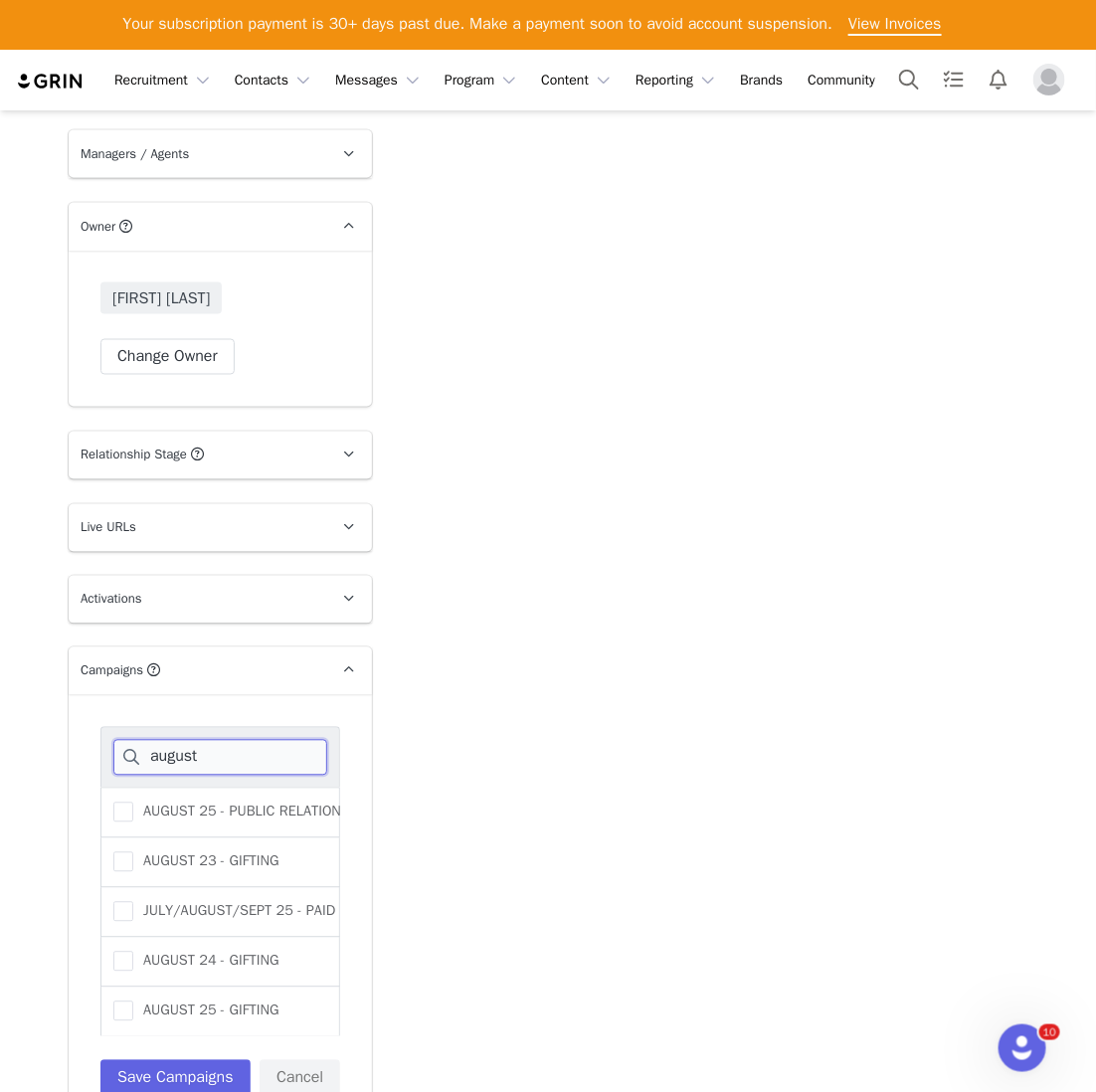 scroll, scrollTop: 3164, scrollLeft: 0, axis: vertical 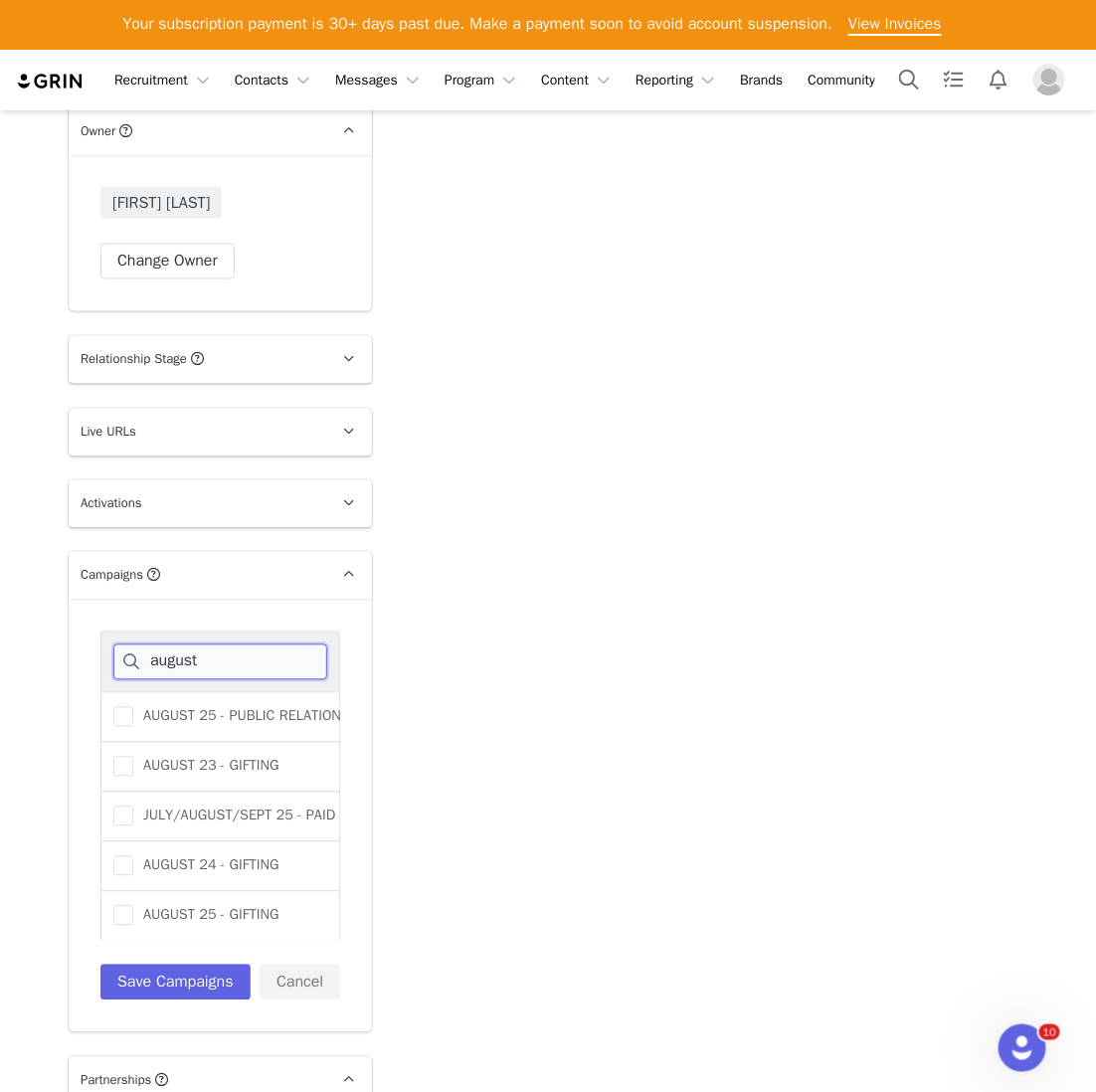 type on "august" 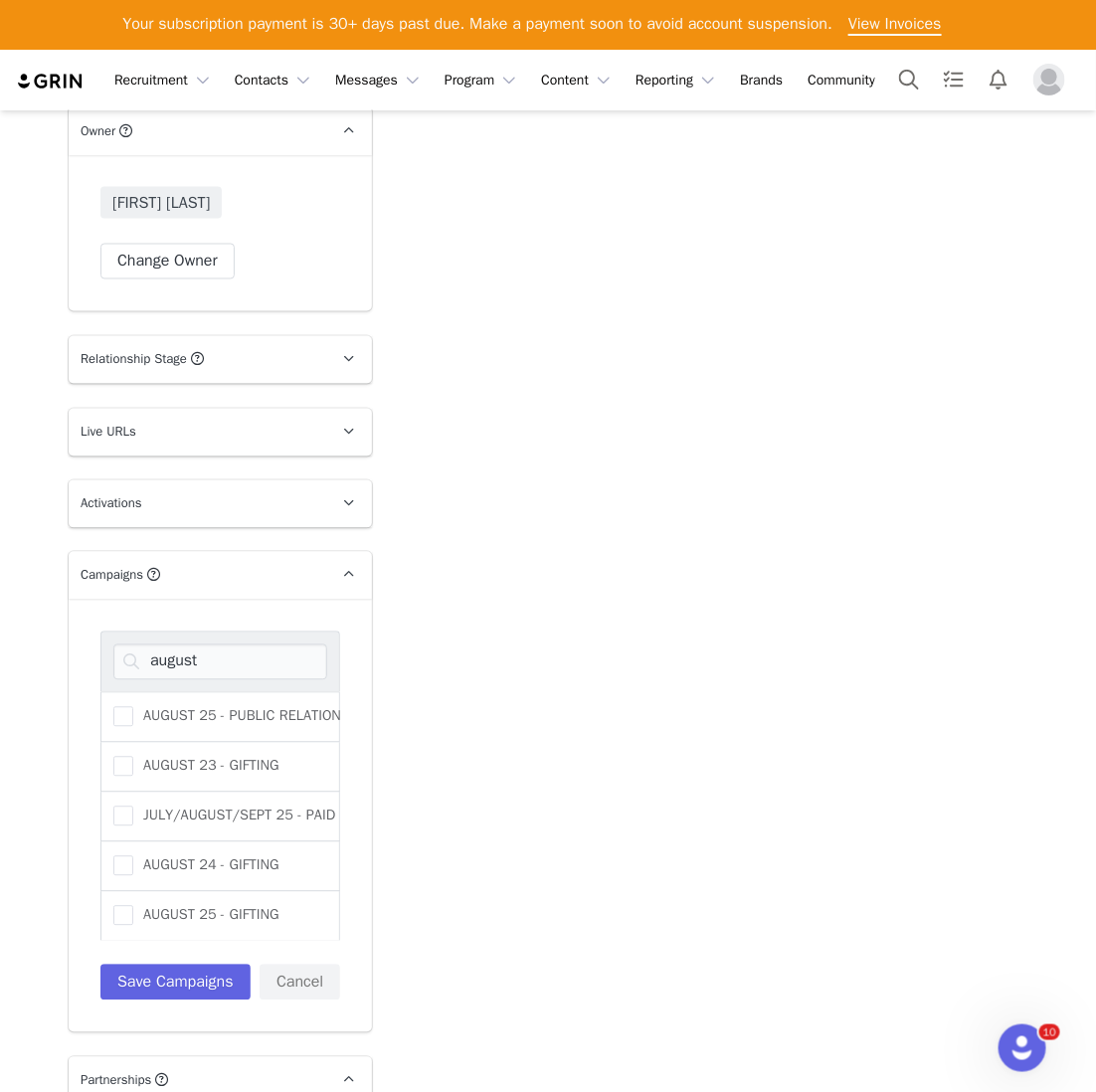 click on "AUGUST 25 - GIFTING" at bounding box center (220, 917) 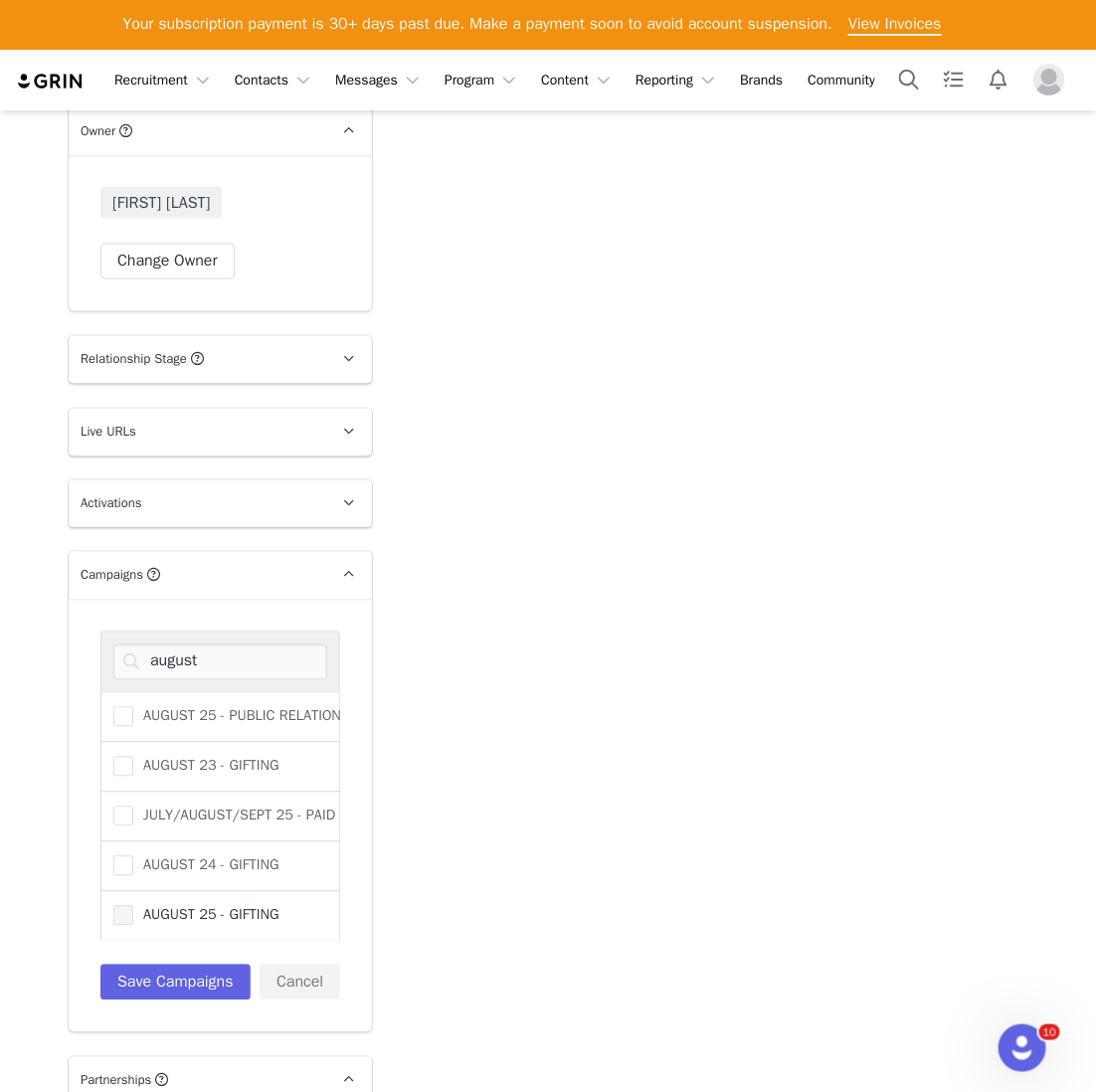 click on "AUGUST 25 - GIFTING" at bounding box center [196, 916] 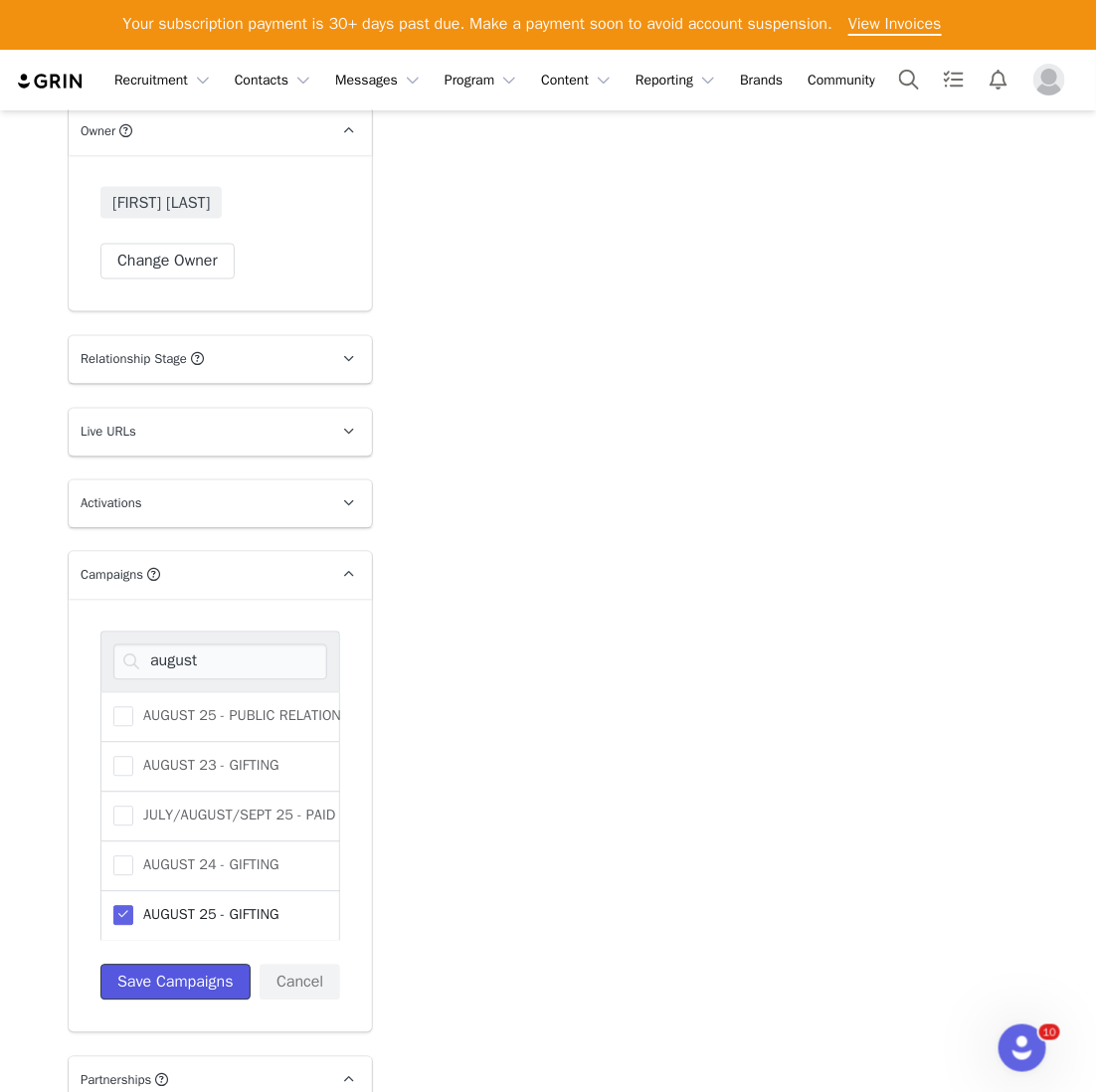 click on "Save Campaigns" at bounding box center [175, 983] 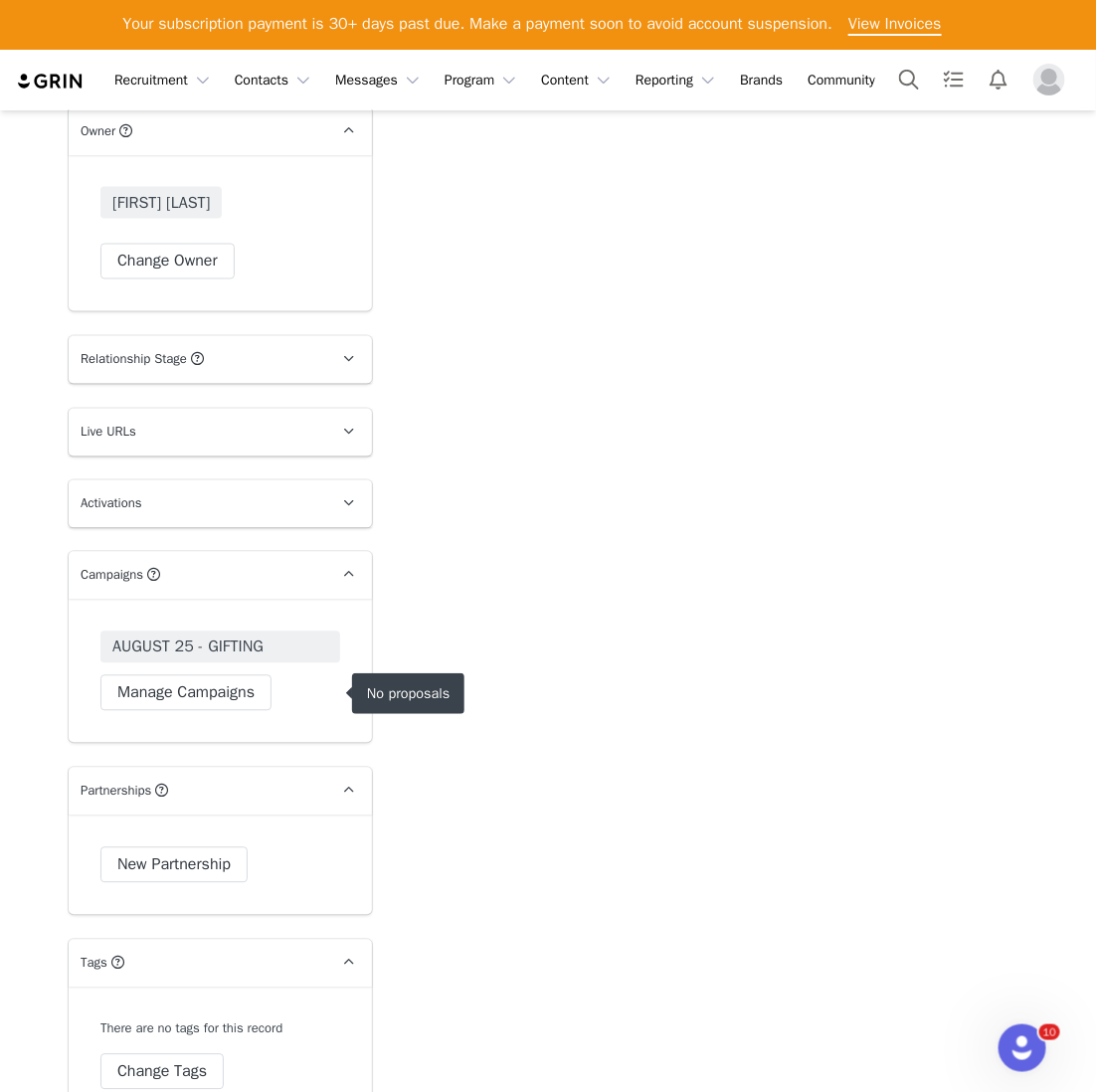 click on "AUGUST 25 - GIFTING" at bounding box center (220, 647) 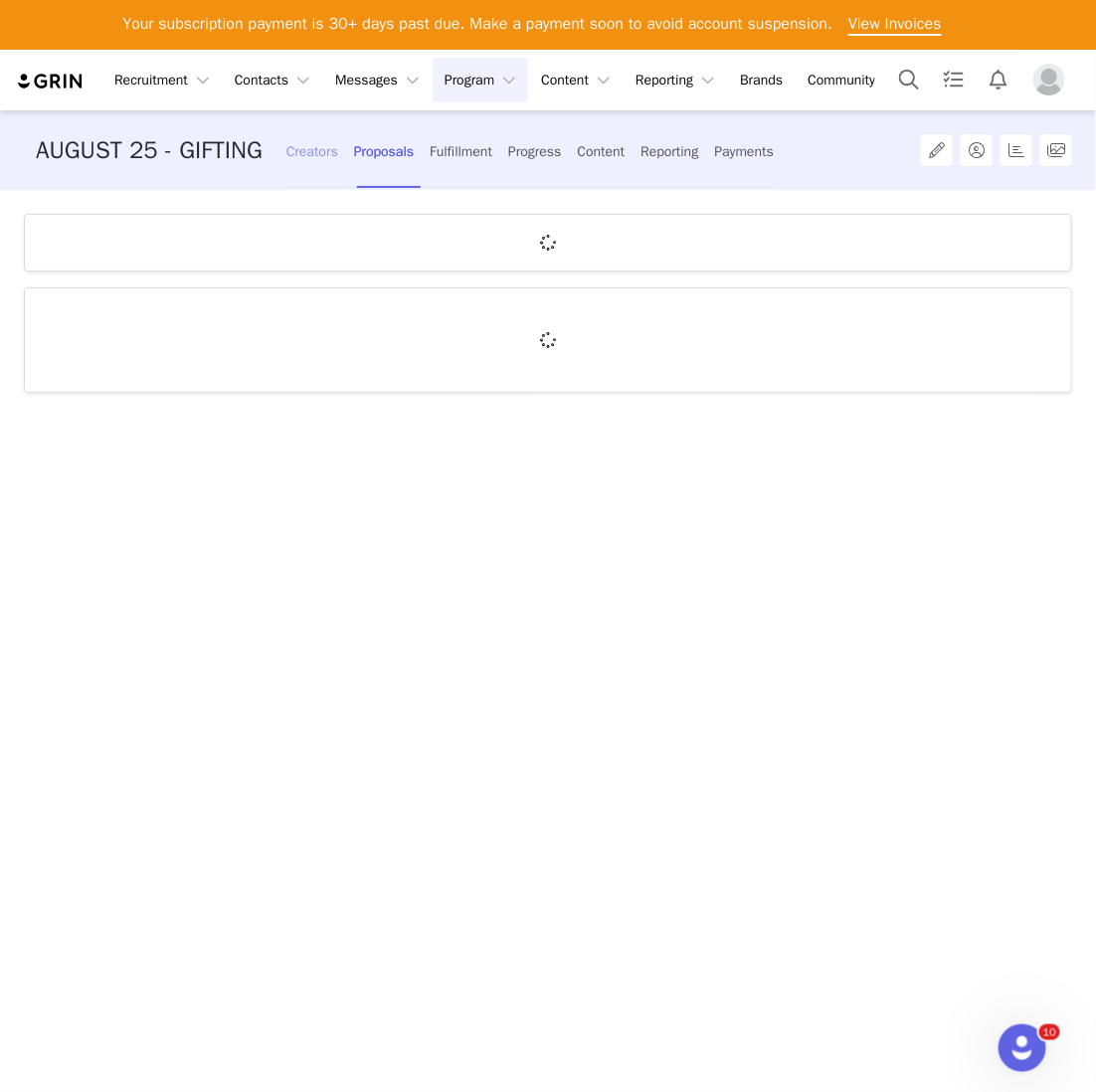 click on "Creators" at bounding box center [312, 151] 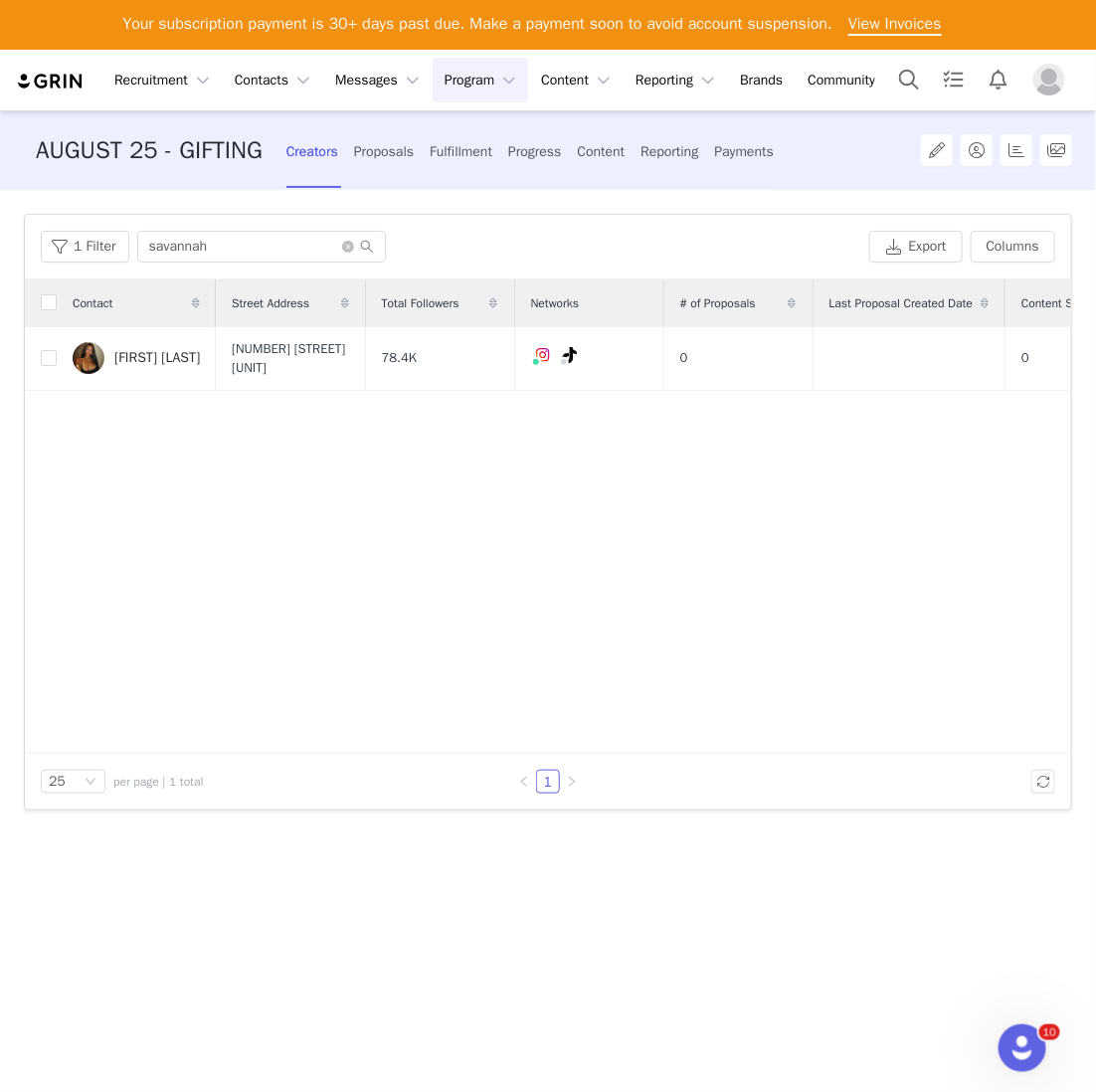 click on "1 Filter savannah Export Columns" at bounding box center (548, 247) 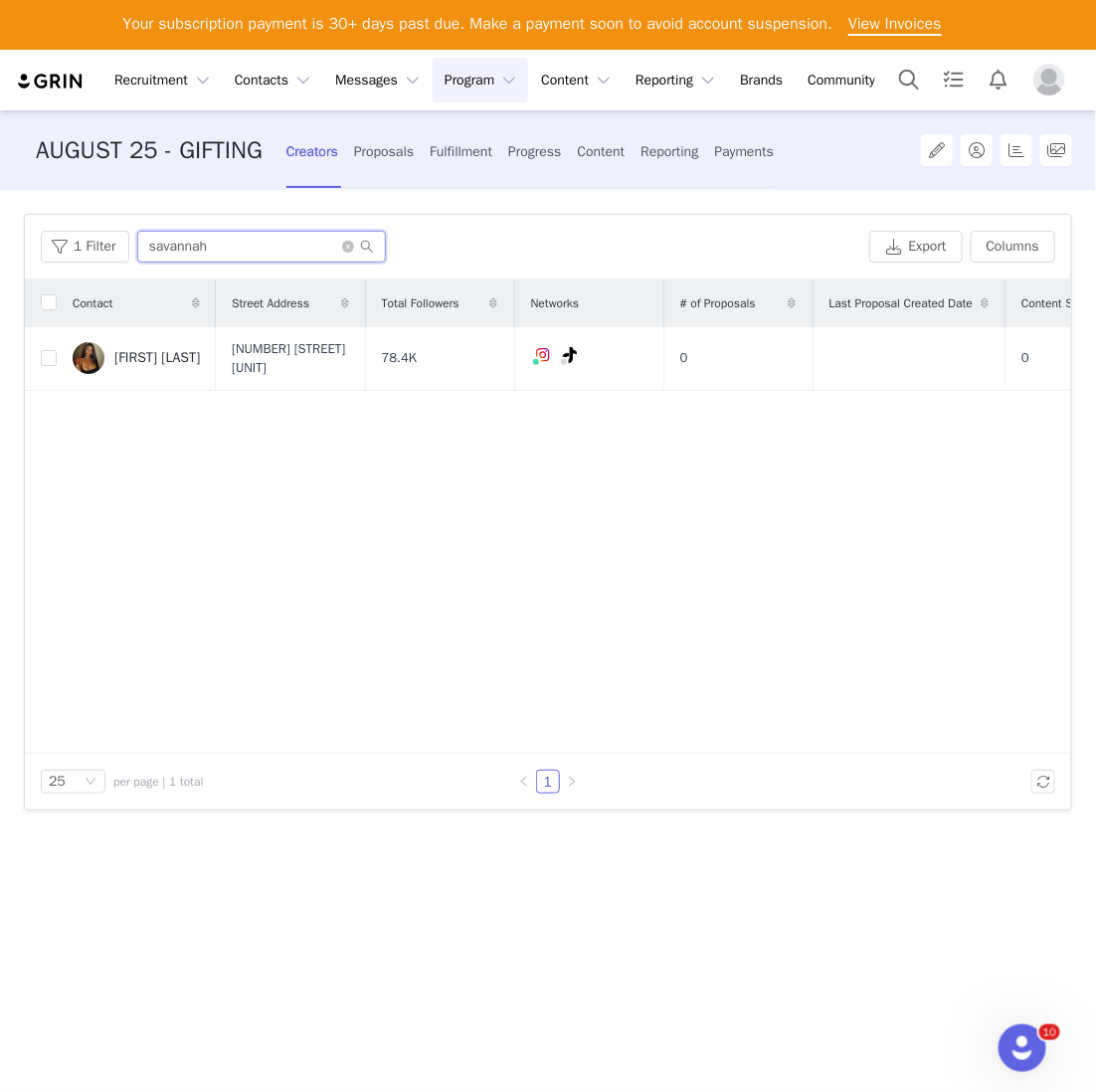 drag, startPoint x: 230, startPoint y: 251, endPoint x: 35, endPoint y: 209, distance: 199.4718 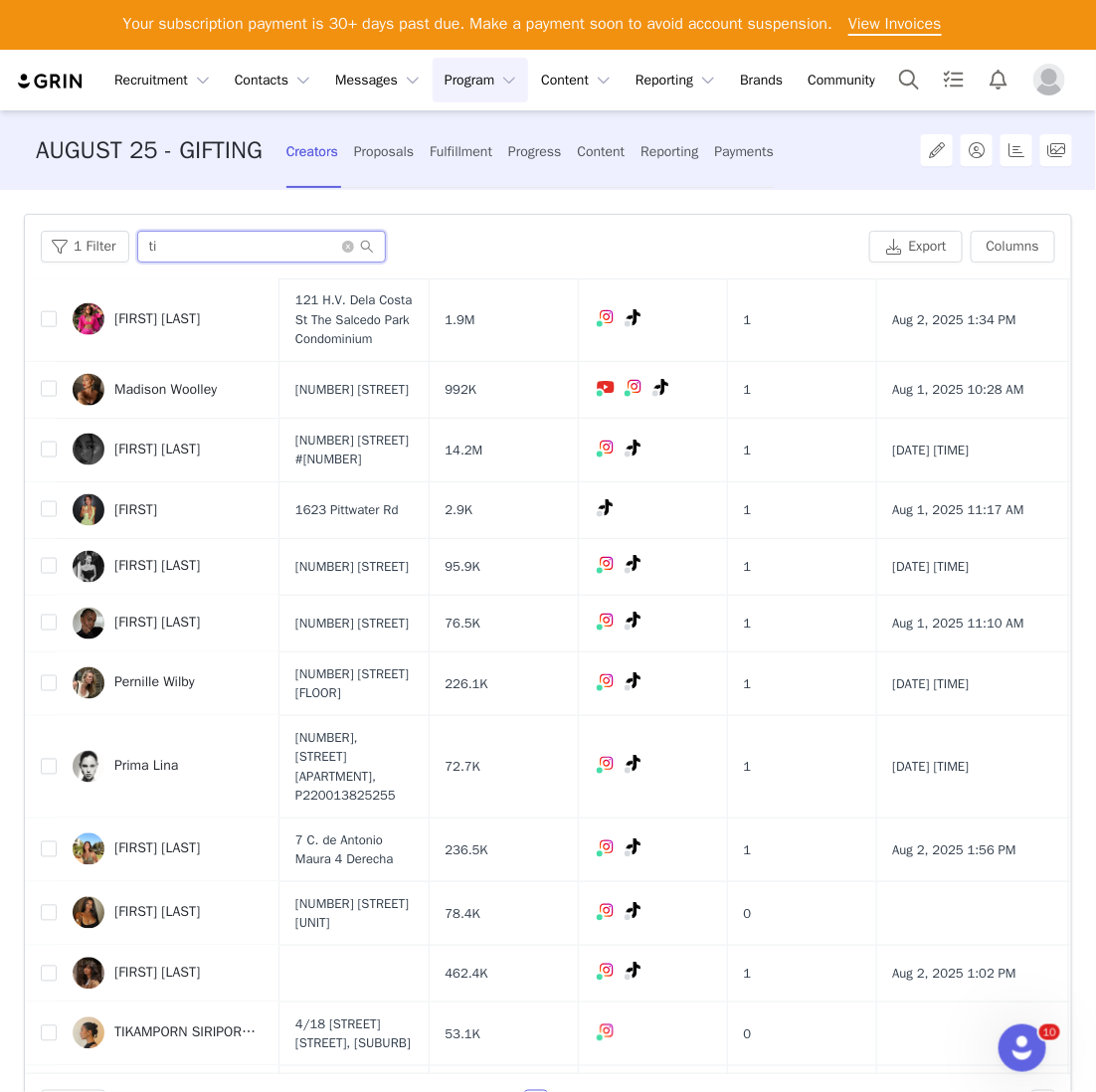scroll, scrollTop: 909, scrollLeft: 0, axis: vertical 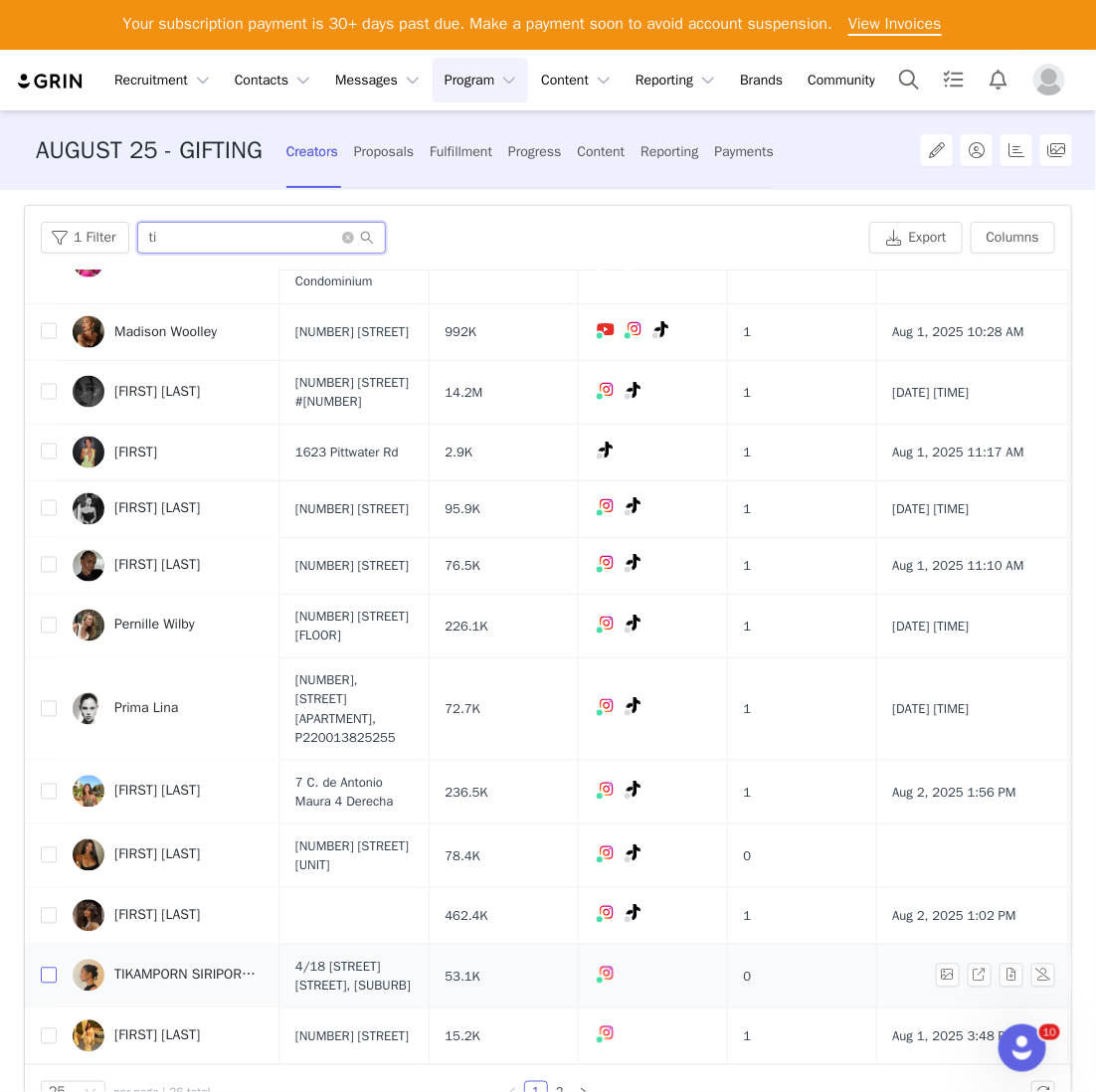 type on "ti" 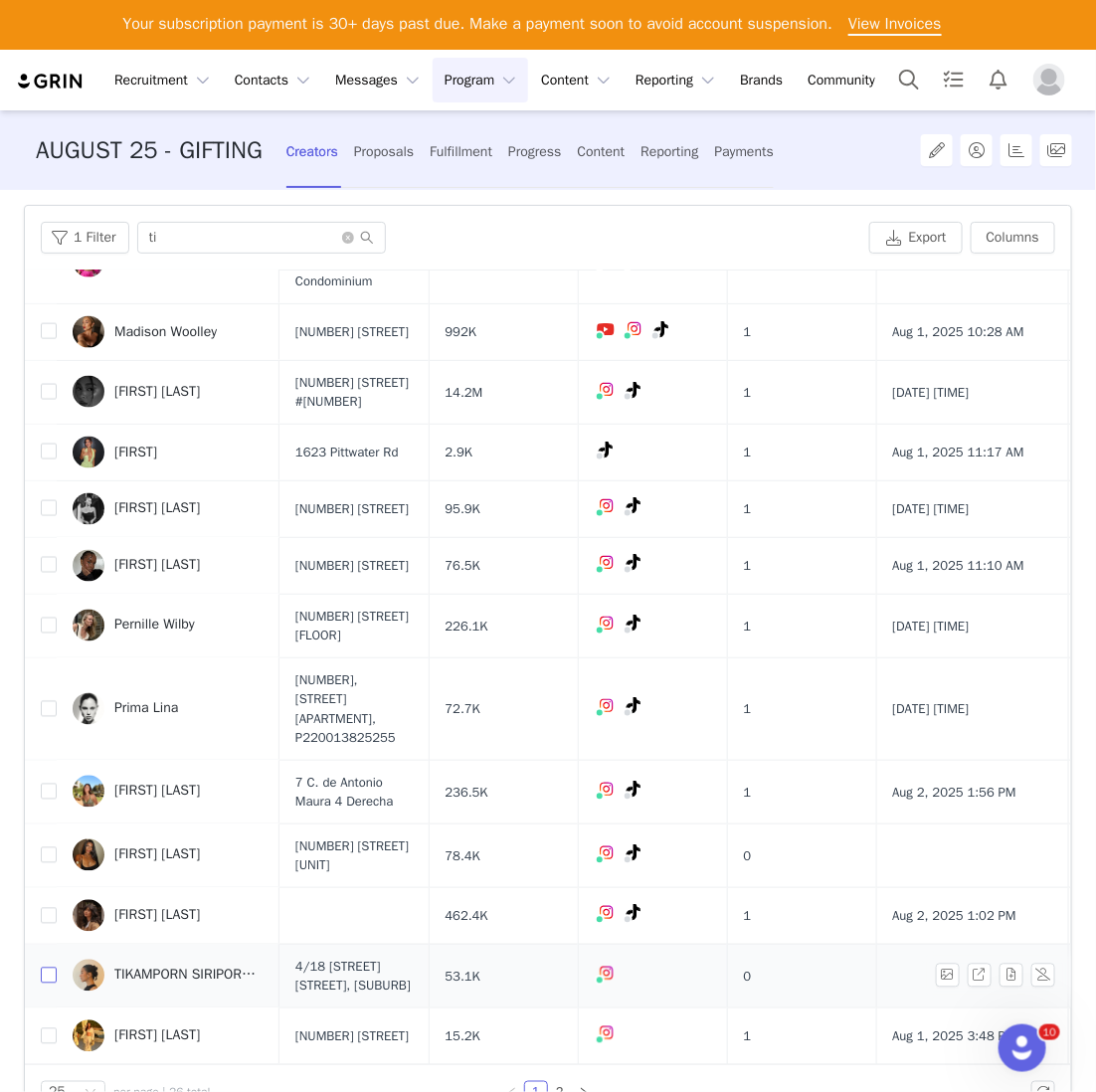 click at bounding box center [49, 976] 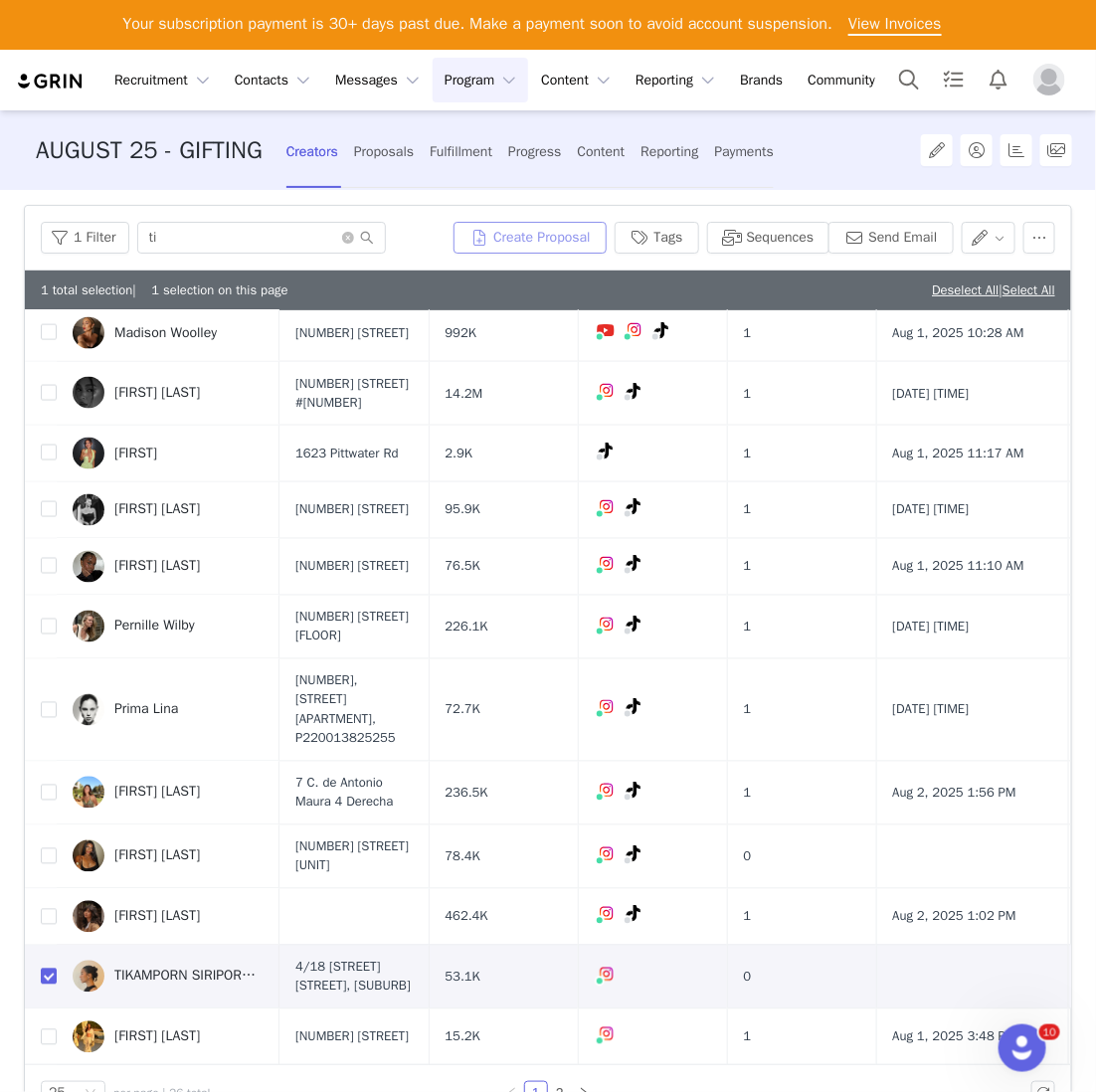 click on "Create Proposal" at bounding box center [530, 238] 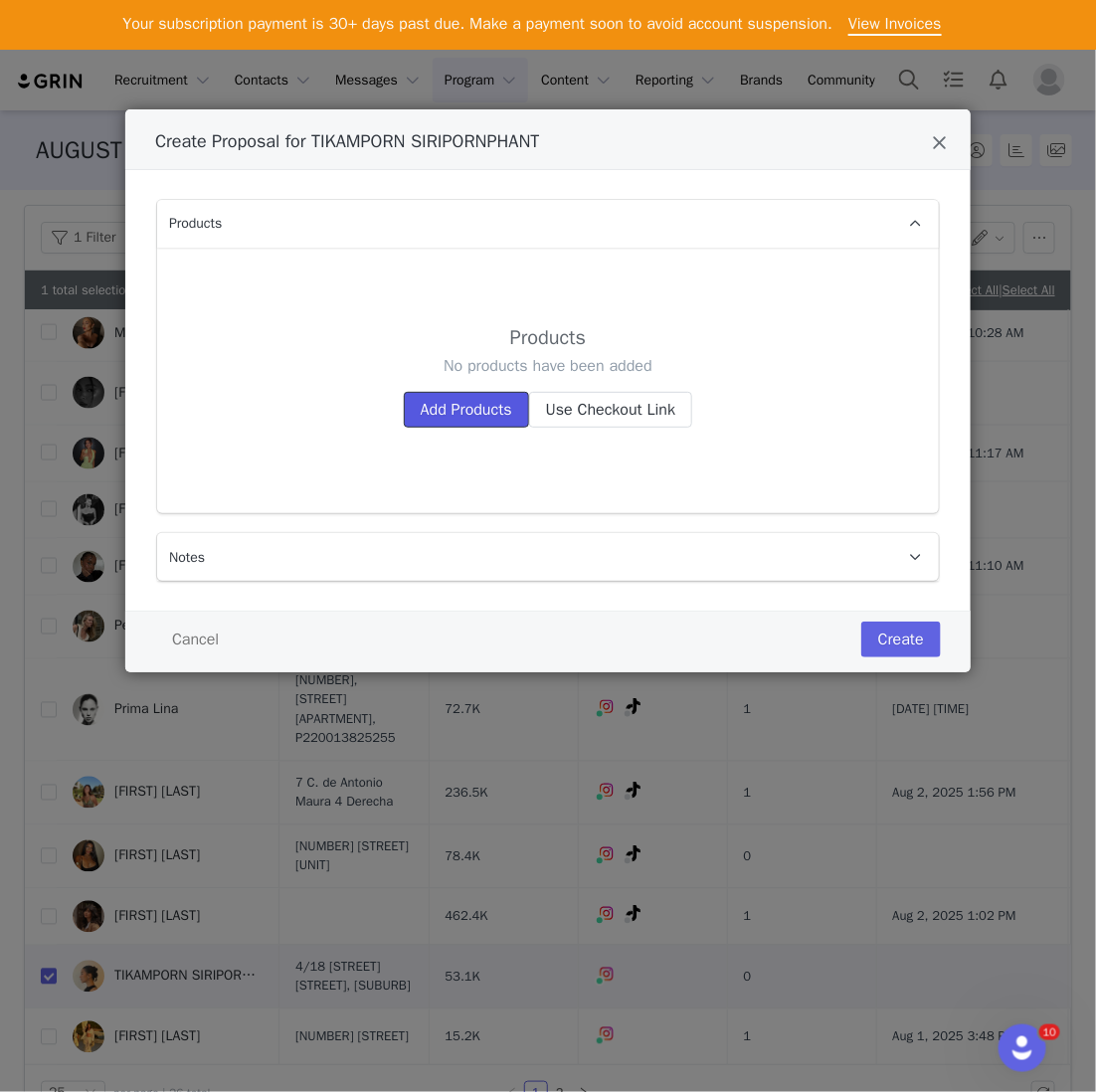 click on "Add Products" at bounding box center [466, 410] 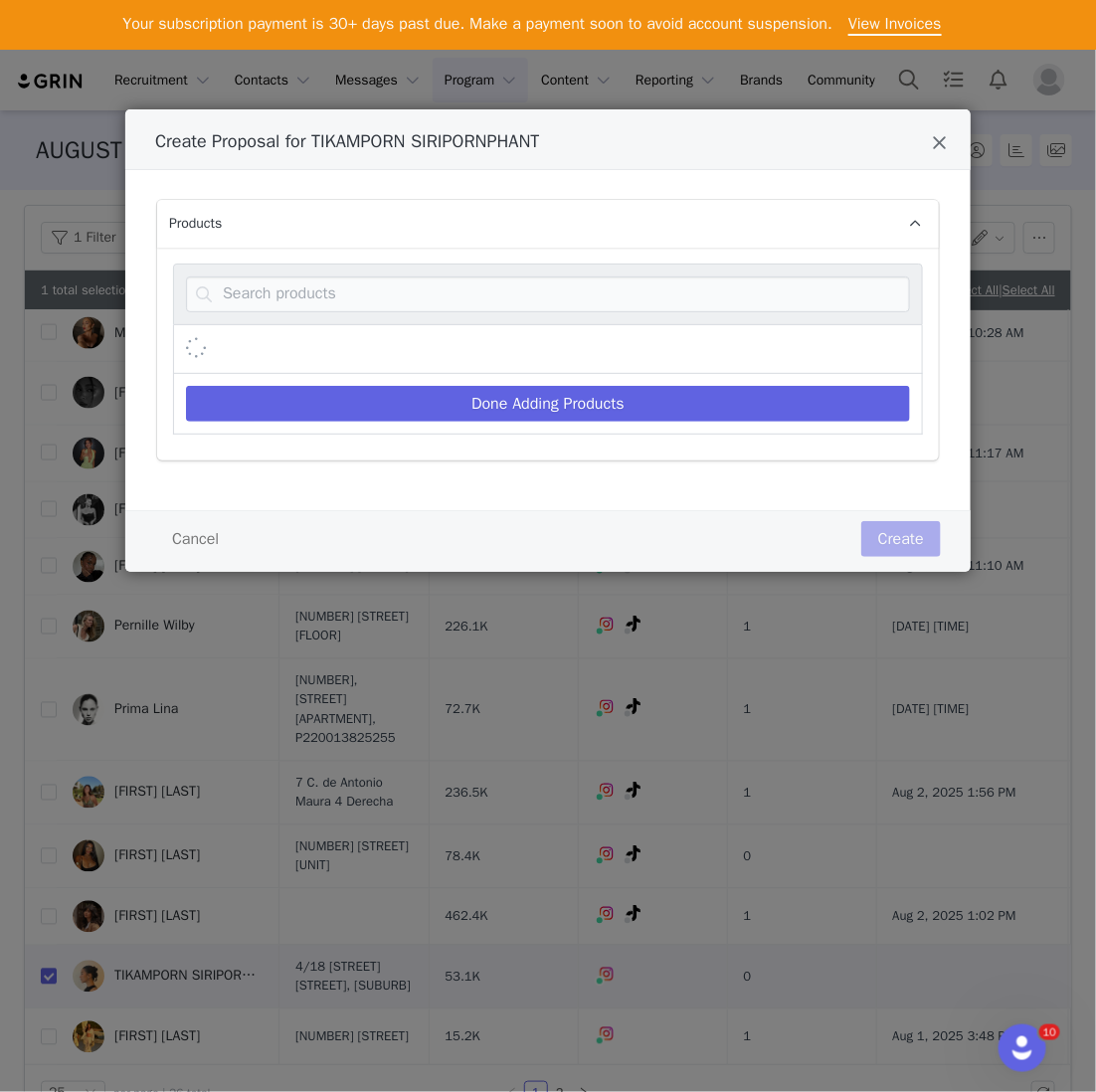 click at bounding box center (548, 294) 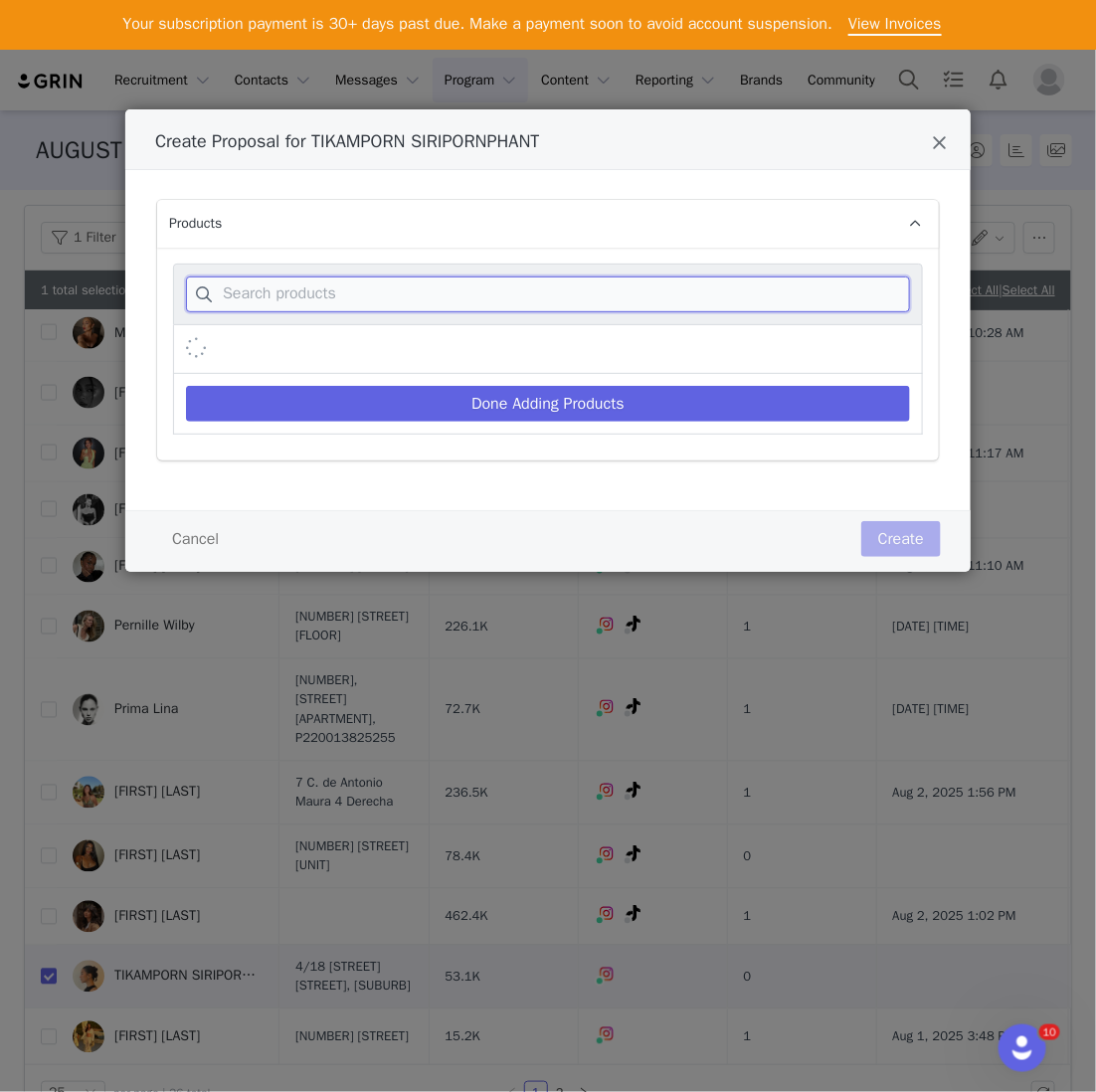 click at bounding box center (548, 294) 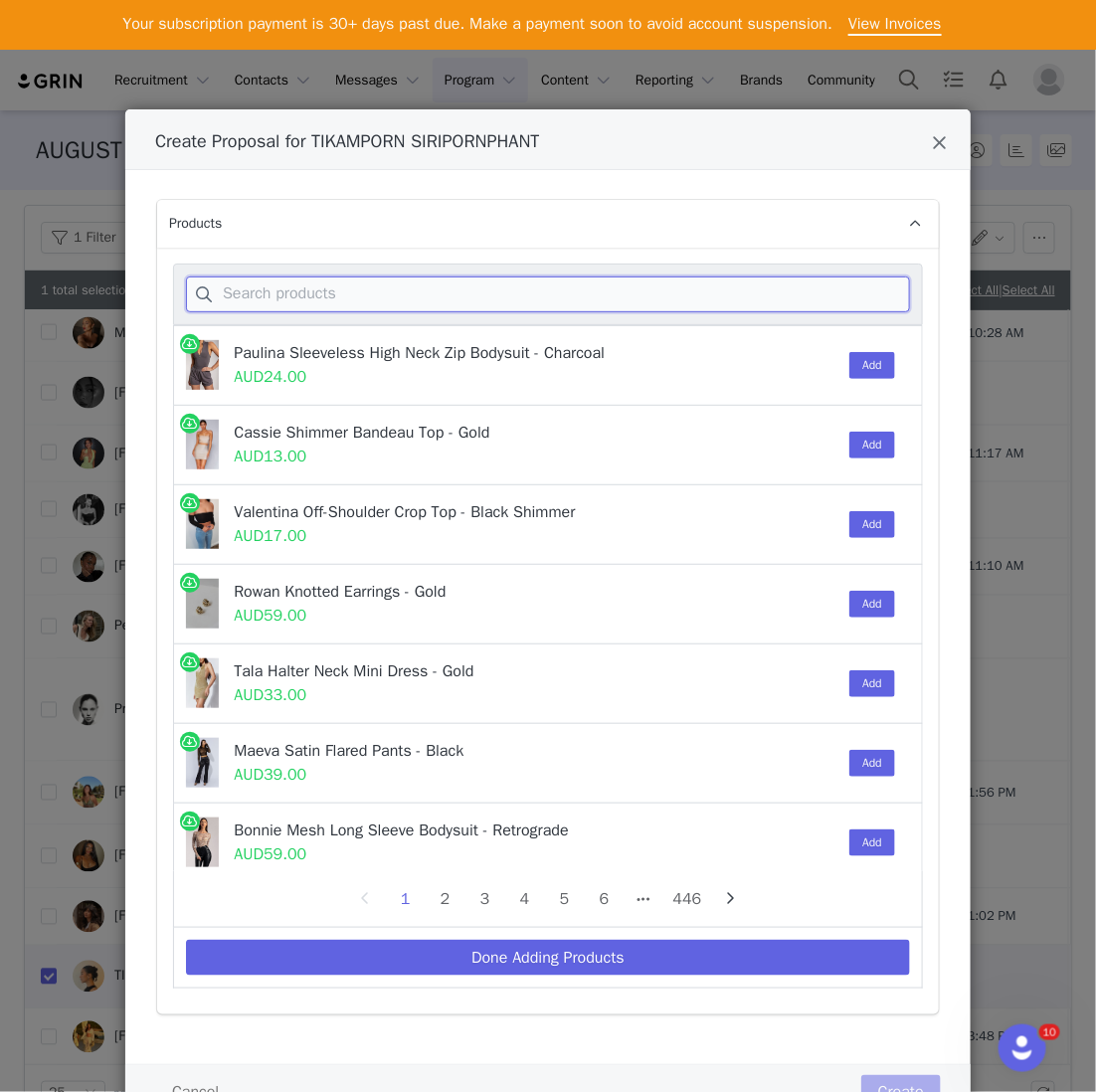 click at bounding box center (548, 294) 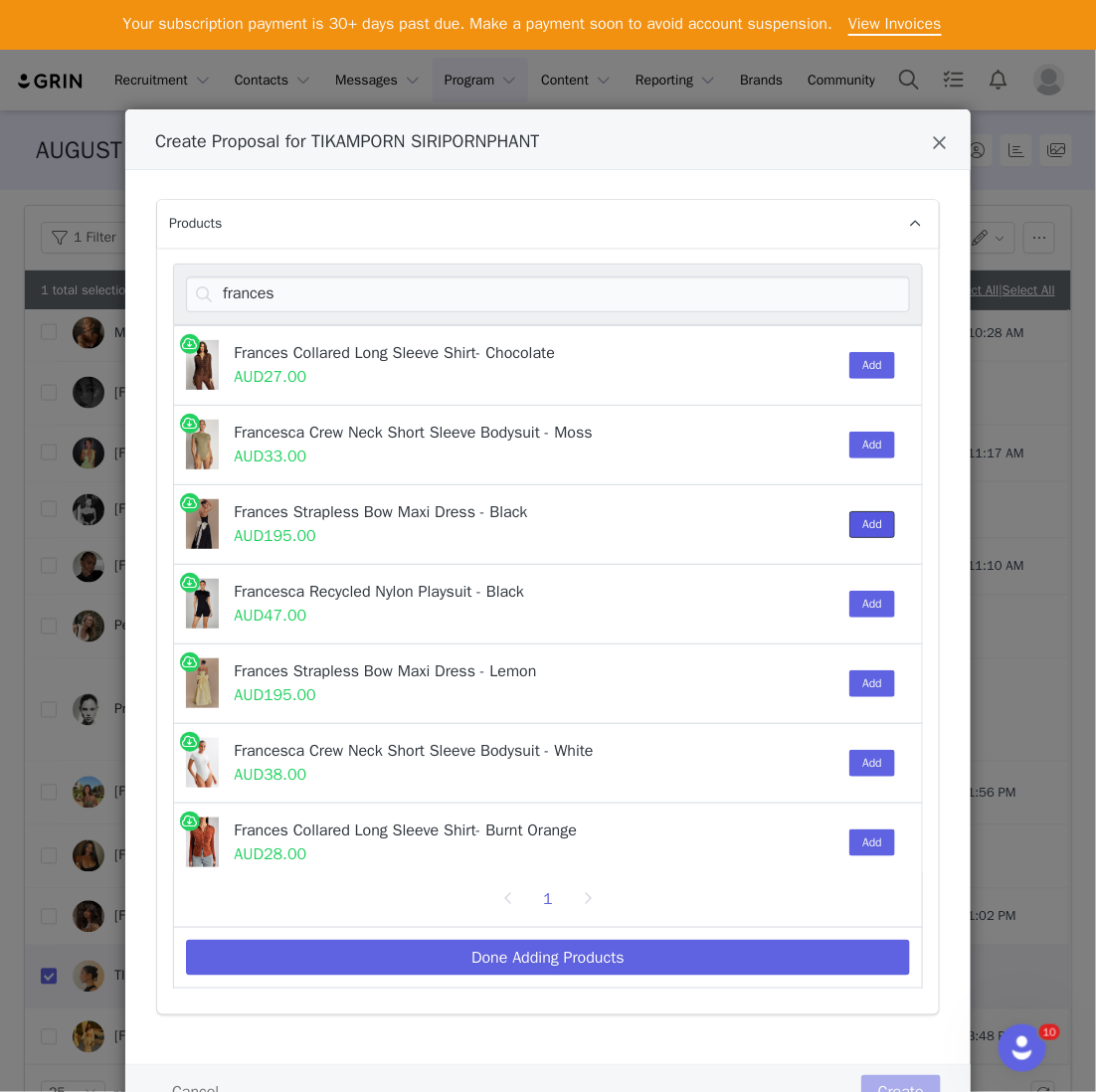 click on "Add" at bounding box center [872, 524] 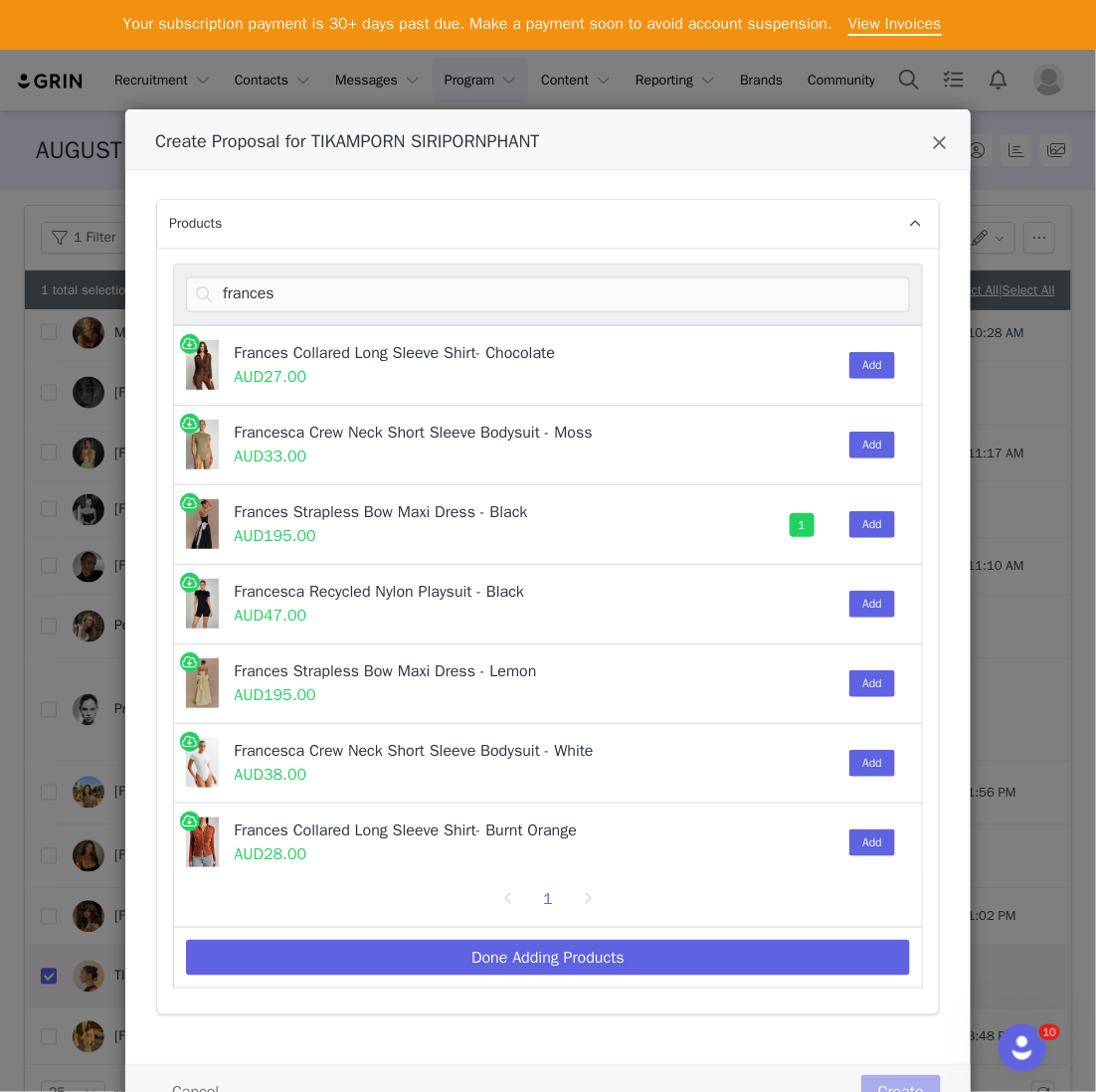 drag, startPoint x: 328, startPoint y: 312, endPoint x: 169, endPoint y: 260, distance: 167.2872 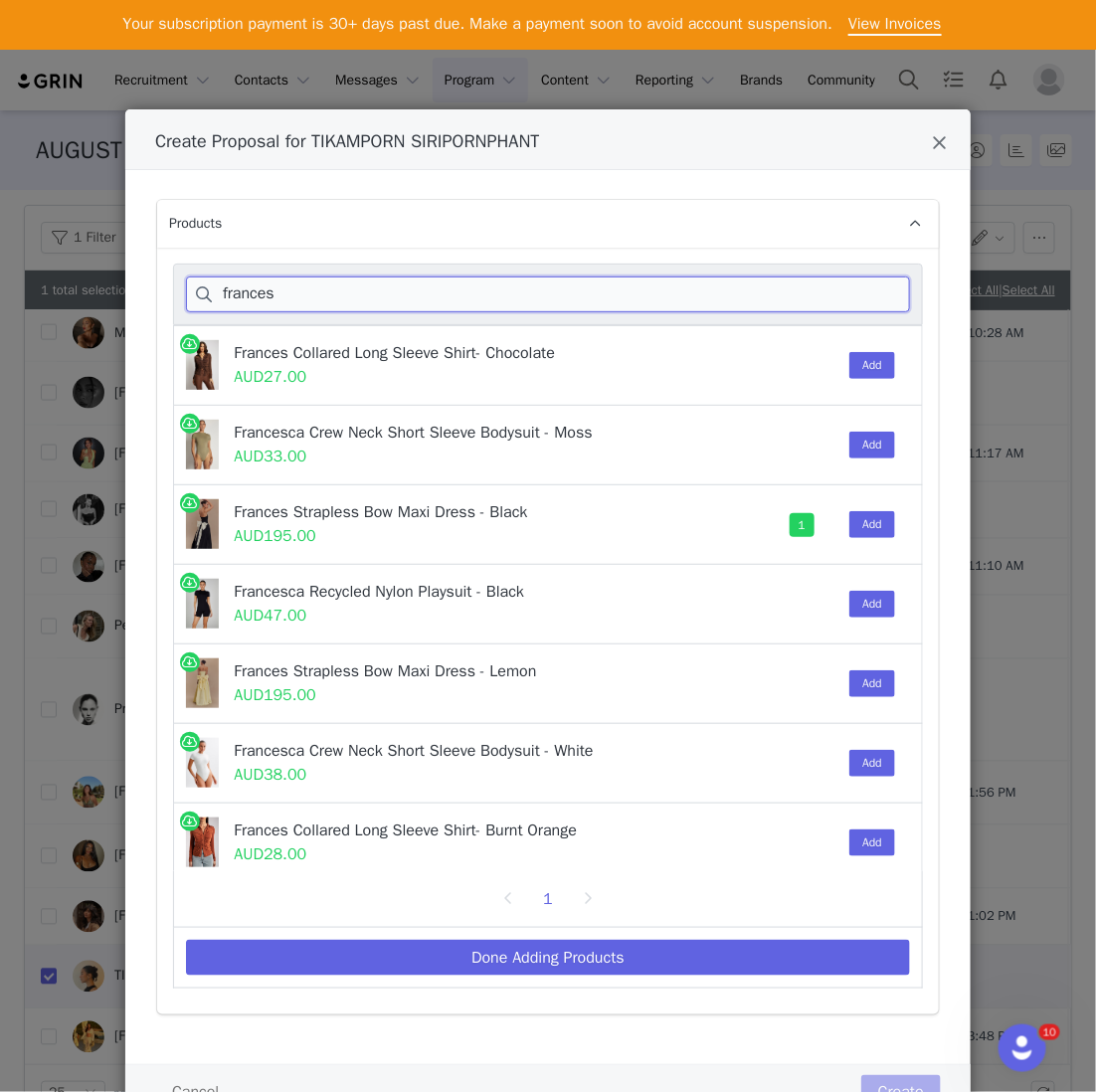 click on "frances" at bounding box center [548, 294] 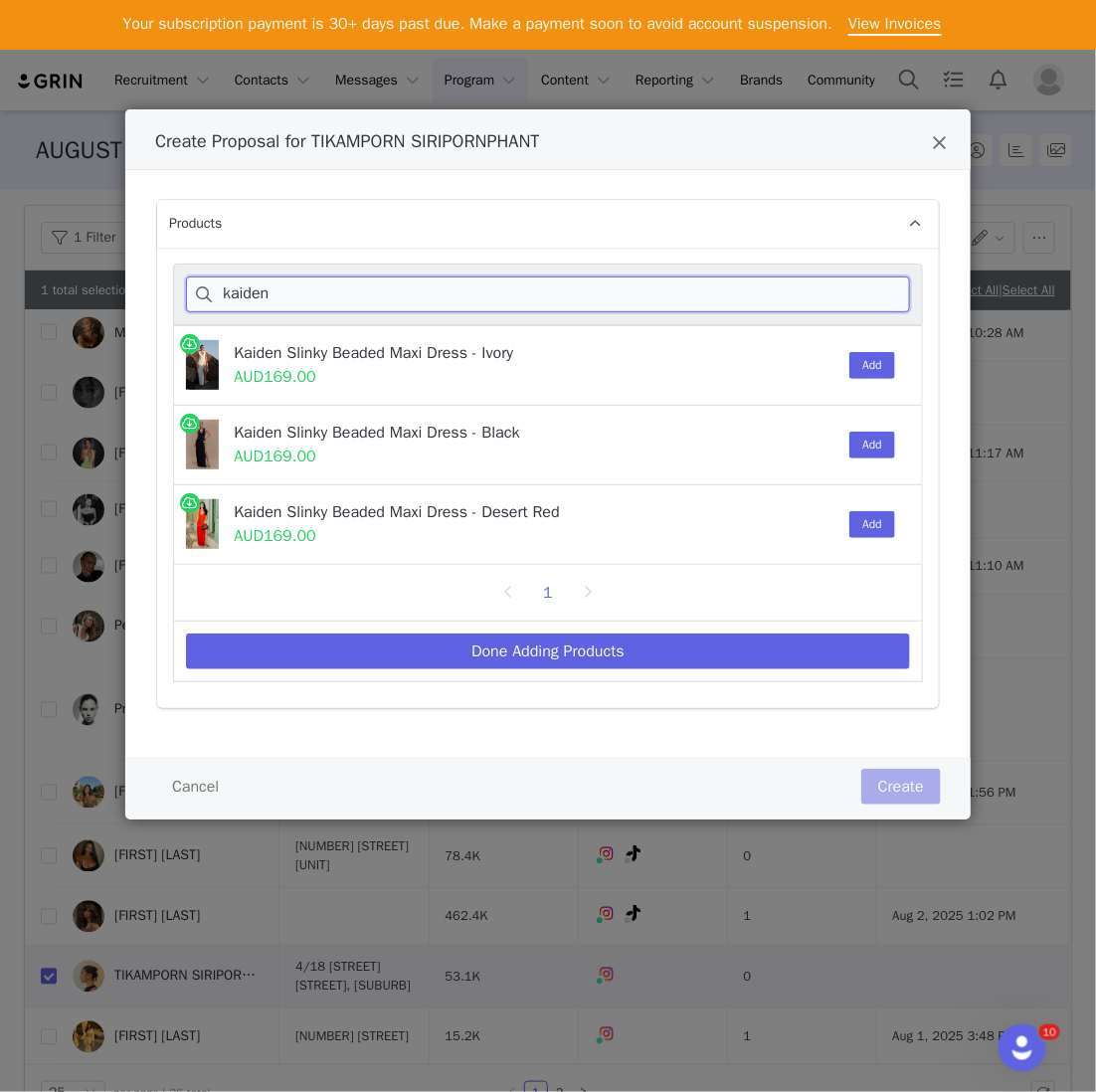 type on "kaiden" 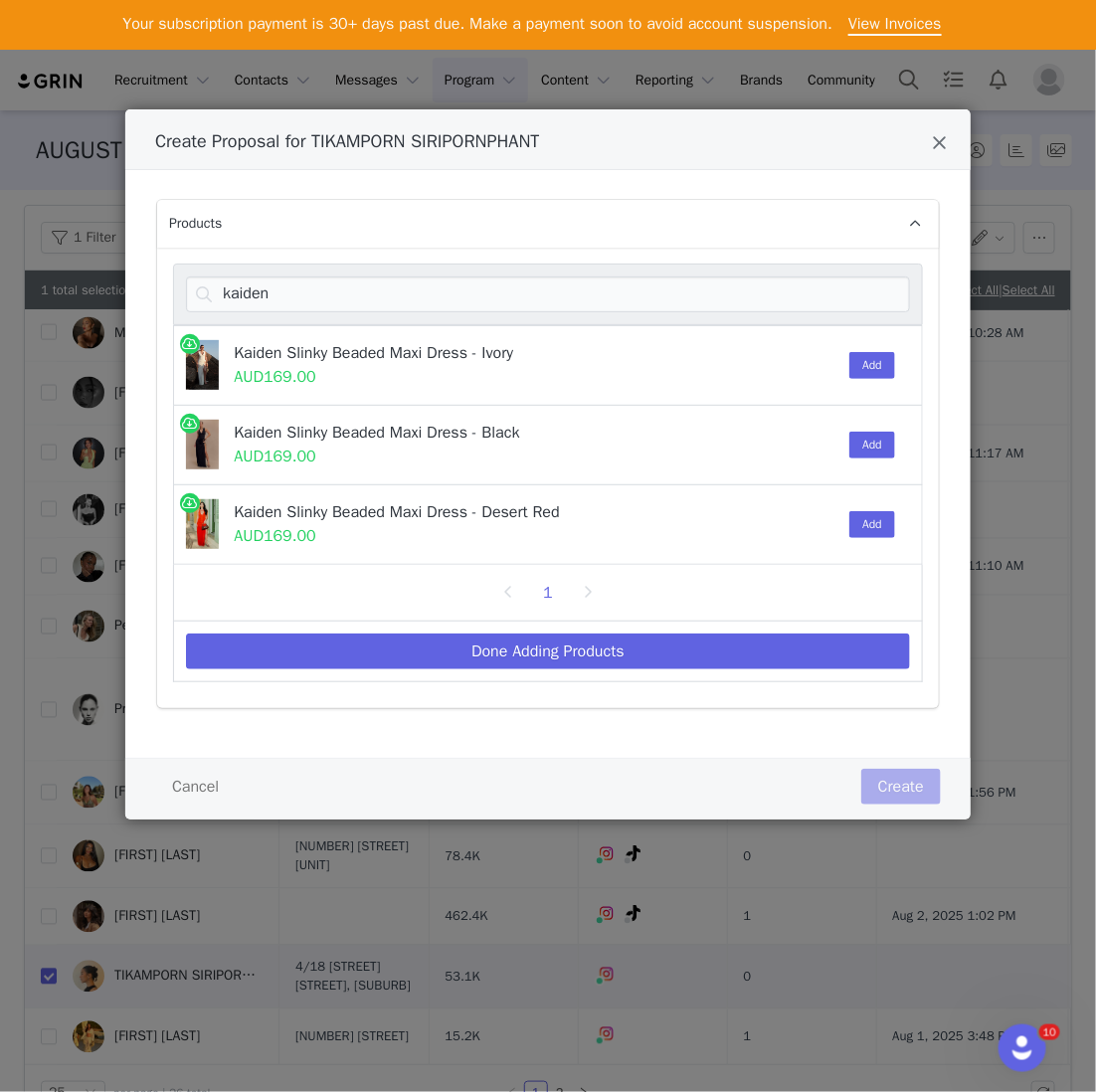 click on "Kaiden Slinky Beaded Maxi Dress - Ivory AUD169.00 Add" at bounding box center [548, 365] 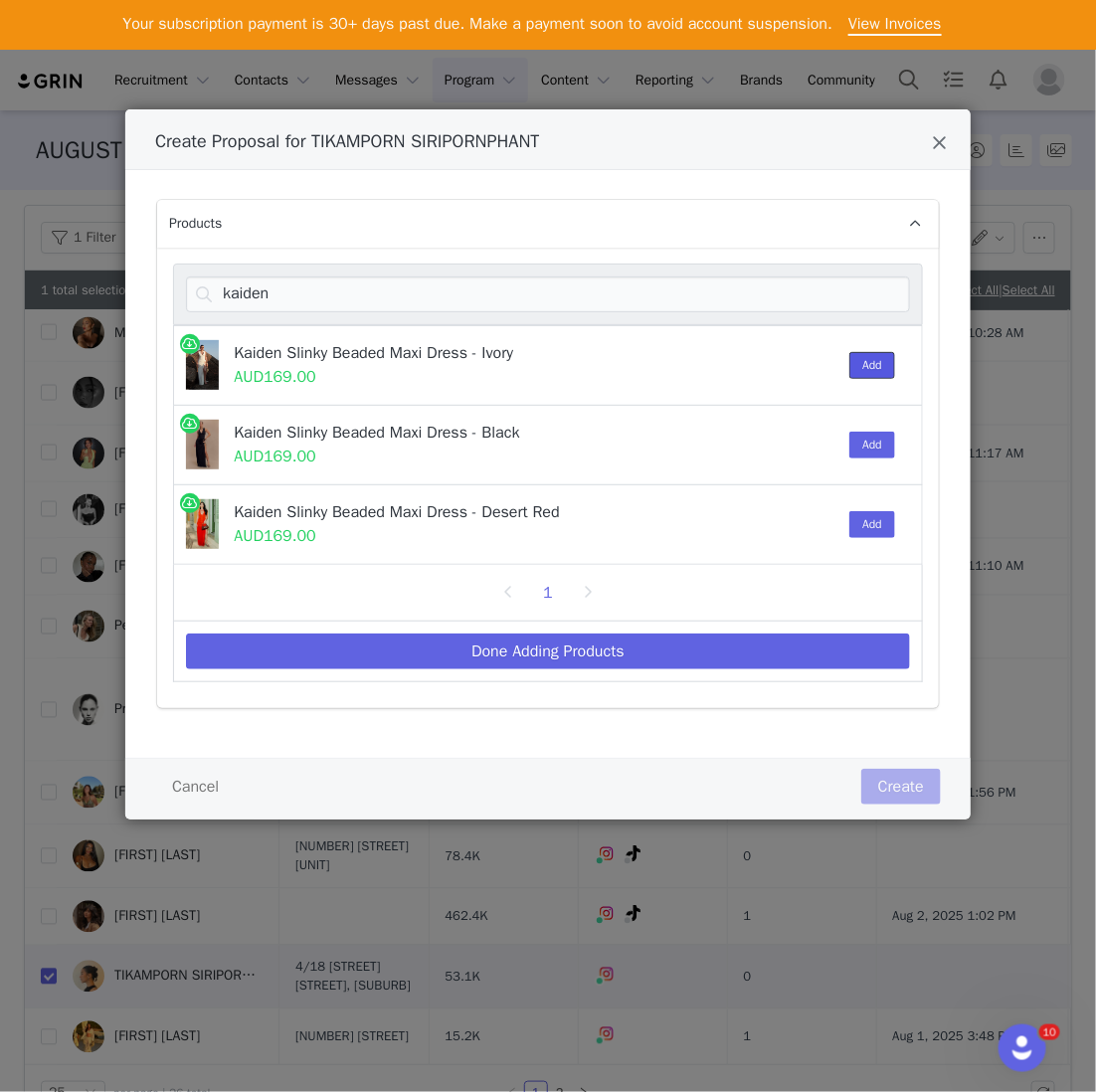 click on "Add" at bounding box center [872, 365] 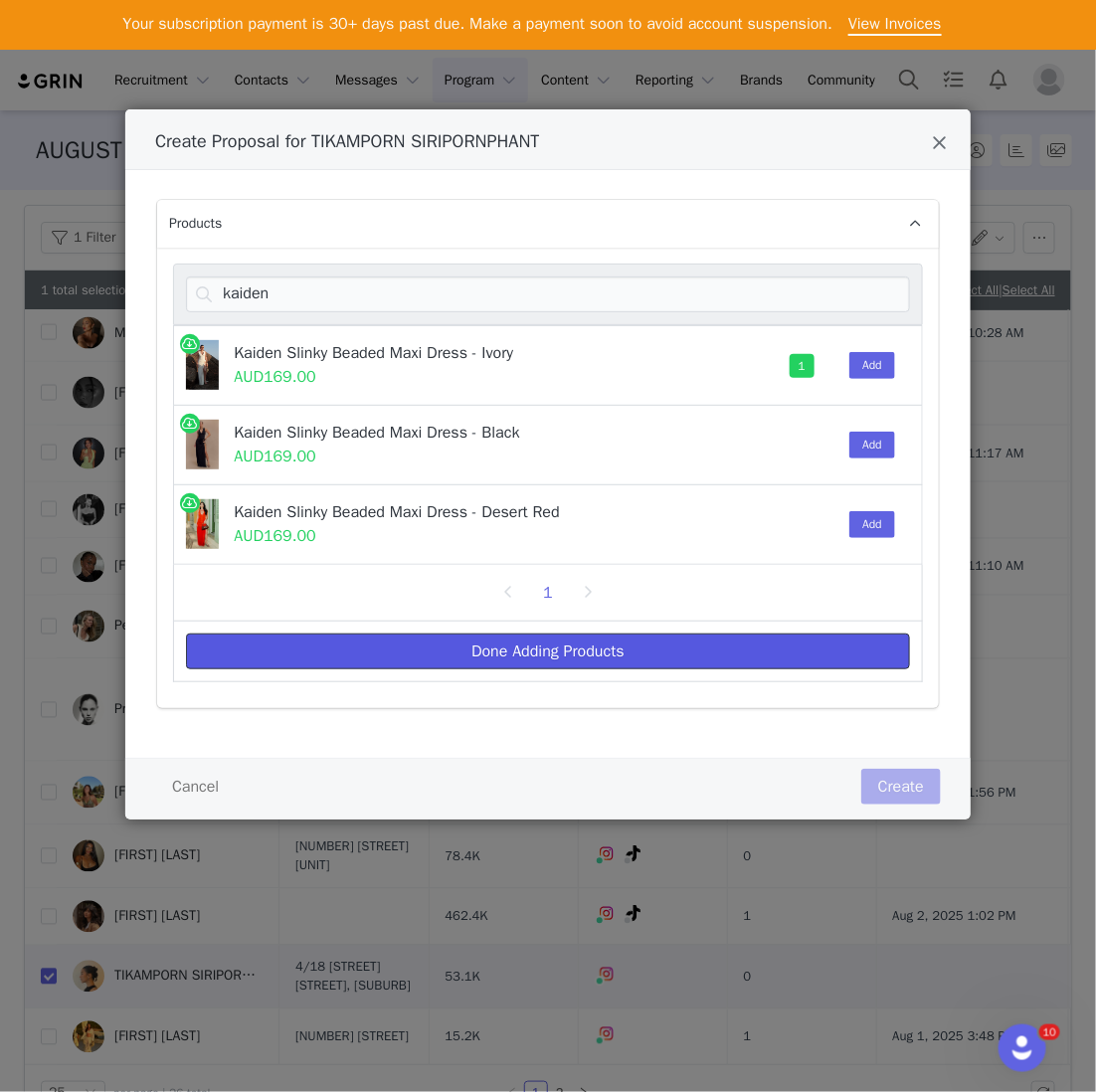 click on "Done Adding Products" at bounding box center (548, 651) 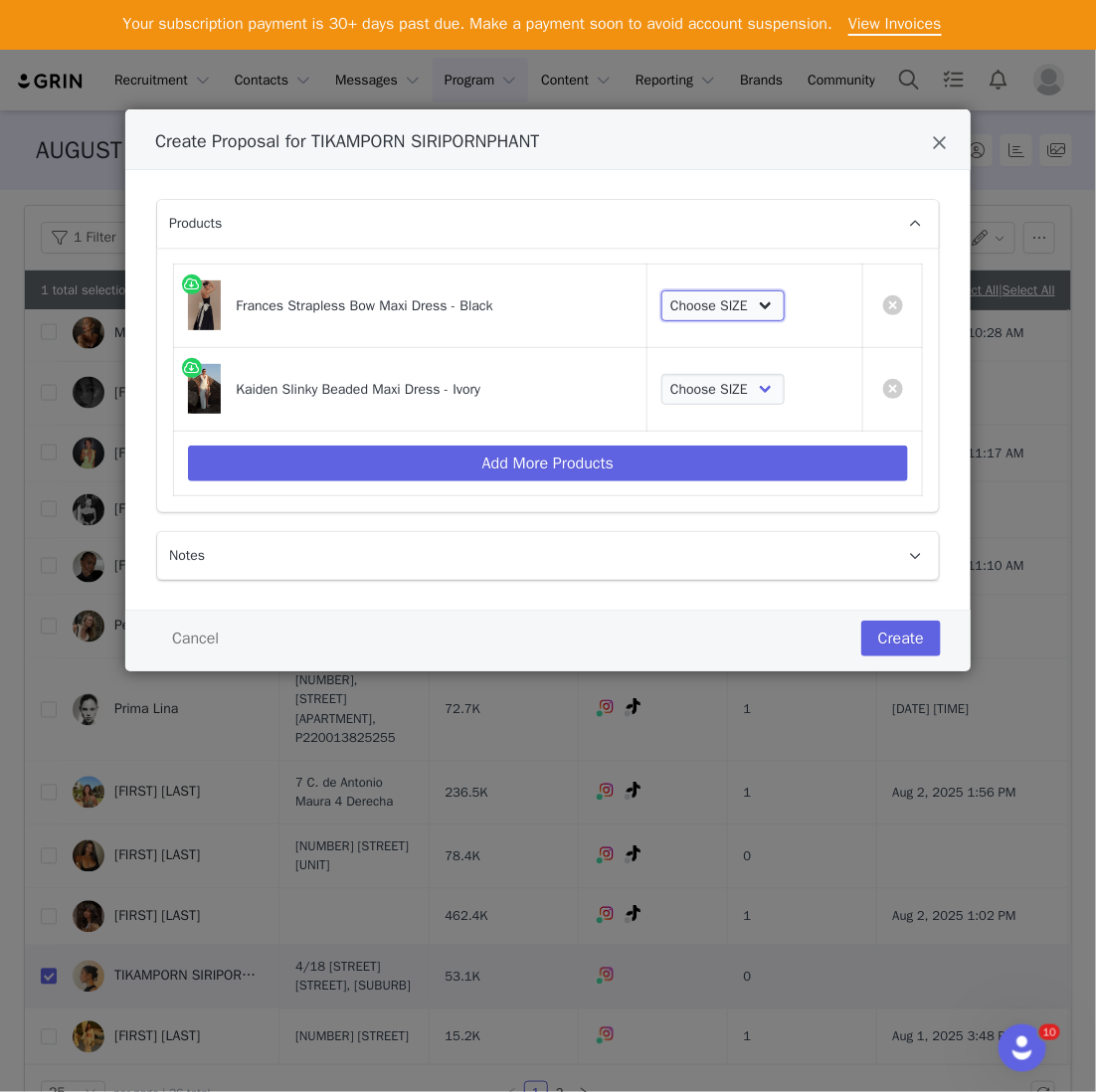 click on "Choose SIZE  XXS   XS   S   M   L   XL   XXL   3XL" at bounding box center (723, 306) 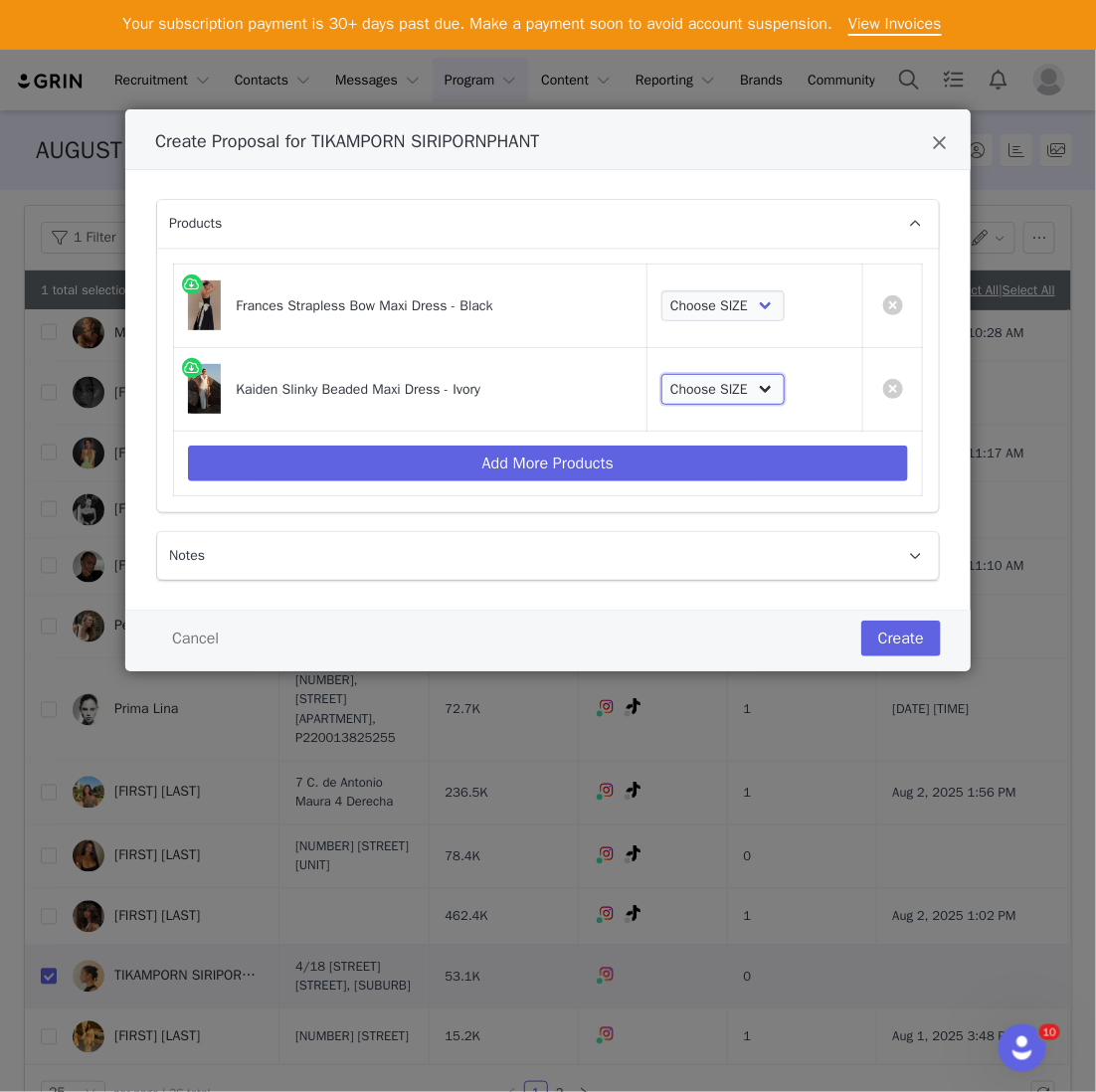 drag, startPoint x: 722, startPoint y: 299, endPoint x: 702, endPoint y: 383, distance: 86.34813 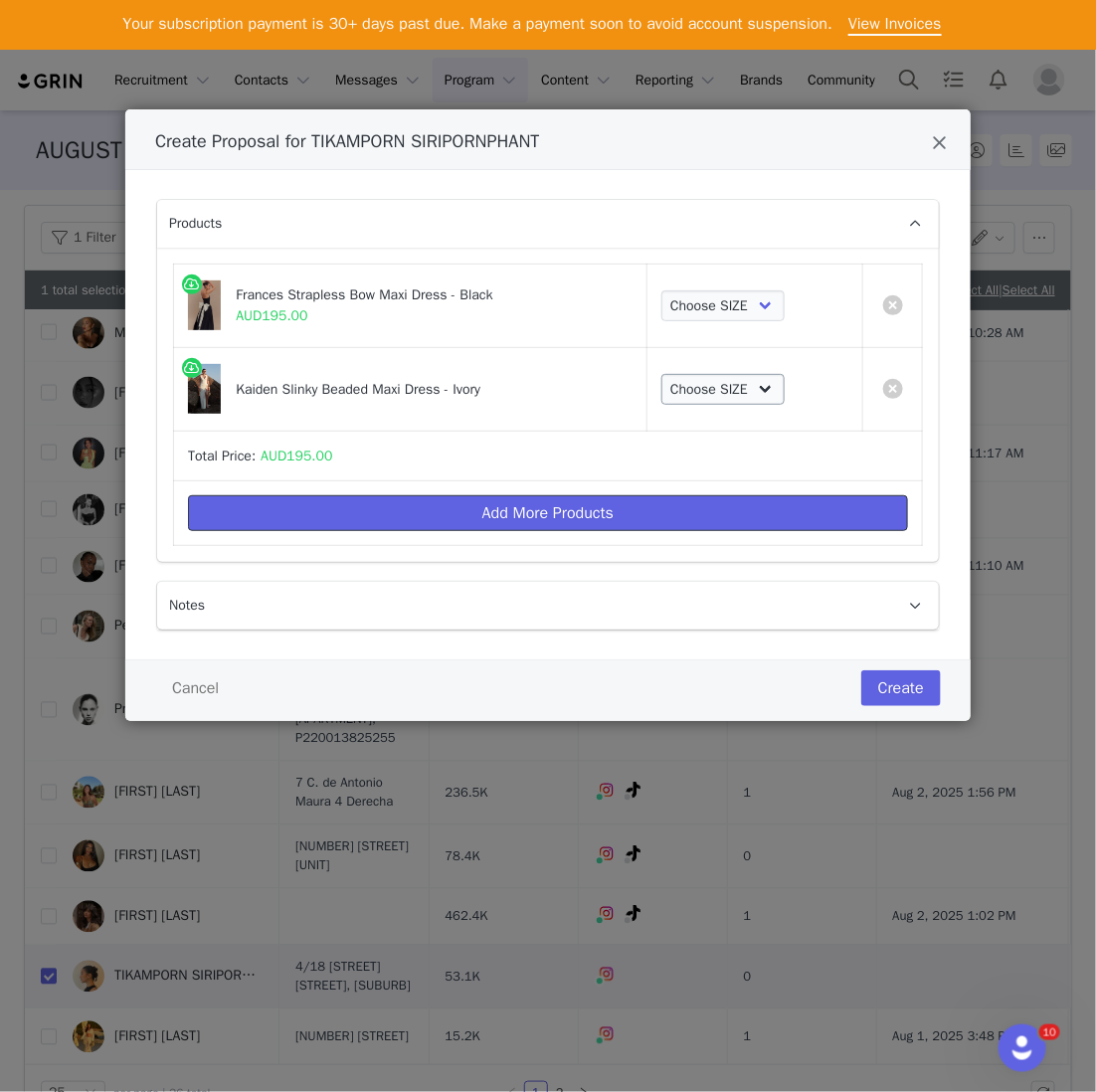 drag, startPoint x: 702, startPoint y: 383, endPoint x: 601, endPoint y: 503, distance: 156.84706 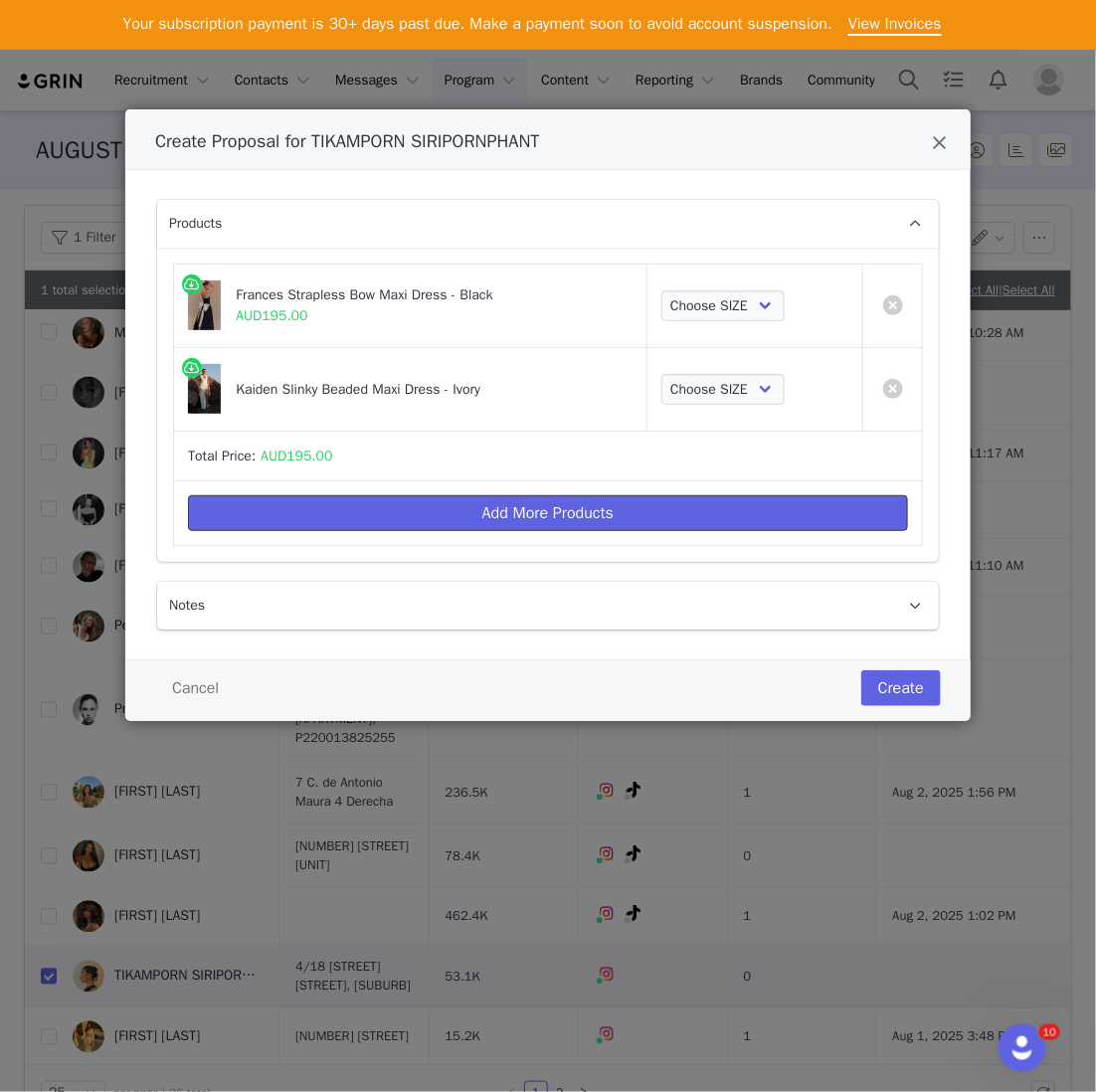 click on "Add More Products" at bounding box center (548, 513) 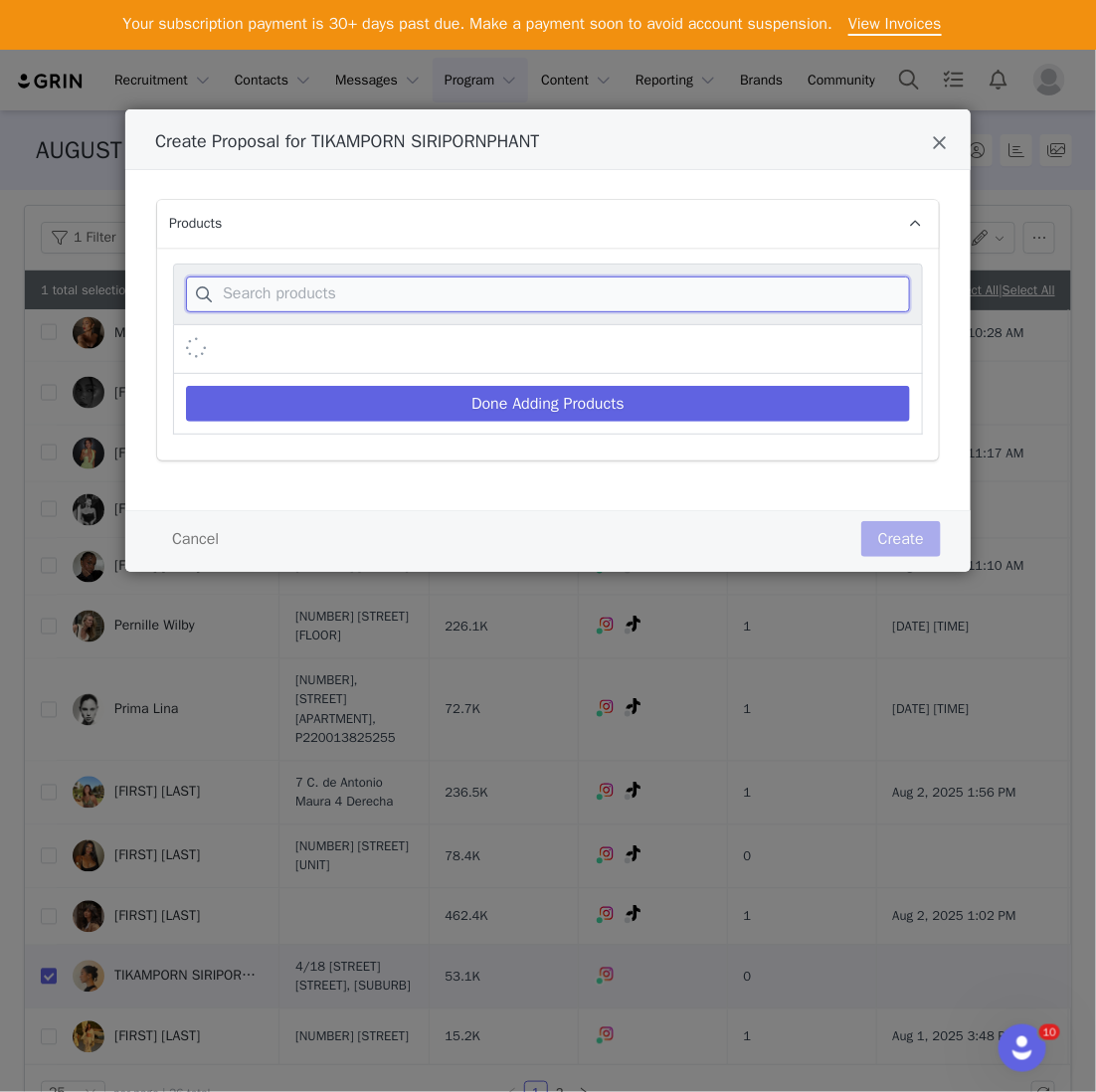 click at bounding box center [548, 294] 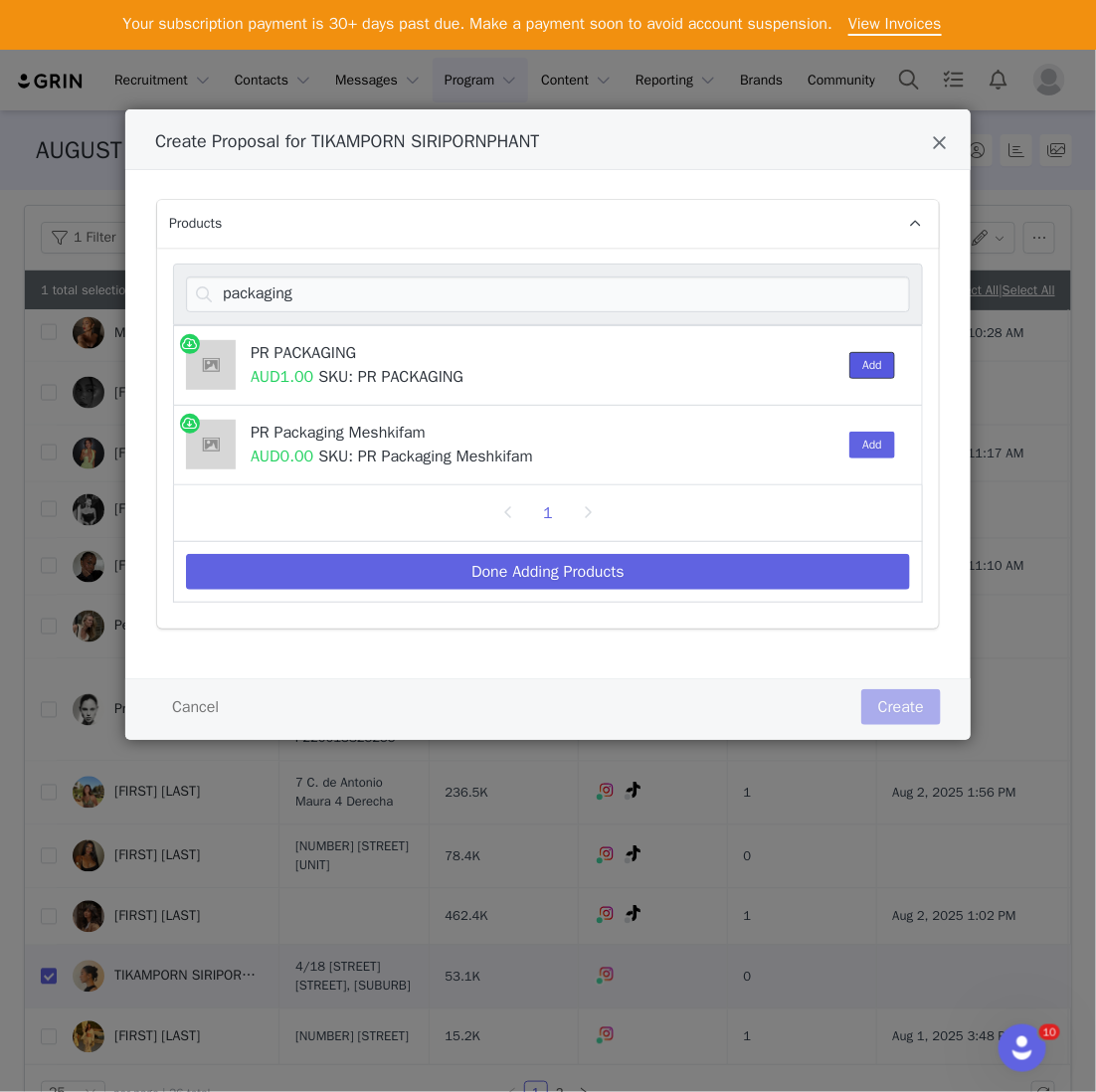click on "Add" at bounding box center (872, 365) 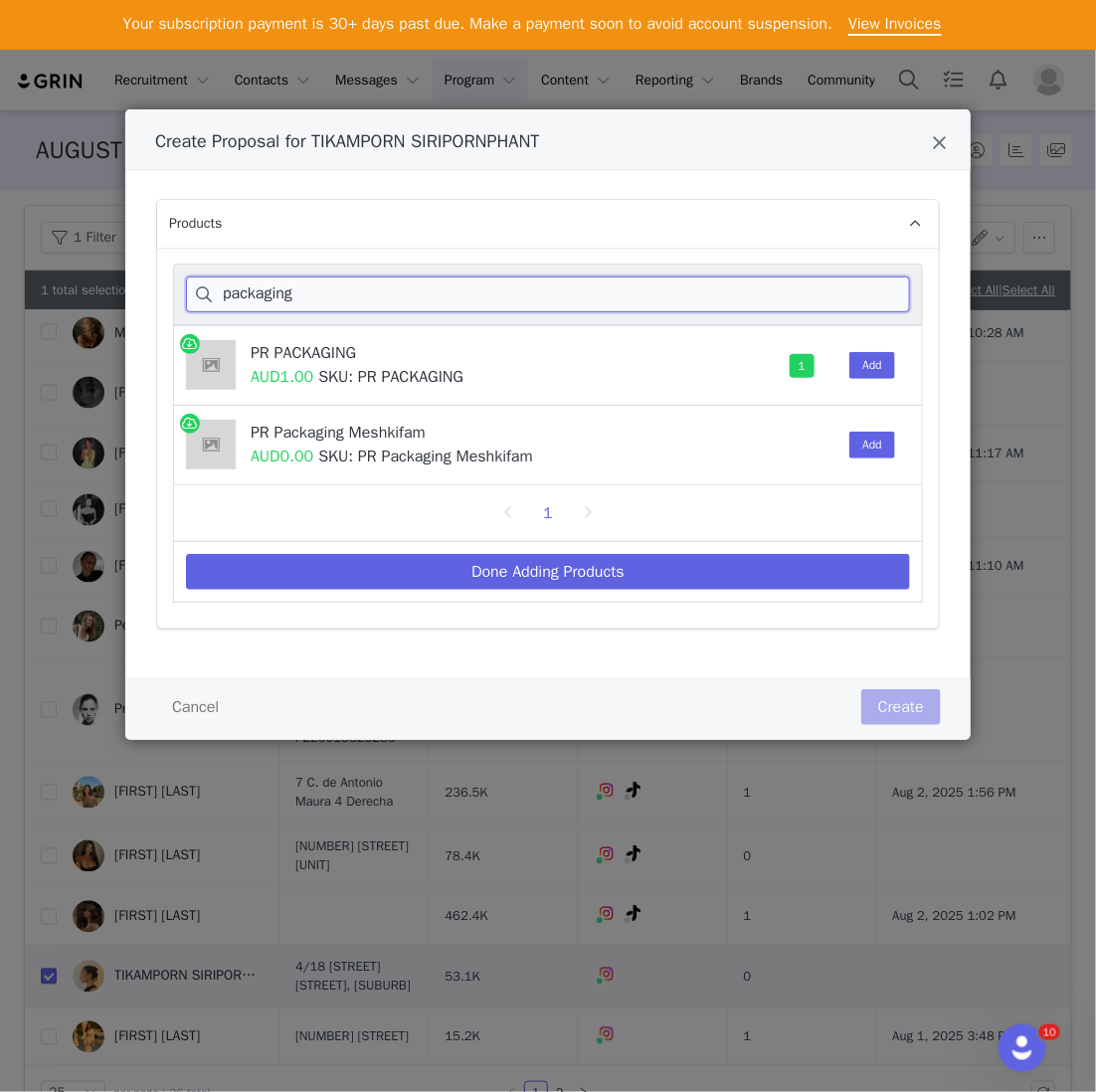 drag, startPoint x: 325, startPoint y: 295, endPoint x: 186, endPoint y: 290, distance: 139.0899 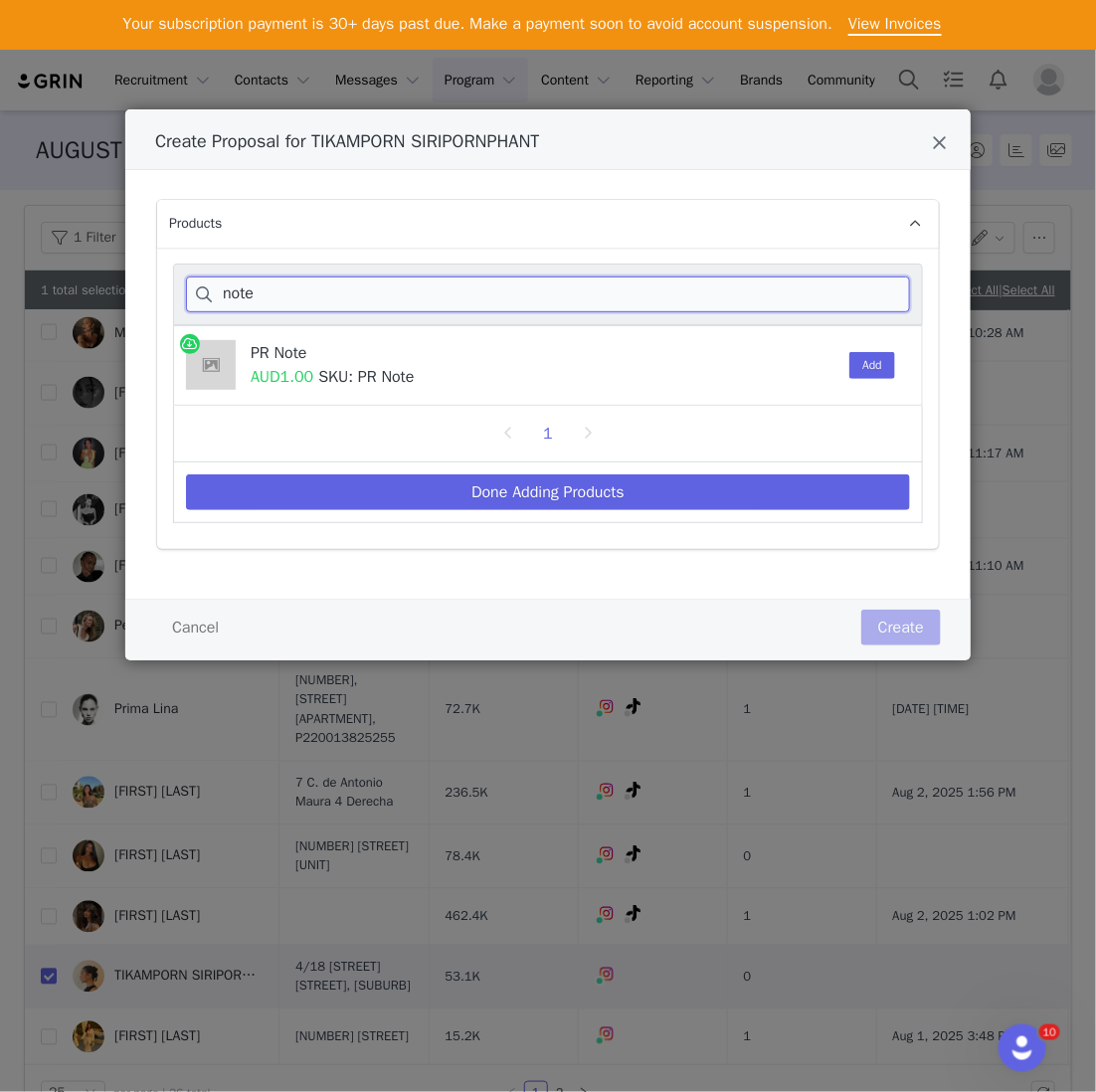 type on "note" 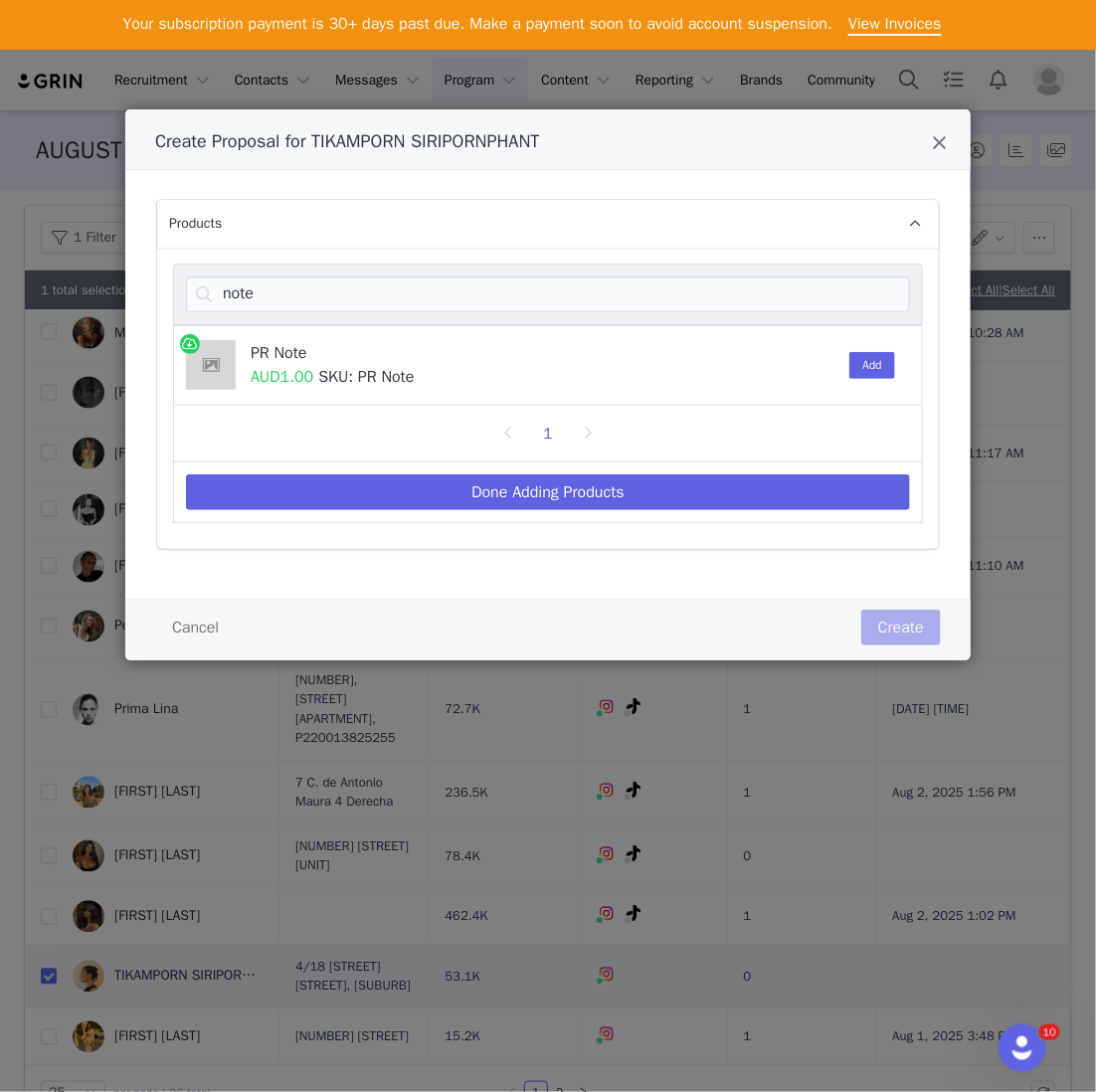 click on "Add" at bounding box center [867, 365] 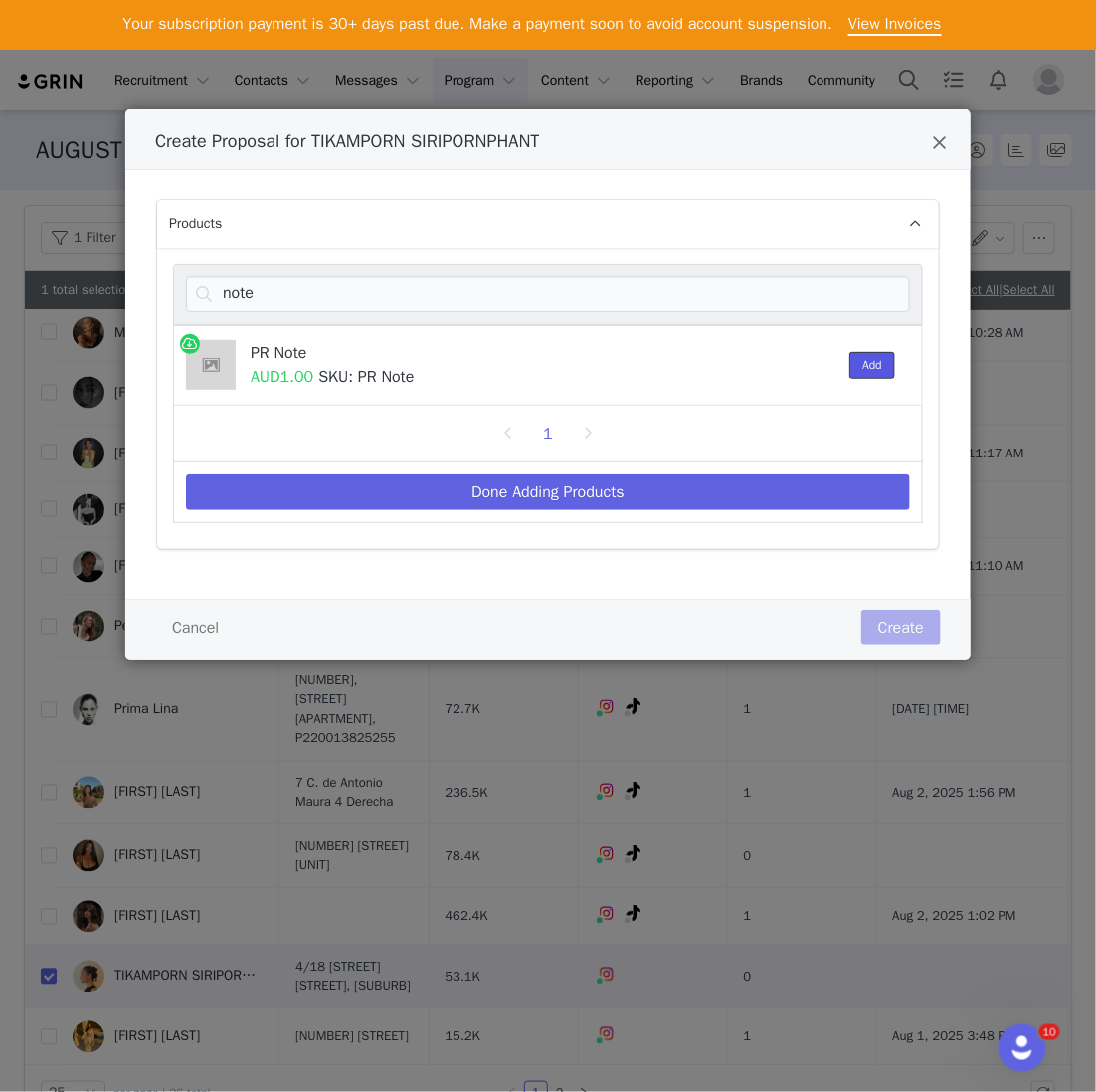 click on "Add" at bounding box center [872, 365] 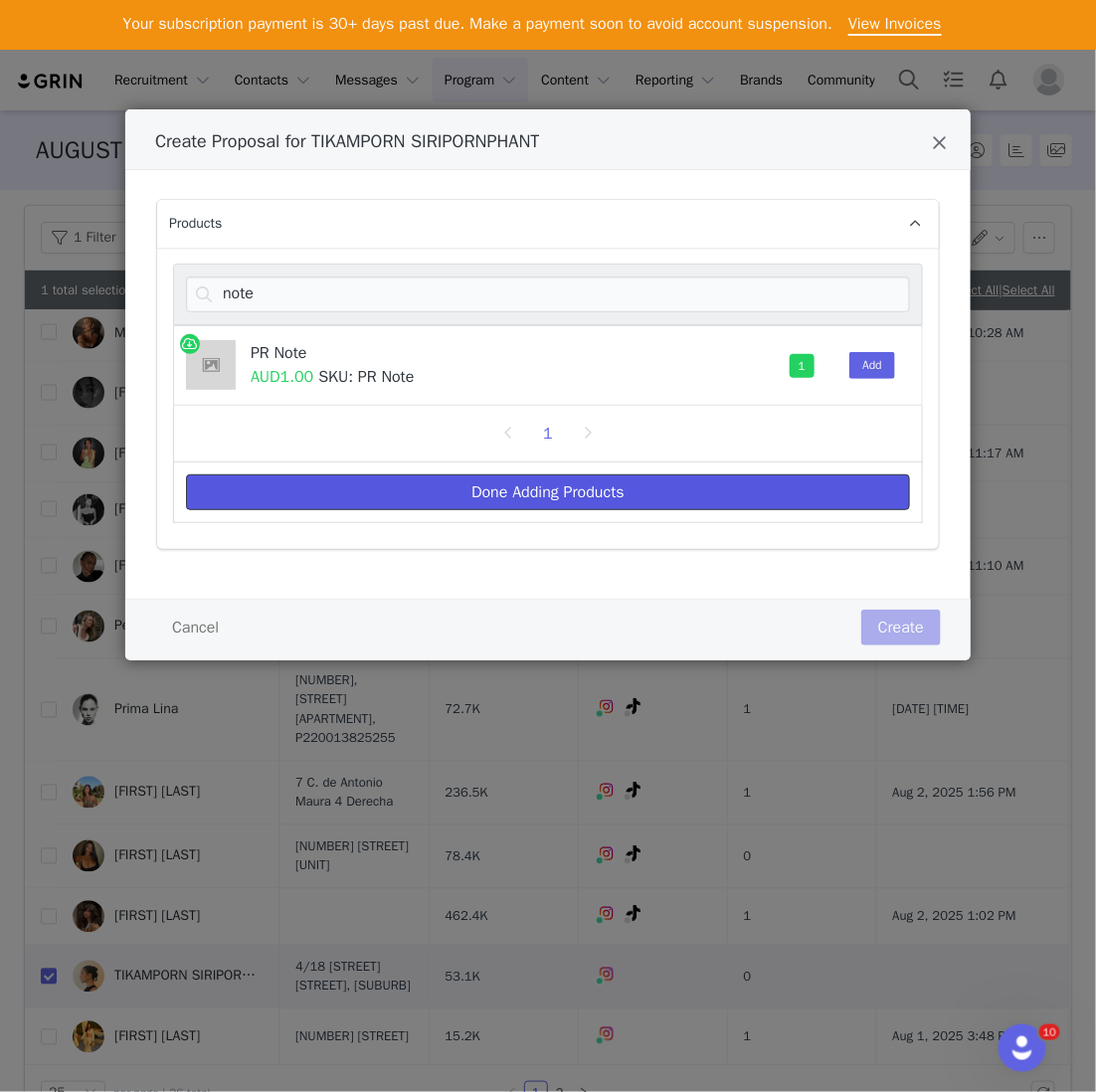 click on "Done Adding Products" at bounding box center [548, 492] 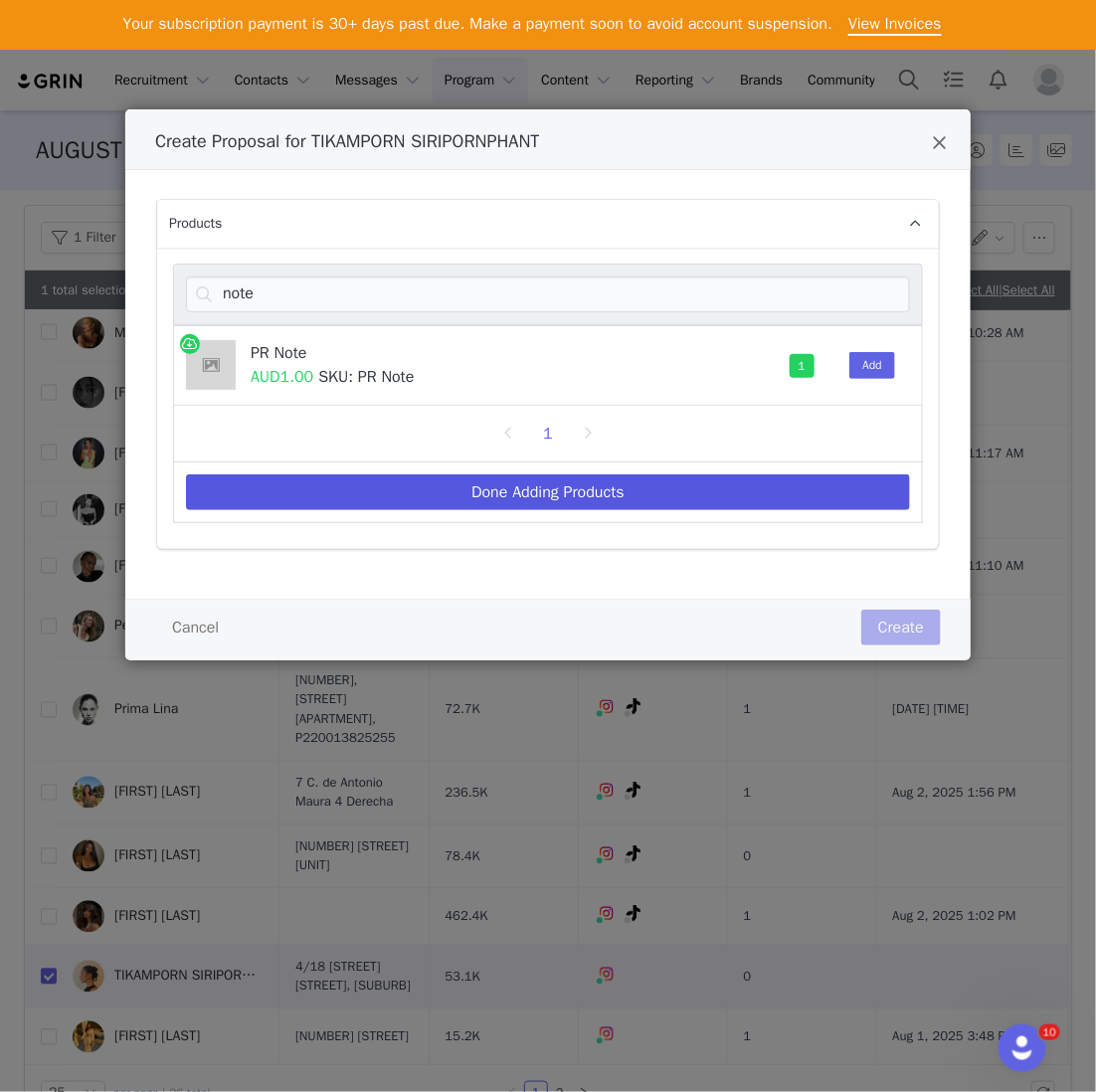 select on "[NUMBER]" 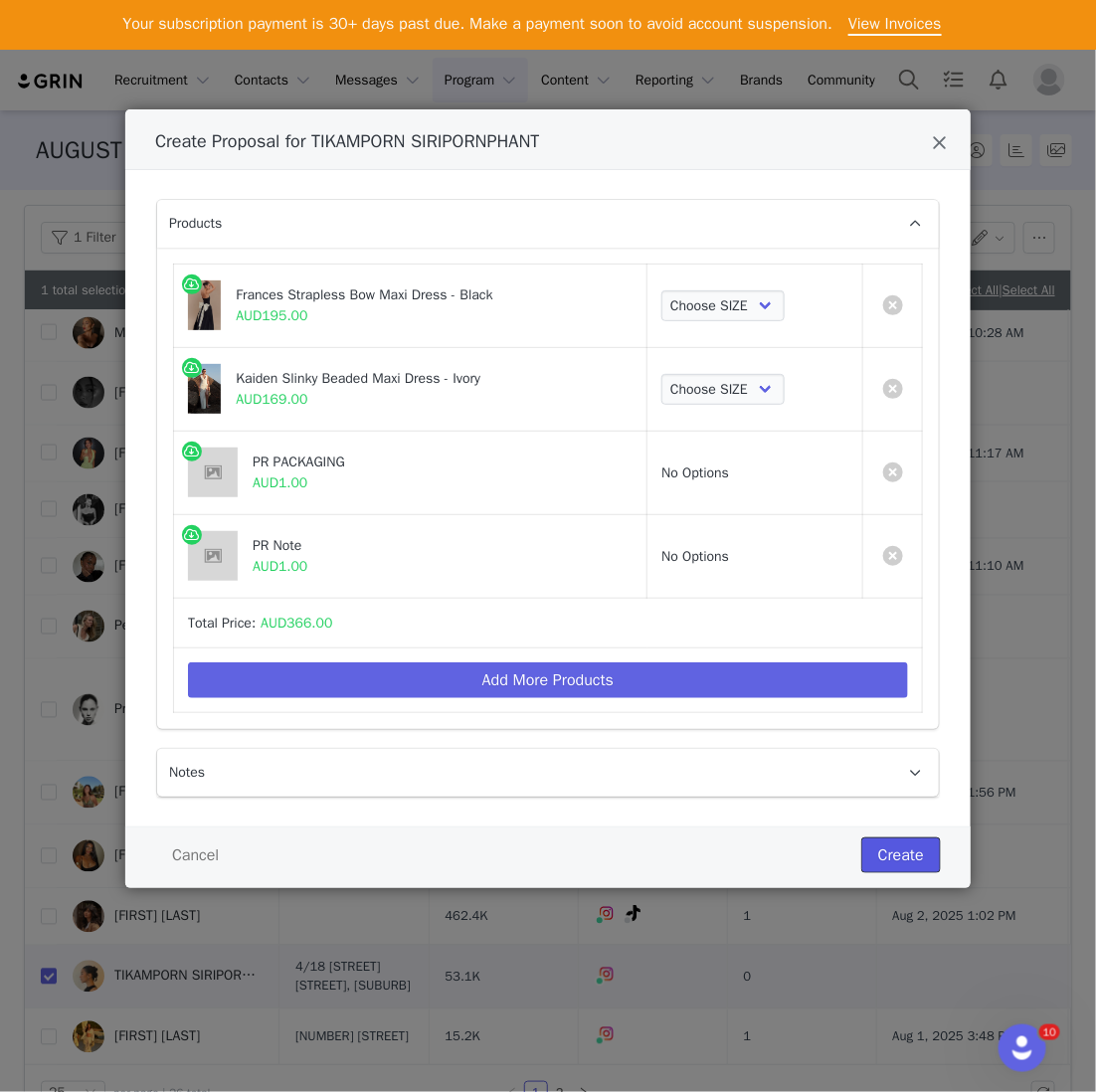 click on "Create" at bounding box center [901, 855] 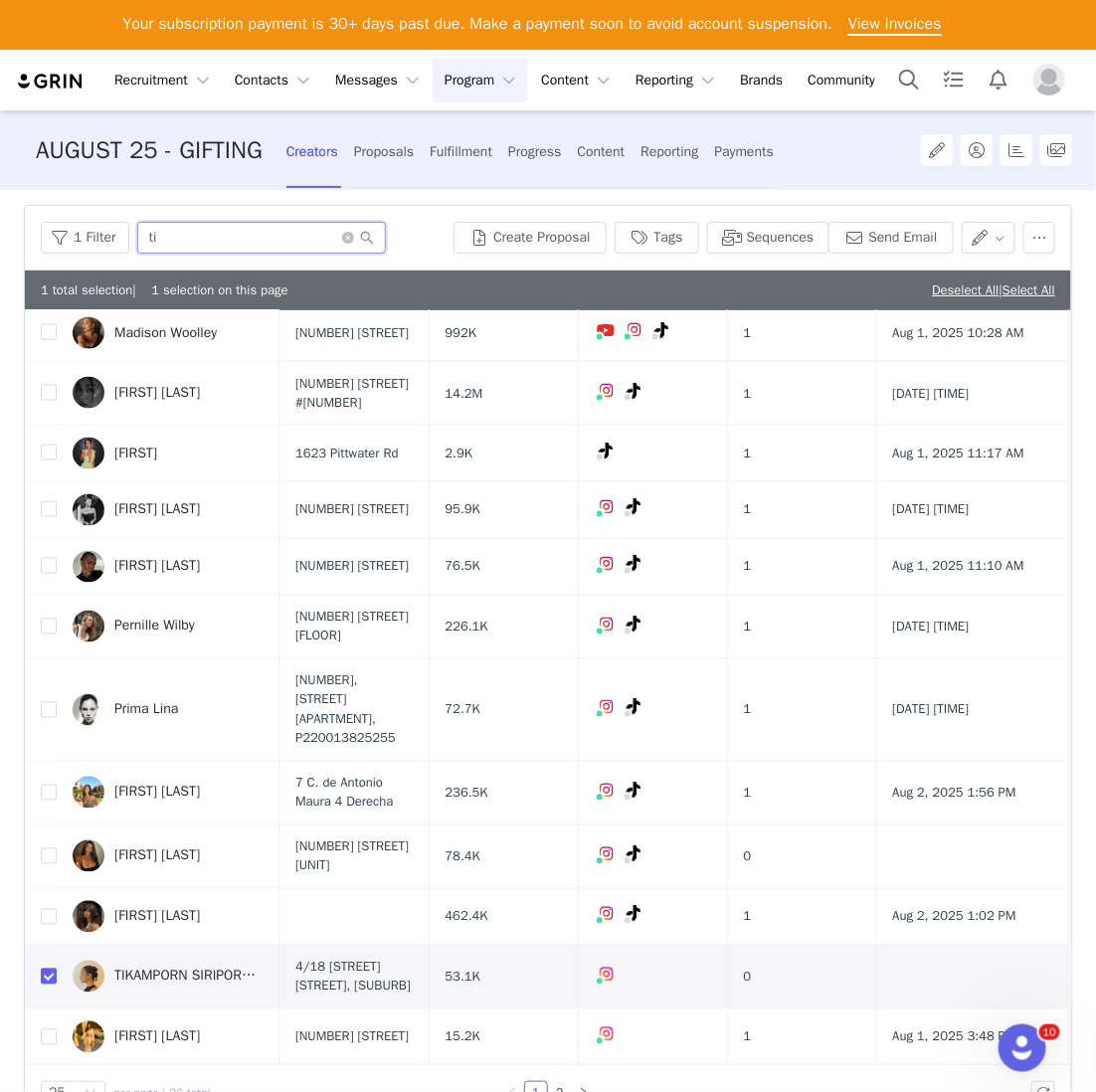 drag, startPoint x: 197, startPoint y: 230, endPoint x: 32, endPoint y: 225, distance: 165.07574 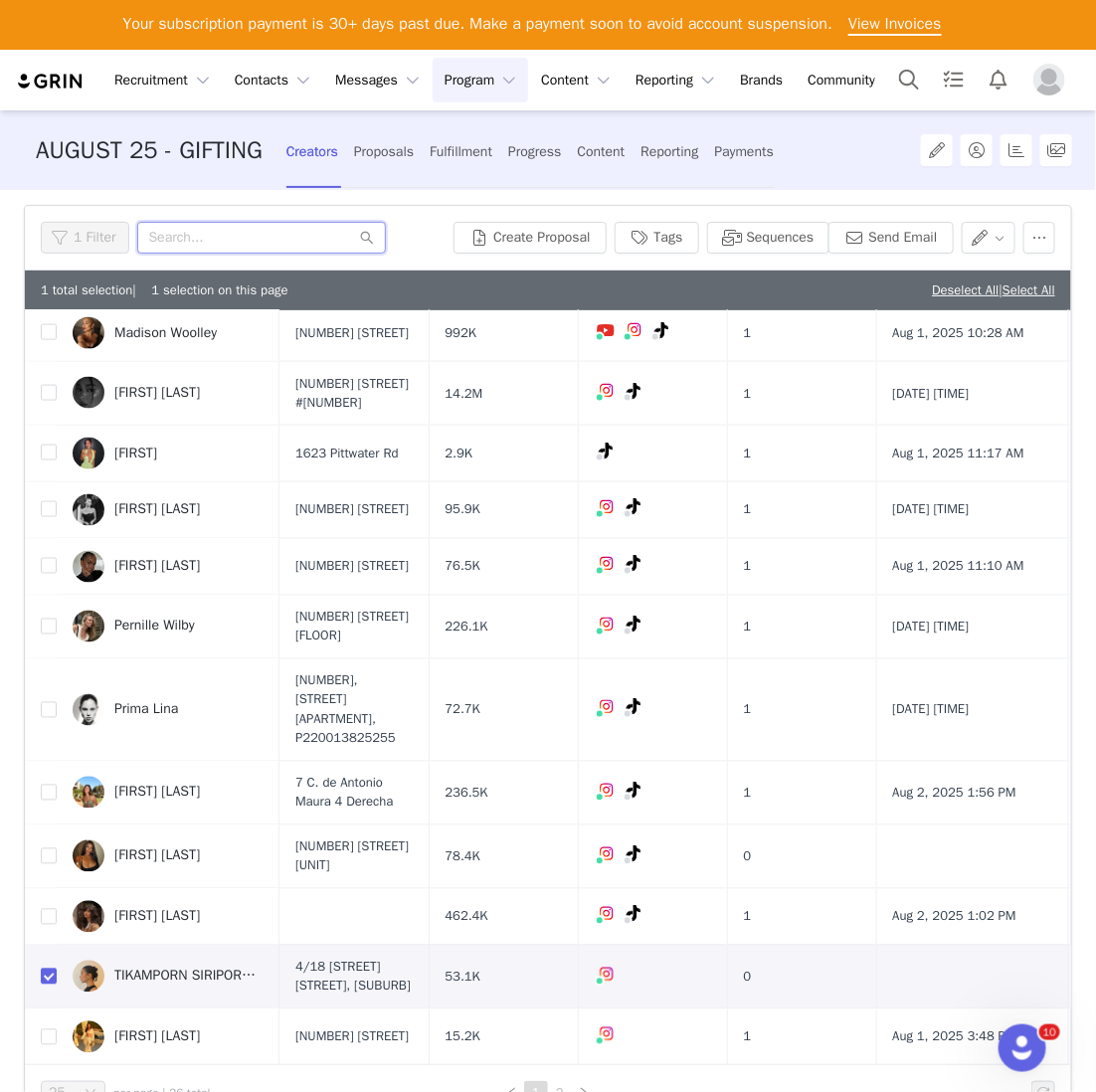 scroll, scrollTop: 0, scrollLeft: 0, axis: both 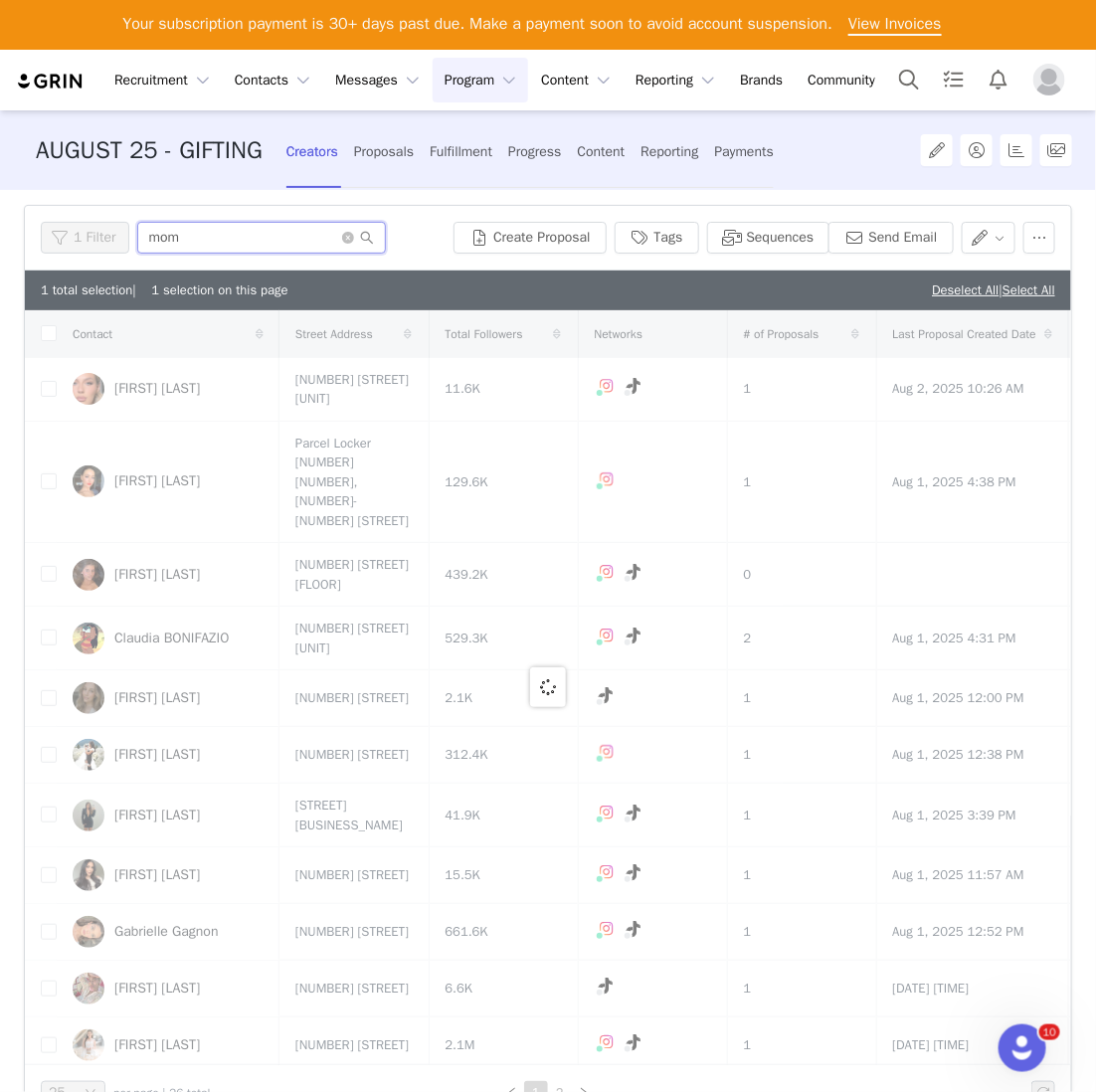 type on "momo" 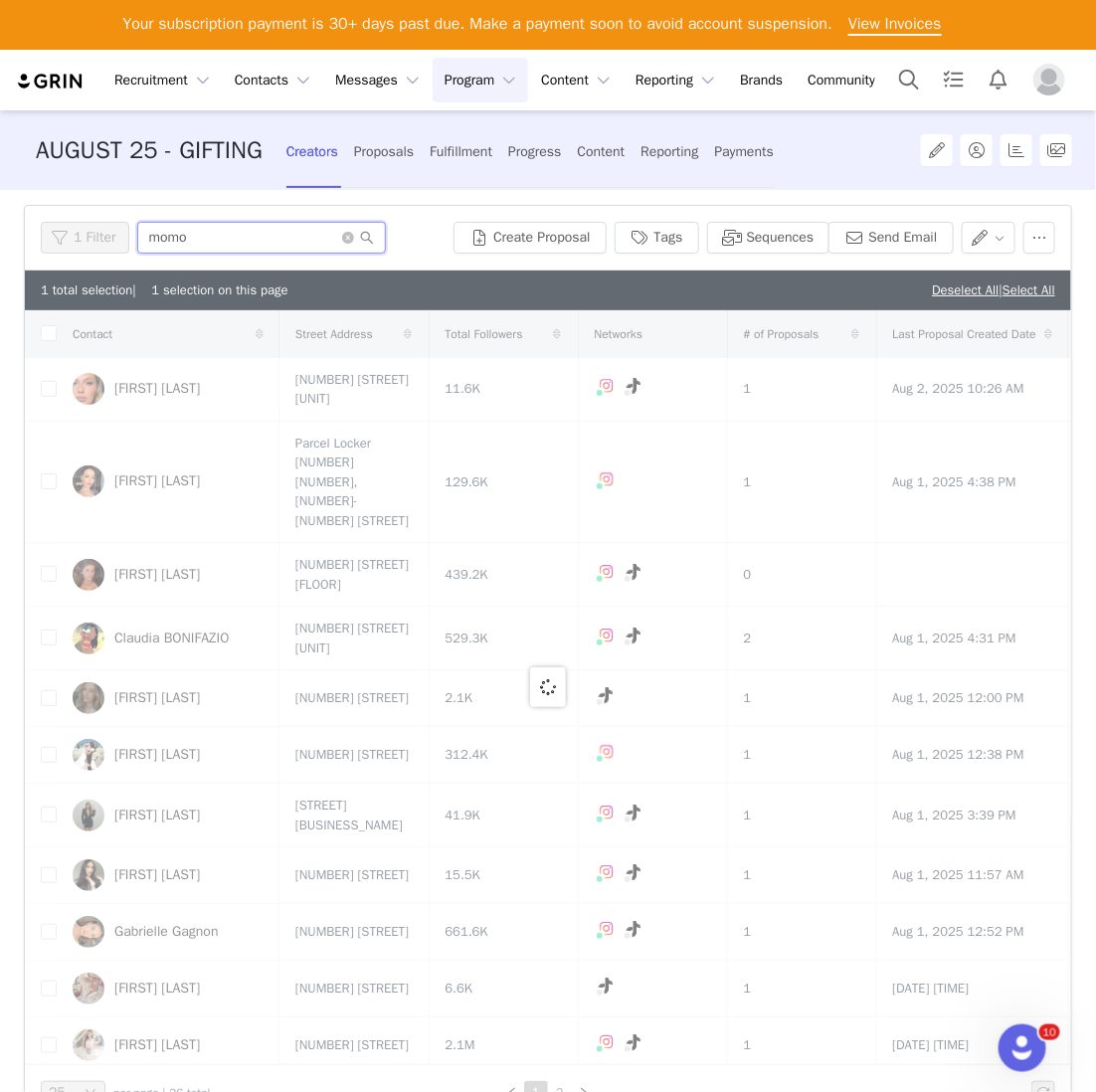 checkbox on "false" 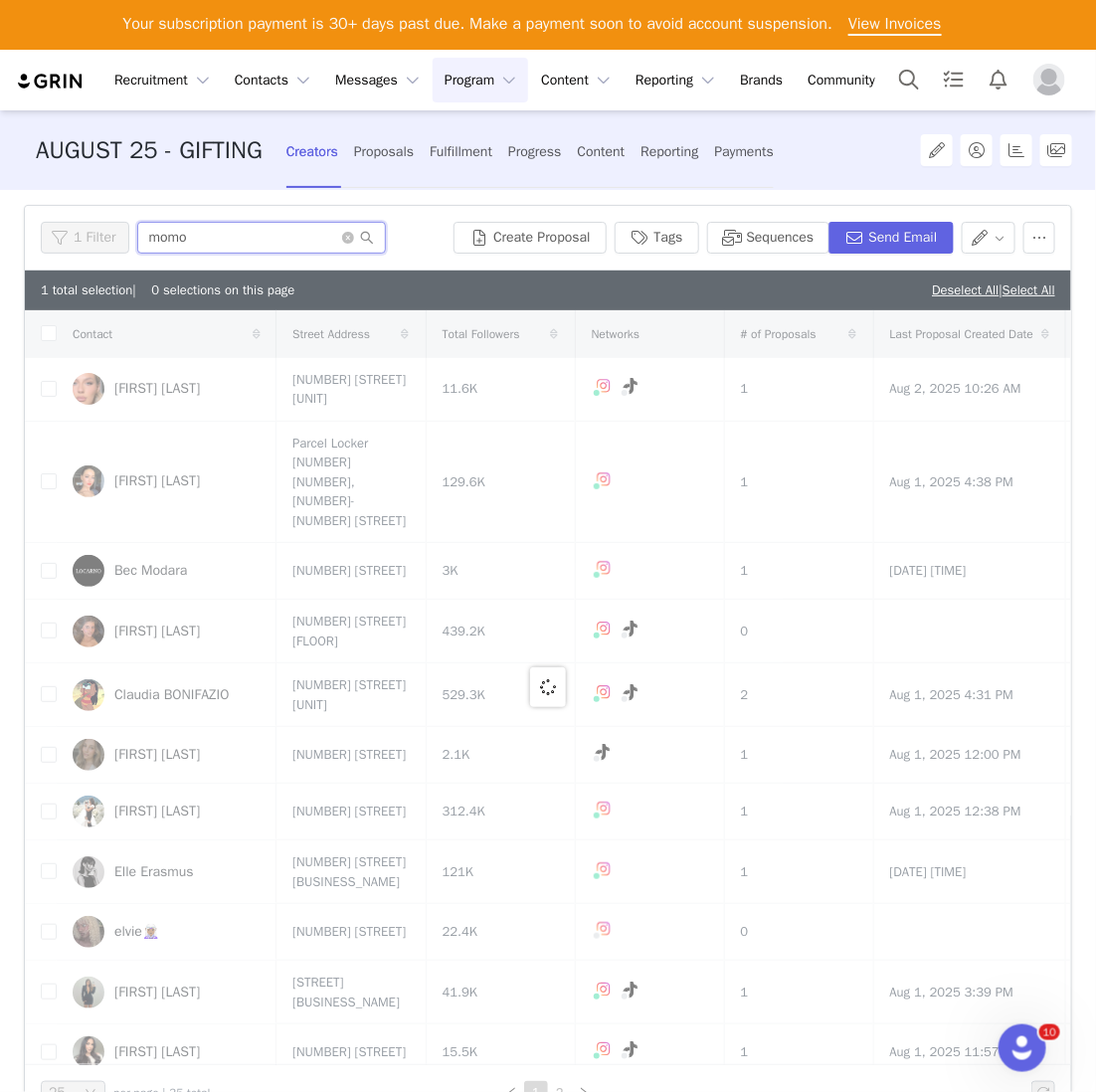 checkbox on "true" 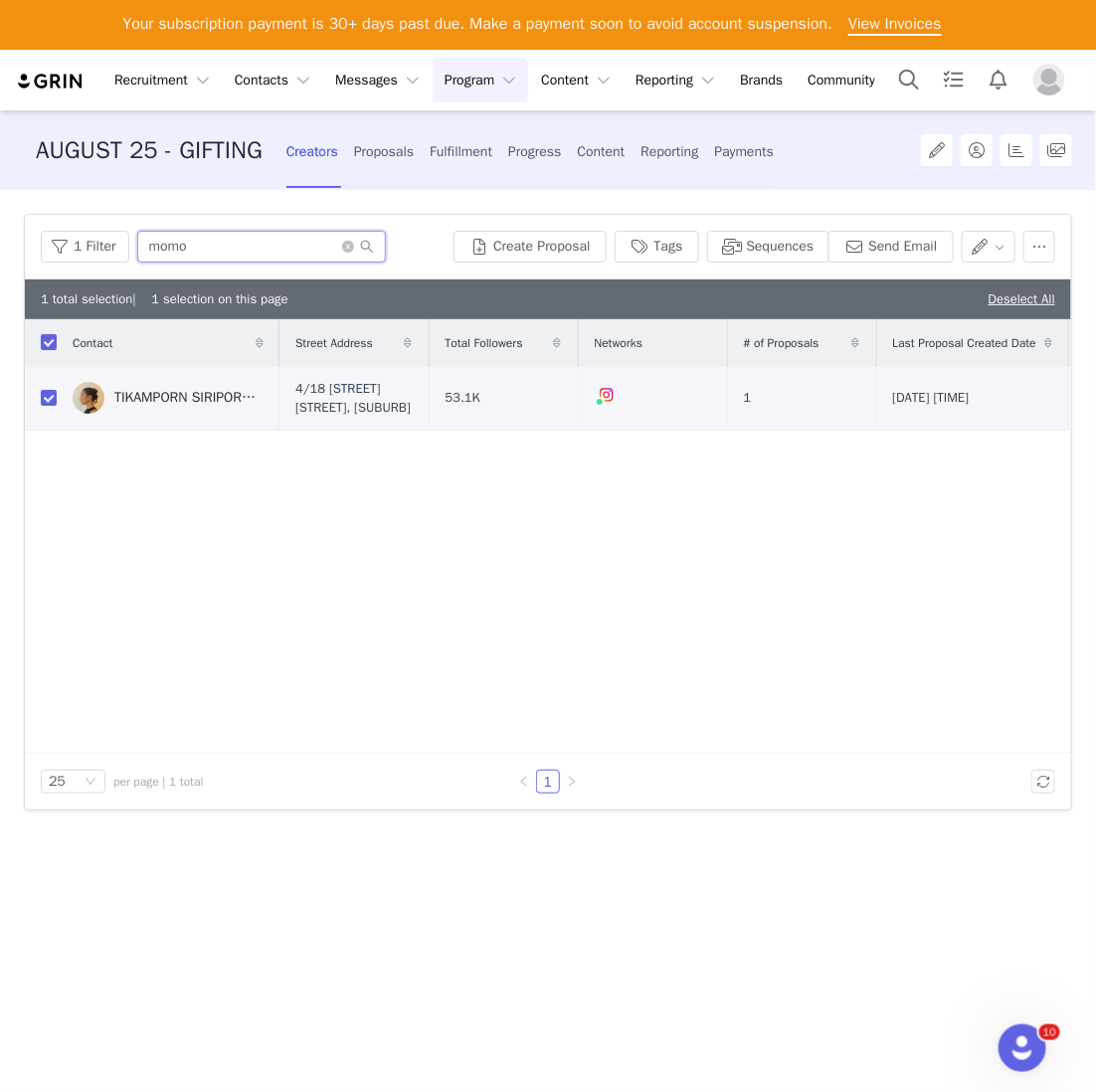 scroll, scrollTop: 0, scrollLeft: 0, axis: both 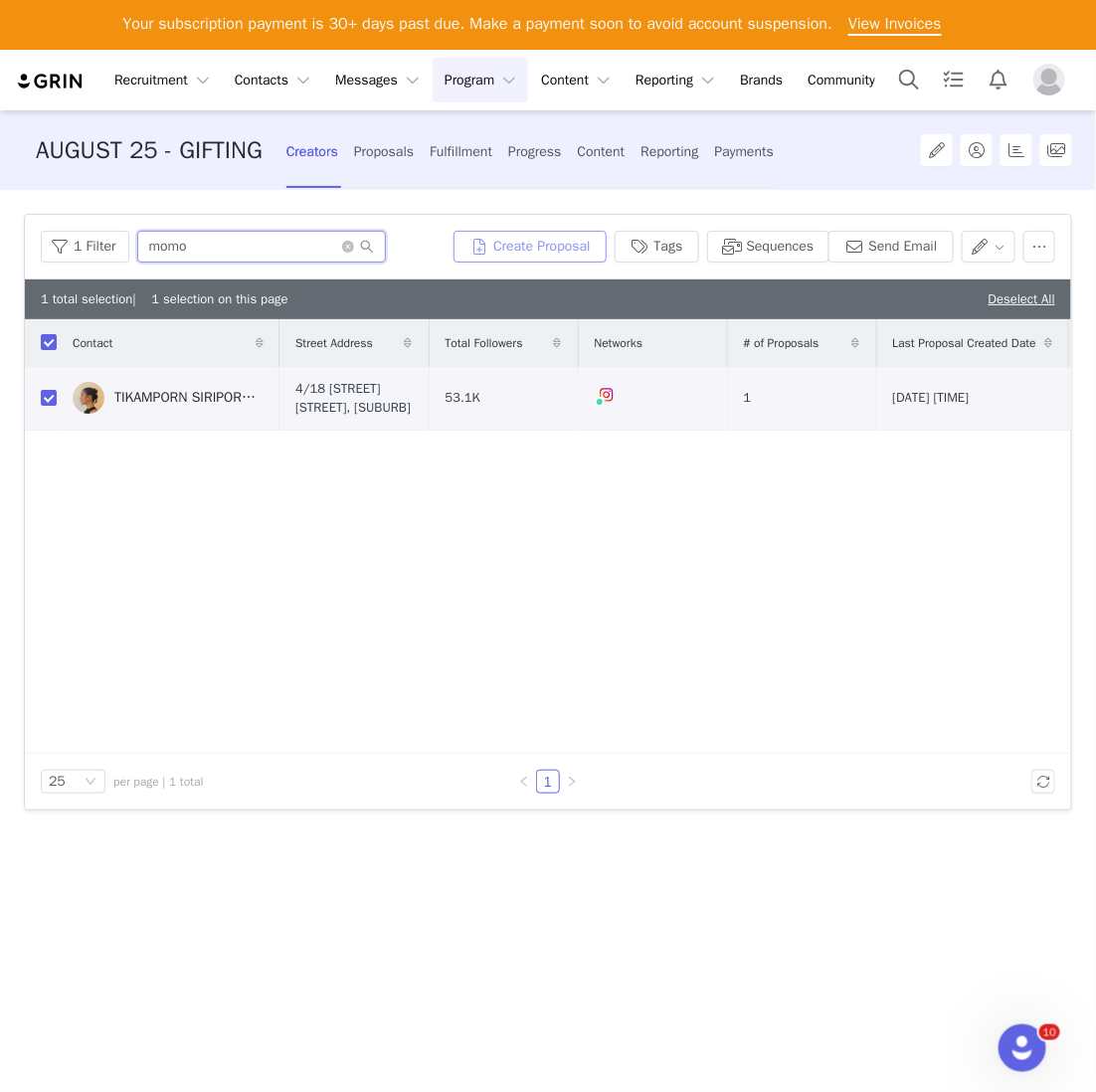 type on "momo" 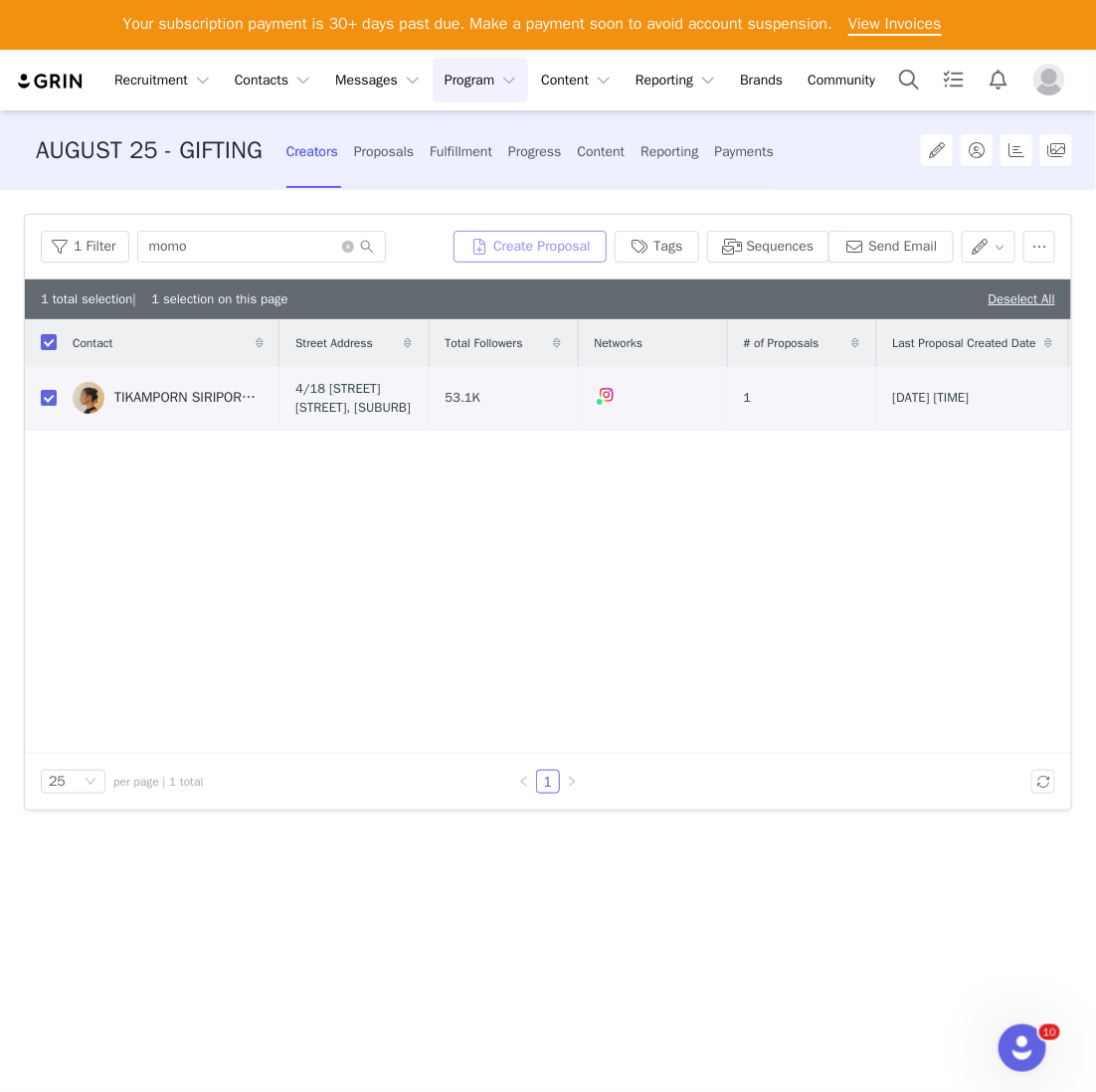 click on "Create Proposal" at bounding box center (530, 247) 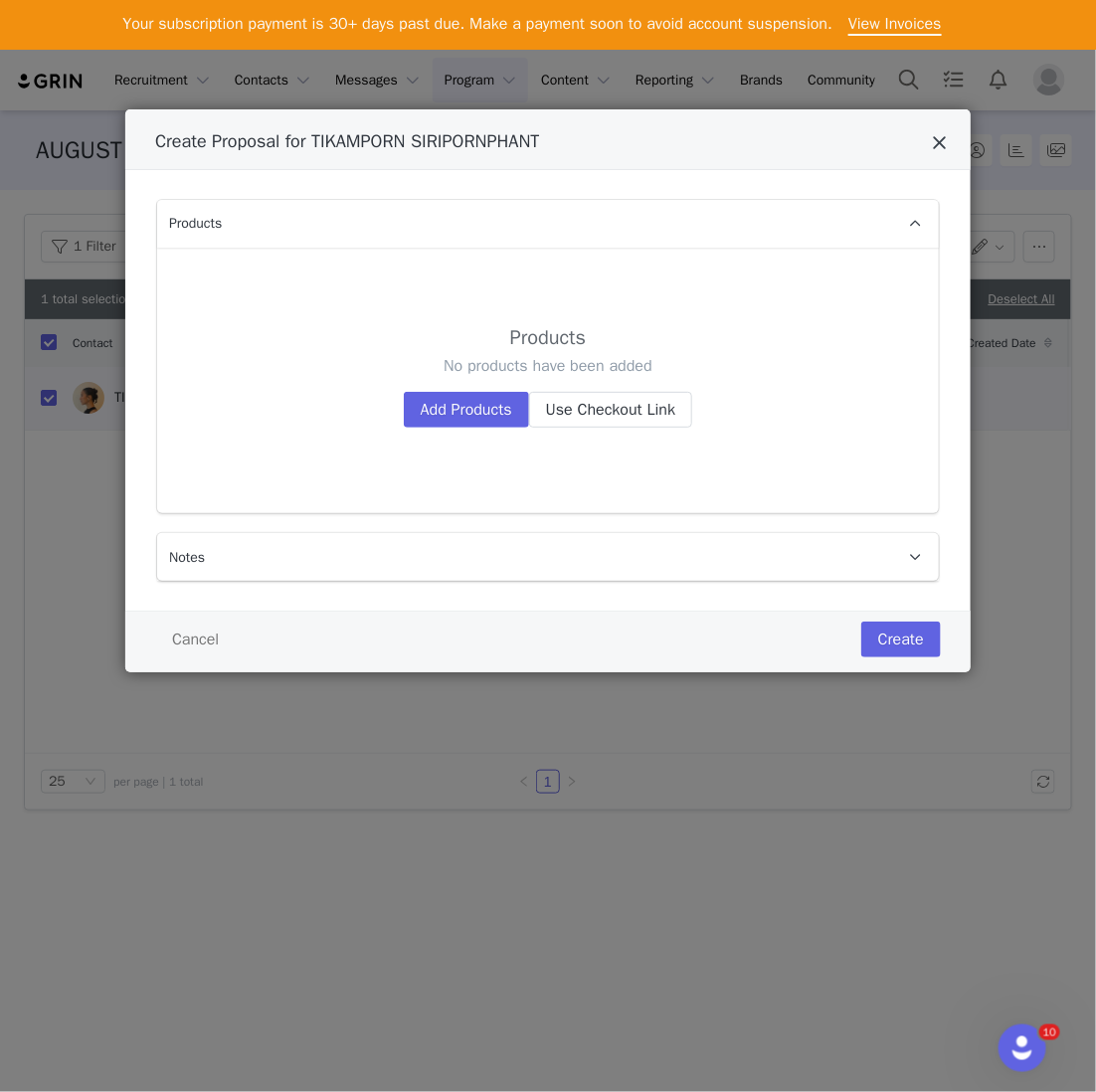 click at bounding box center (939, 143) 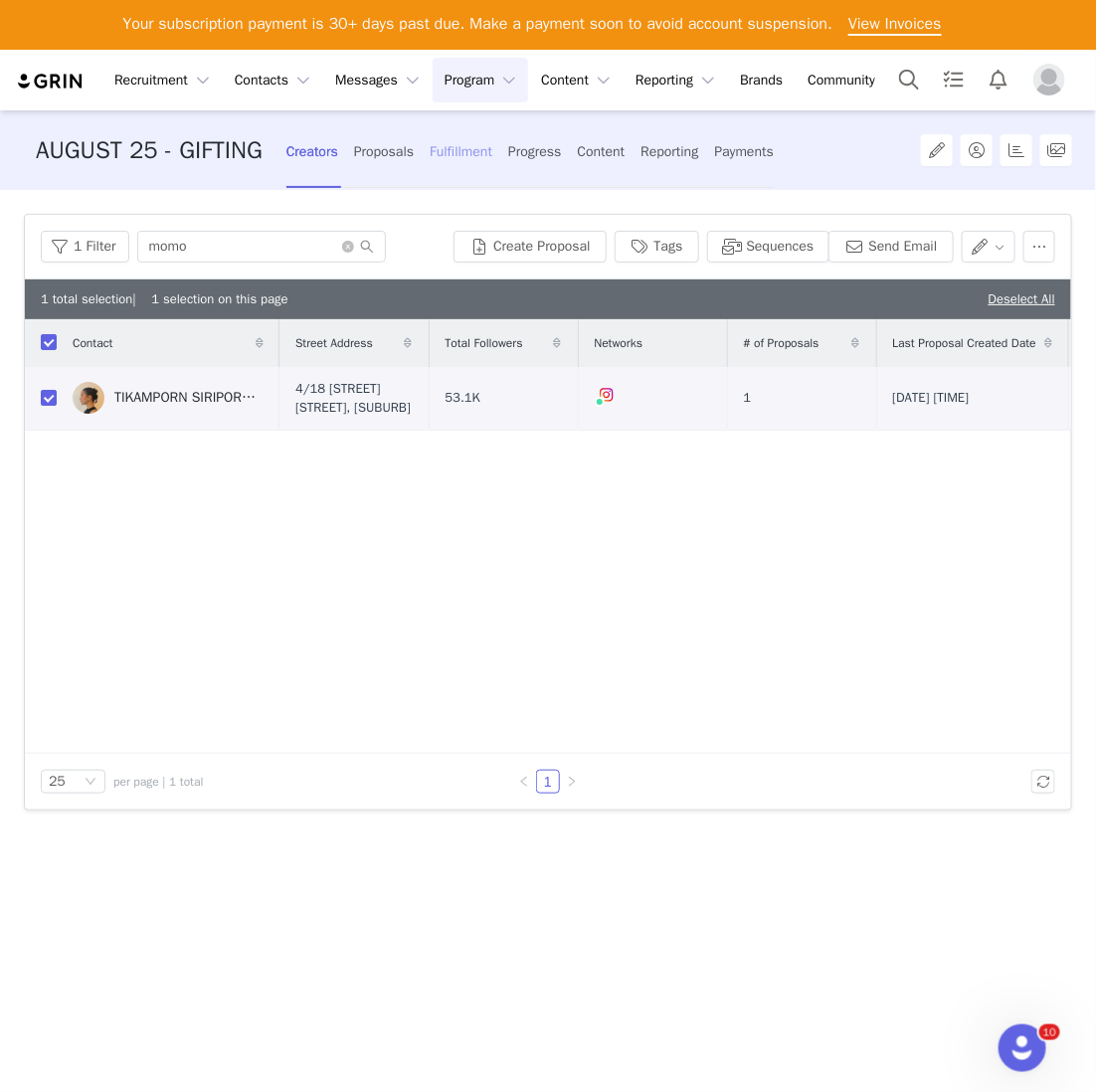click on "Fulfillment" at bounding box center [460, 151] 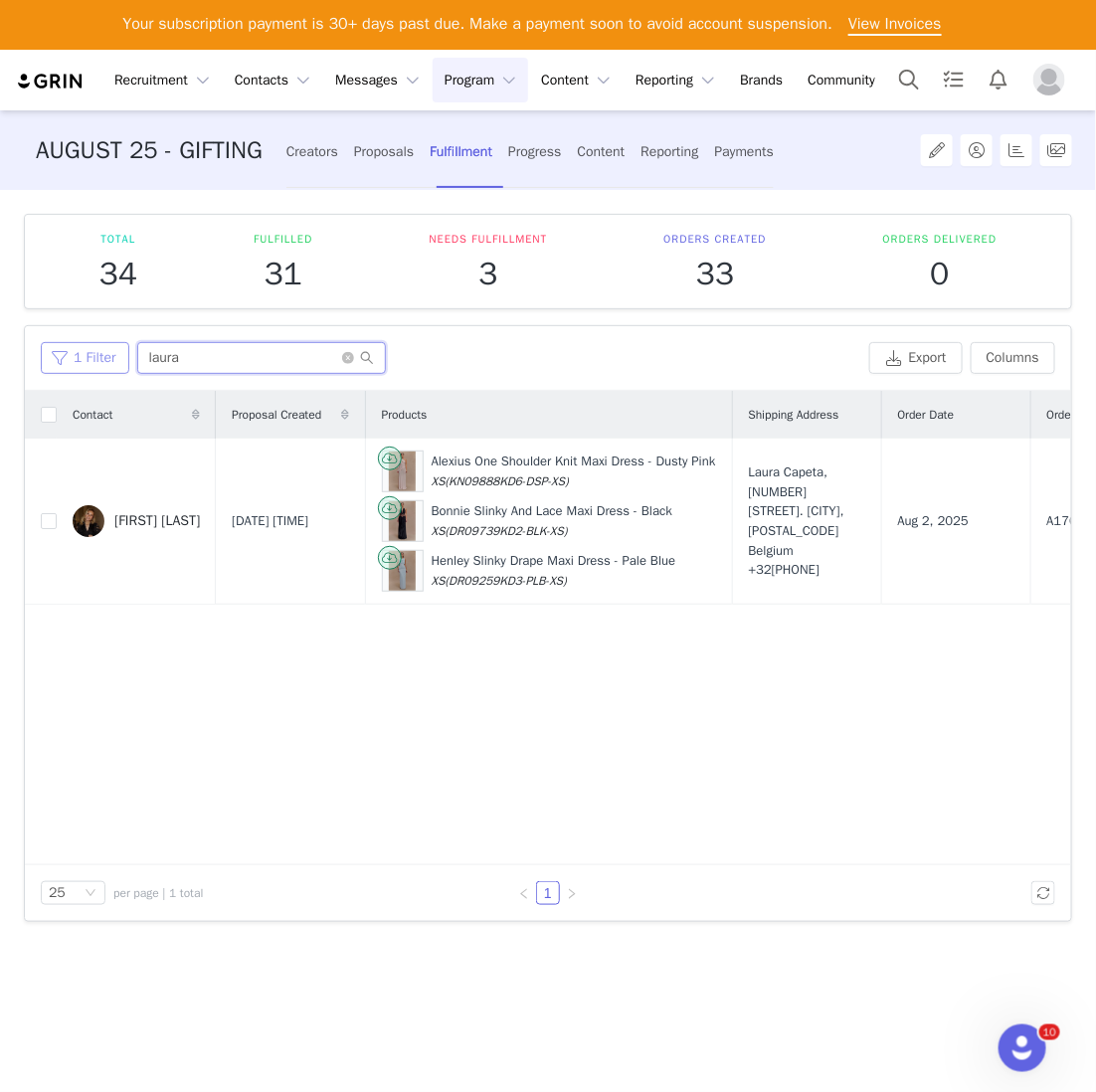 drag, startPoint x: 226, startPoint y: 365, endPoint x: 66, endPoint y: 350, distance: 160.70159 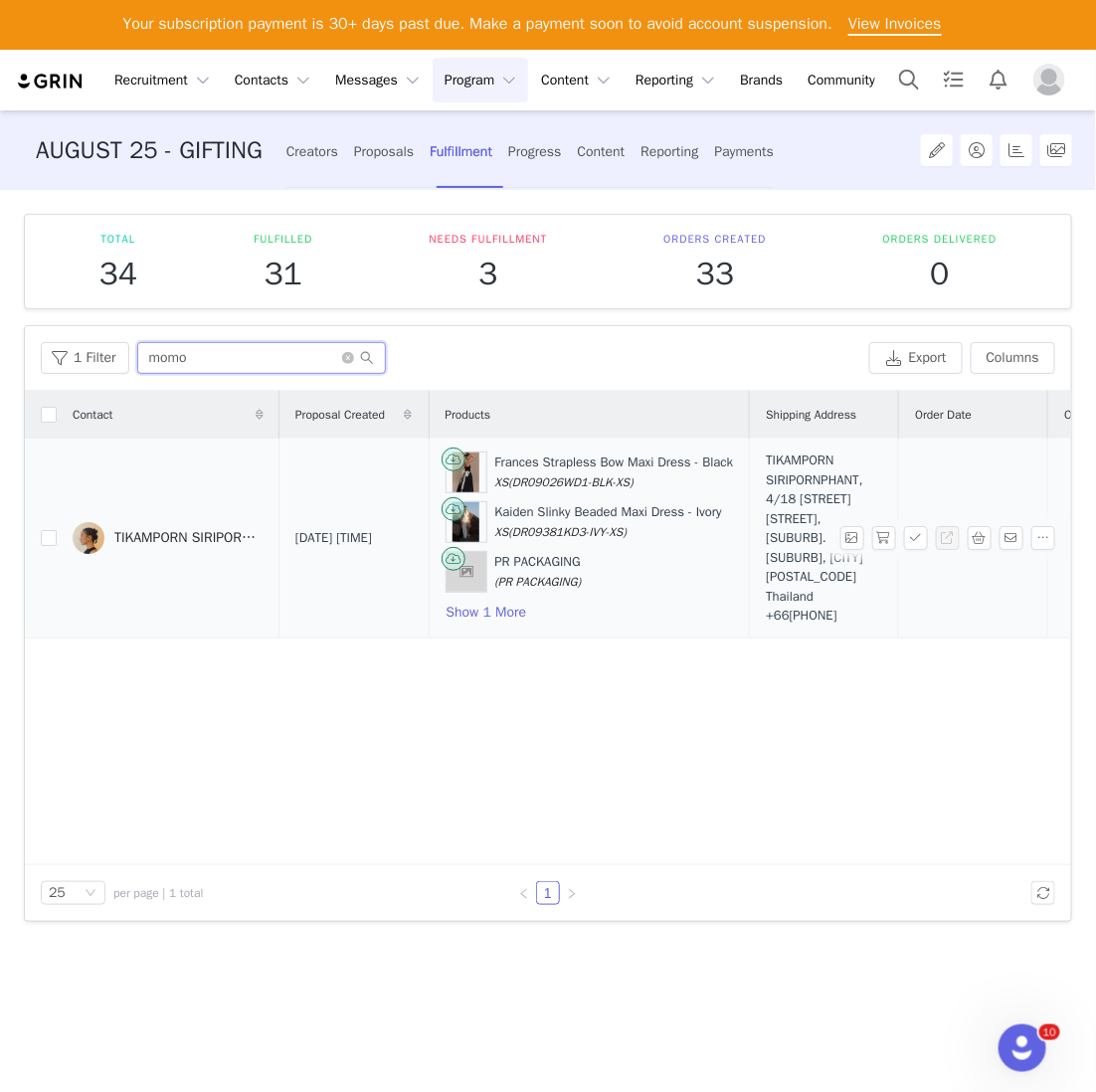 scroll, scrollTop: 0, scrollLeft: 325, axis: horizontal 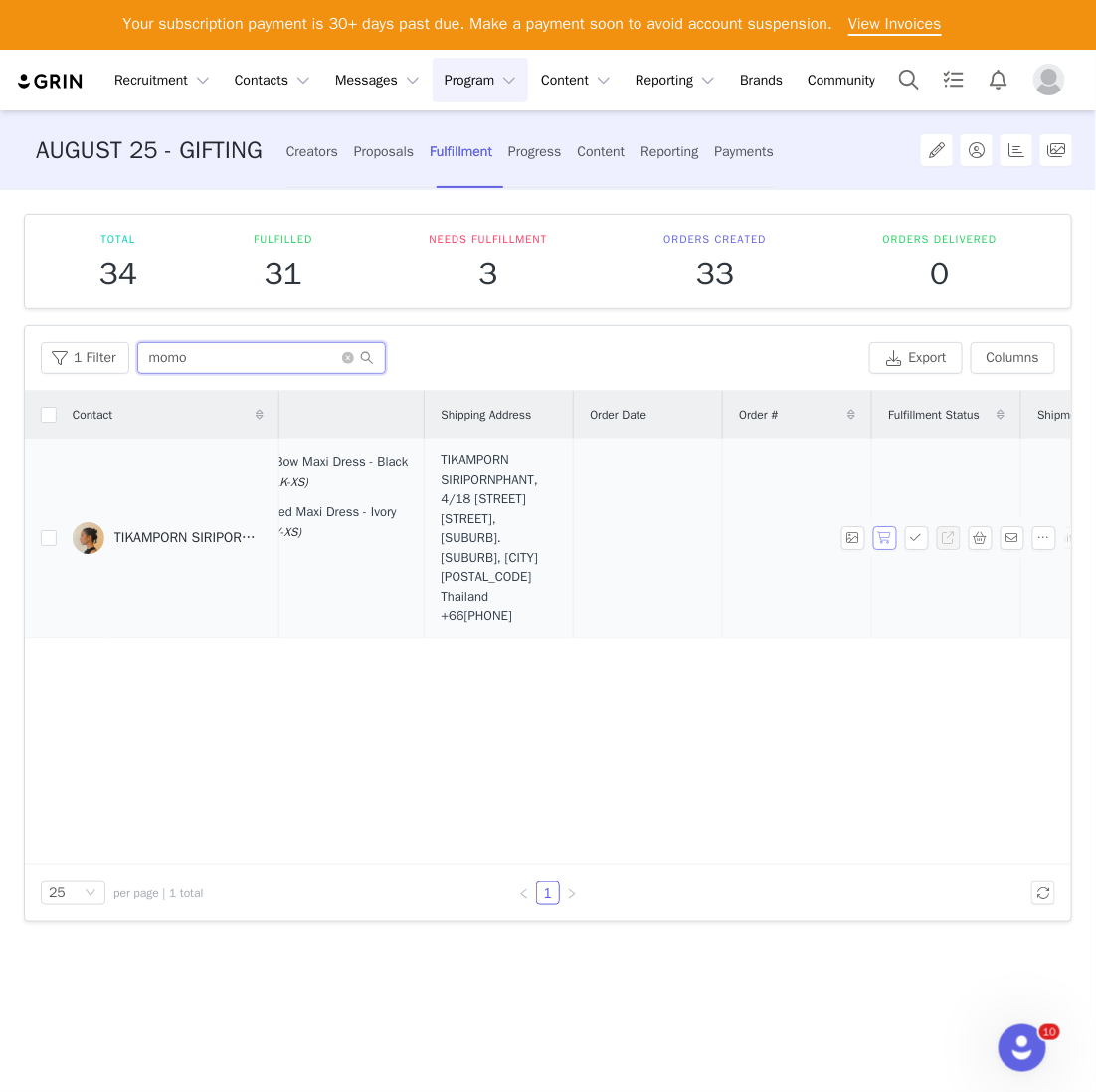 type on "momo" 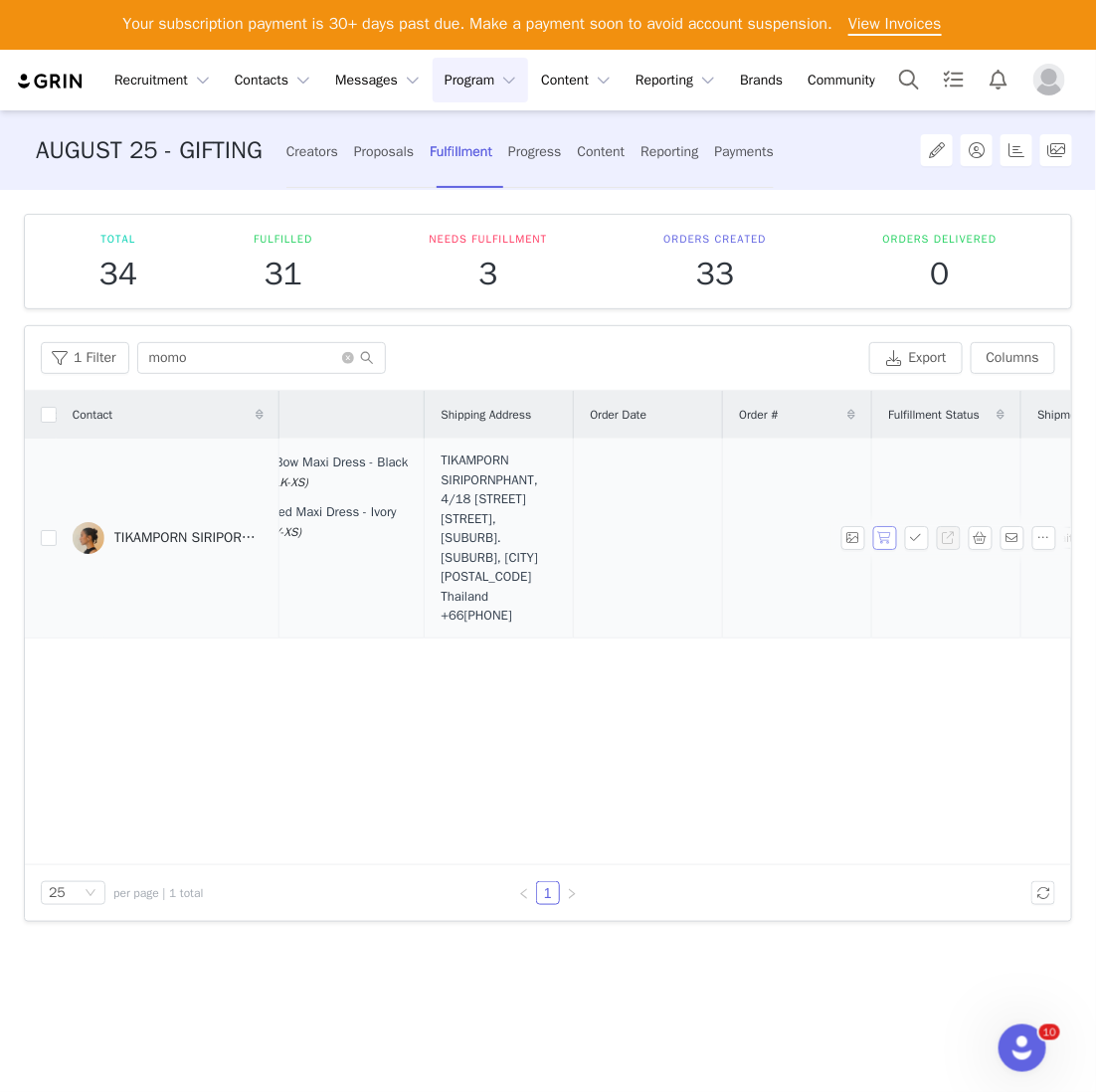 click at bounding box center [884, 538] 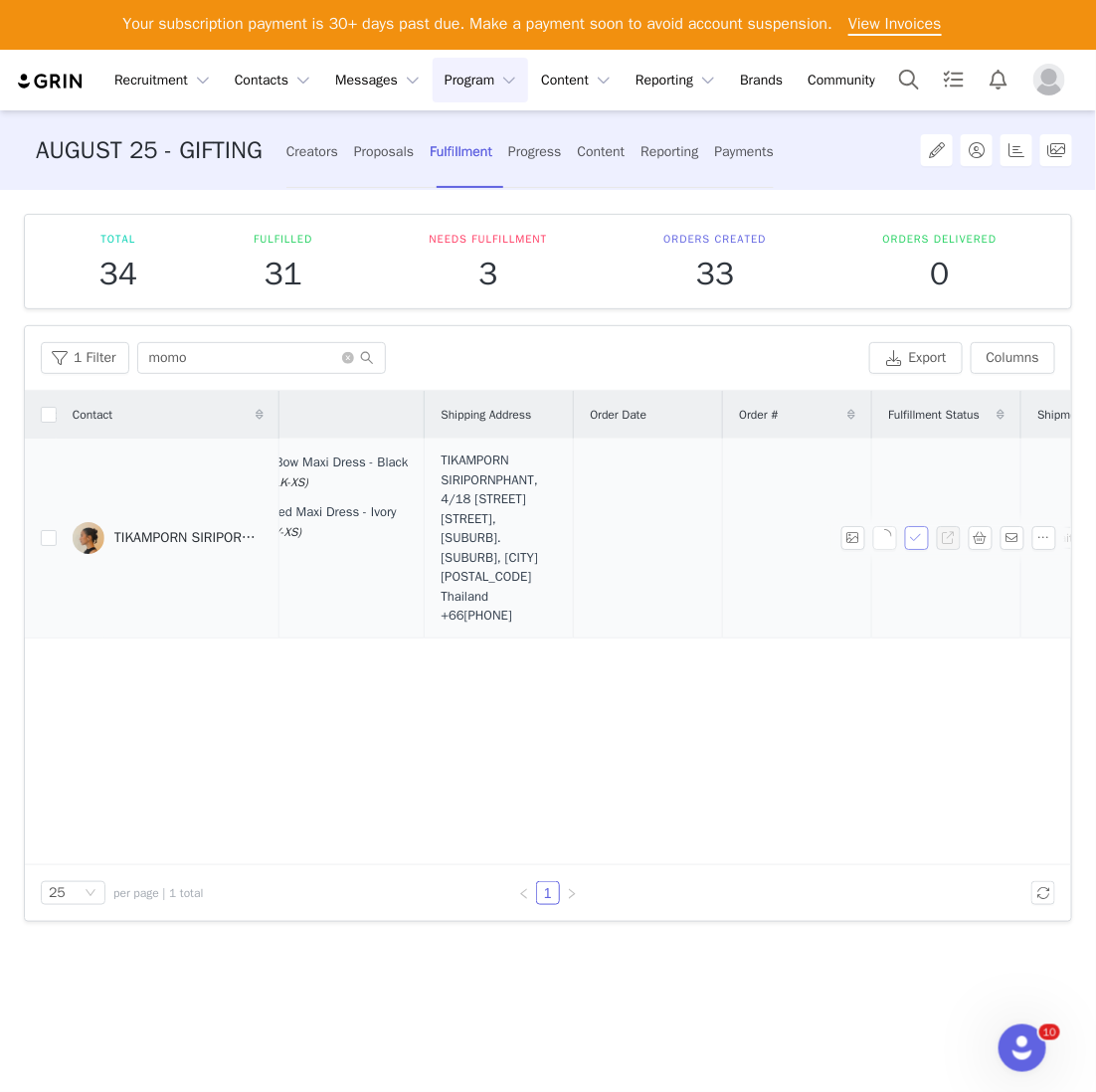 click at bounding box center (916, 538) 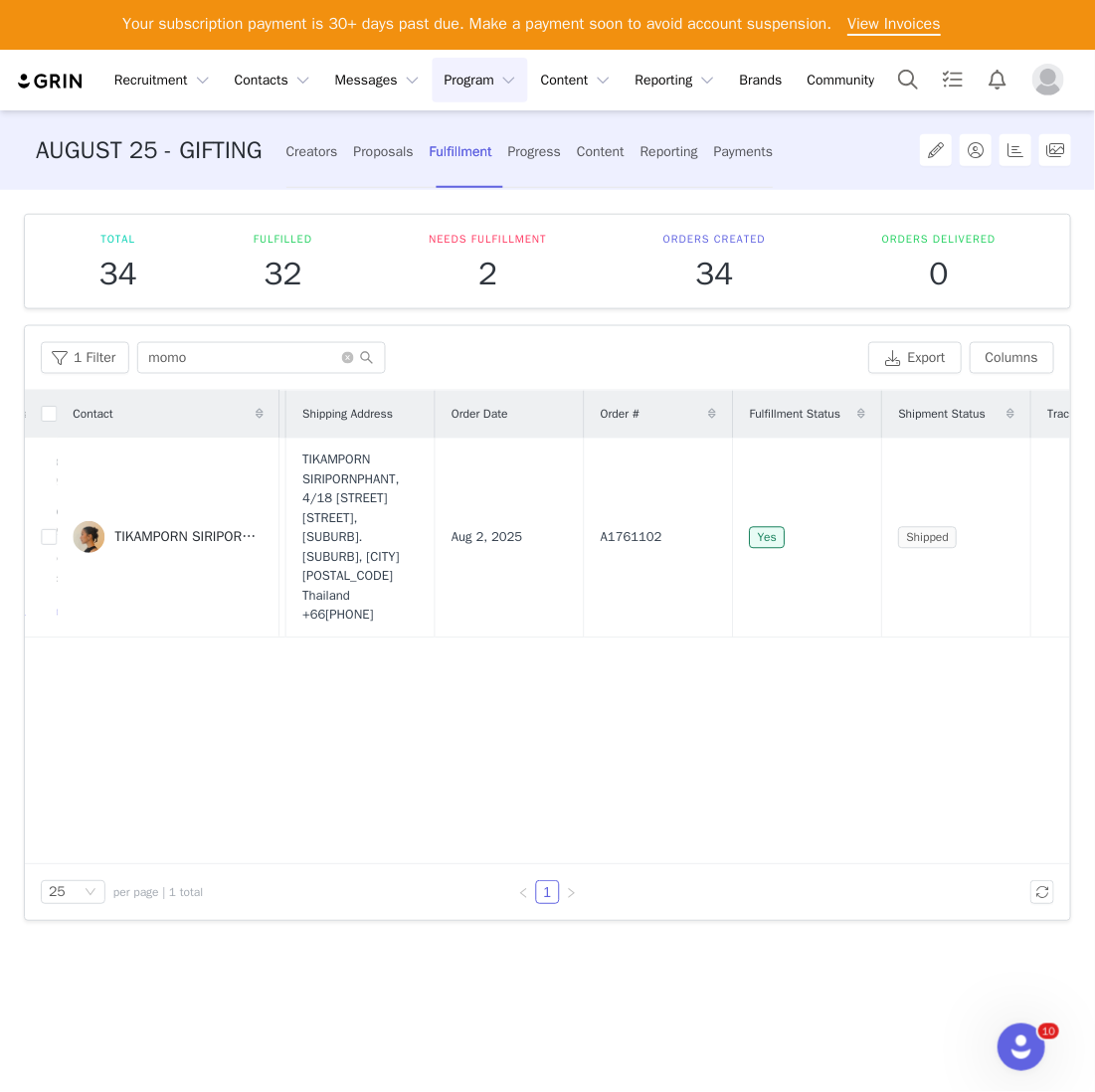scroll, scrollTop: 0, scrollLeft: 540, axis: horizontal 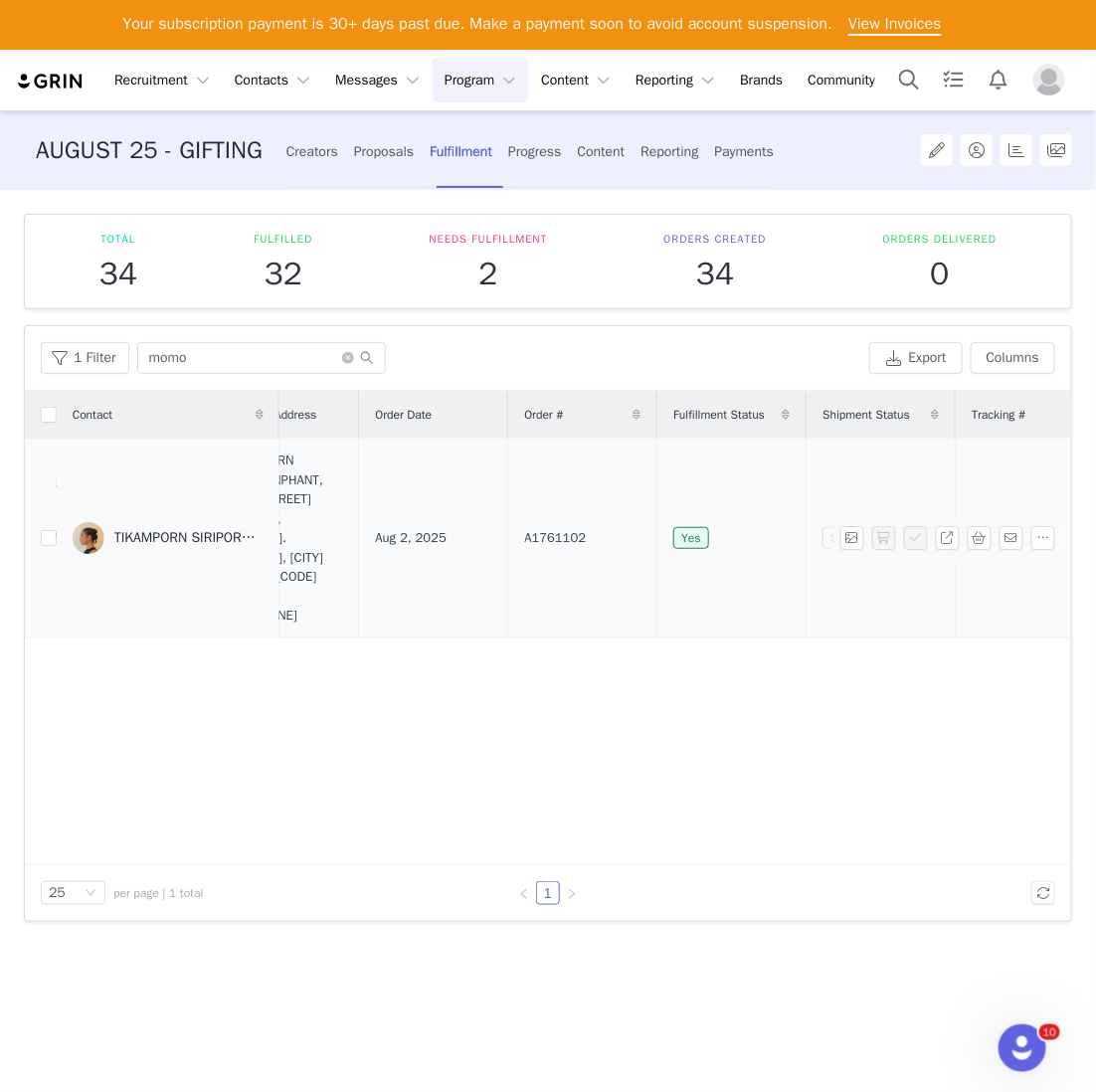 click on "A1761102" at bounding box center [583, 538] 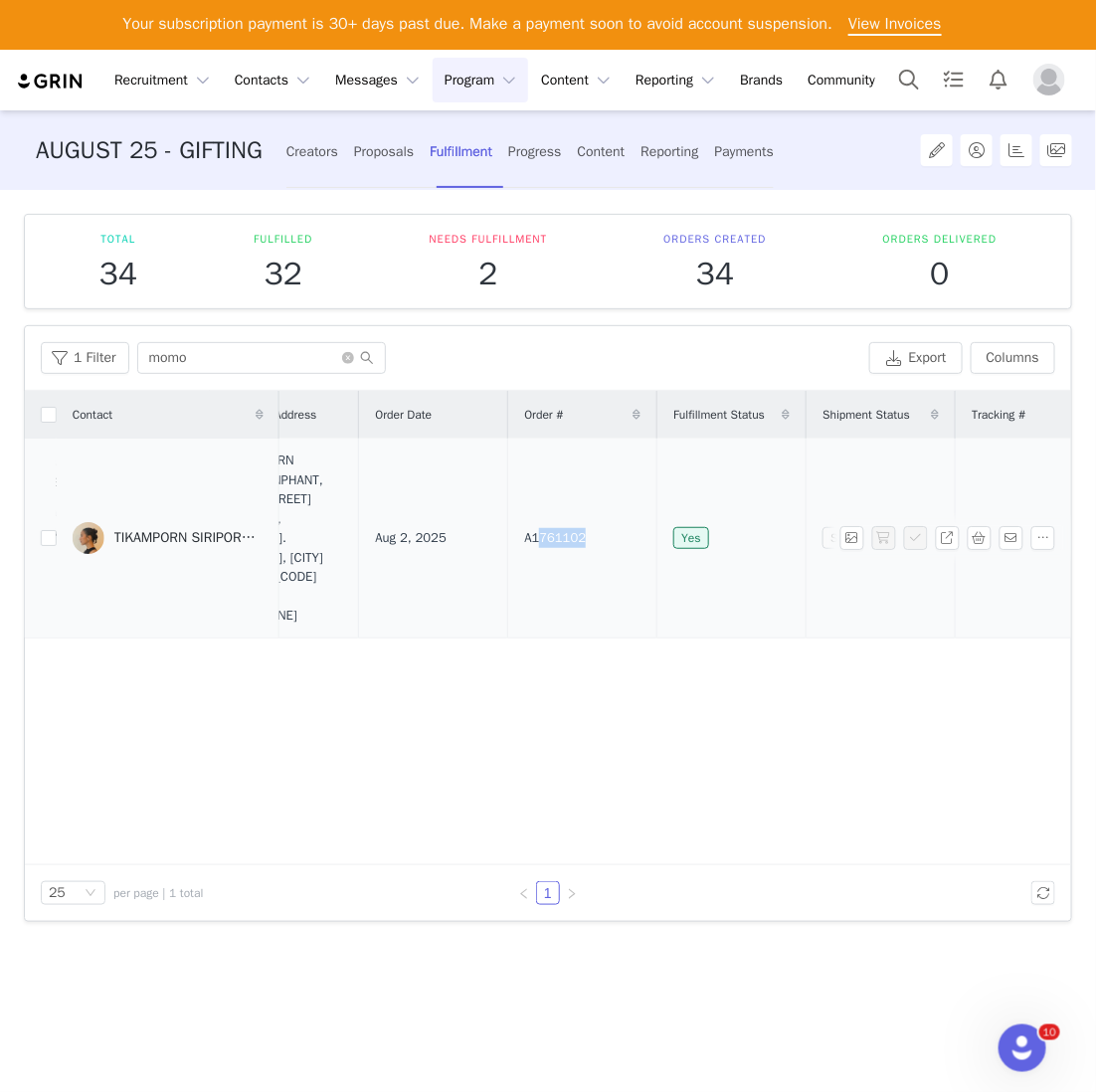 drag, startPoint x: 570, startPoint y: 538, endPoint x: 552, endPoint y: 538, distance: 18 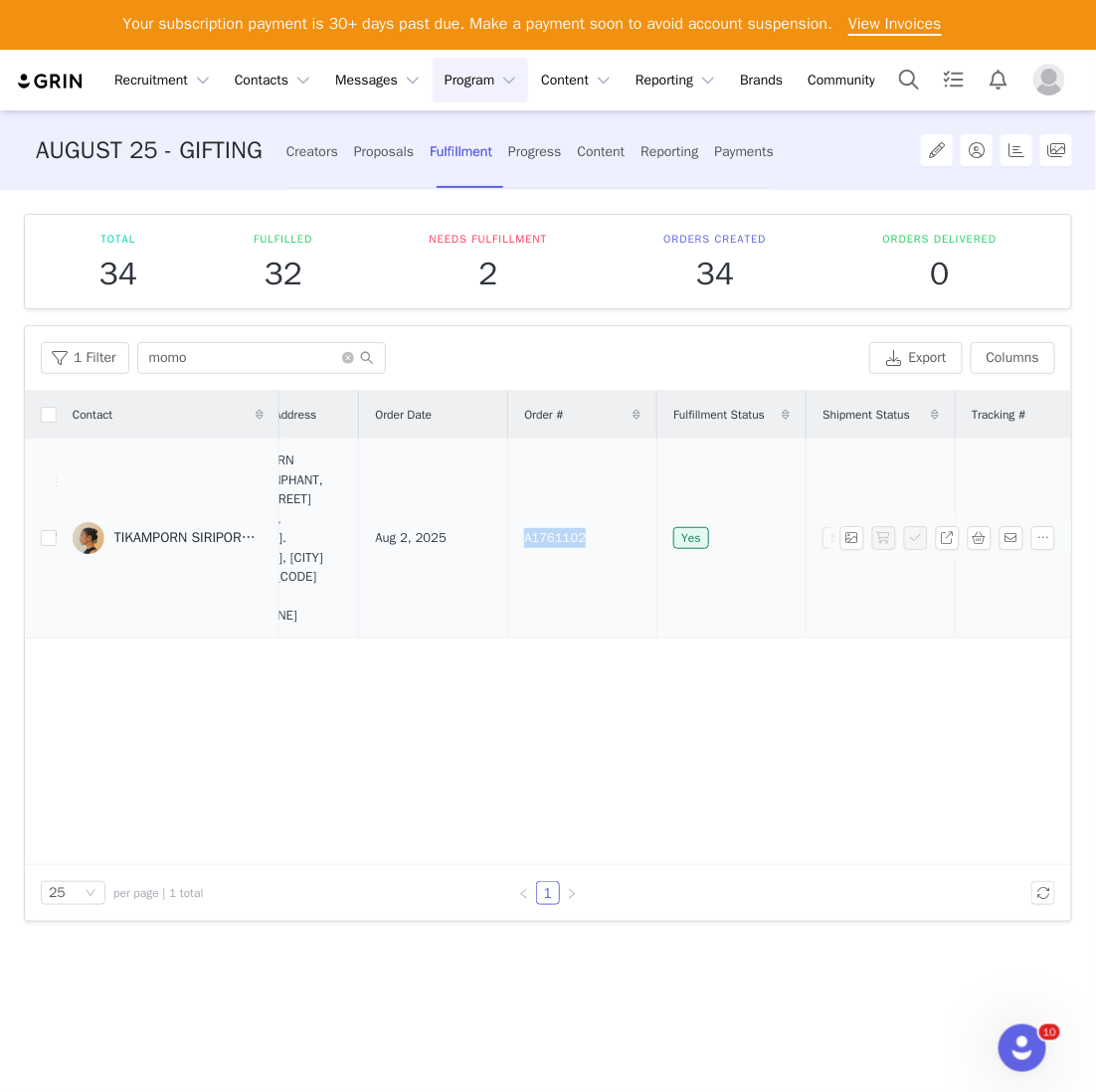 drag, startPoint x: 634, startPoint y: 529, endPoint x: 537, endPoint y: 525, distance: 97.082439 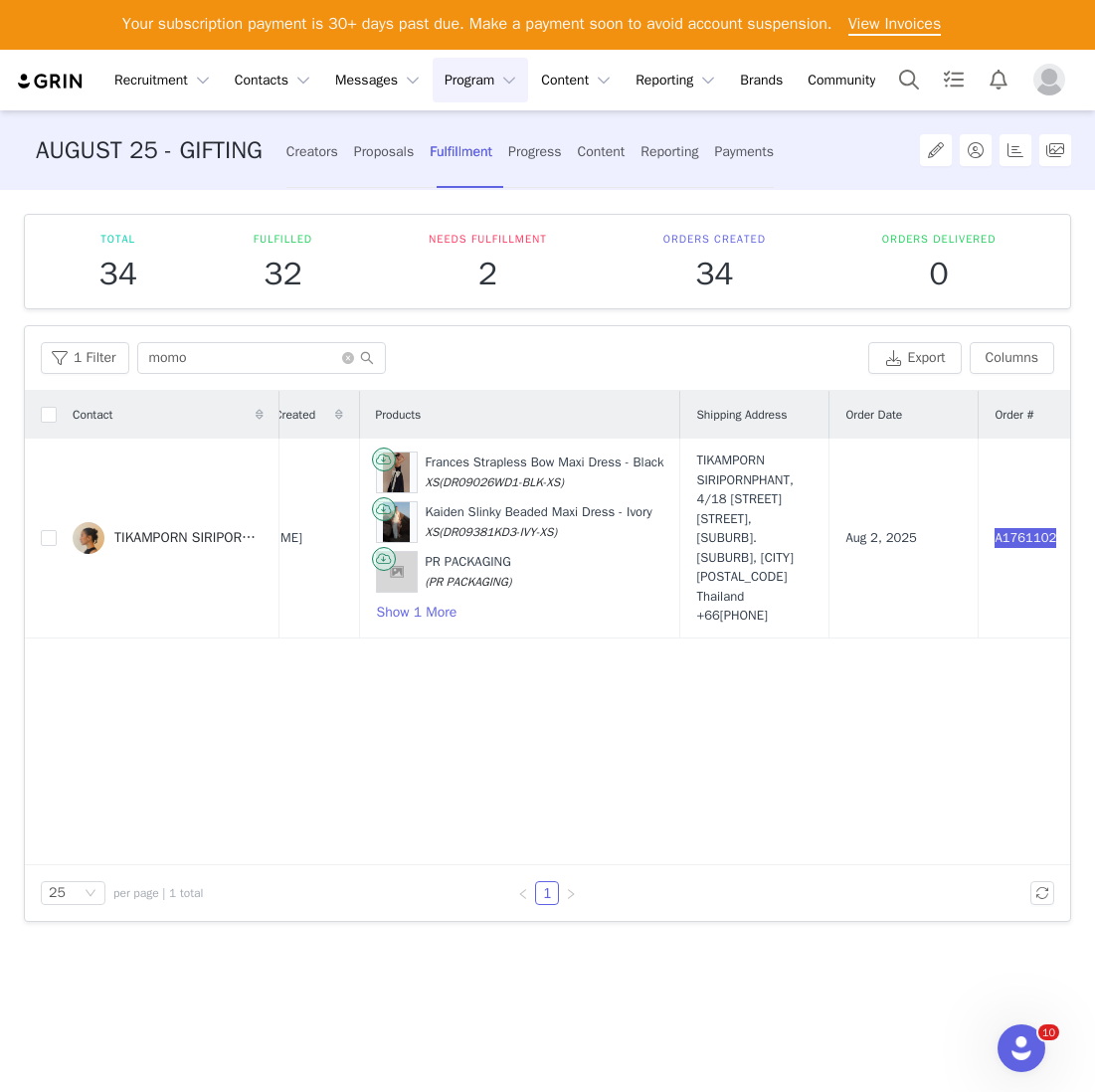 scroll, scrollTop: 0, scrollLeft: 0, axis: both 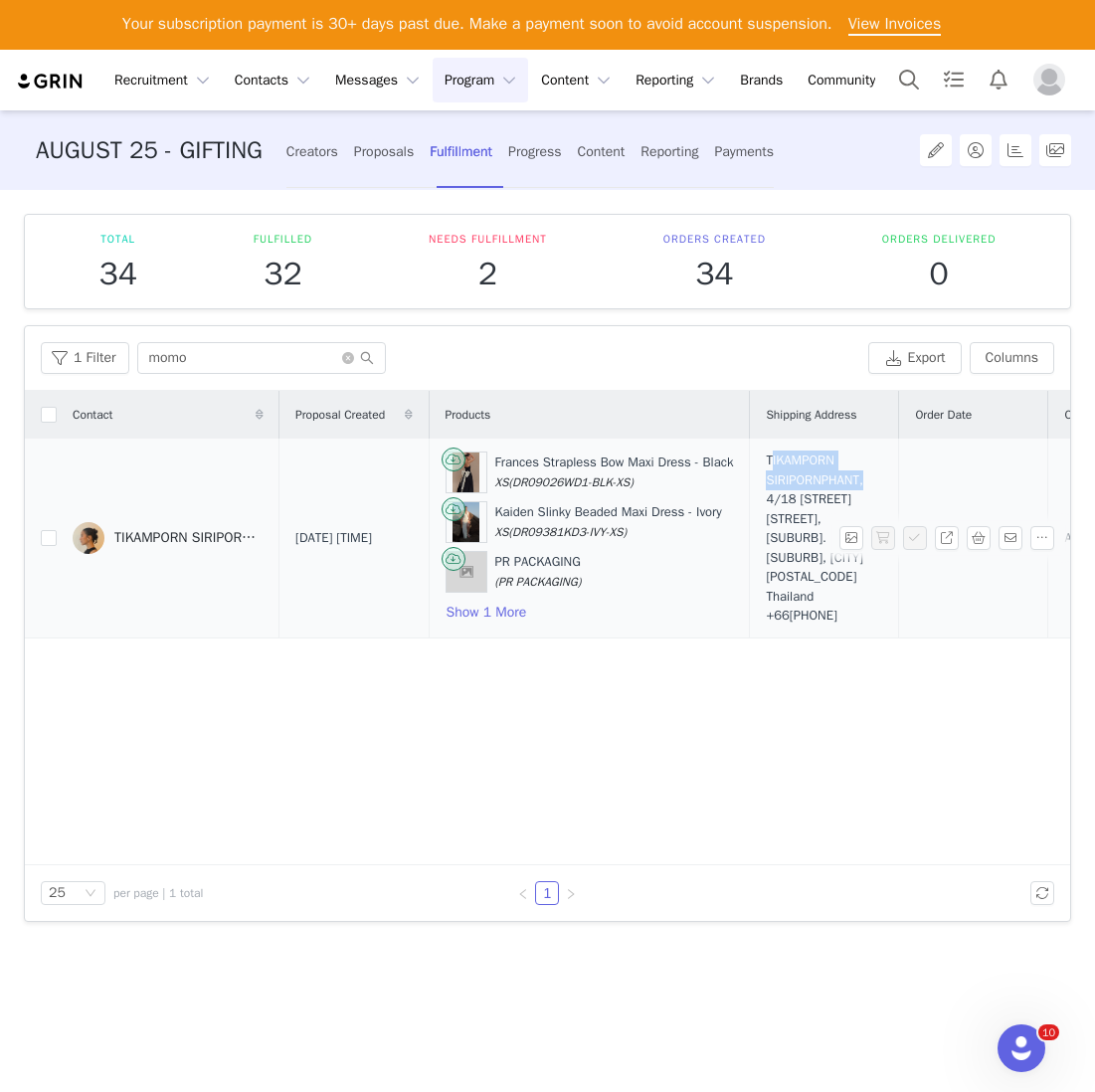 drag, startPoint x: 778, startPoint y: 455, endPoint x: 882, endPoint y: 480, distance: 106.96261 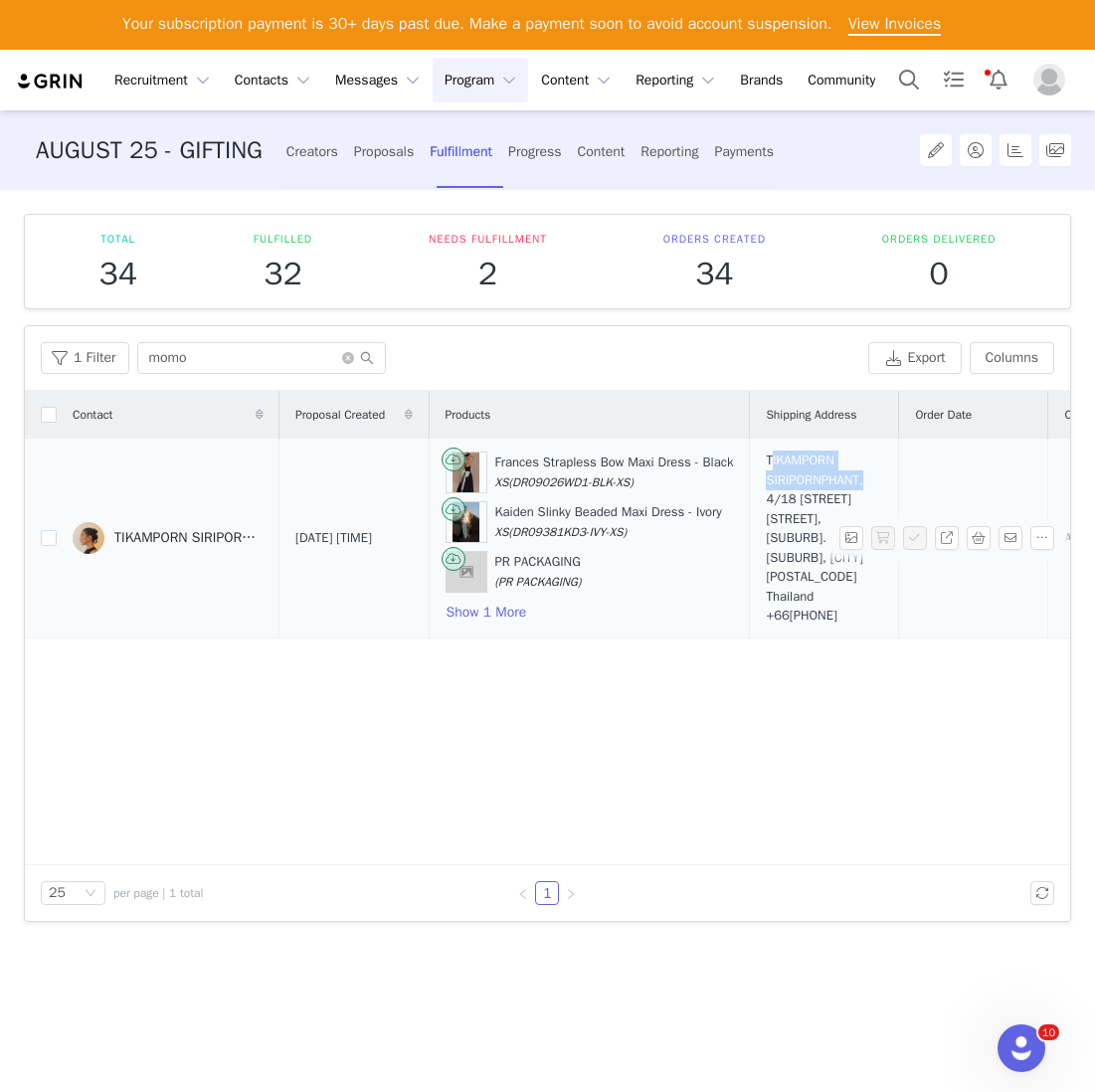 drag, startPoint x: 837, startPoint y: 600, endPoint x: 771, endPoint y: 492, distance: 126.57014 